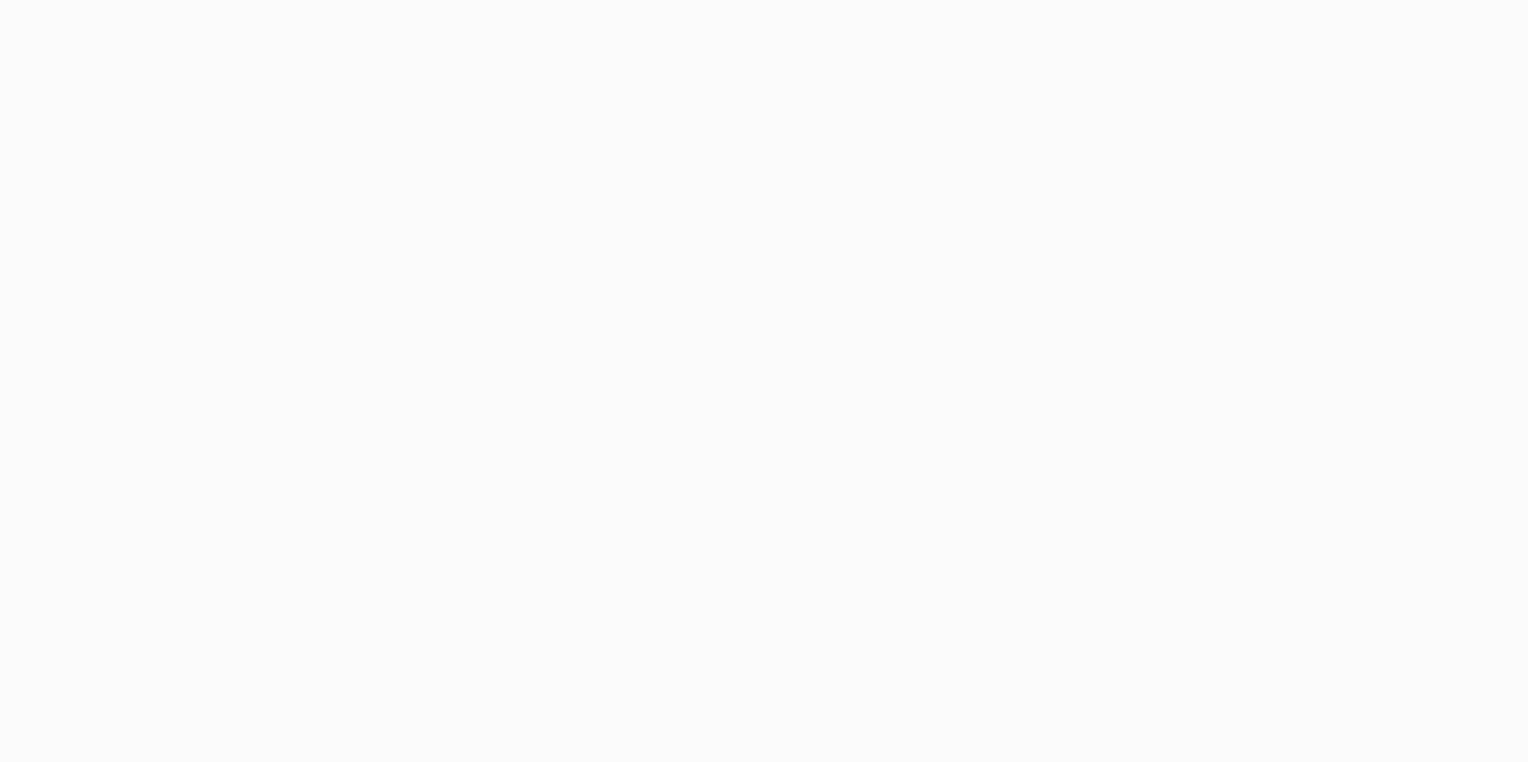 scroll, scrollTop: 0, scrollLeft: 0, axis: both 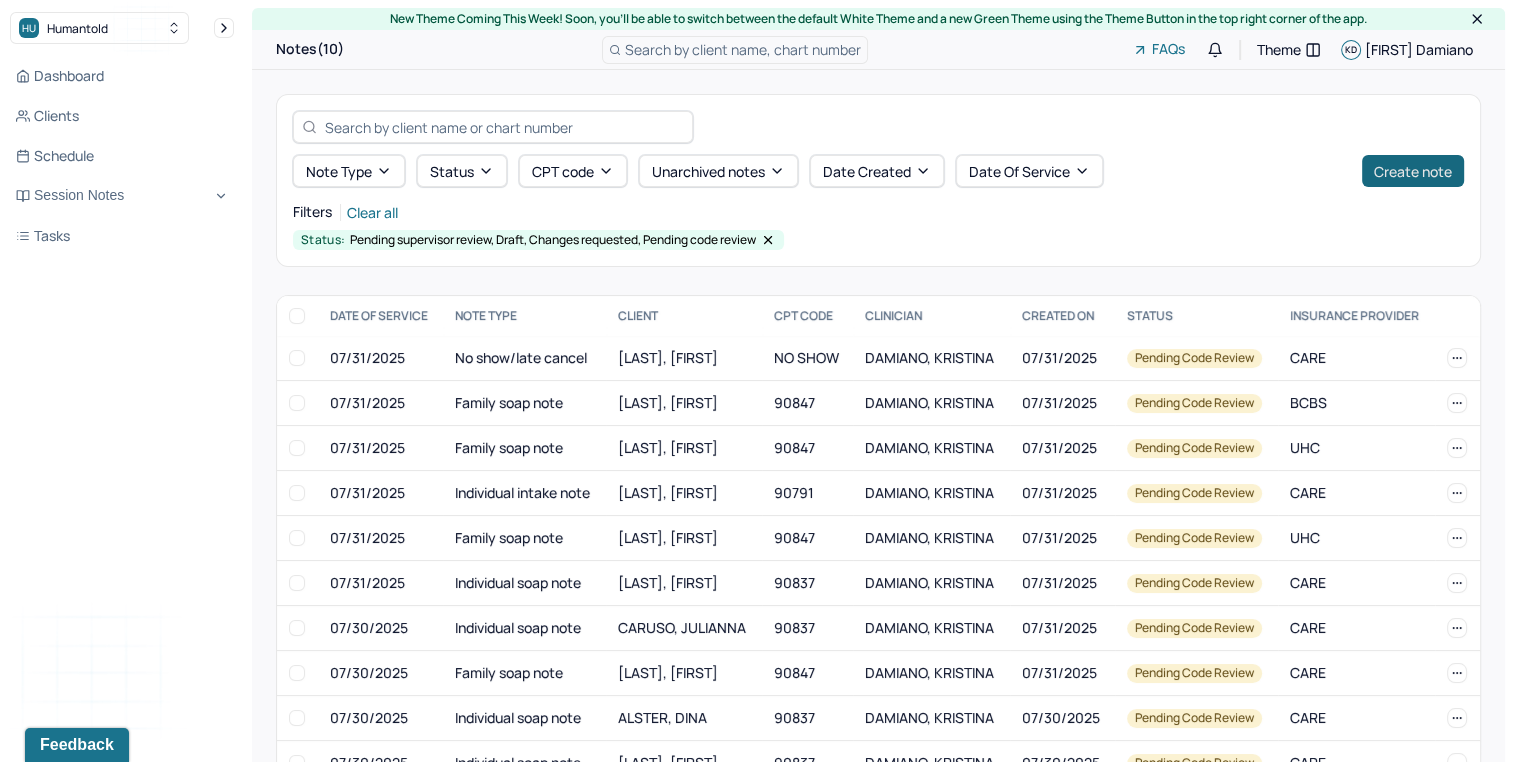 click on "Create note" at bounding box center (1413, 171) 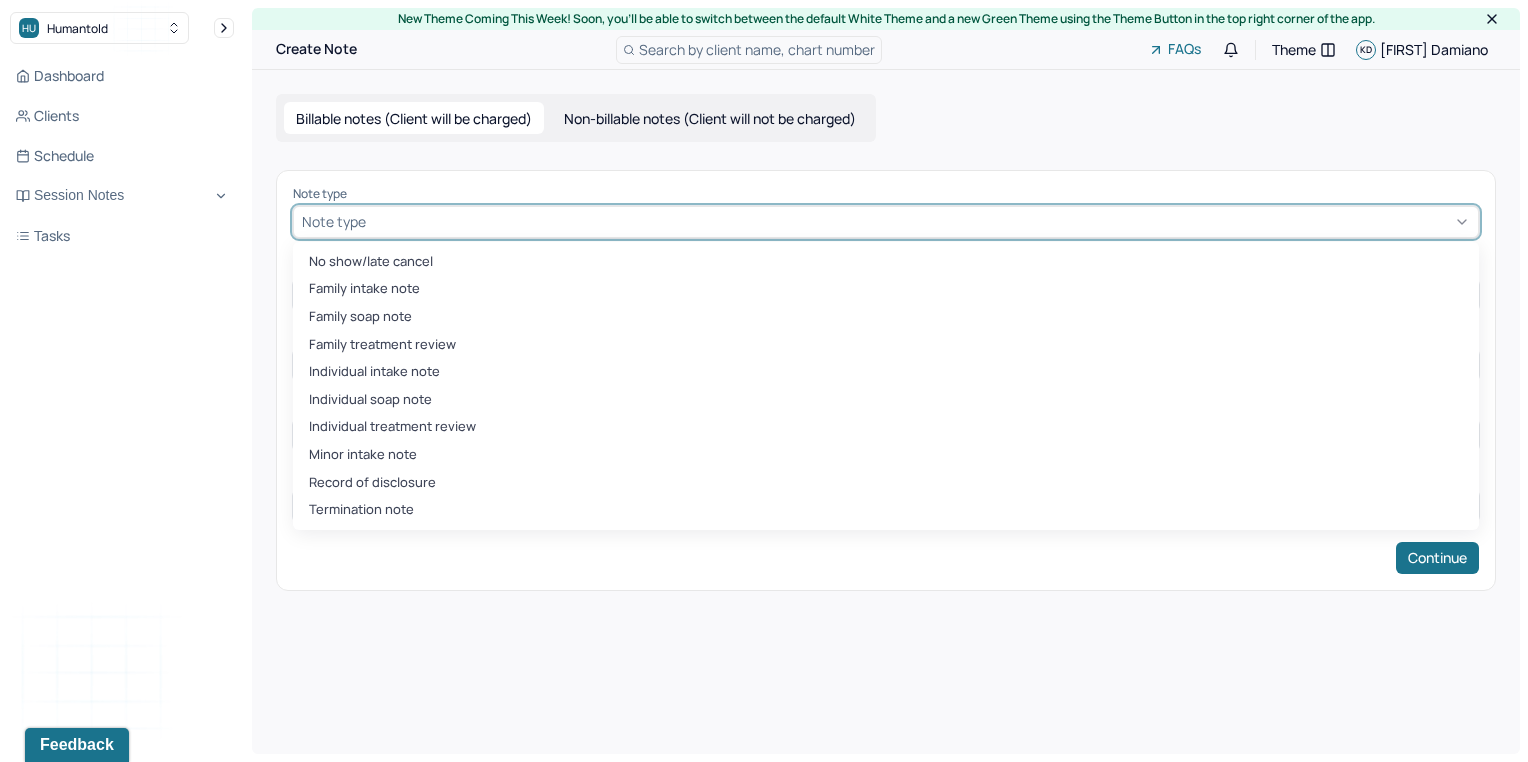 click at bounding box center (920, 221) 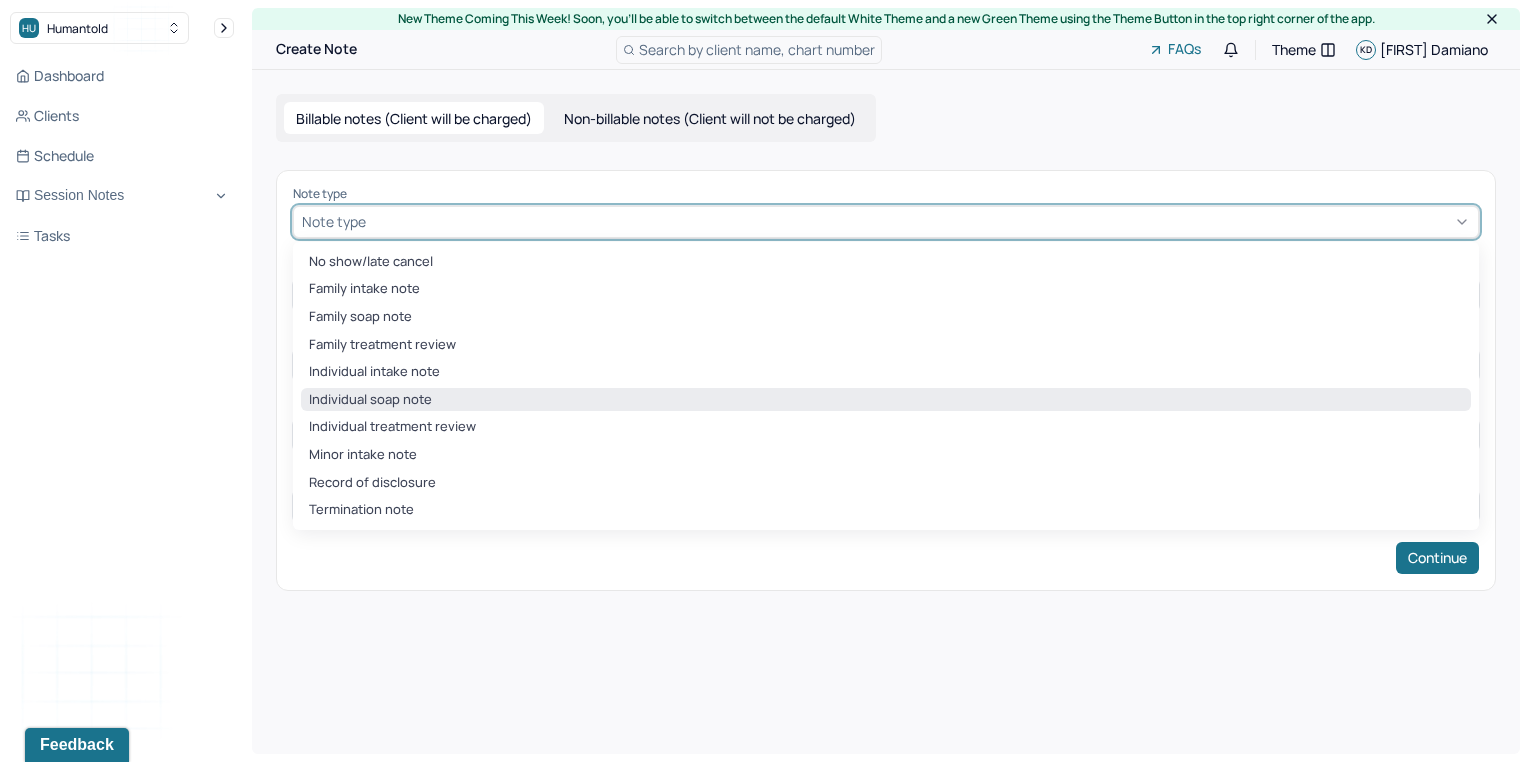 click on "Individual soap note" at bounding box center (886, 400) 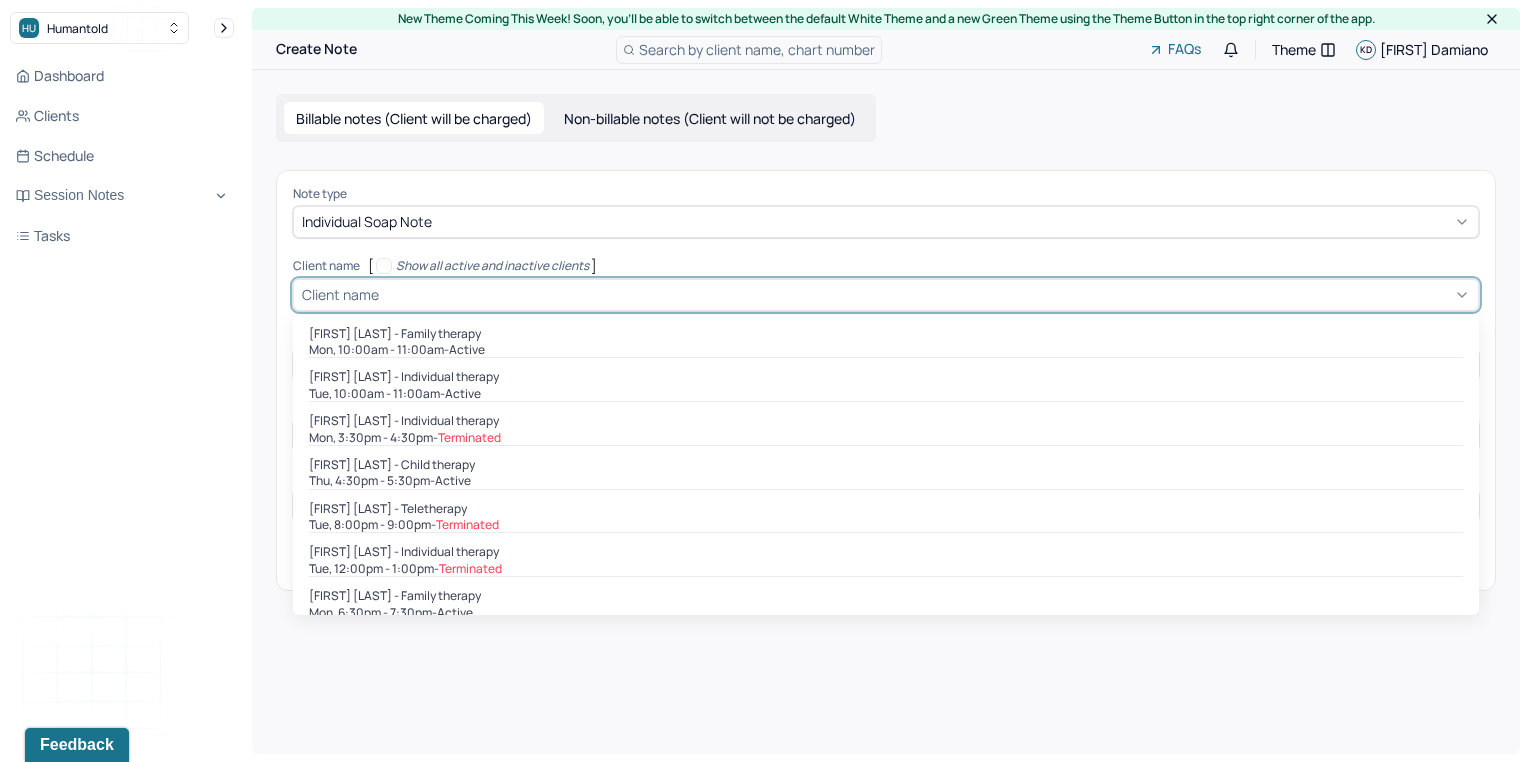 click at bounding box center (926, 294) 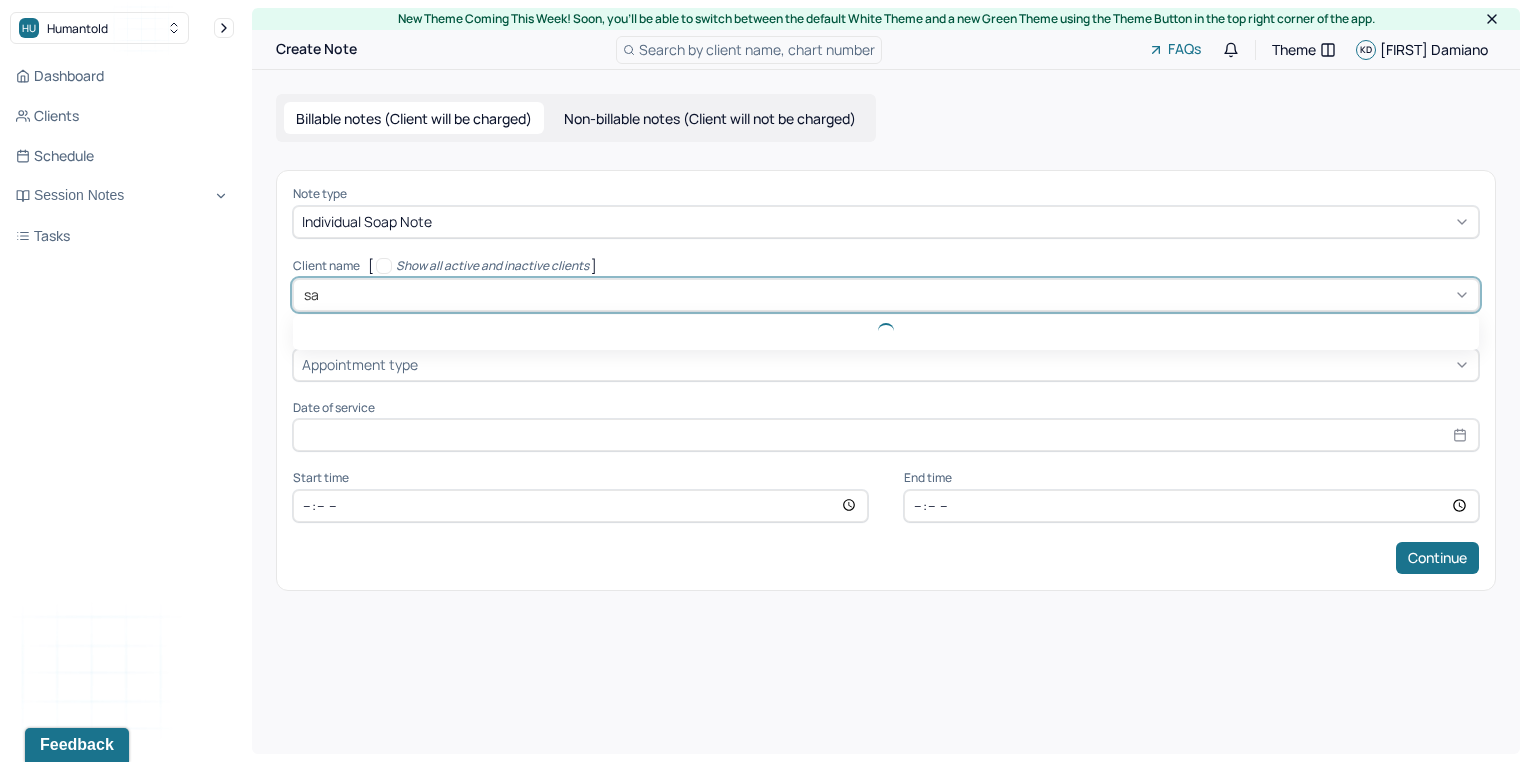 type on "sam" 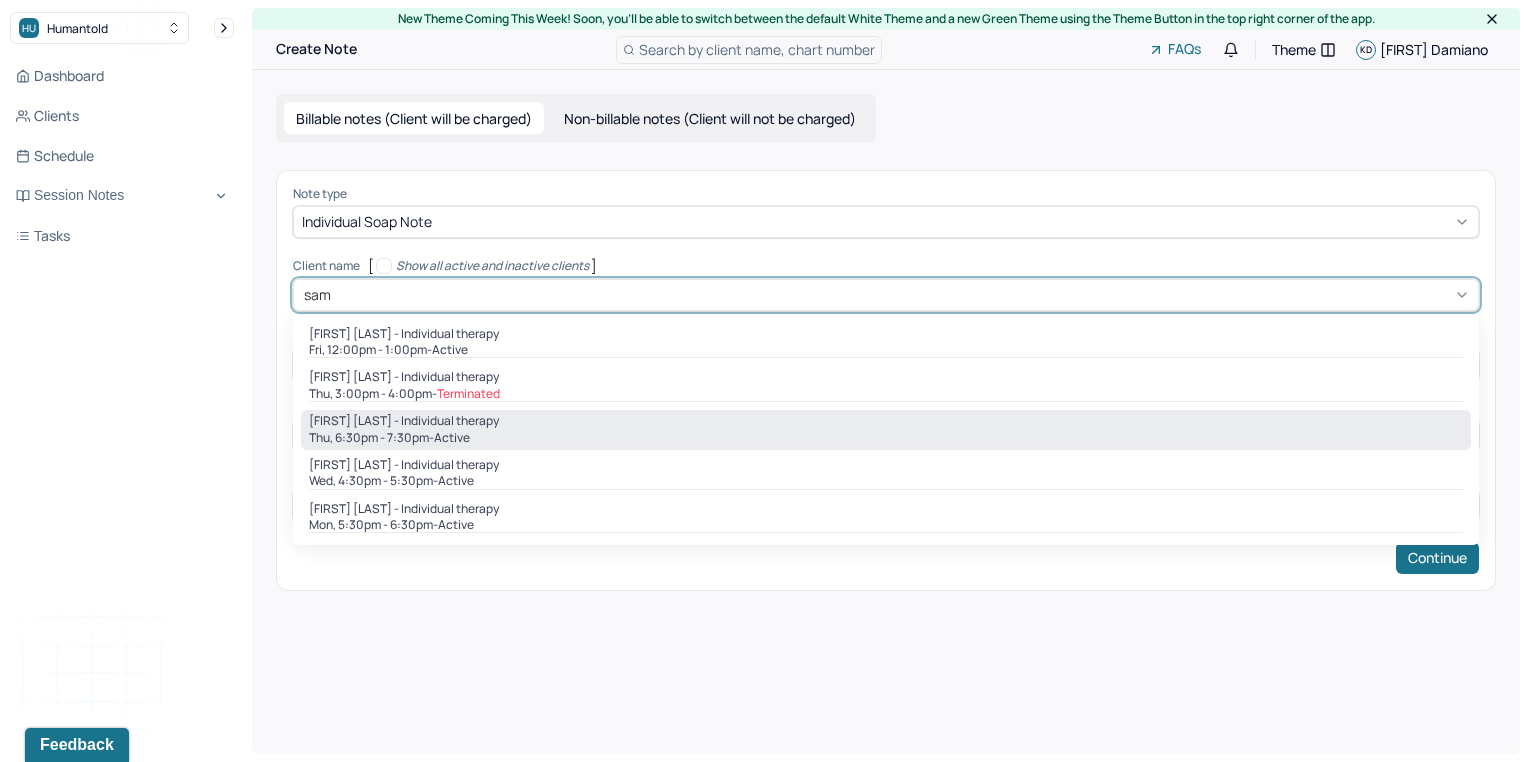 click on "Thu, 6:30pm - 7:30pm - active" at bounding box center (886, 438) 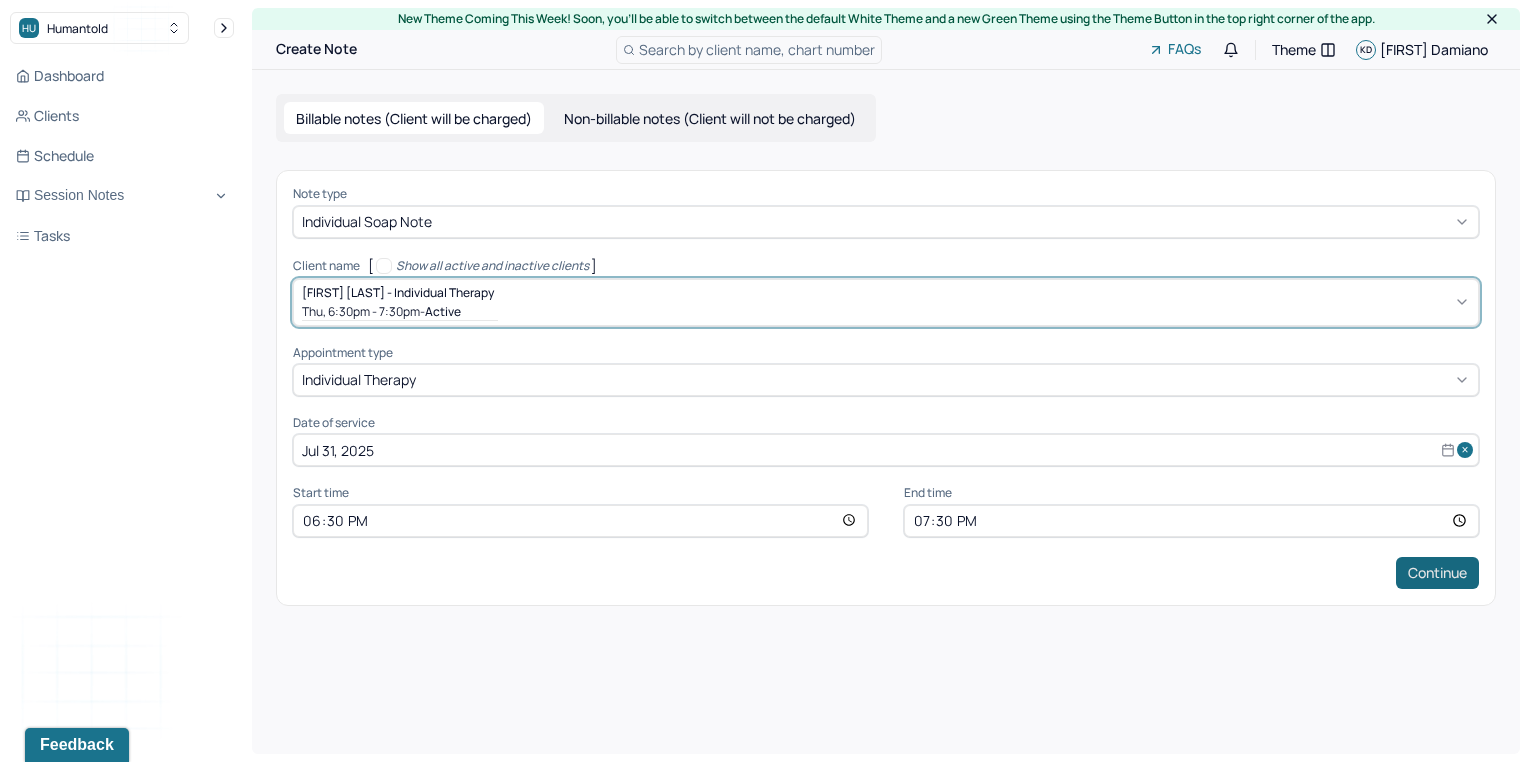 click on "Continue" at bounding box center (1437, 573) 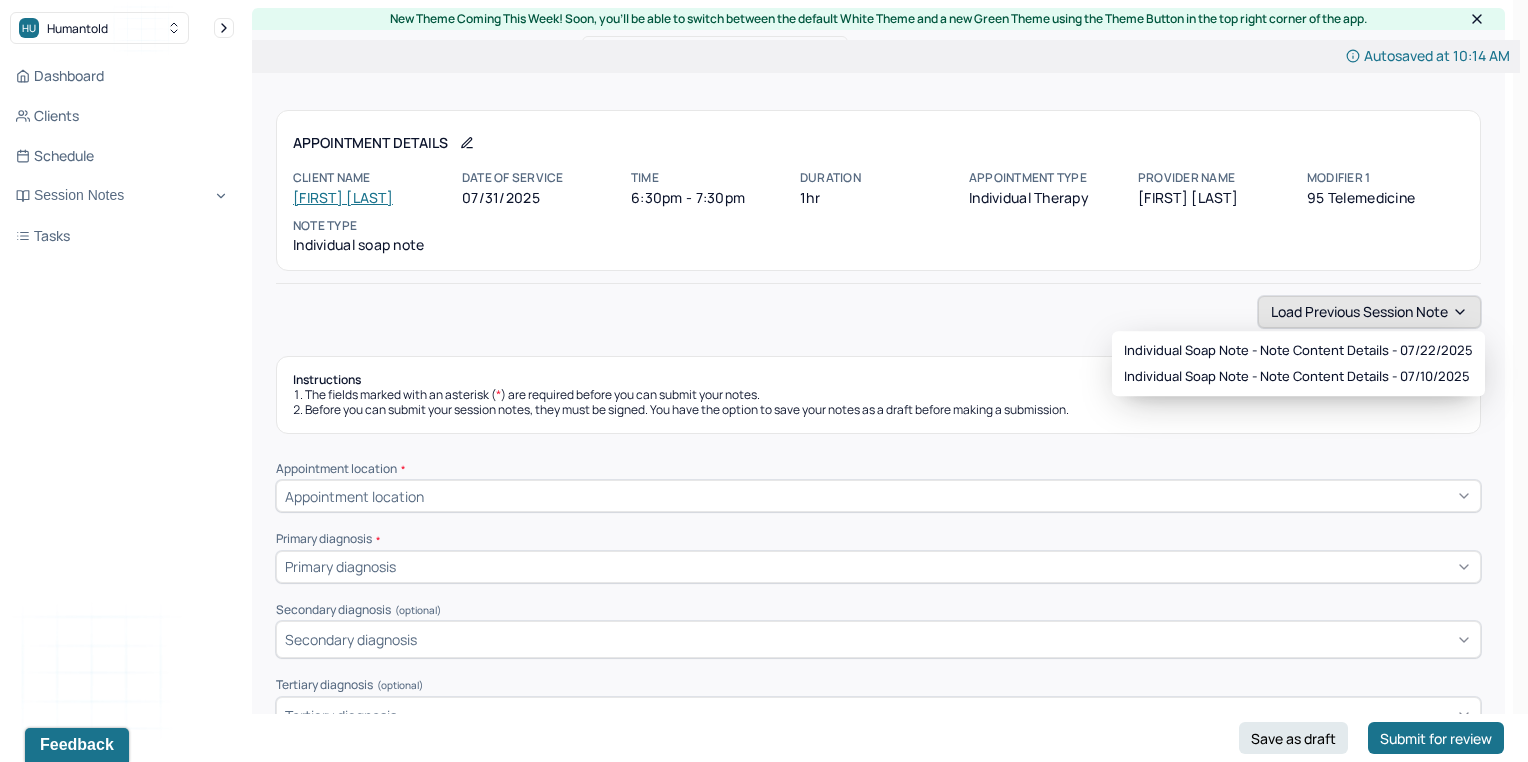 click on "Load previous session note" at bounding box center (1369, 312) 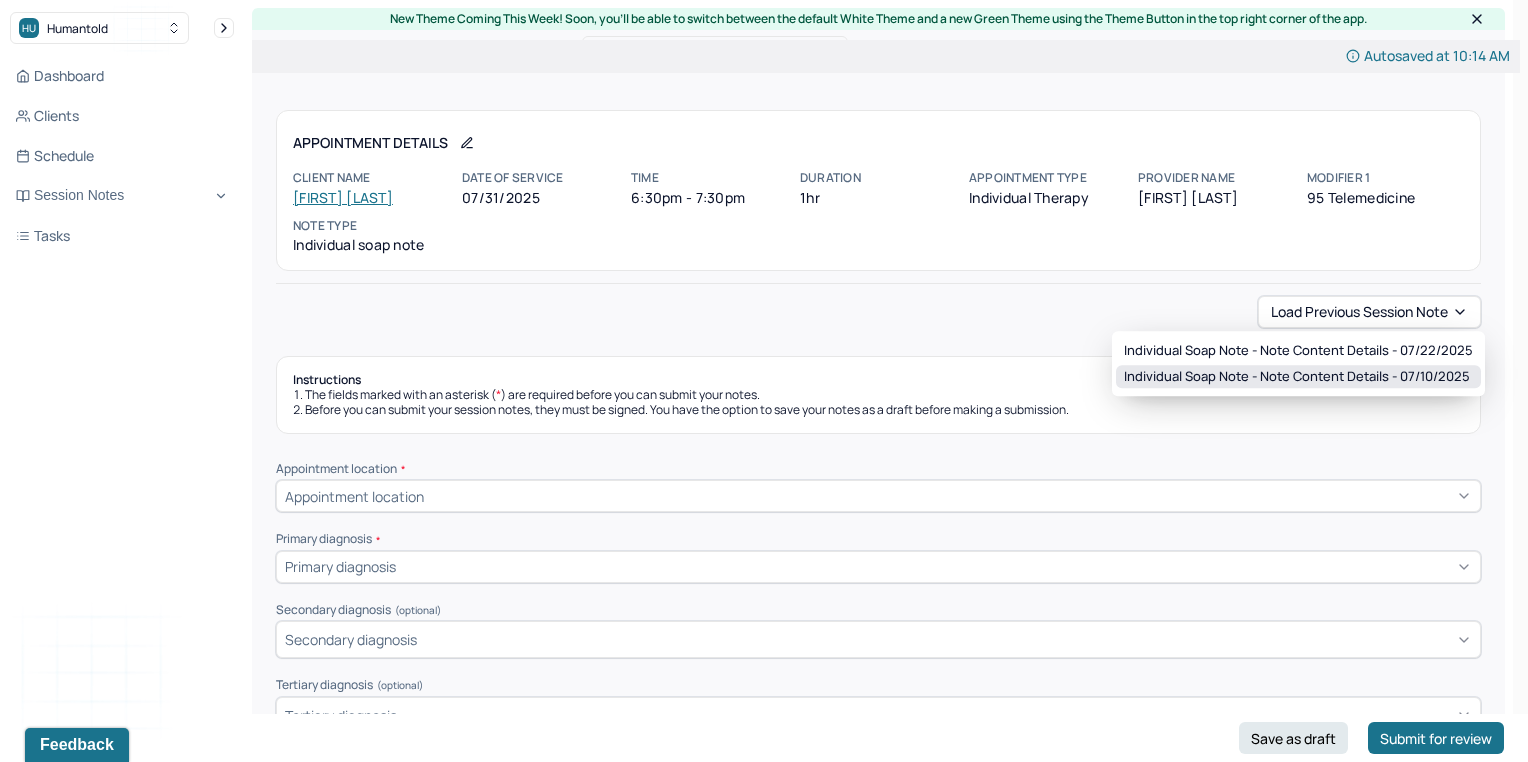 click on "Individual soap note   - Note content Details -   07/10/2025" at bounding box center [1297, 377] 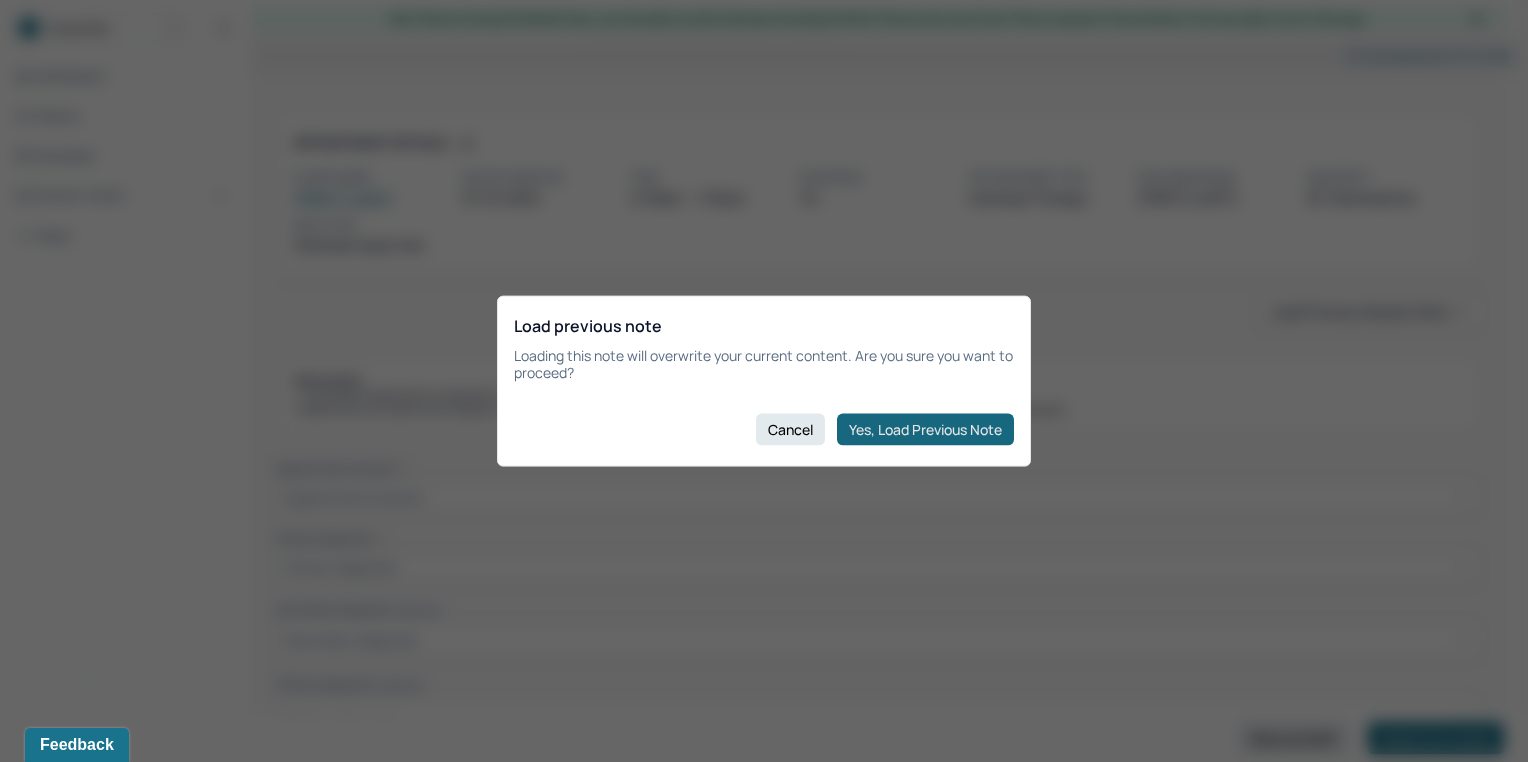 click on "Yes, Load Previous Note" at bounding box center [925, 429] 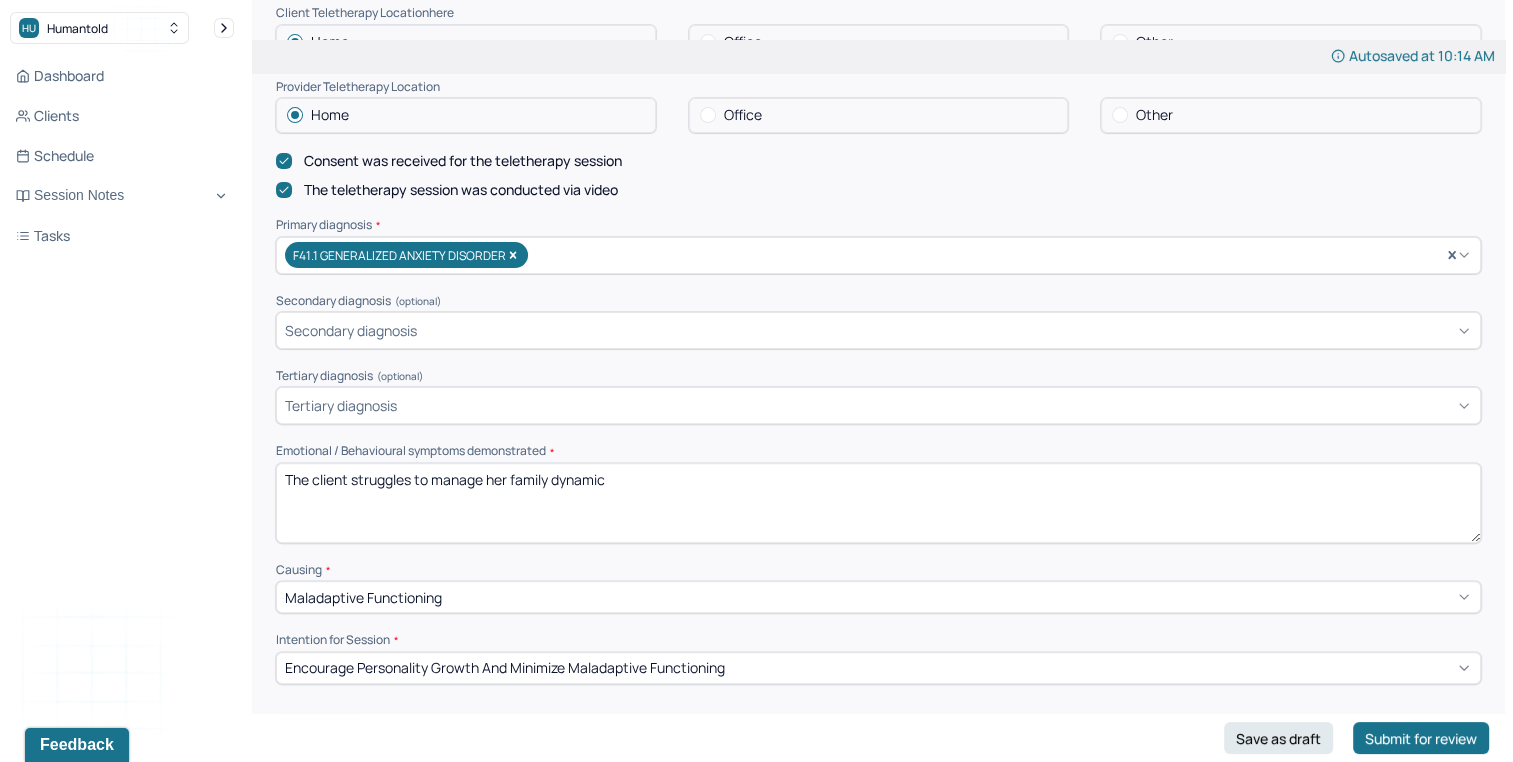 scroll, scrollTop: 559, scrollLeft: 0, axis: vertical 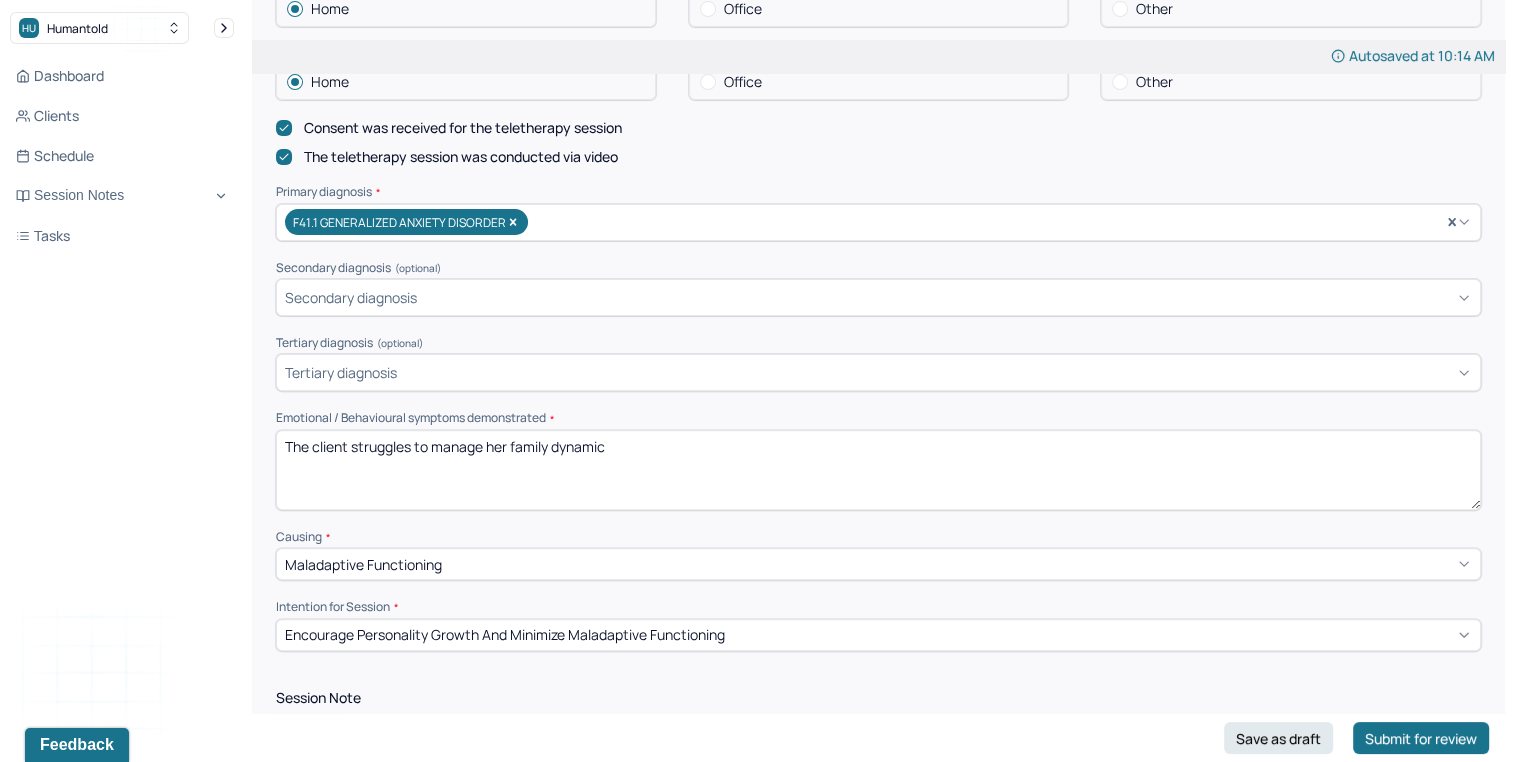 drag, startPoint x: 517, startPoint y: 440, endPoint x: 916, endPoint y: 454, distance: 399.24554 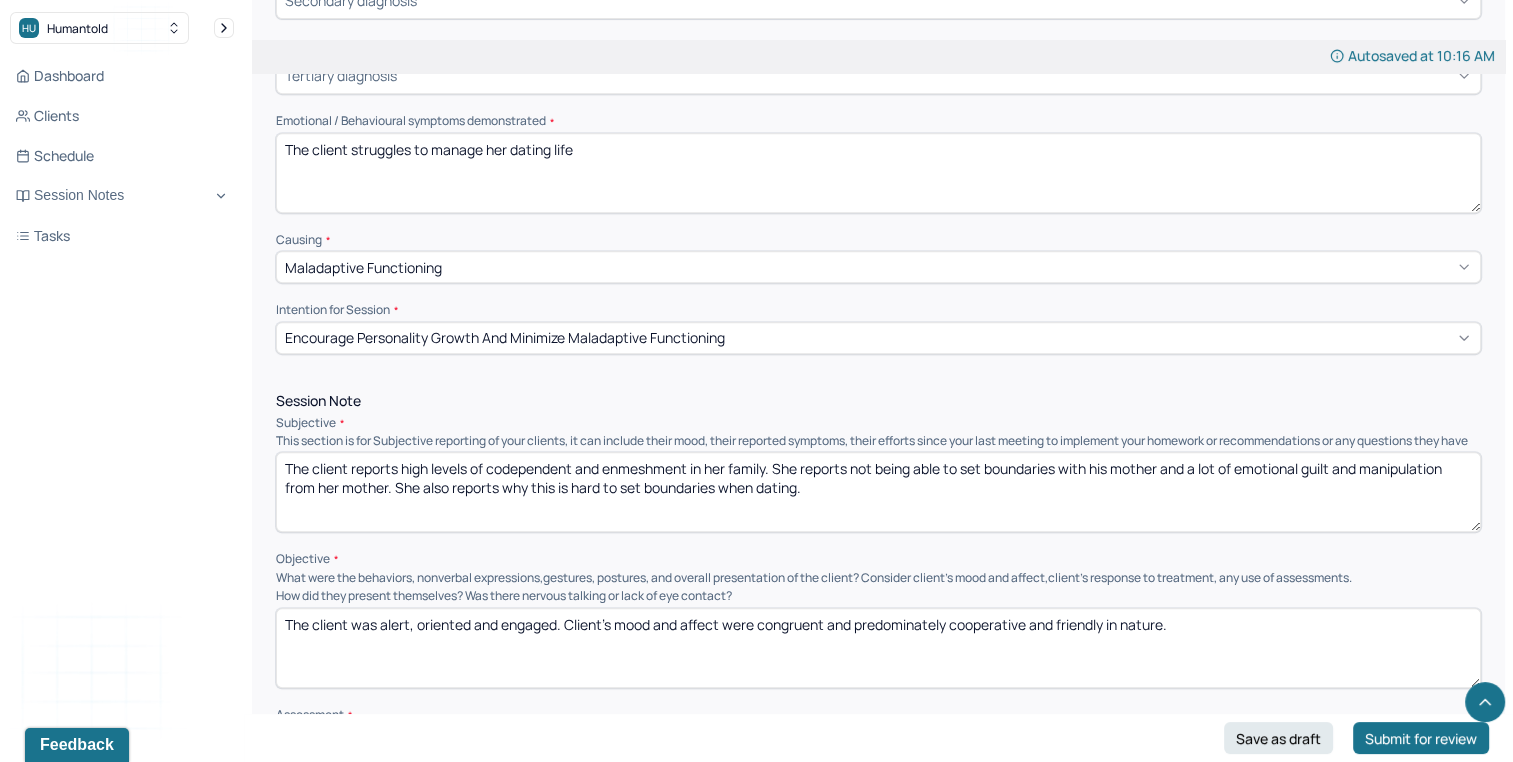 scroll, scrollTop: 848, scrollLeft: 0, axis: vertical 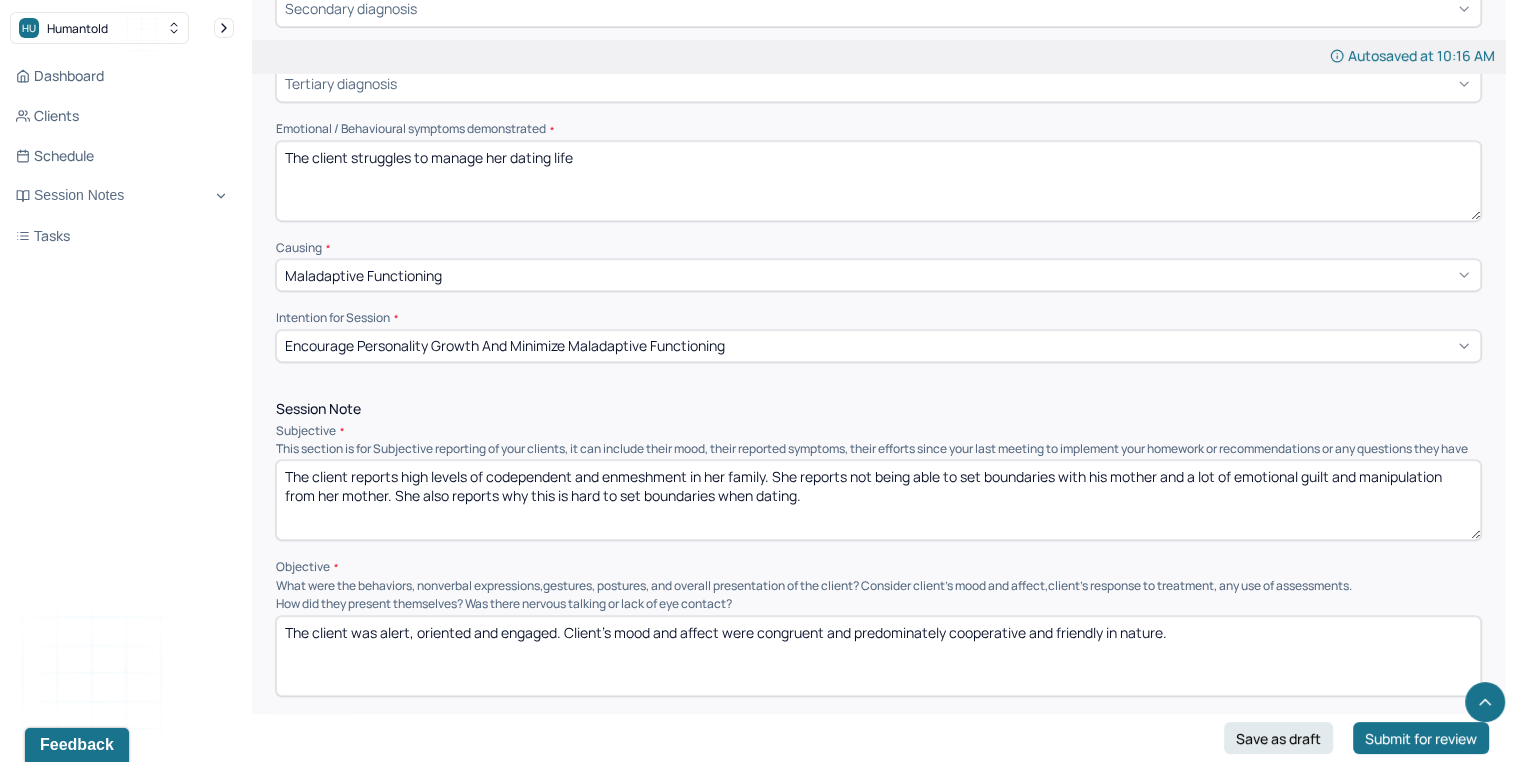 type on "The client struggles to manage her dating life" 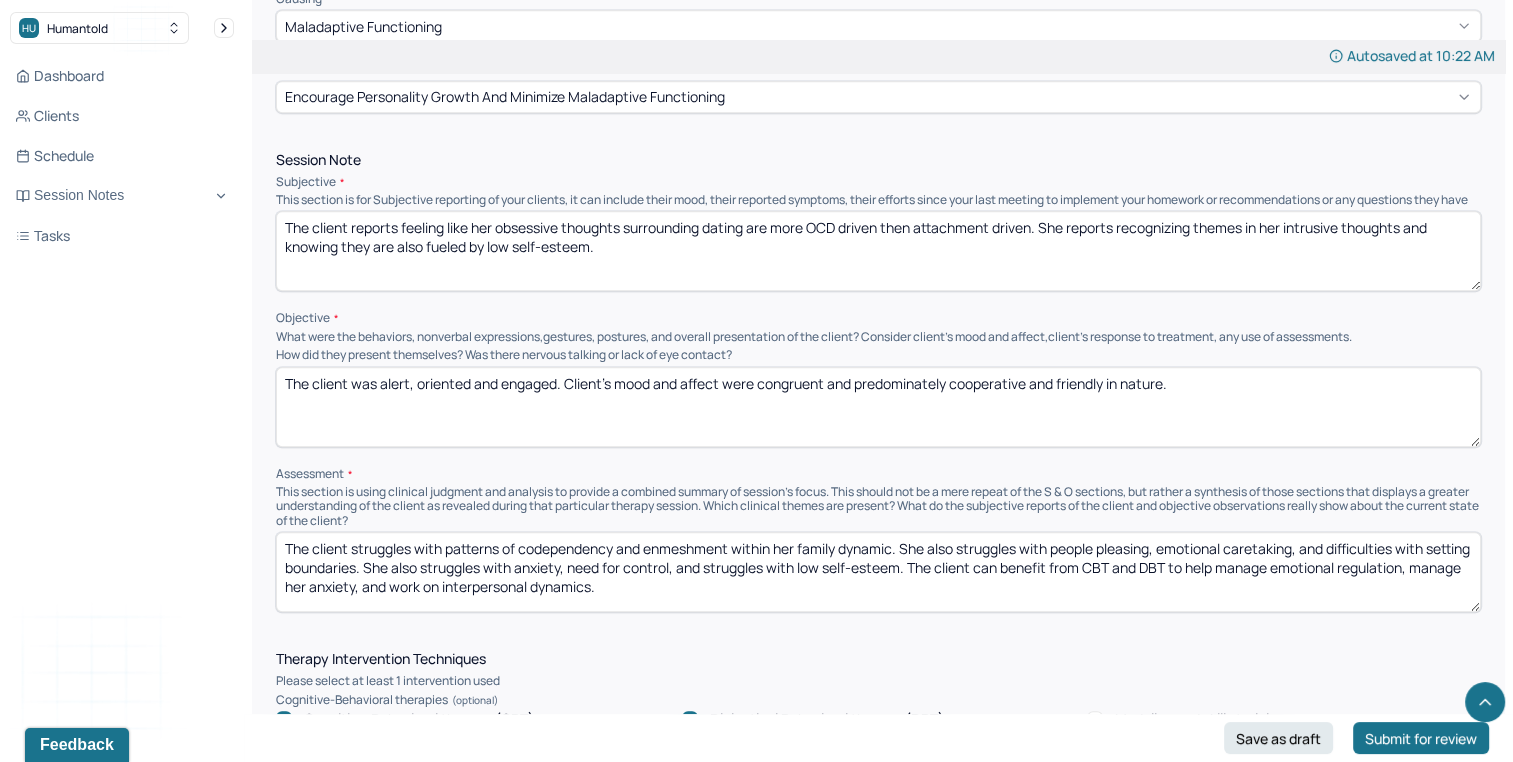 scroll, scrollTop: 1101, scrollLeft: 0, axis: vertical 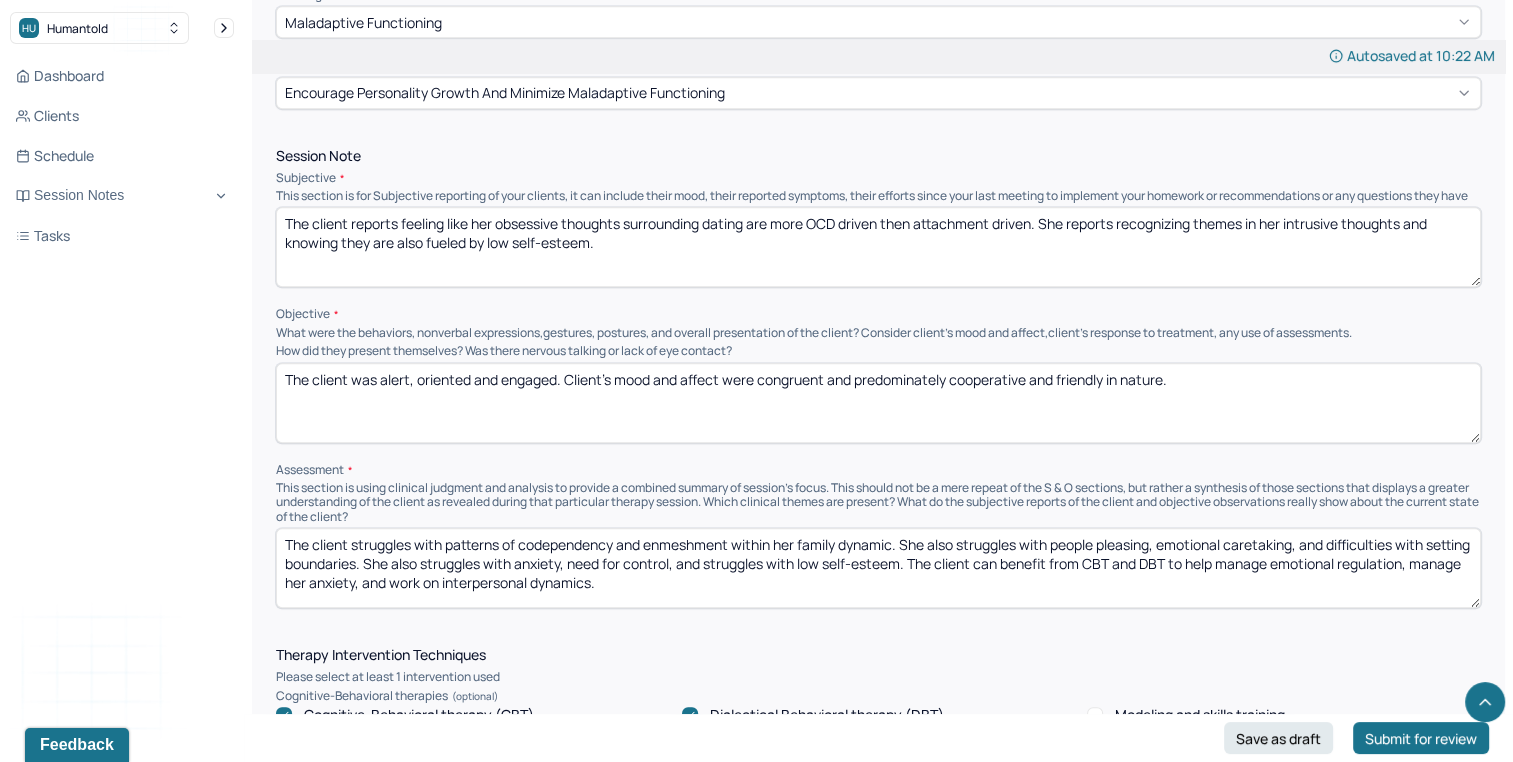 type on "The client reports feeling like her obsessive thoughts surrounding dating are more OCD driven then attachment driven. She reports recognizing themes in her intrusive thoughts and knowing they are also fueled by low self-esteem." 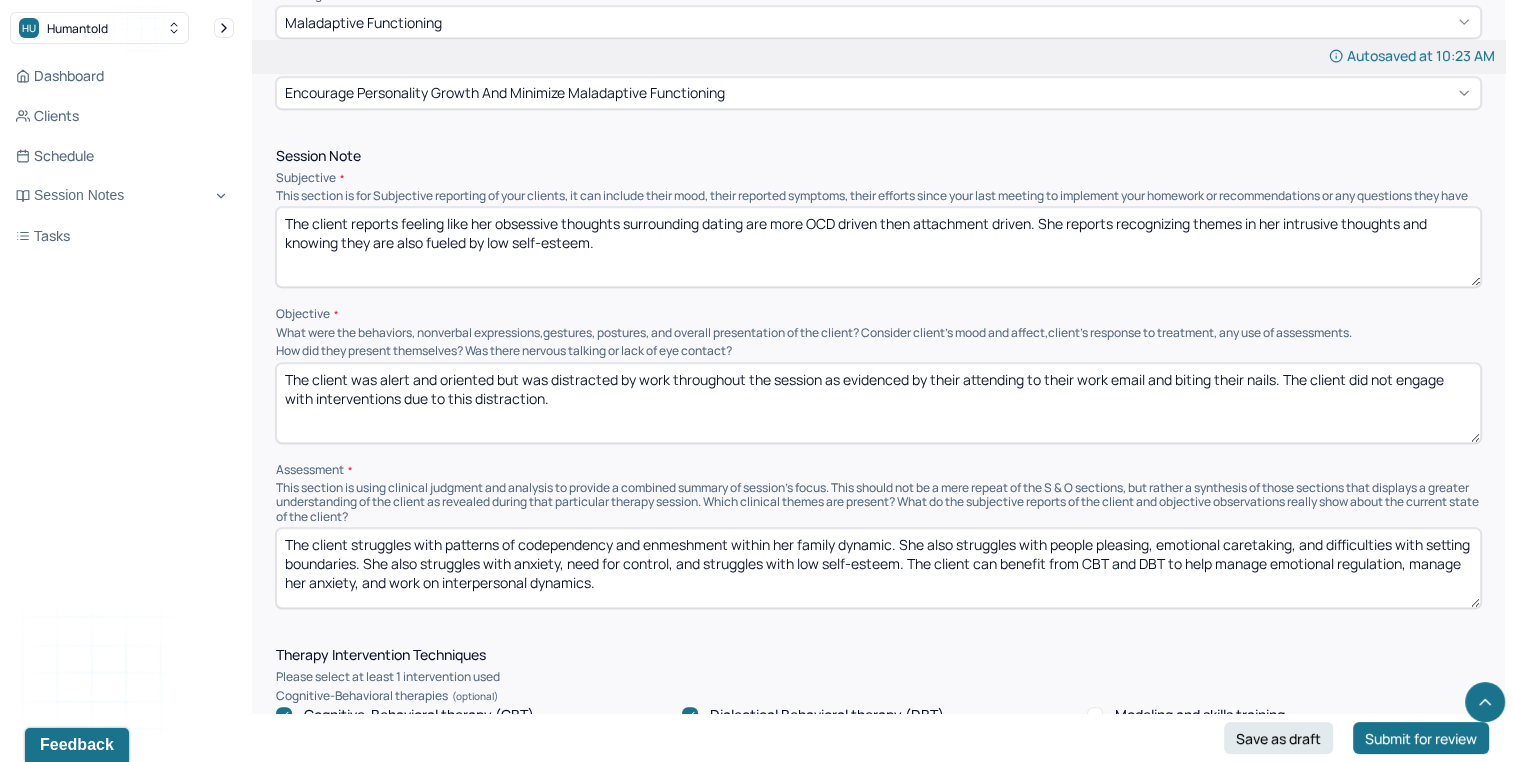 click on "The client was alert and oriented but was distracted by work throughout the session as evidenced by their attending to their work email and biting their nails. The client did not engage with interventions due to this distraction." at bounding box center [878, 403] 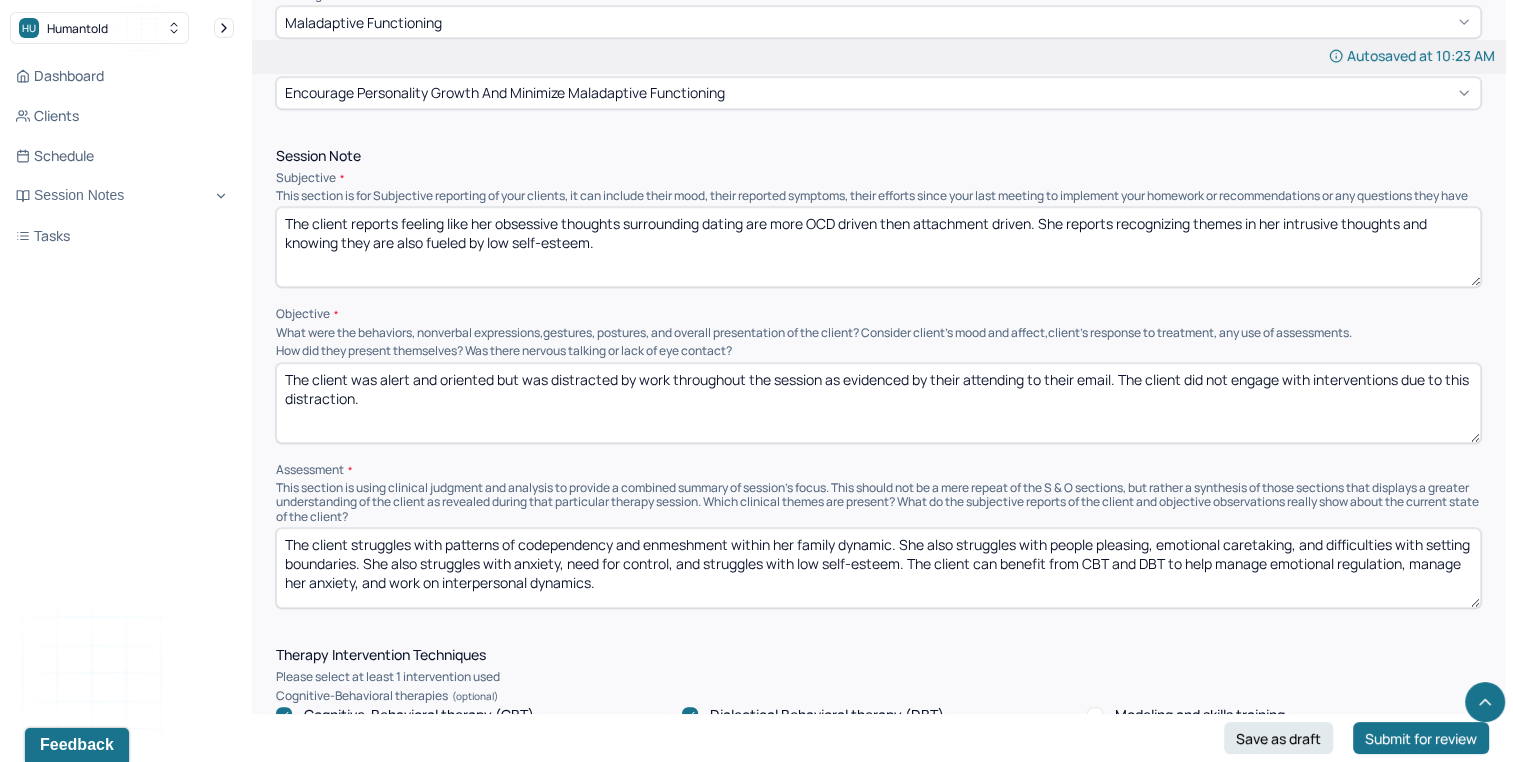 click on "The client was alert and oriented but was distracted by work throughout the session as evidenced by their attending to their email. The client did not engage with interventions due to this distraction." at bounding box center (878, 403) 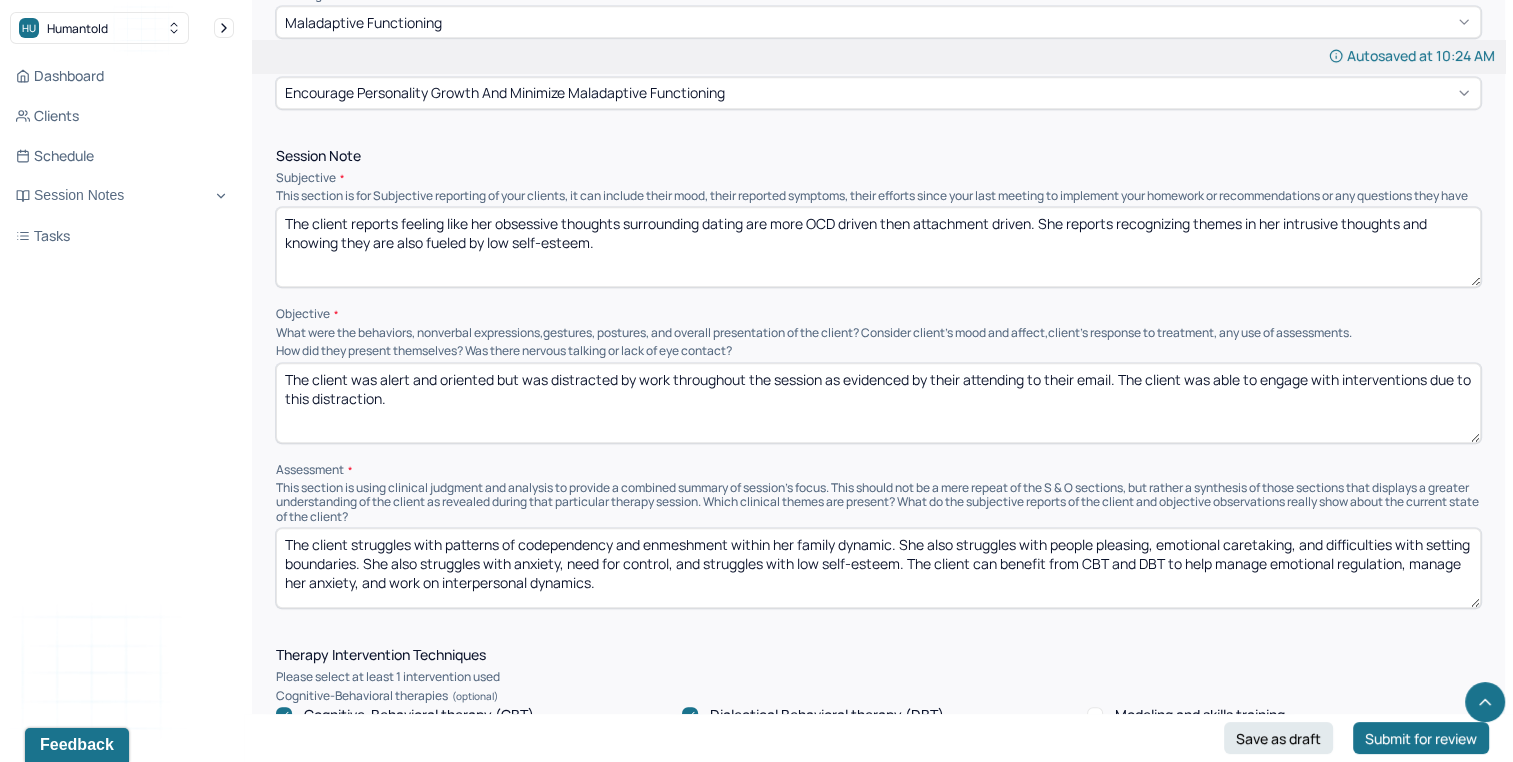 click on "The client was alert and oriented but was distracted by work throughout the session as evidenced by their attending to their email. The client was able to engage with interventions due to this distraction." at bounding box center [878, 403] 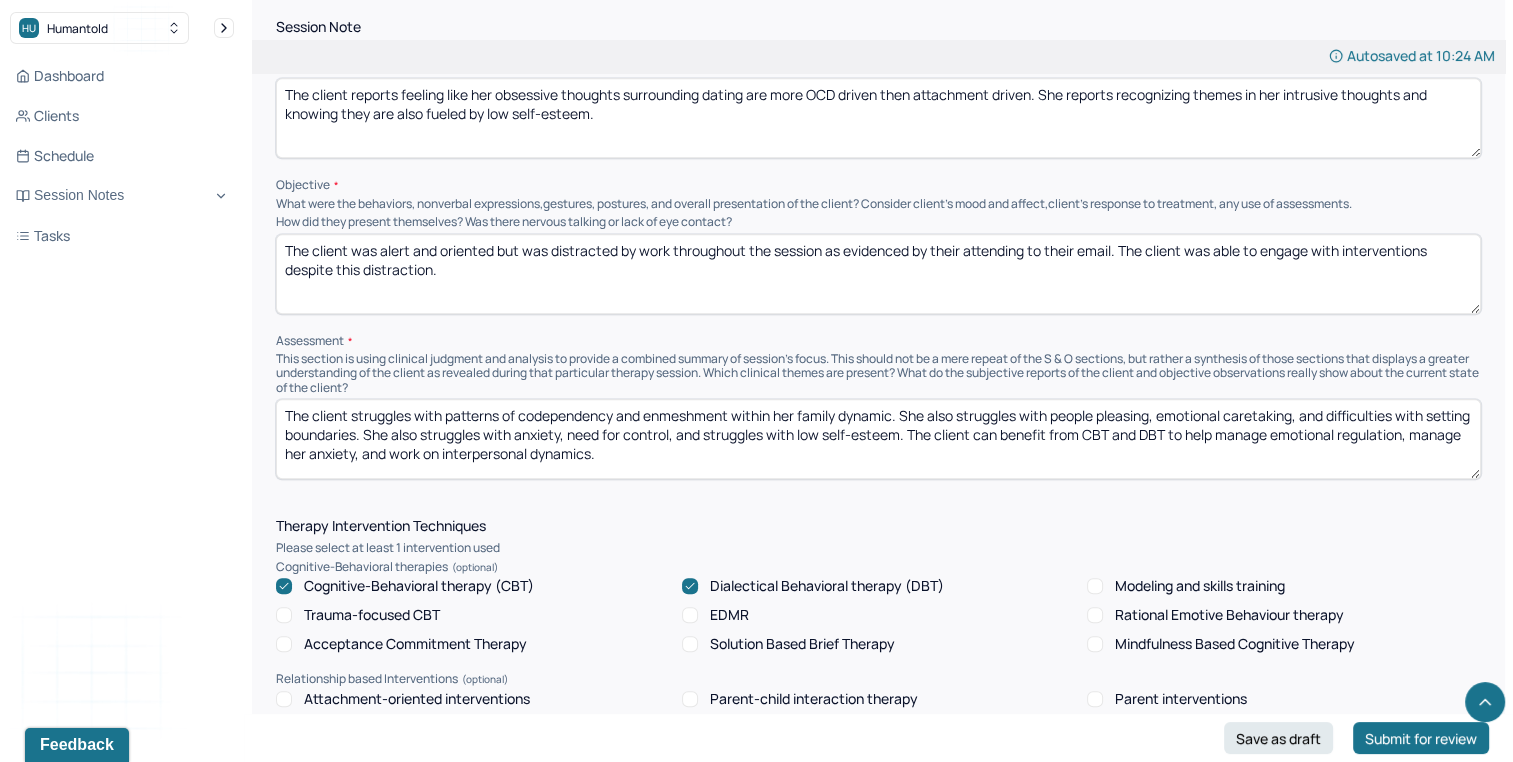 scroll, scrollTop: 1238, scrollLeft: 0, axis: vertical 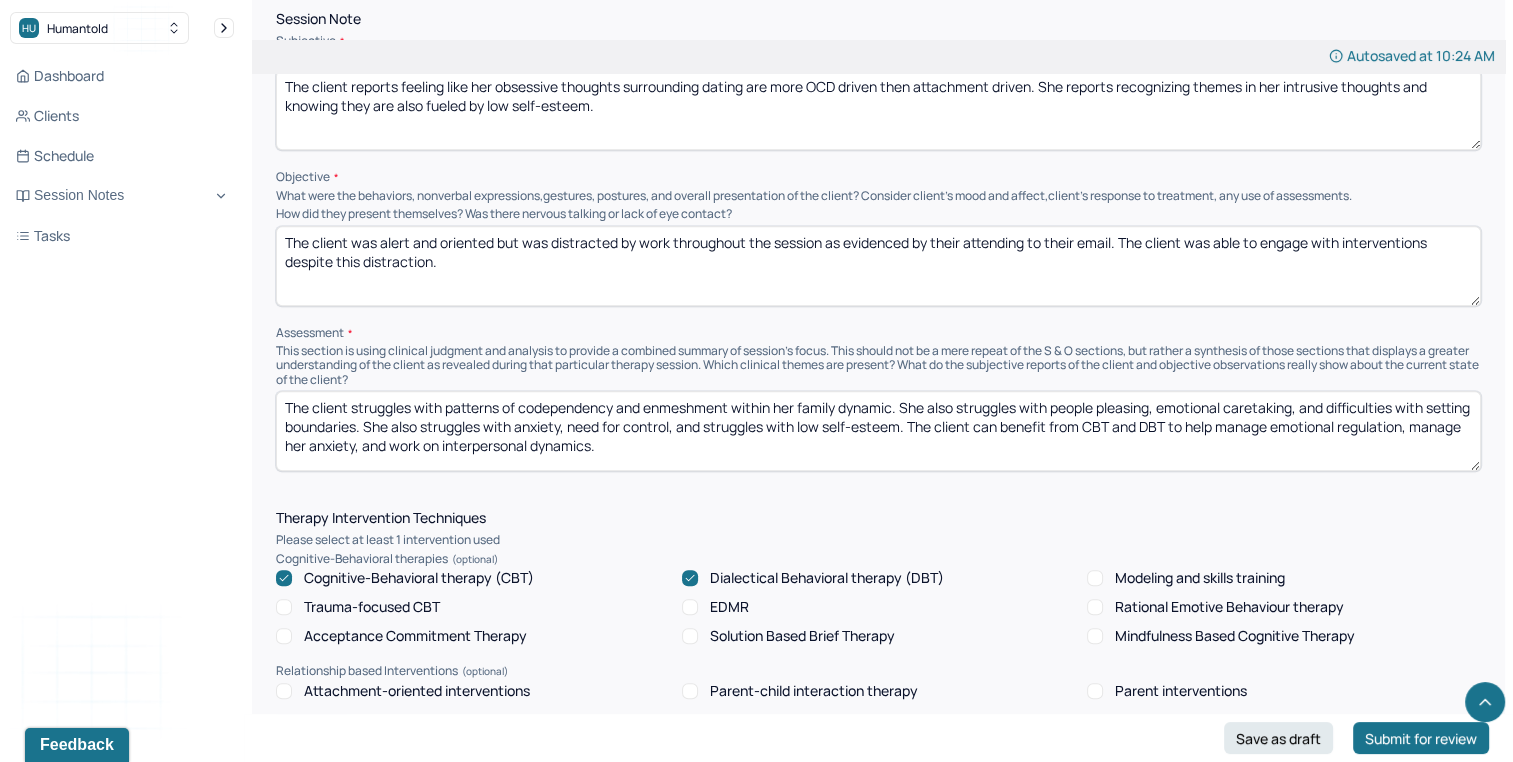 type on "The client was alert and oriented but was distracted by work throughout the session as evidenced by their attending to their email. The client was able to engage with interventions despite this distraction." 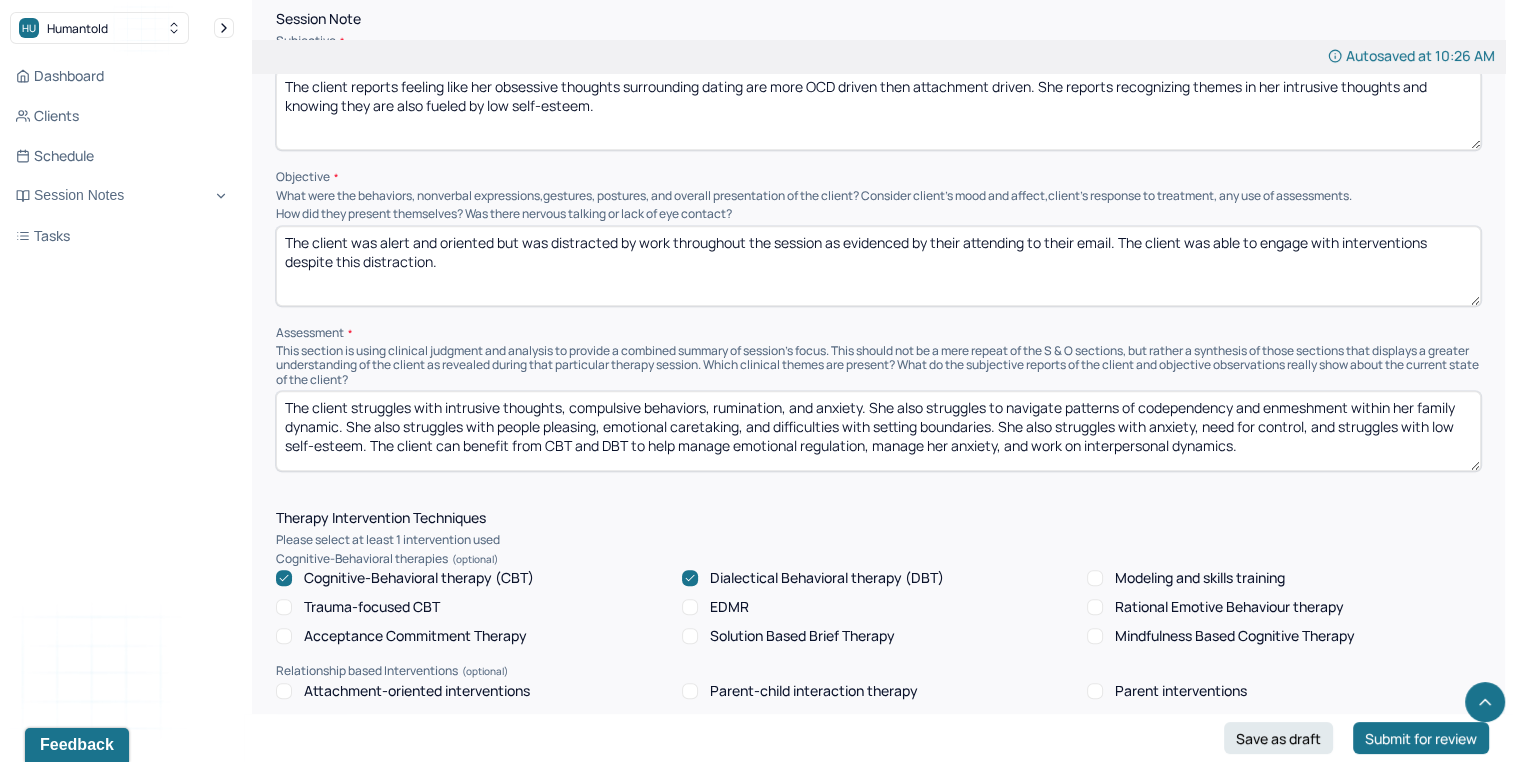 click on "The client struggles with intrusive thoughts, compulsive behaviors, rumination, and anxiety. She also struggles to navigate patterns of codependency and enmeshment within her family dynamic. She also struggles with people pleasing, emotional caretaking, and difficulties with setting boundaries. She also struggles with anxiety, need for control, and struggles with low self-esteem. The client can benefit from CBT and DBT to help manage emotional regulation, manage her anxiety, and work on interpersonal dynamics." at bounding box center [878, 431] 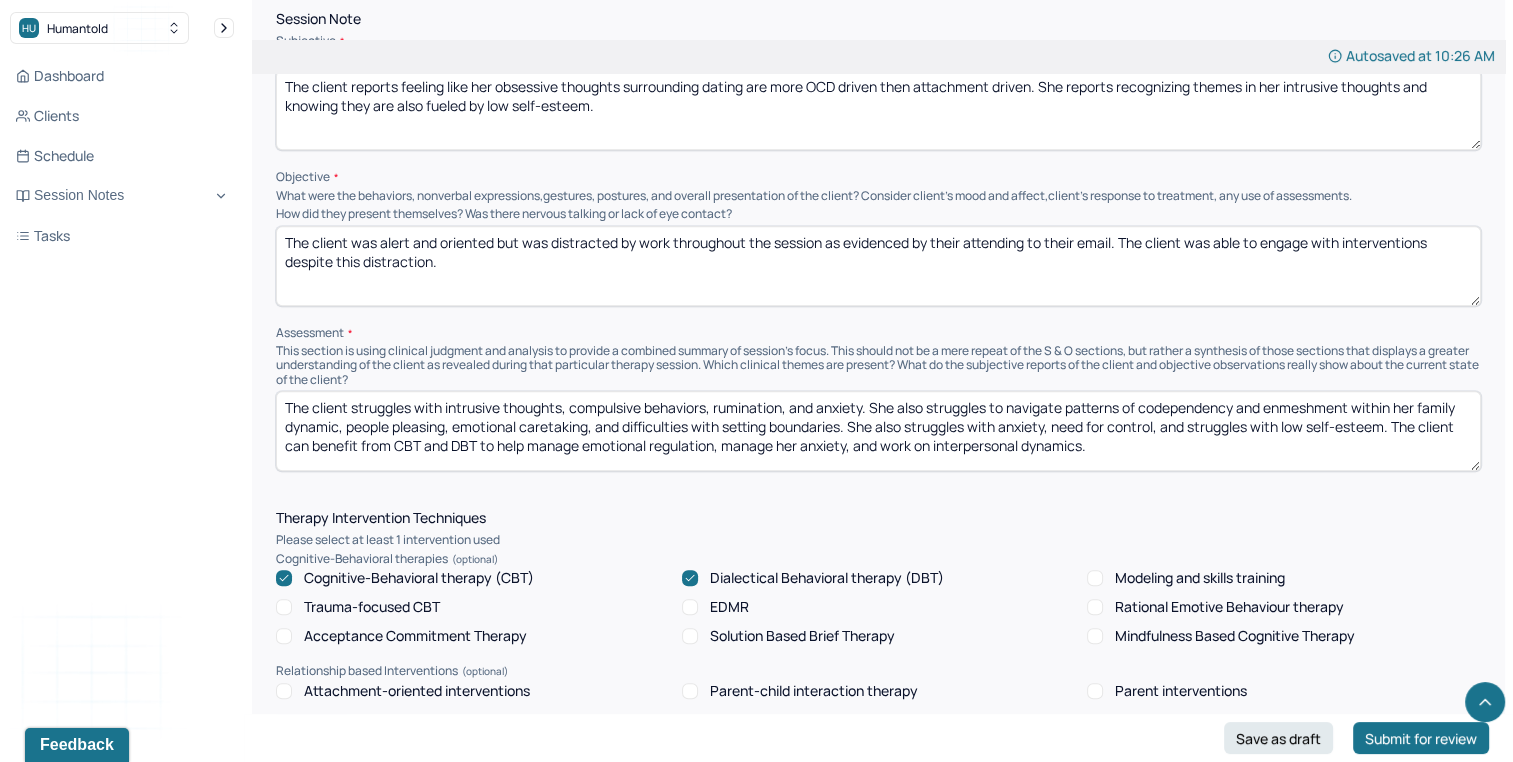 drag, startPoint x: 980, startPoint y: 436, endPoint x: 1052, endPoint y: 434, distance: 72.02777 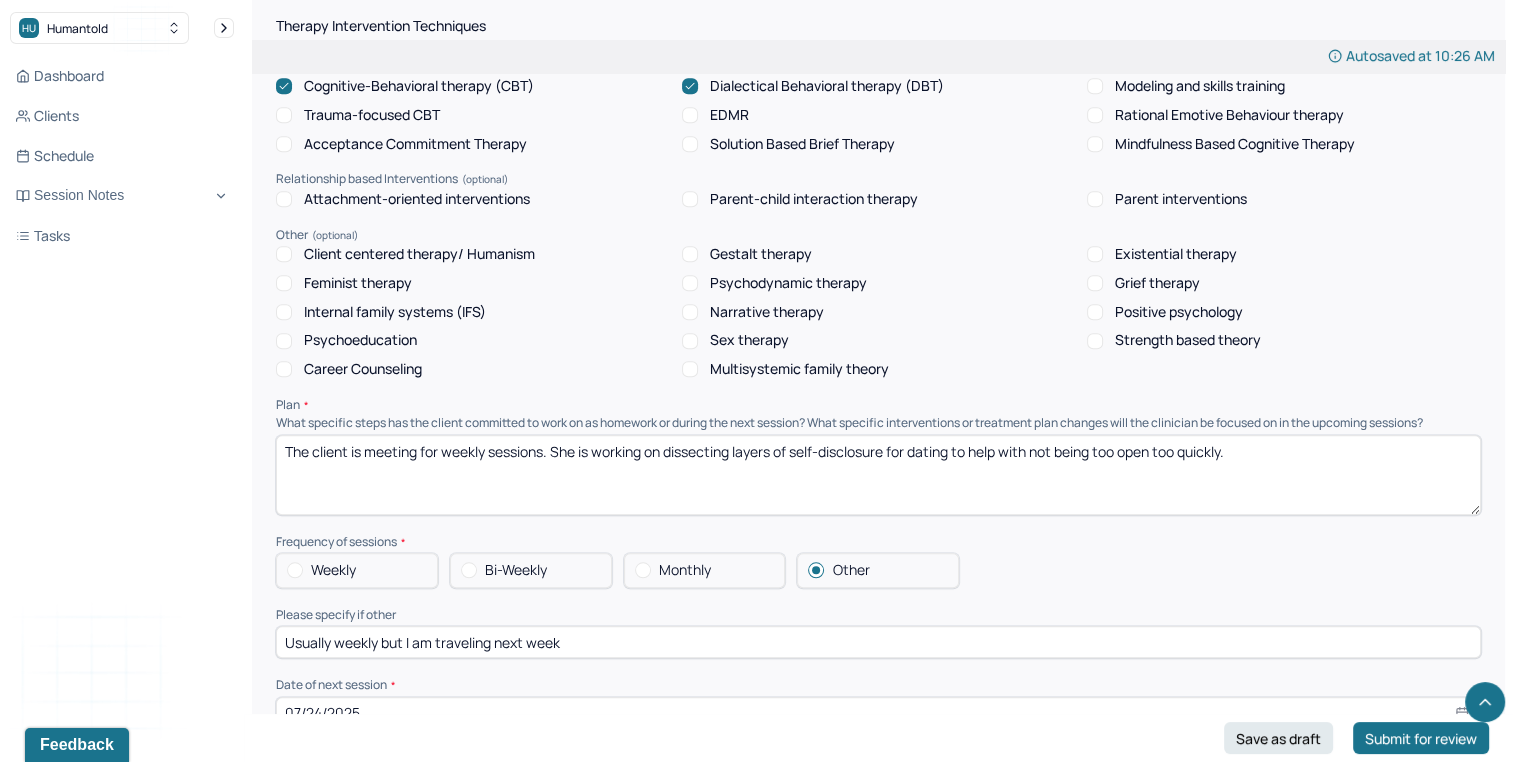 scroll, scrollTop: 1701, scrollLeft: 0, axis: vertical 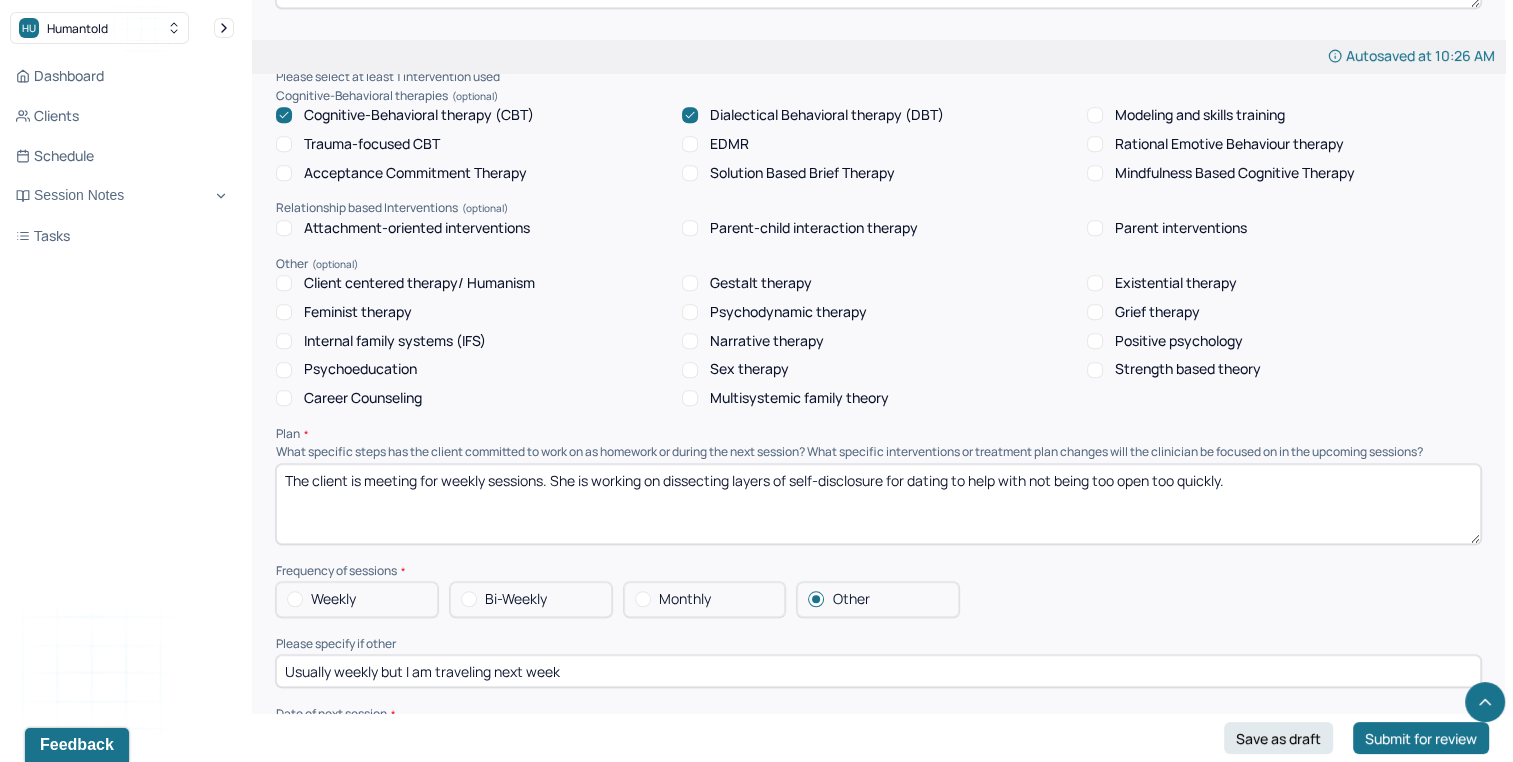 type on "The client struggles with intrusive thoughts, compulsive behaviors, rumination, and anxiety. She also struggles to navigate patterns of codependency and enmeshment within her family dynamic, people pleasing, emotional caretaking, and difficulties with setting boundaries. She also struggles reassurance seeking, need for control, and executive functioning. The client can benefit from CBT and DBT to help manage emotional regulation, manage her anxiety, and work on interpersonal dynamics." 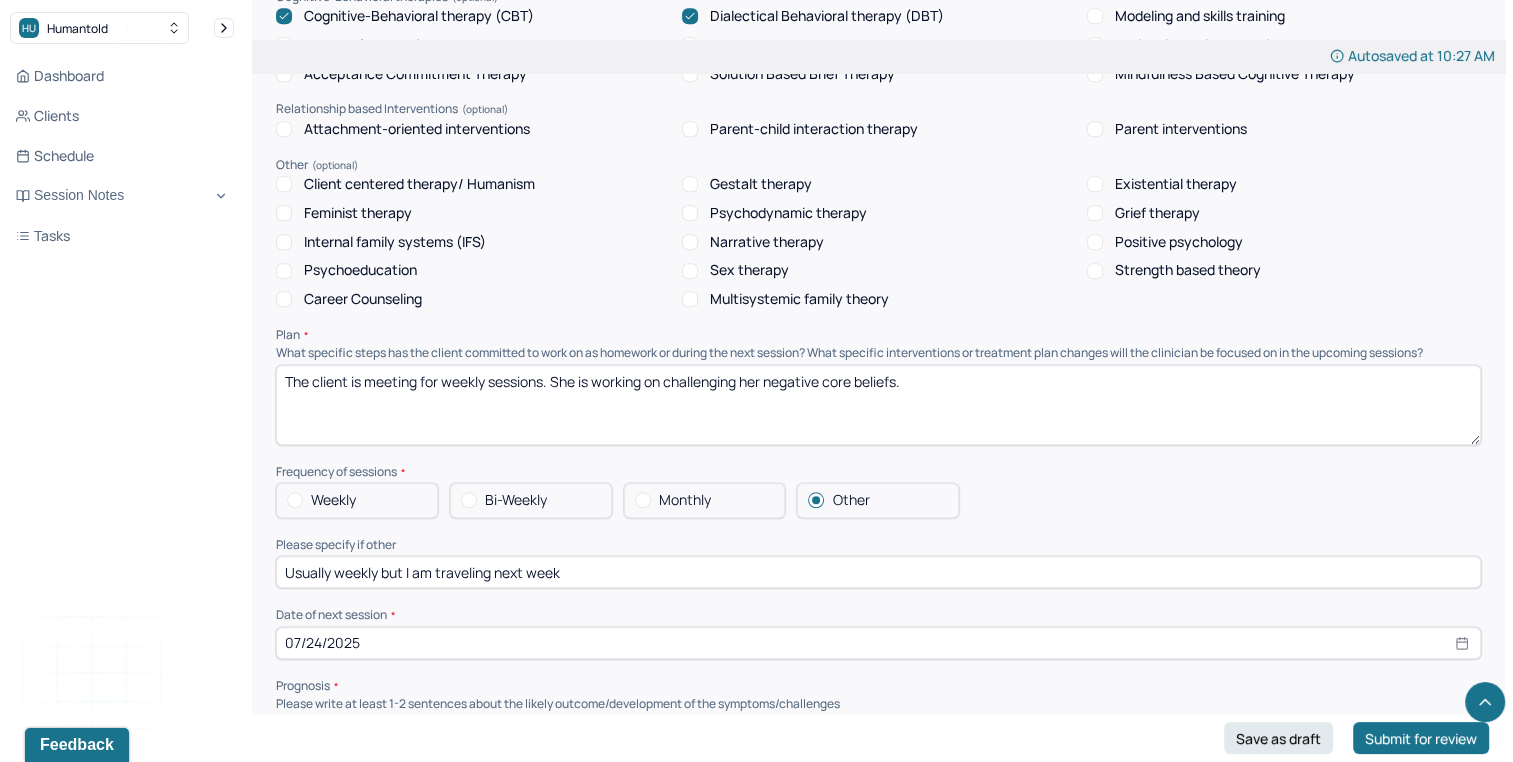 scroll, scrollTop: 1808, scrollLeft: 0, axis: vertical 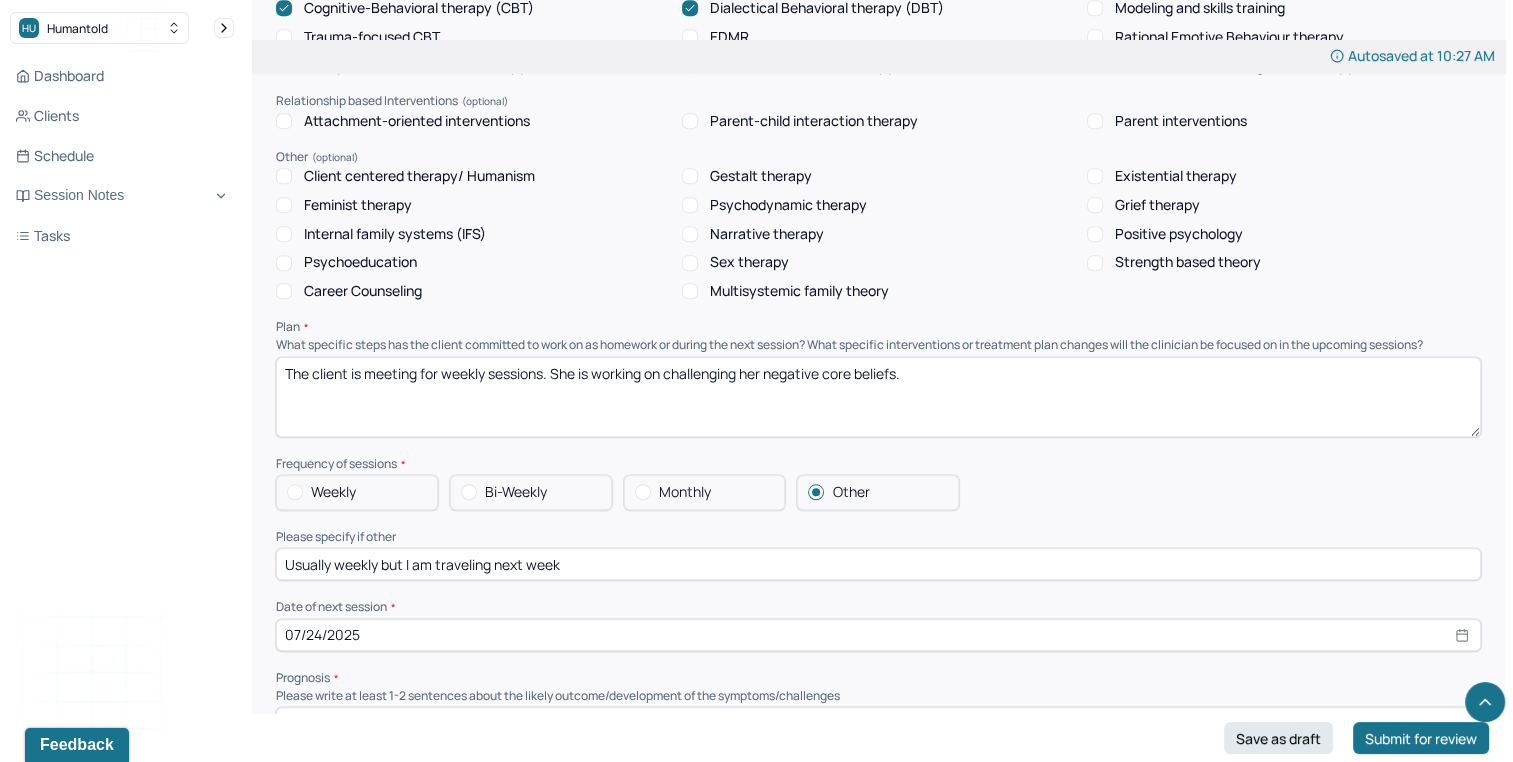 type on "The client is meeting for weekly sessions. She is working on challenging her negative core beliefs." 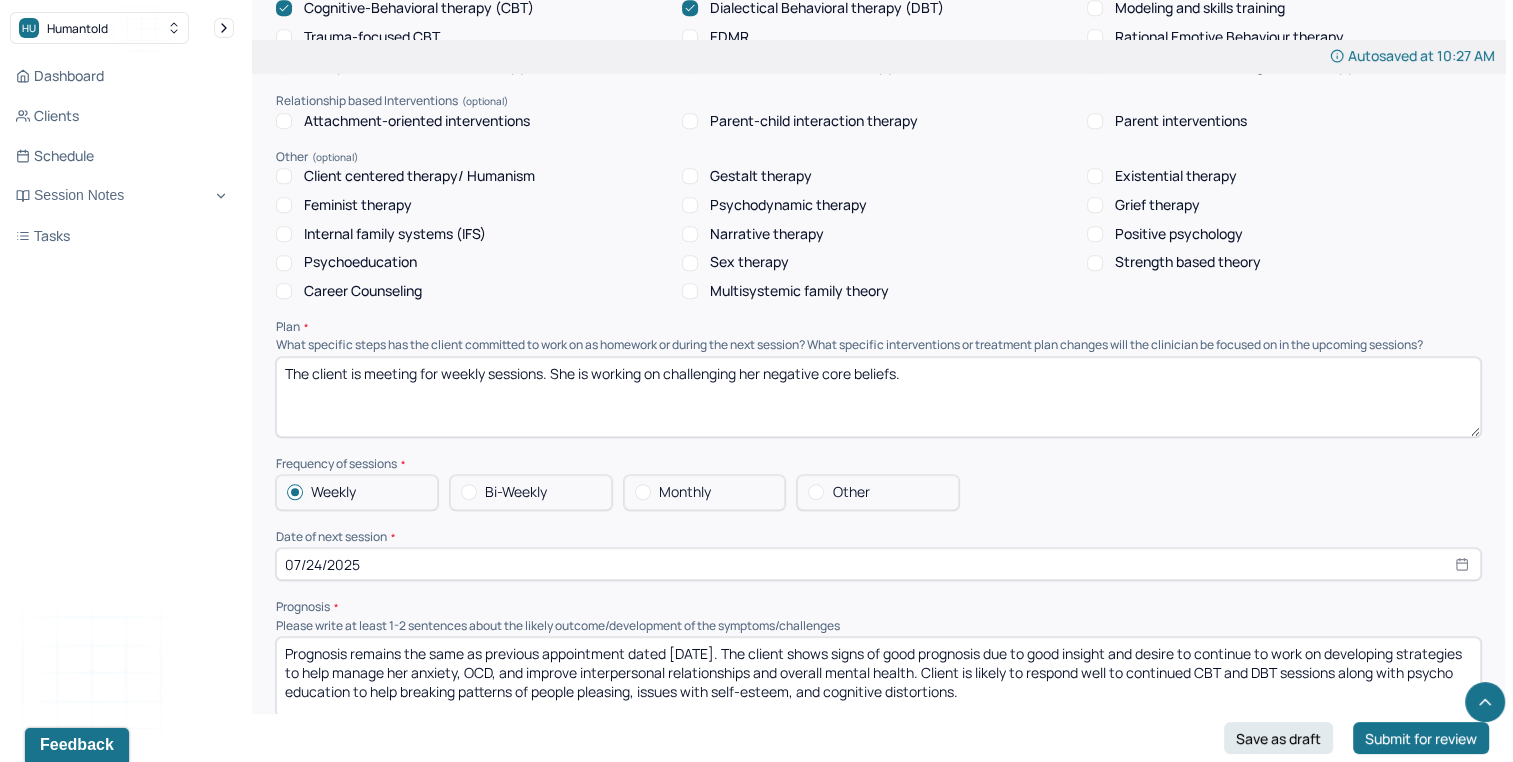 select on "7" 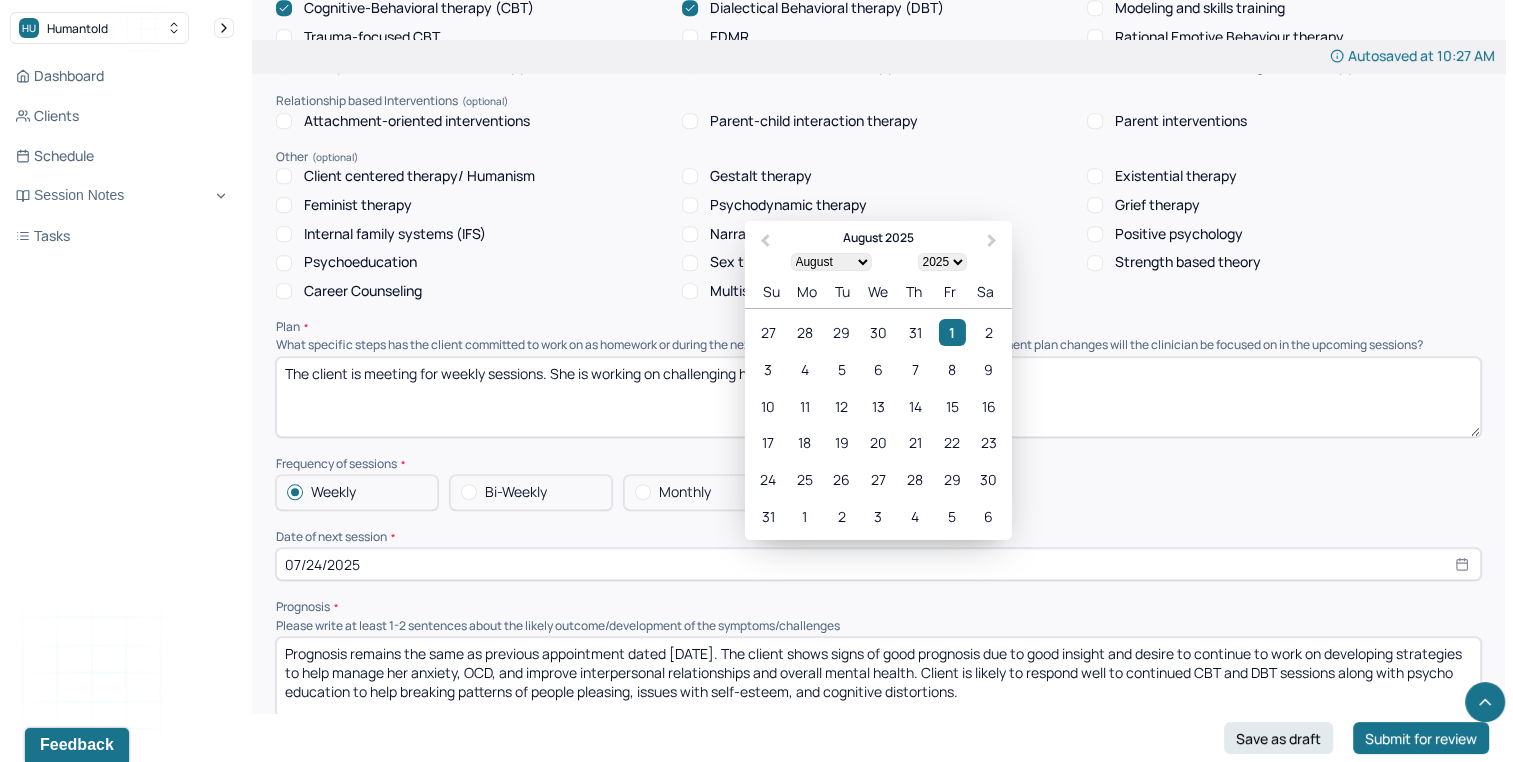 click on "07/24/2025" at bounding box center (878, 564) 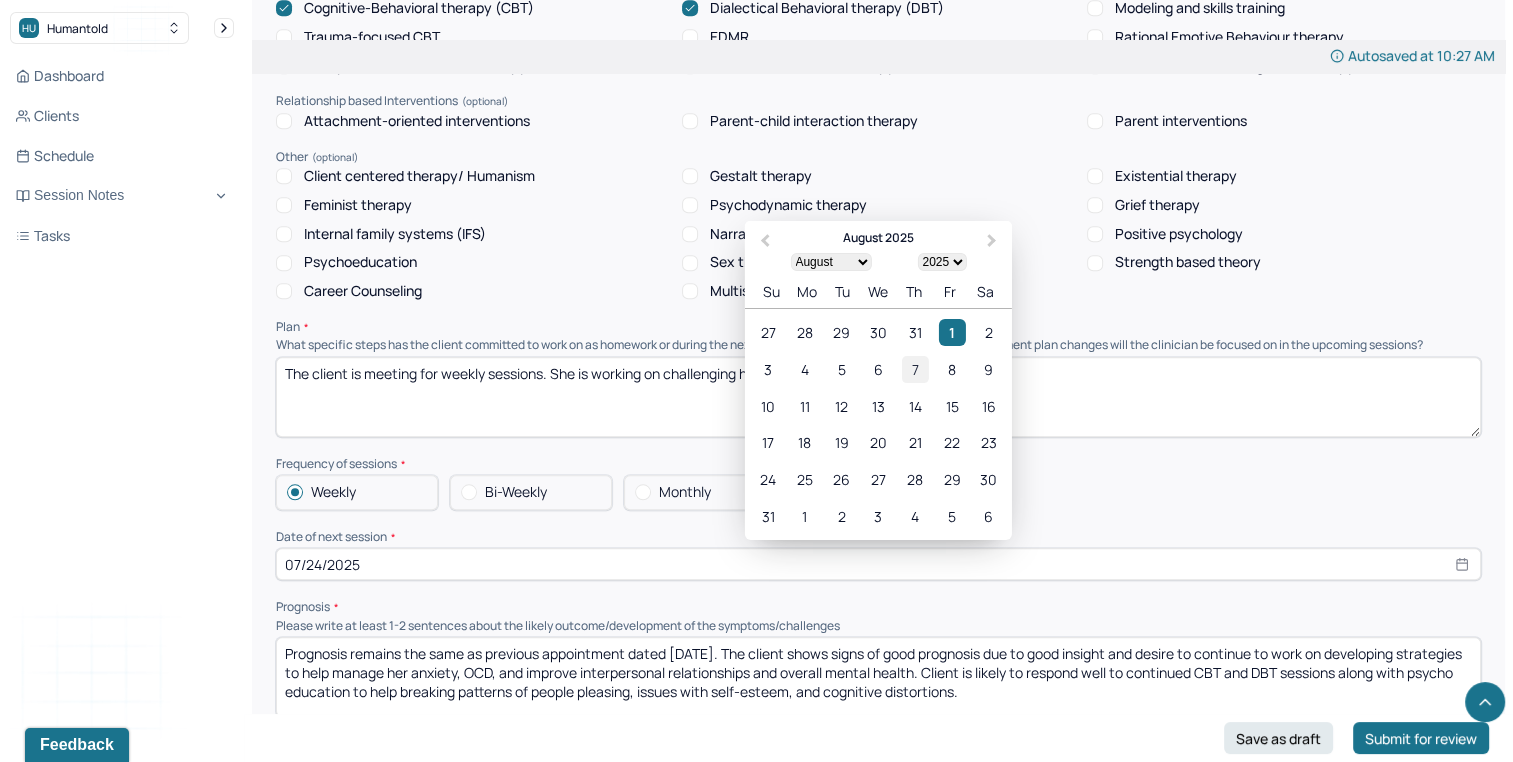 click on "7" at bounding box center [915, 369] 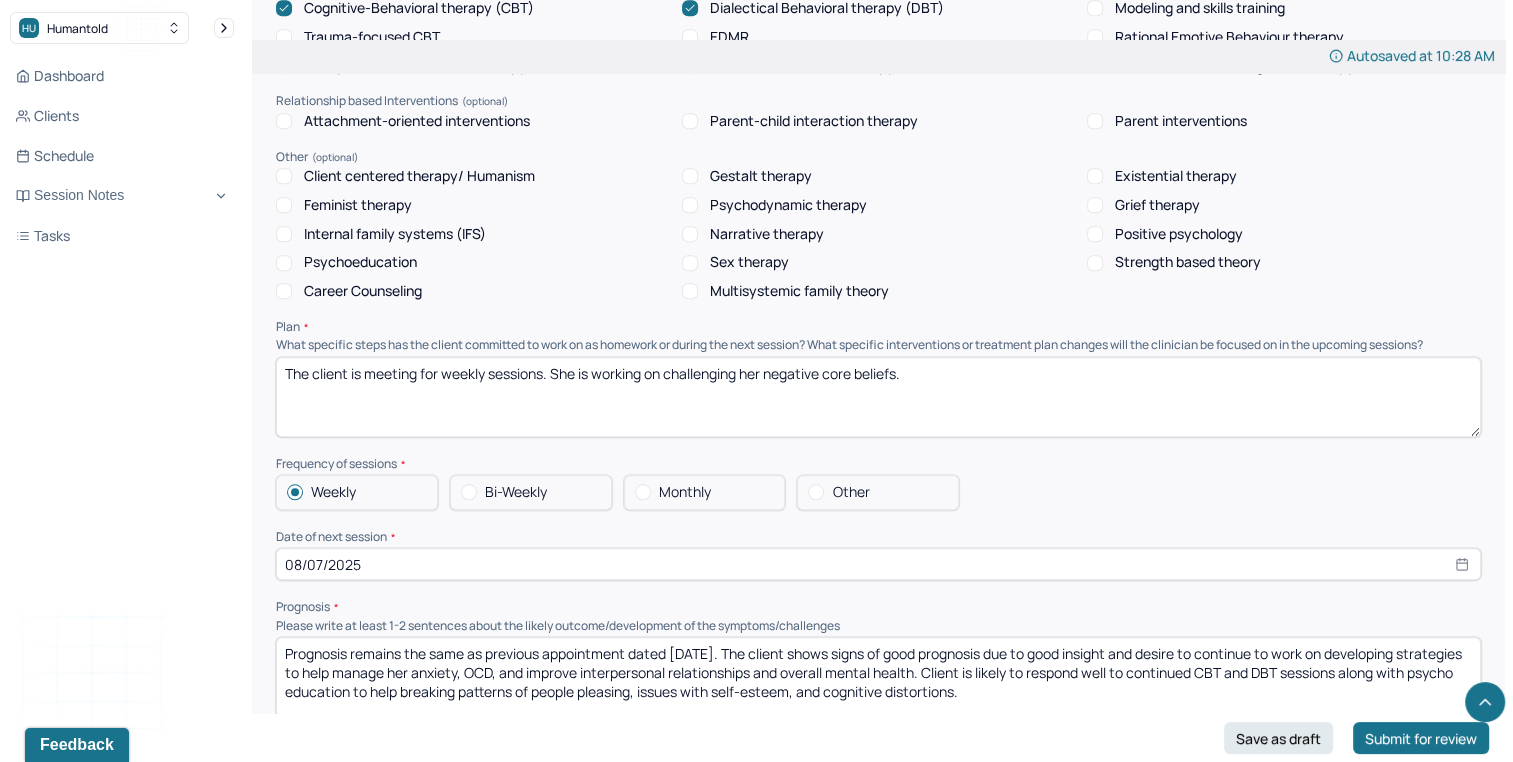 select on "7" 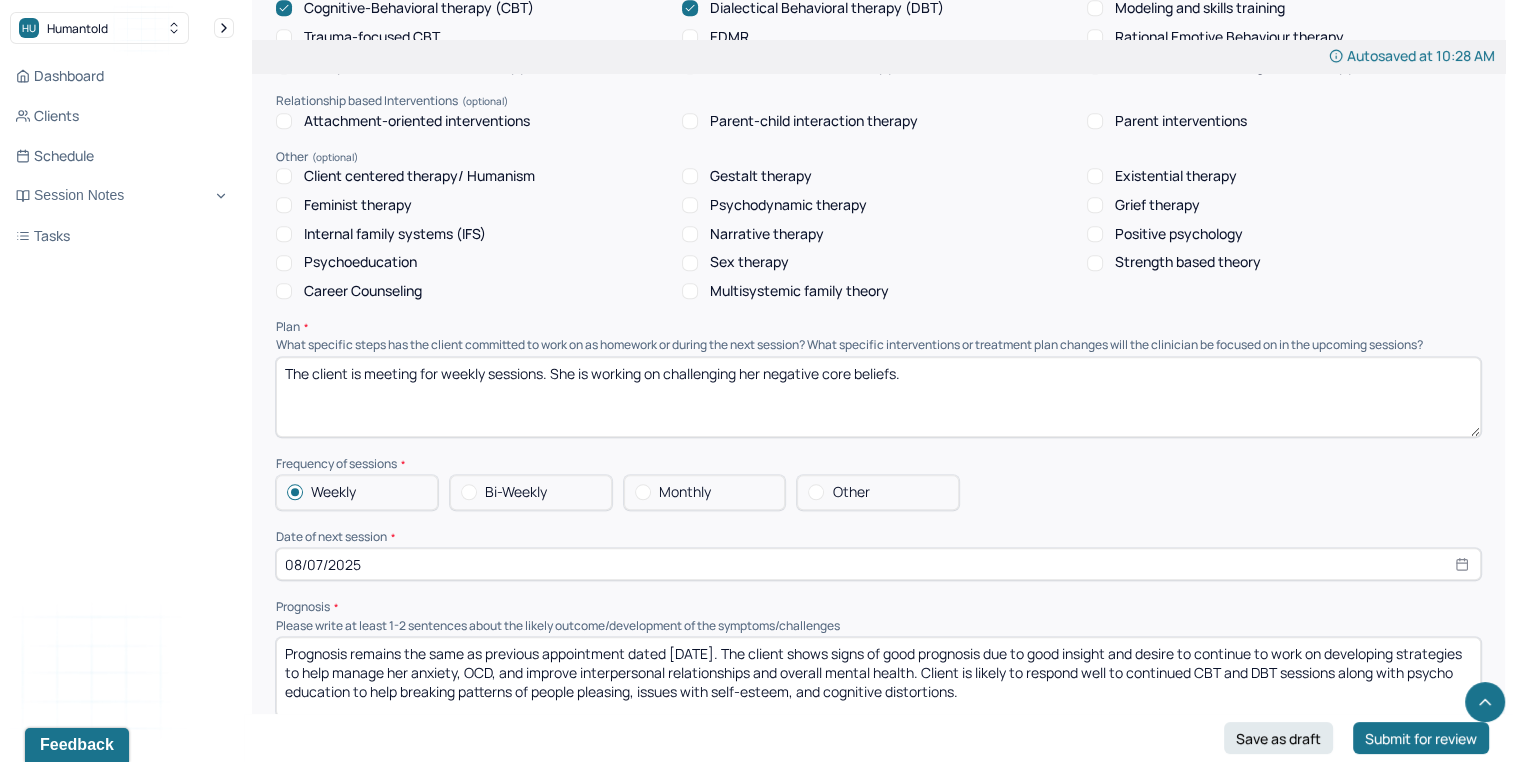 click on "Prognosis" at bounding box center [878, 607] 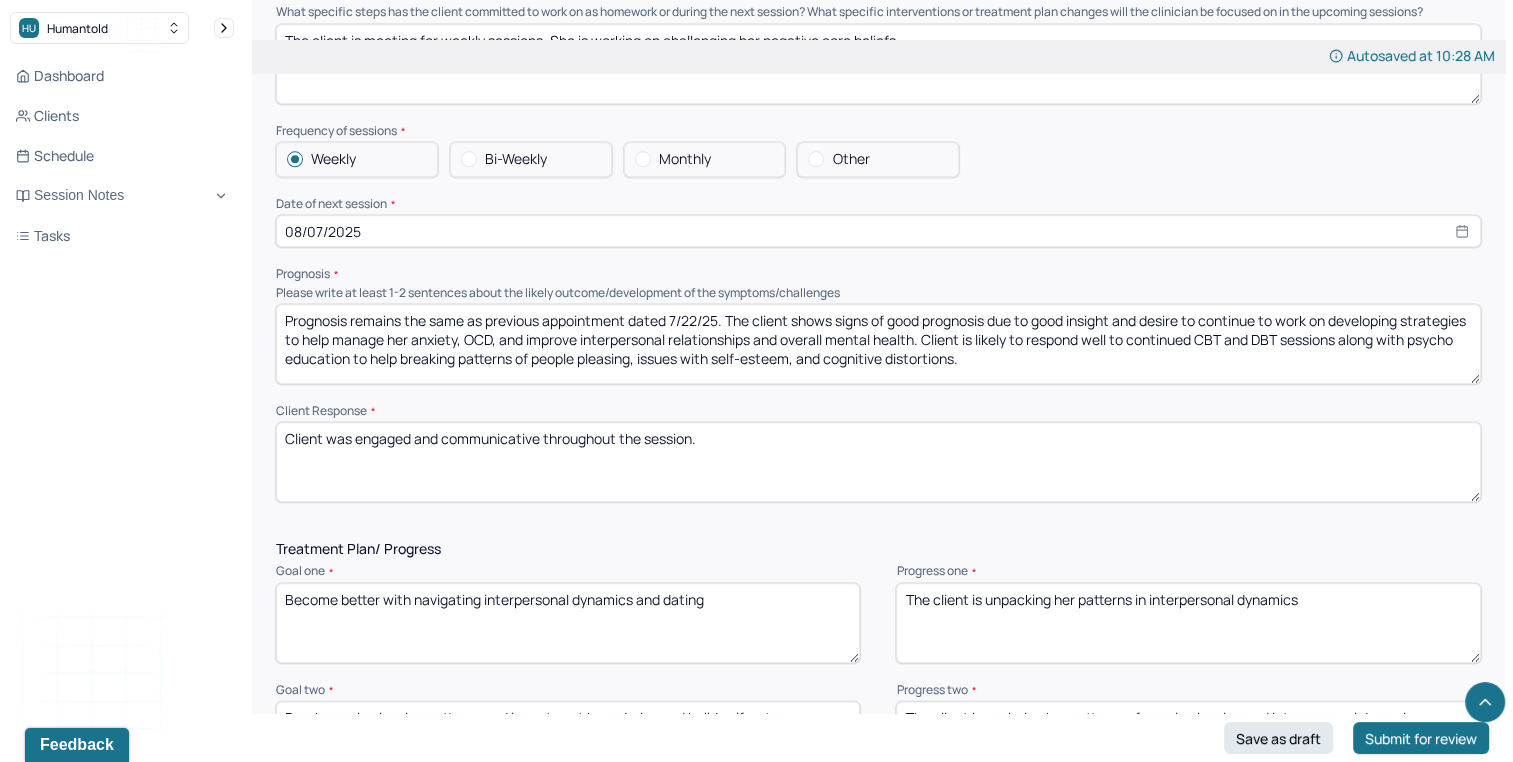 scroll, scrollTop: 2141, scrollLeft: 0, axis: vertical 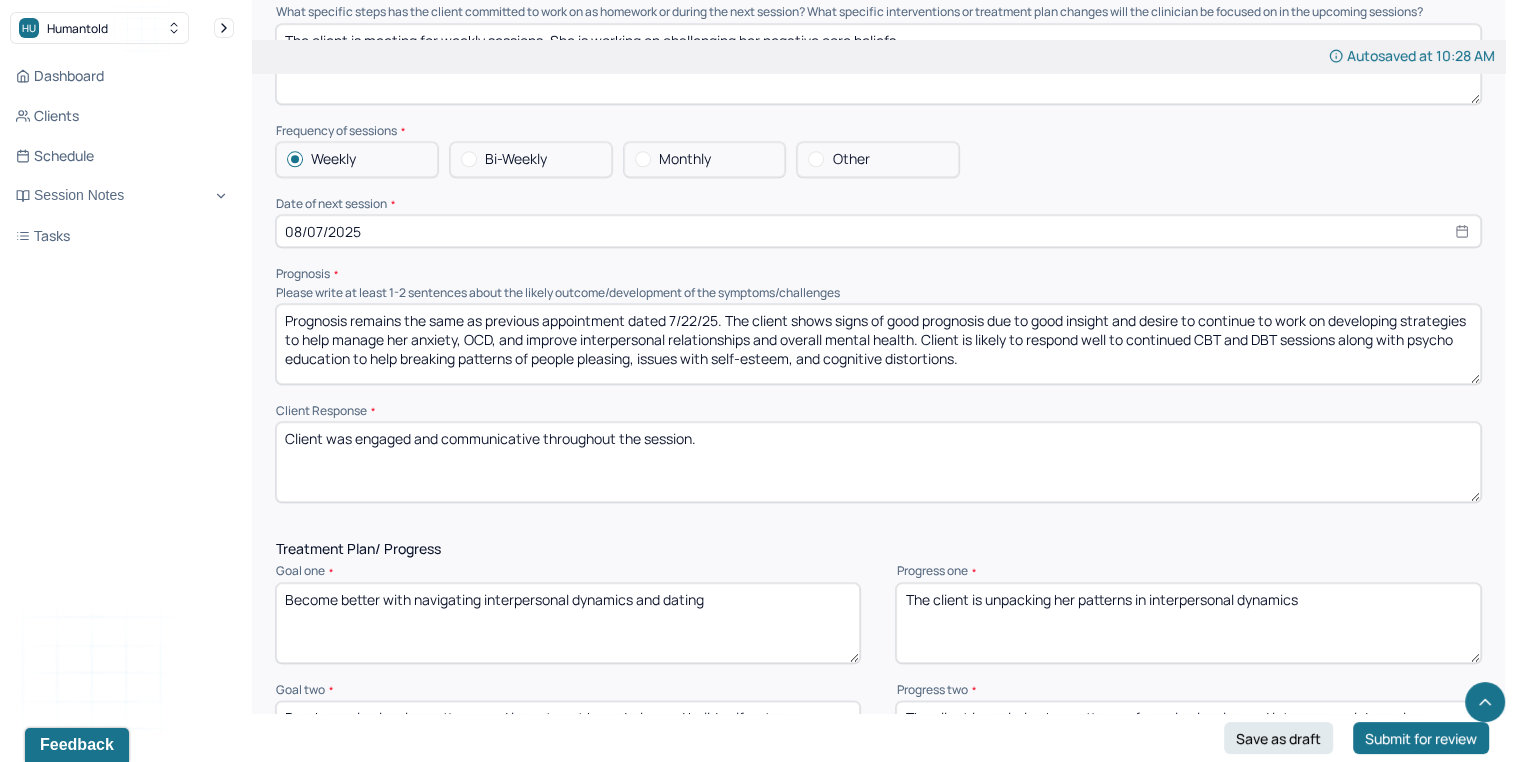 click on "Client was engaged and communicative throughout the session." at bounding box center [878, 462] 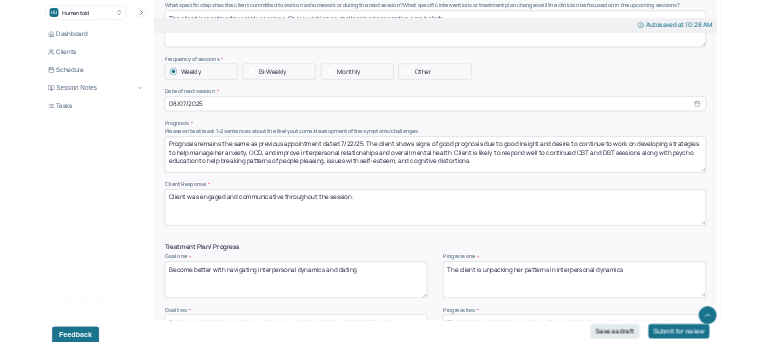 scroll, scrollTop: 2884, scrollLeft: 0, axis: vertical 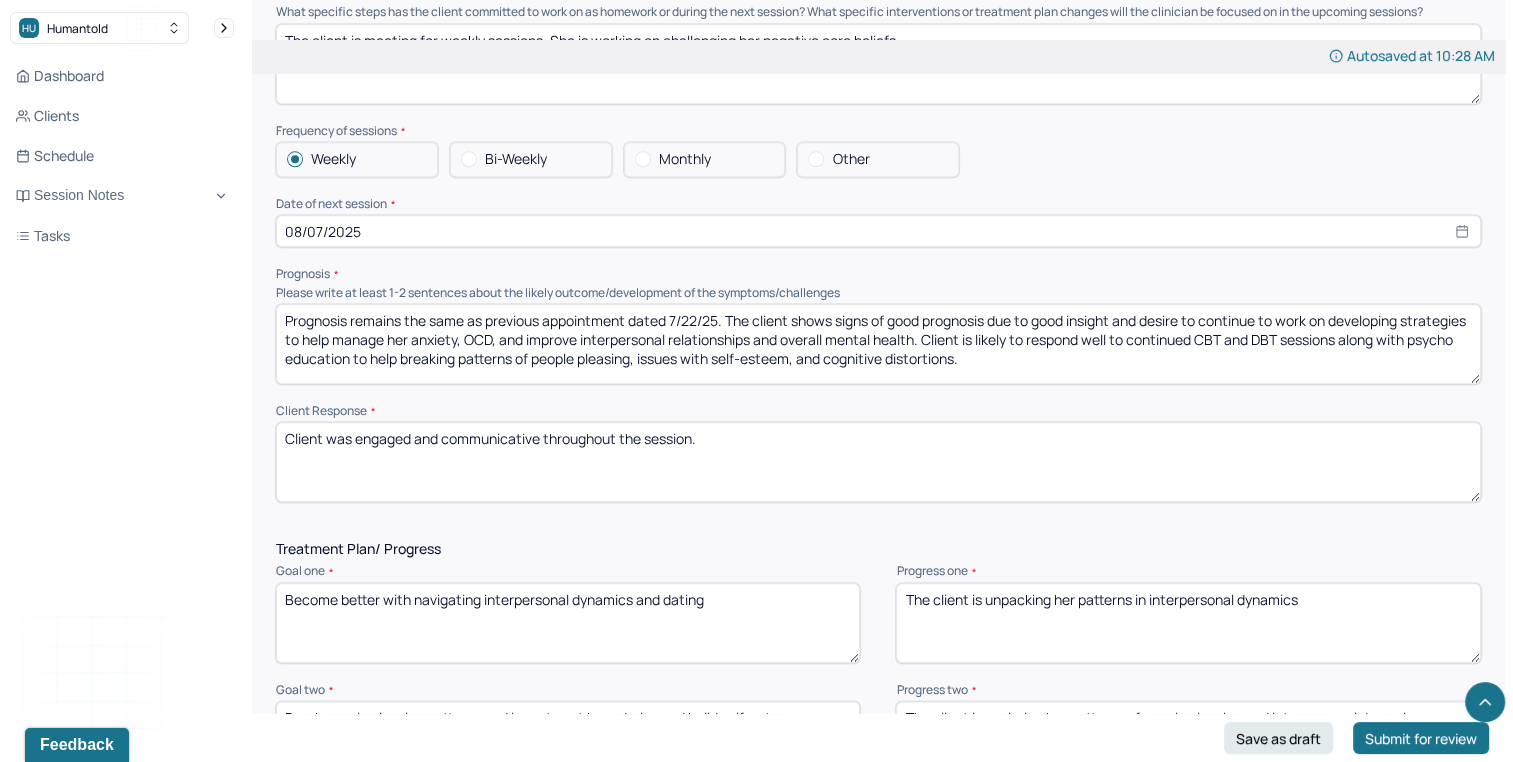 click on "Client was engaged and communicative throughout the session." at bounding box center (878, 462) 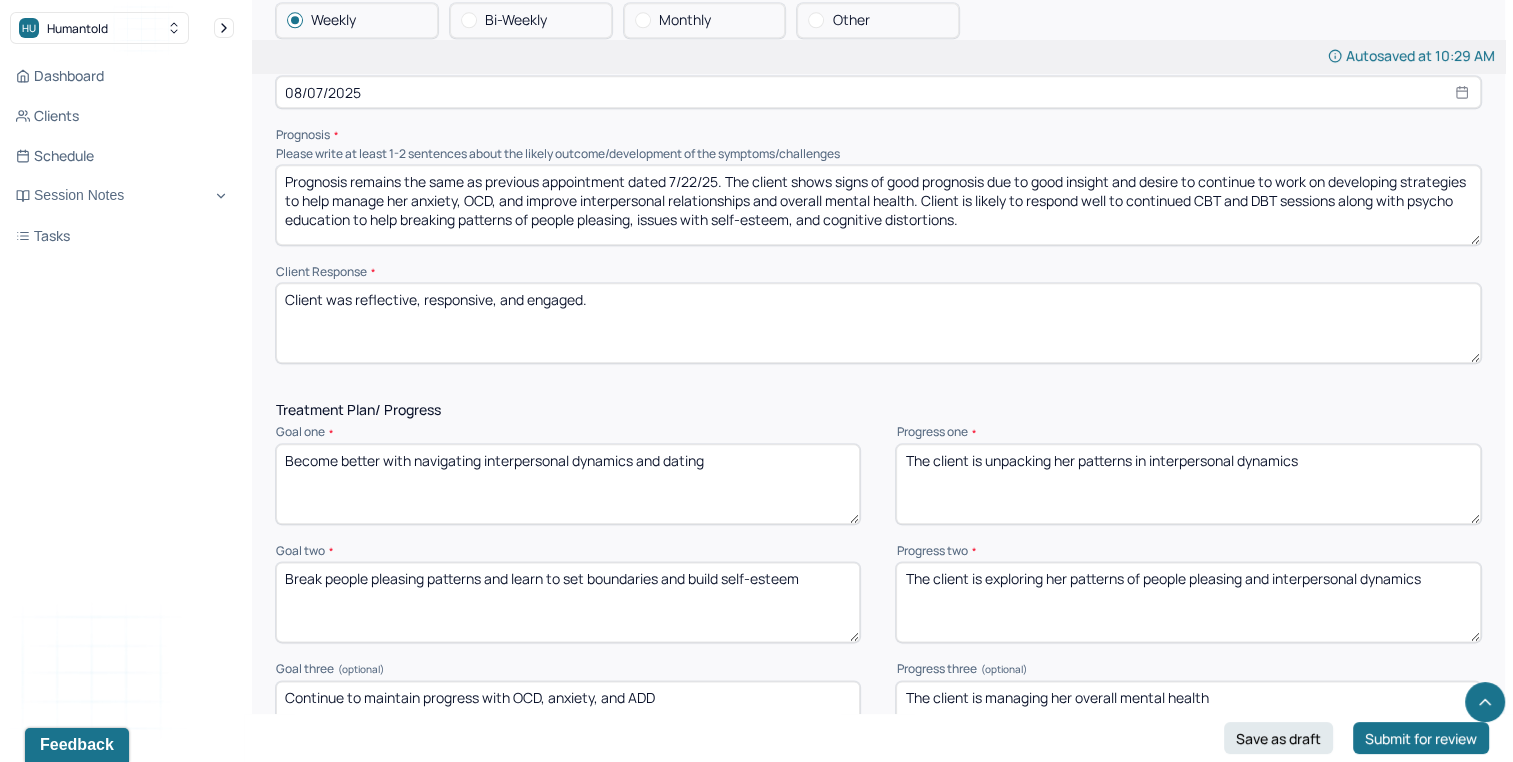 scroll, scrollTop: 2272, scrollLeft: 0, axis: vertical 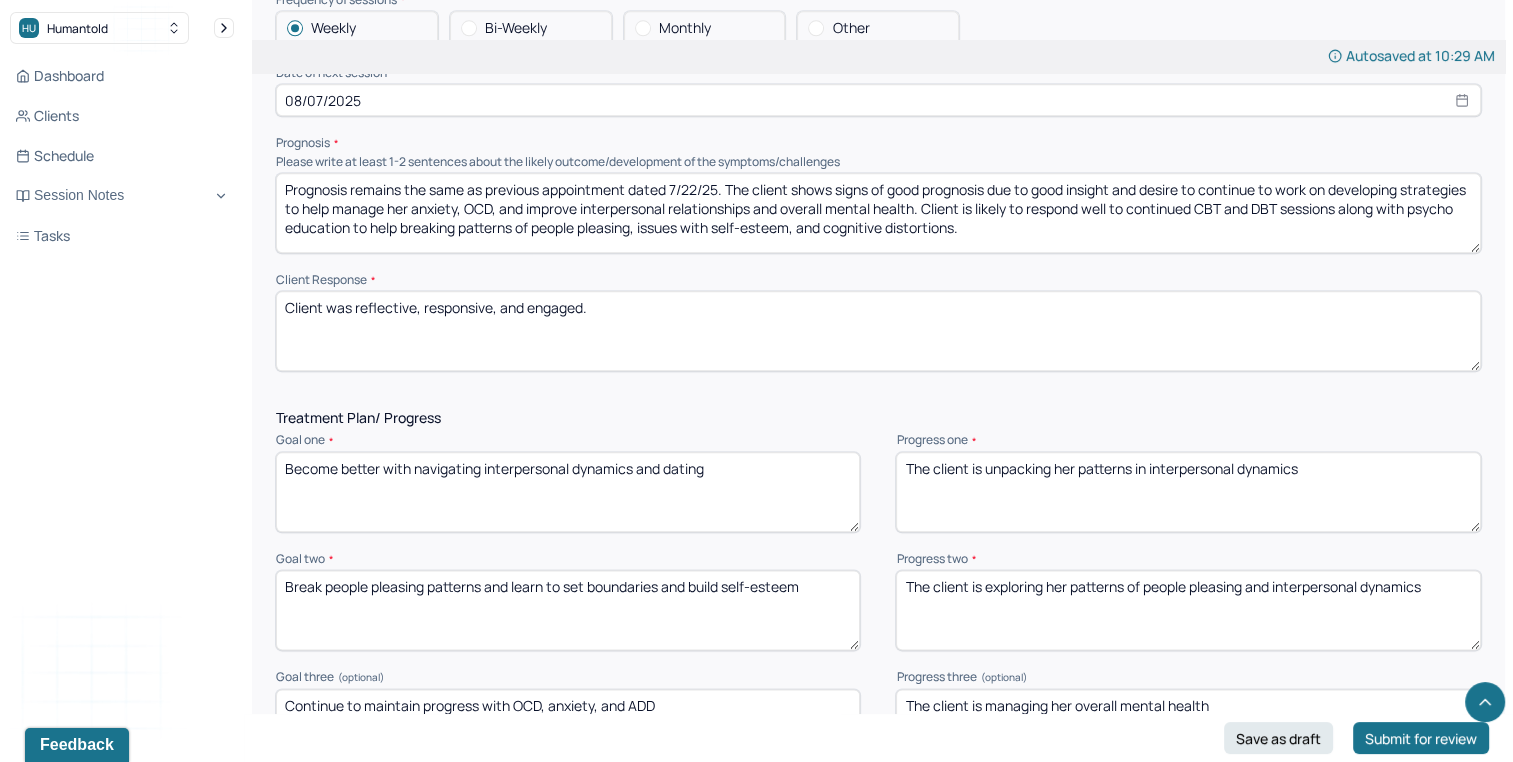 type on "Client was reflective, responsive, and engaged." 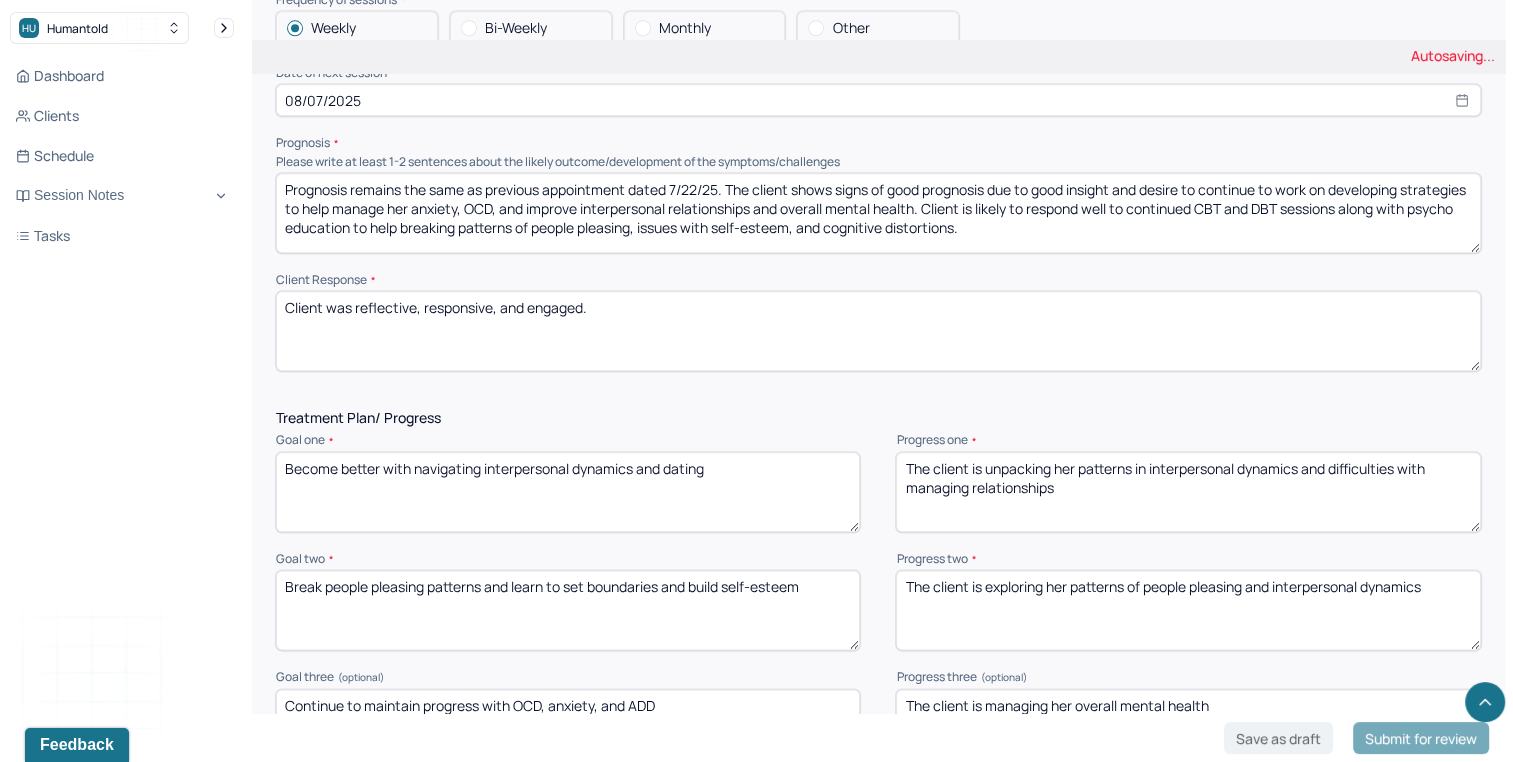 type on "The client is unpacking her patterns in interpersonal dynamics and difficulties with managing relationships" 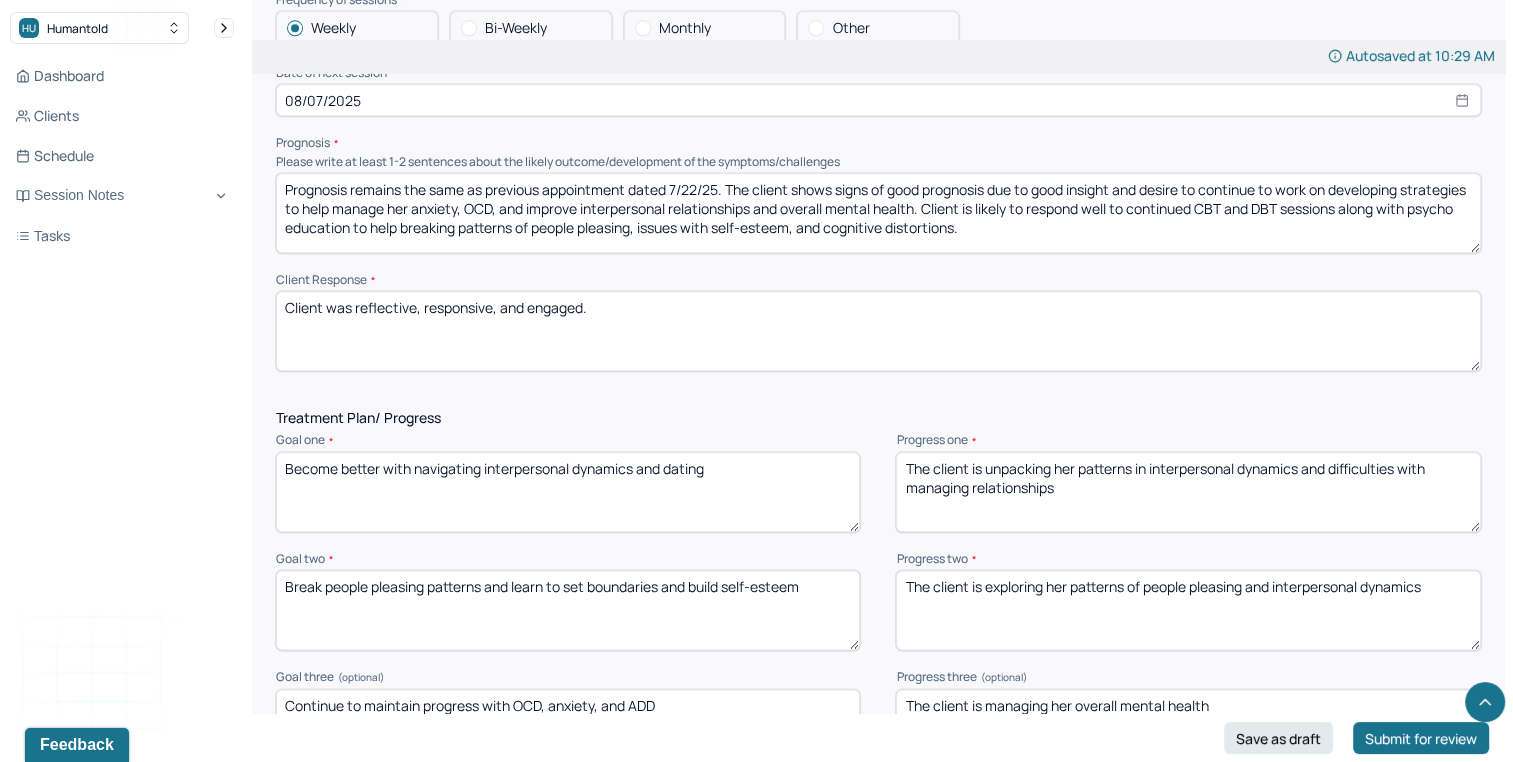 click on "The client is exploring her patterns of people pleasing and interpersonal dynamics" at bounding box center [1188, 610] 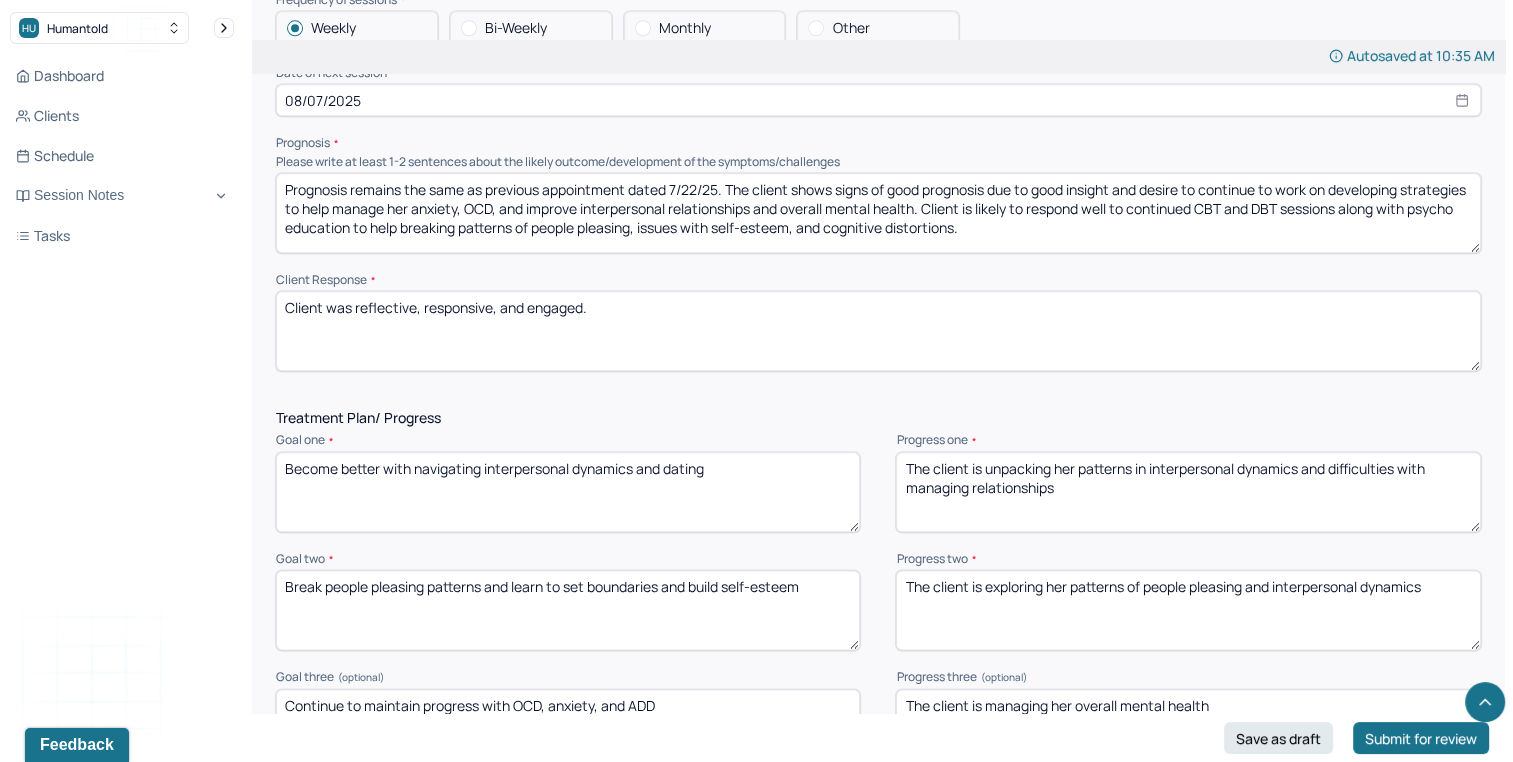 click on "The client is exploring her patterns of people pleasing and interpersonal dynamics" at bounding box center (1188, 610) 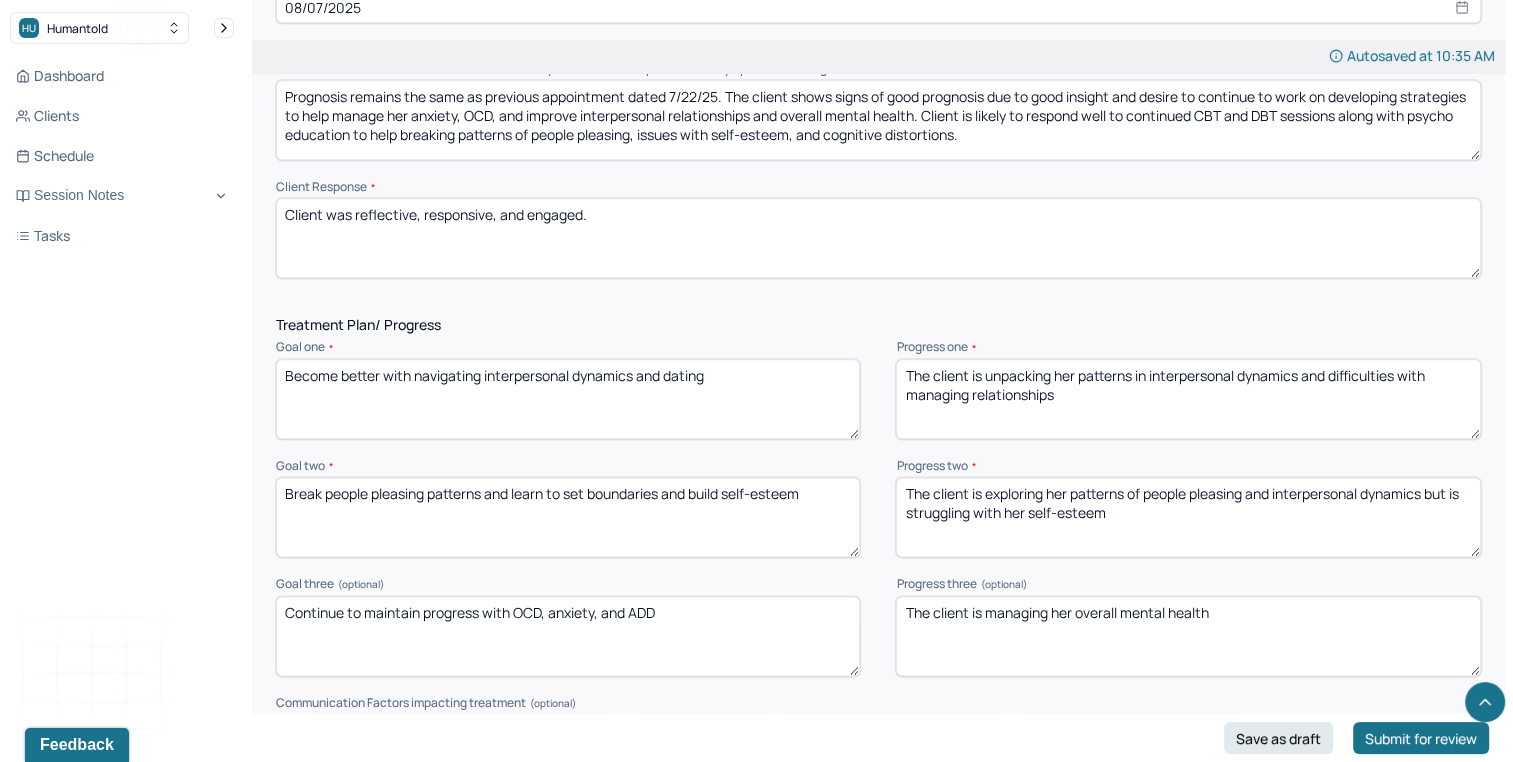 scroll, scrollTop: 2385, scrollLeft: 0, axis: vertical 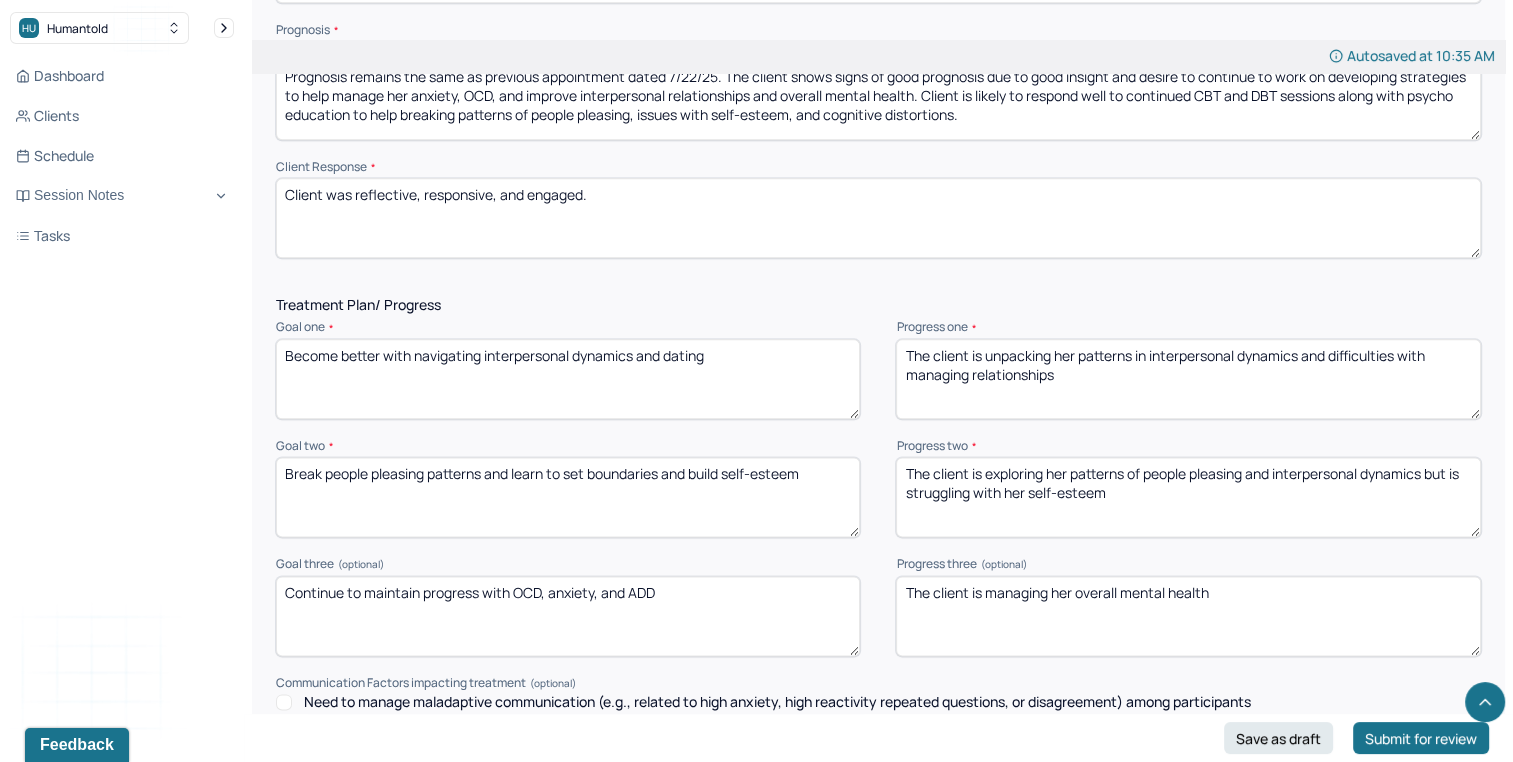 type on "The client is exploring her patterns of people pleasing and interpersonal dynamics but is struggling with her self-esteem" 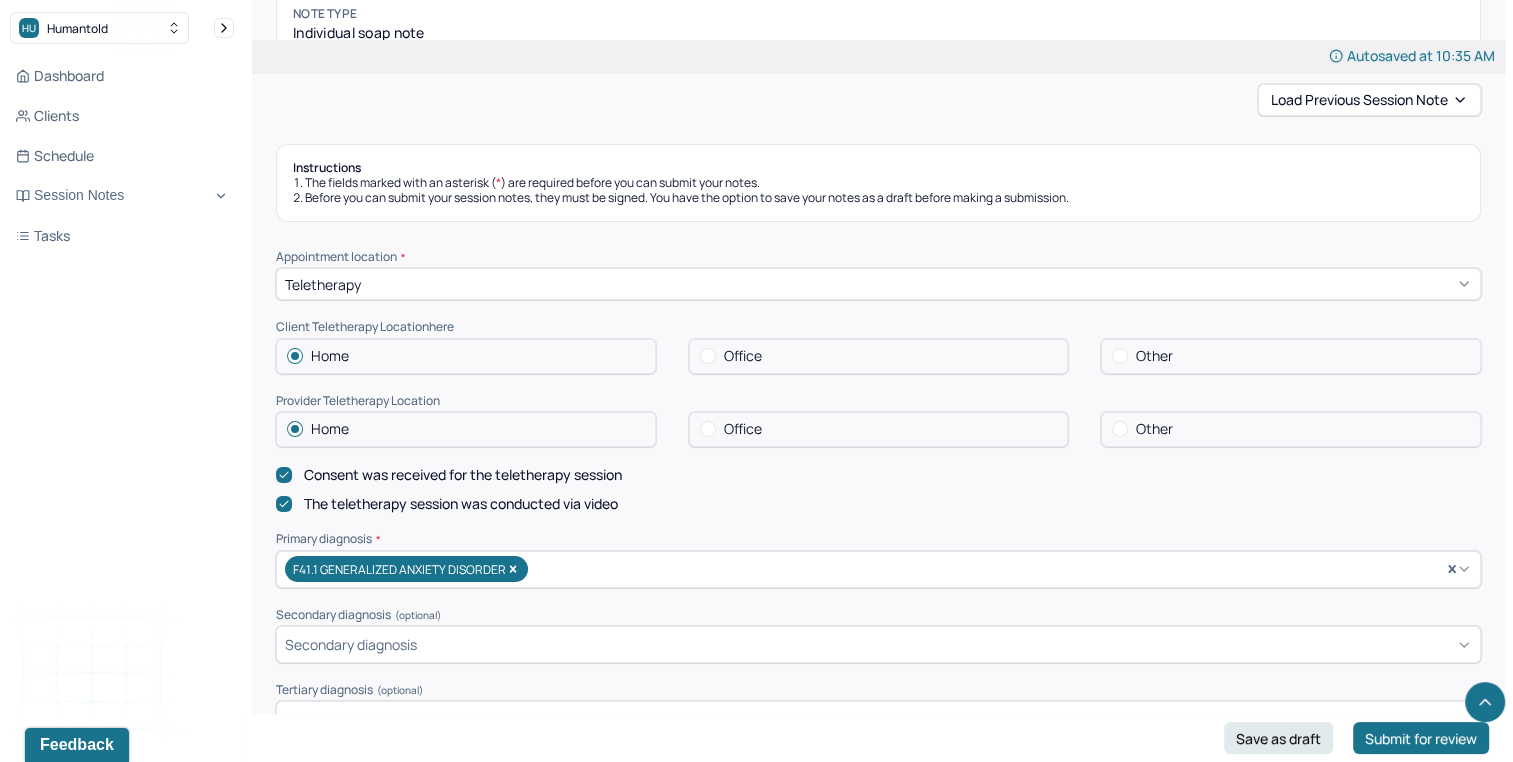 scroll, scrollTop: 0, scrollLeft: 0, axis: both 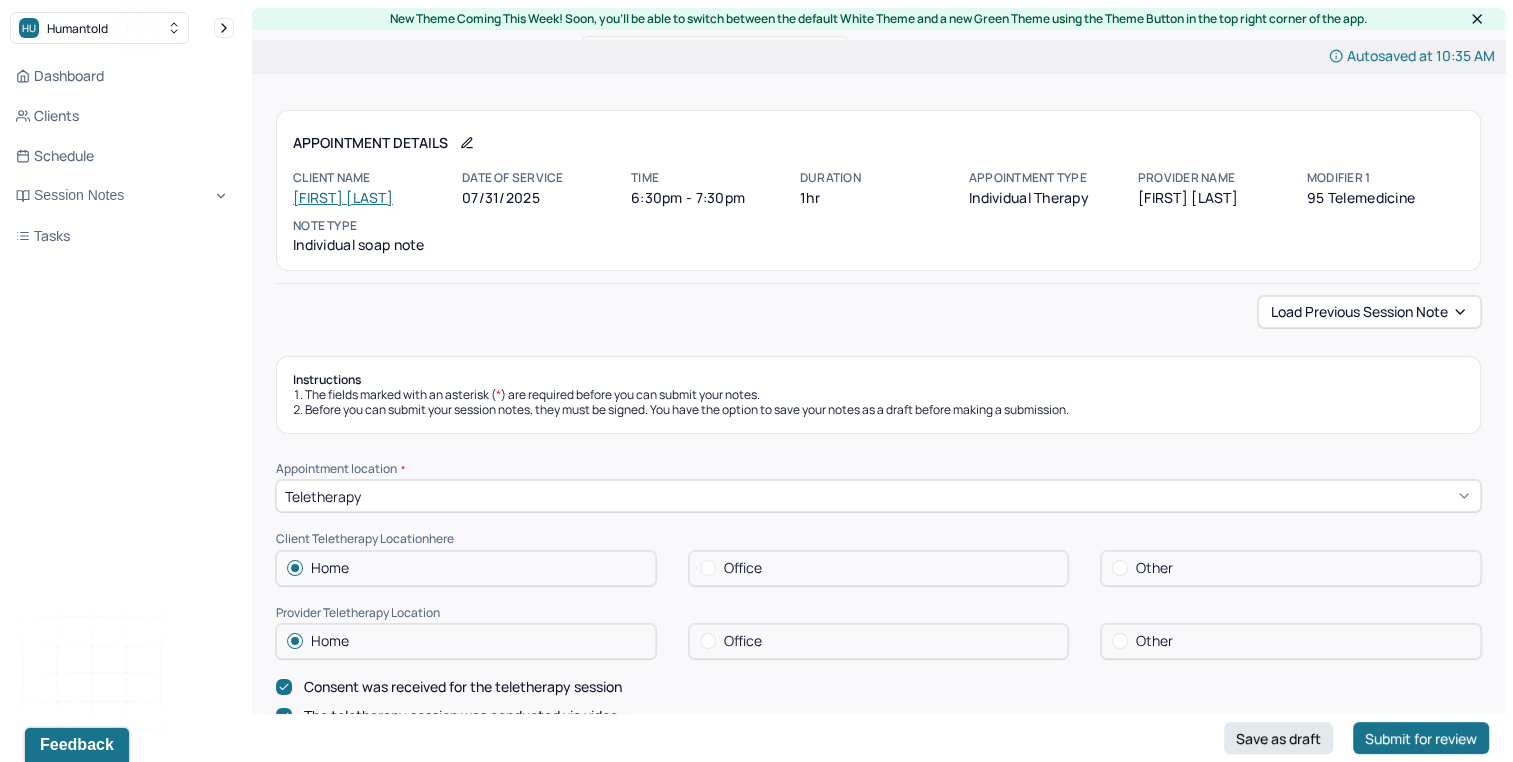 type on "The client is managing her overall mental health and is seeking medication for her OCD" 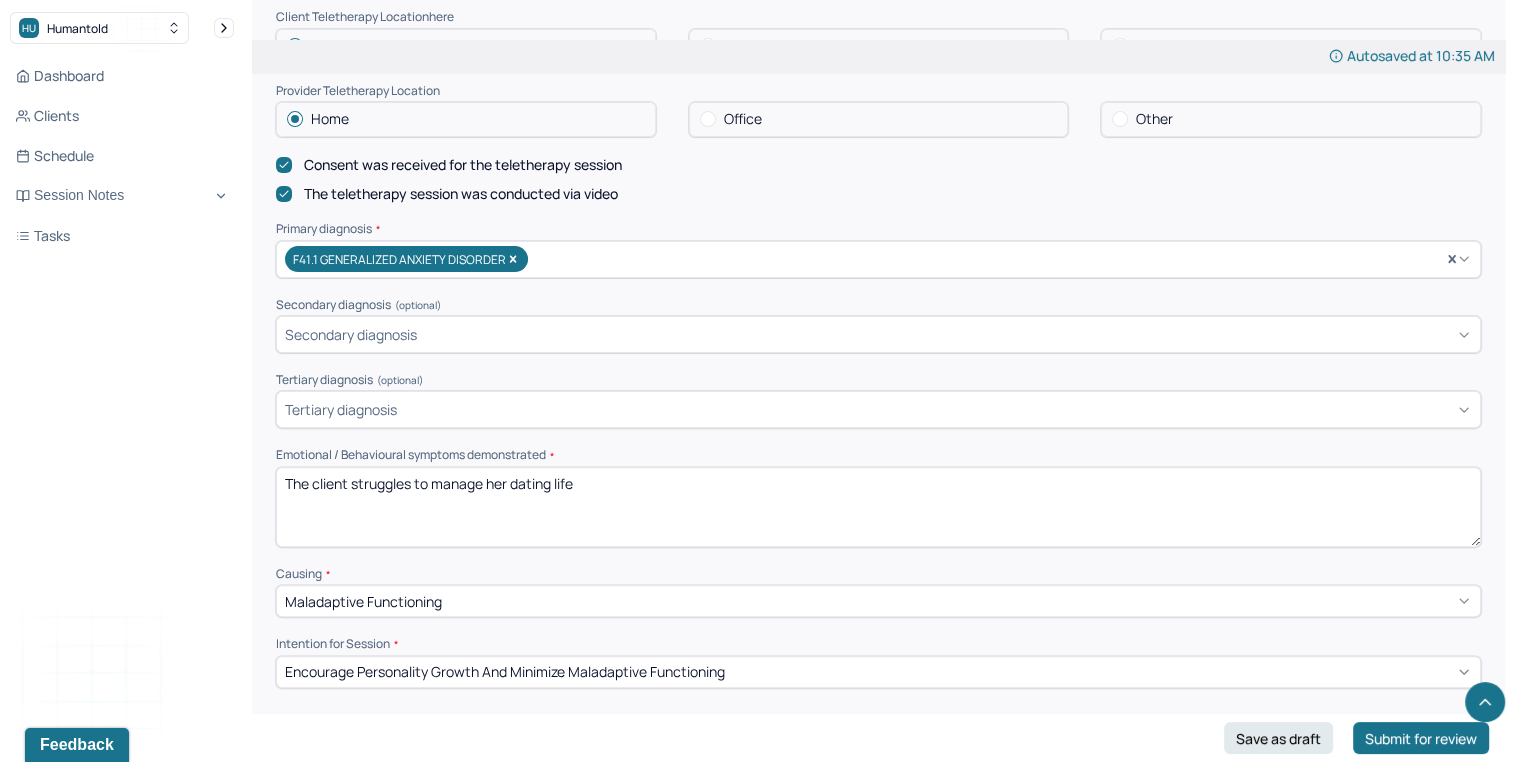 scroll, scrollTop: 711, scrollLeft: 0, axis: vertical 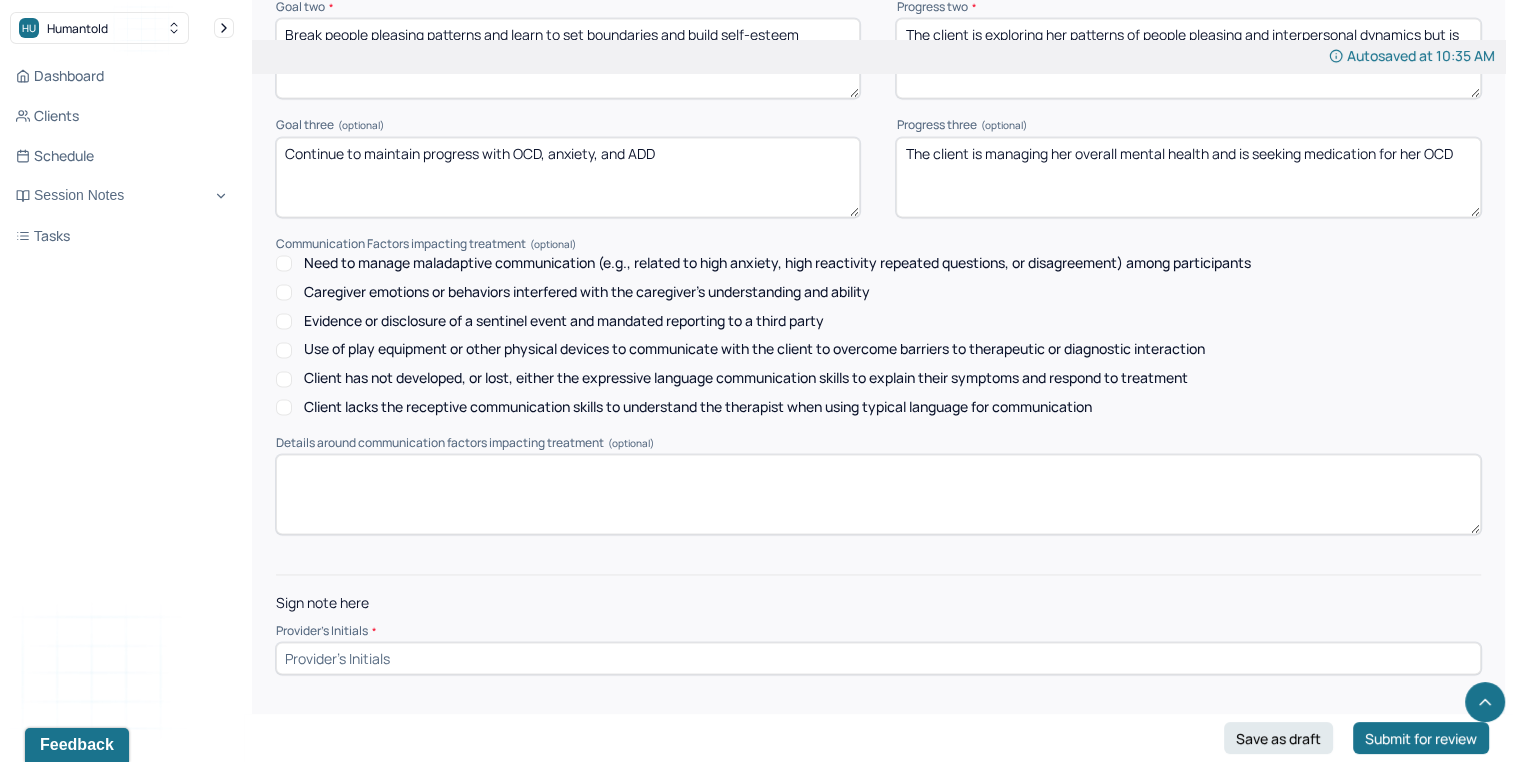 click at bounding box center (878, 658) 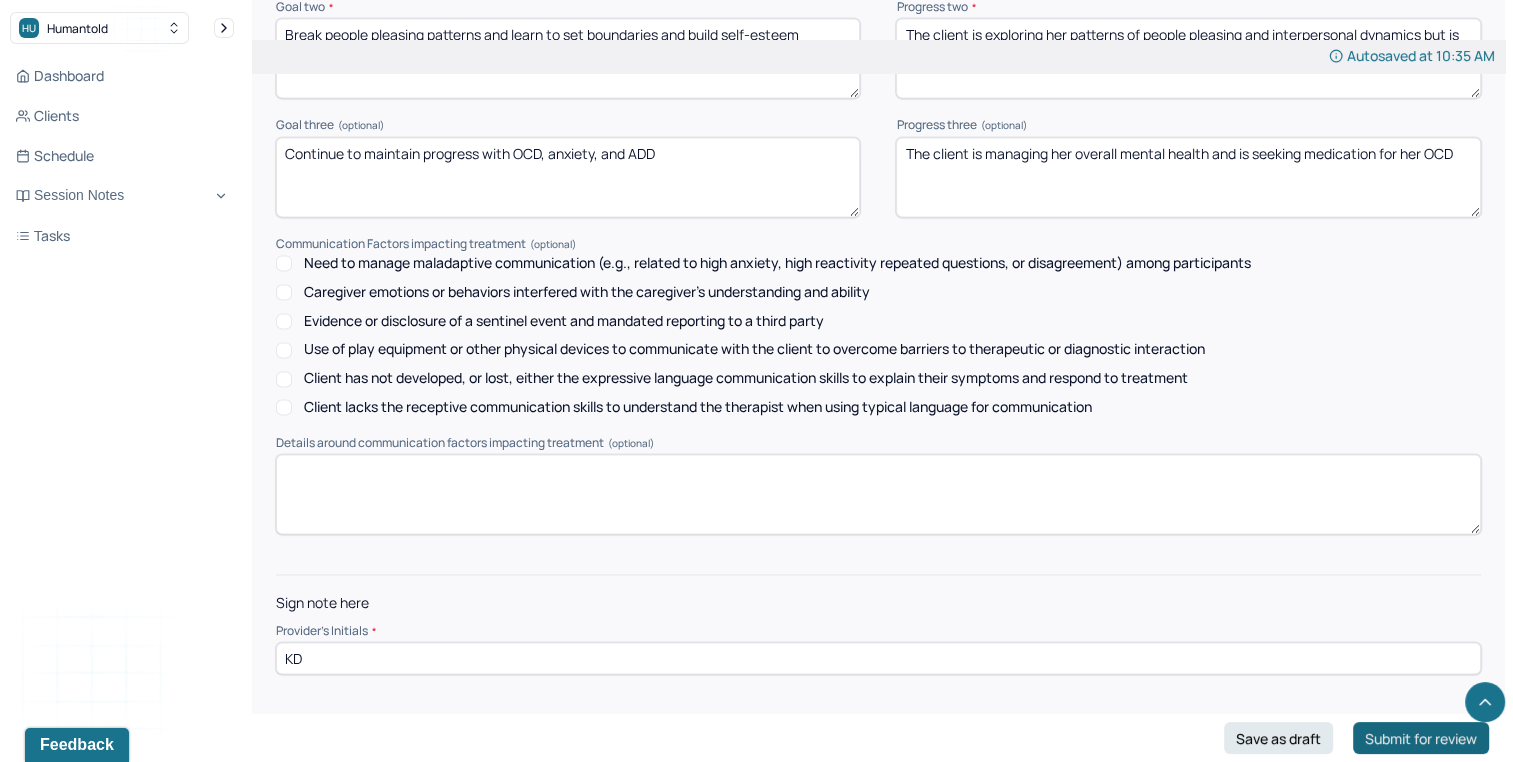 type on "KD" 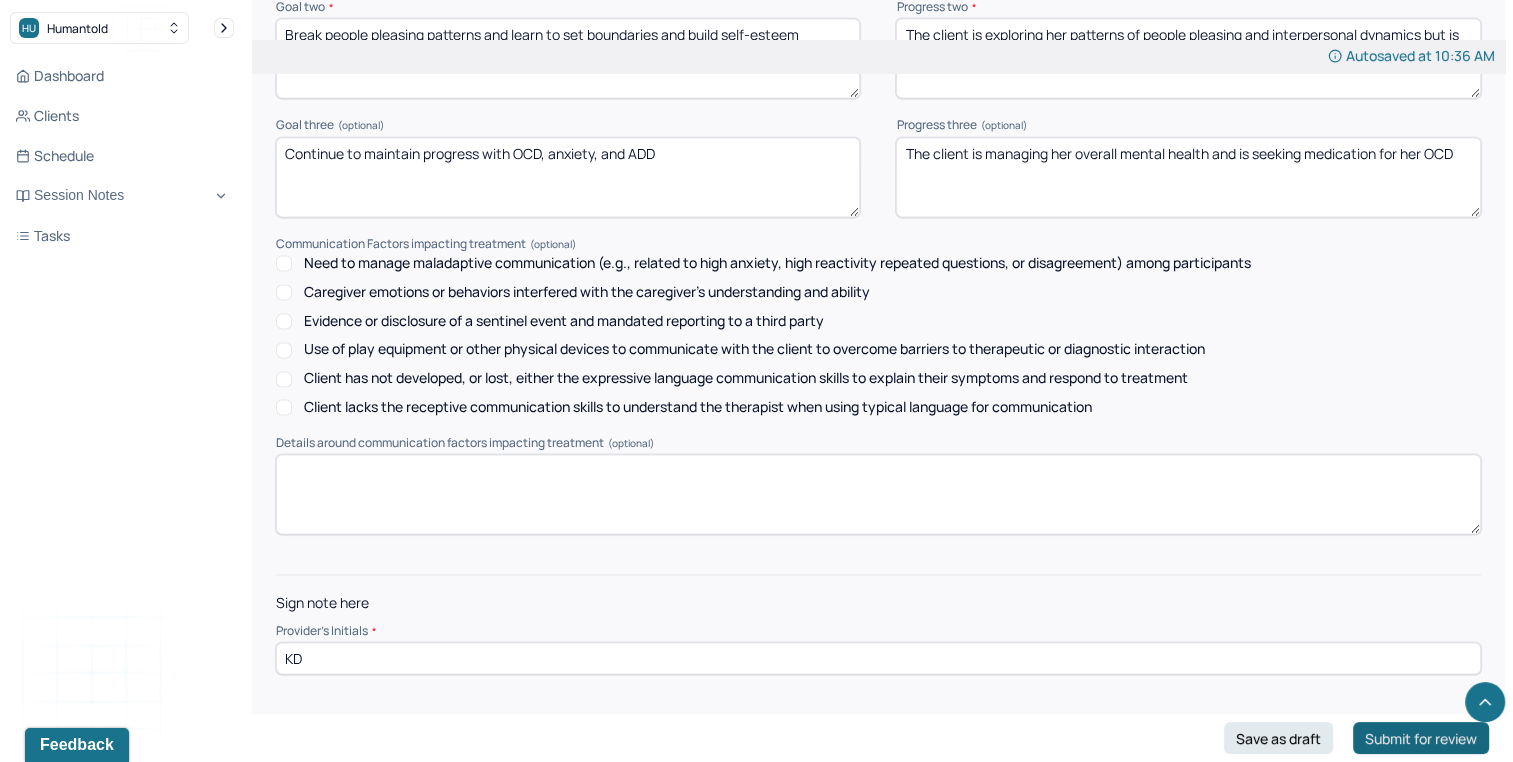 click on "Submit for review" at bounding box center (1421, 738) 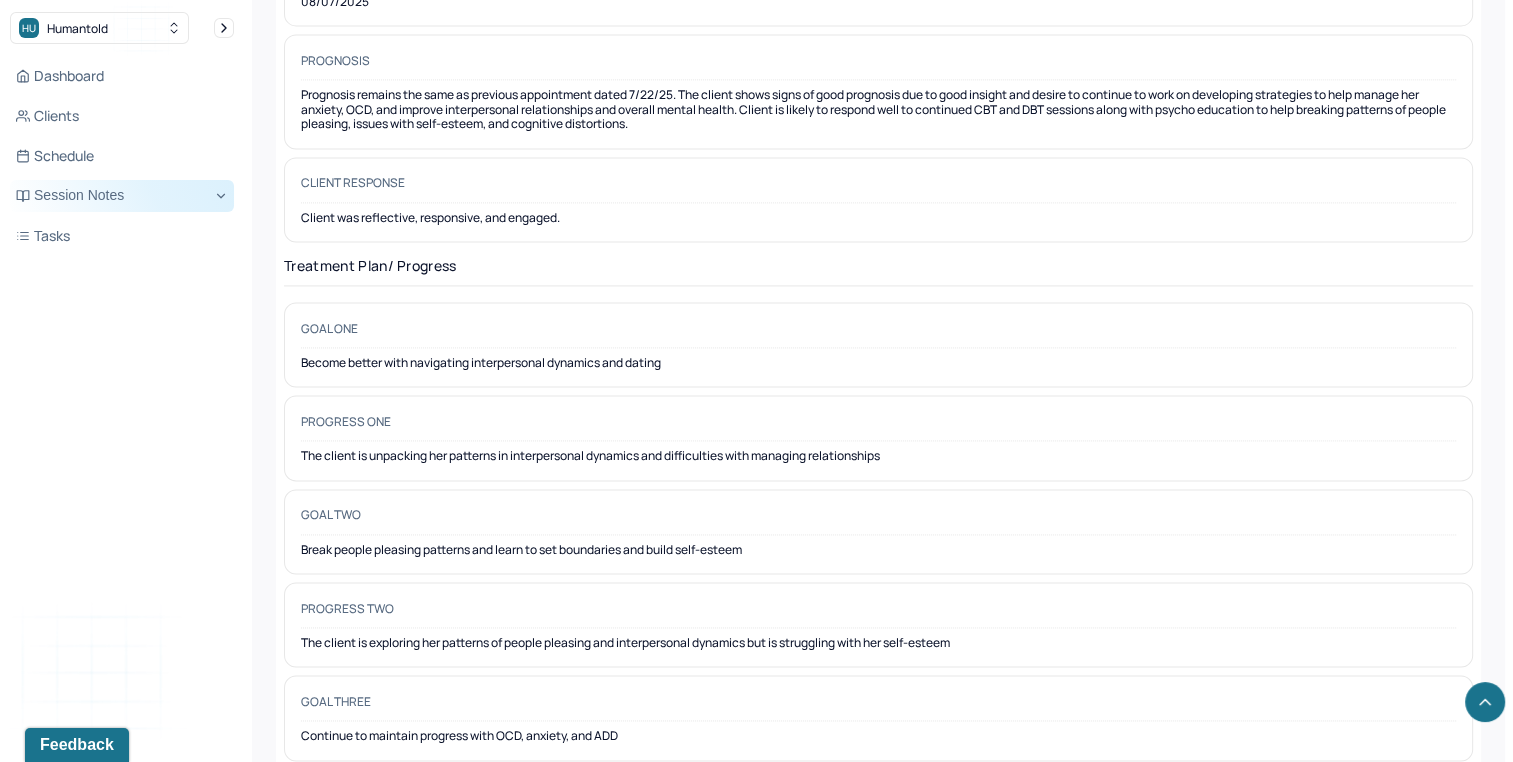 click on "Session Notes" at bounding box center [122, 196] 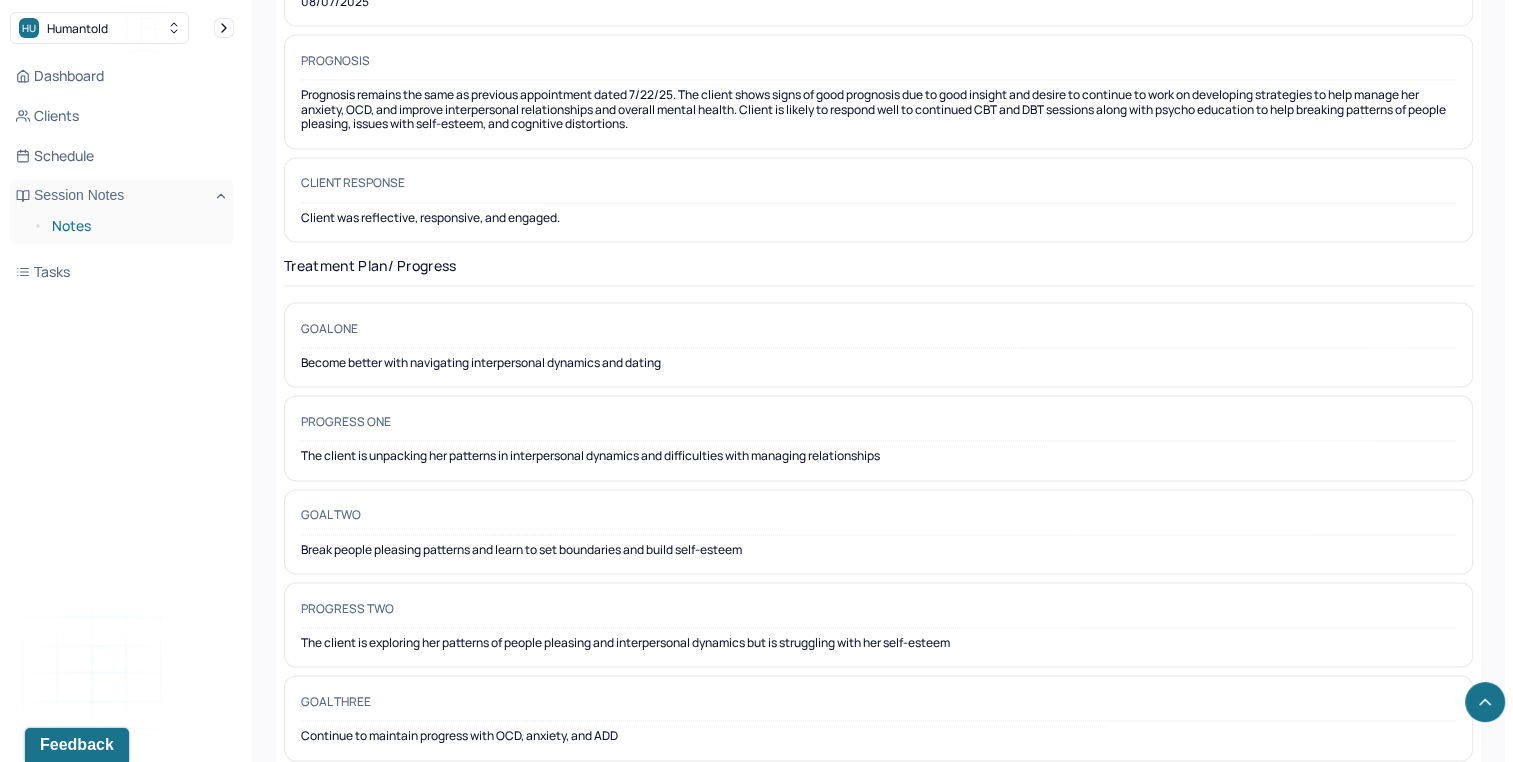 click on "Notes" at bounding box center [135, 226] 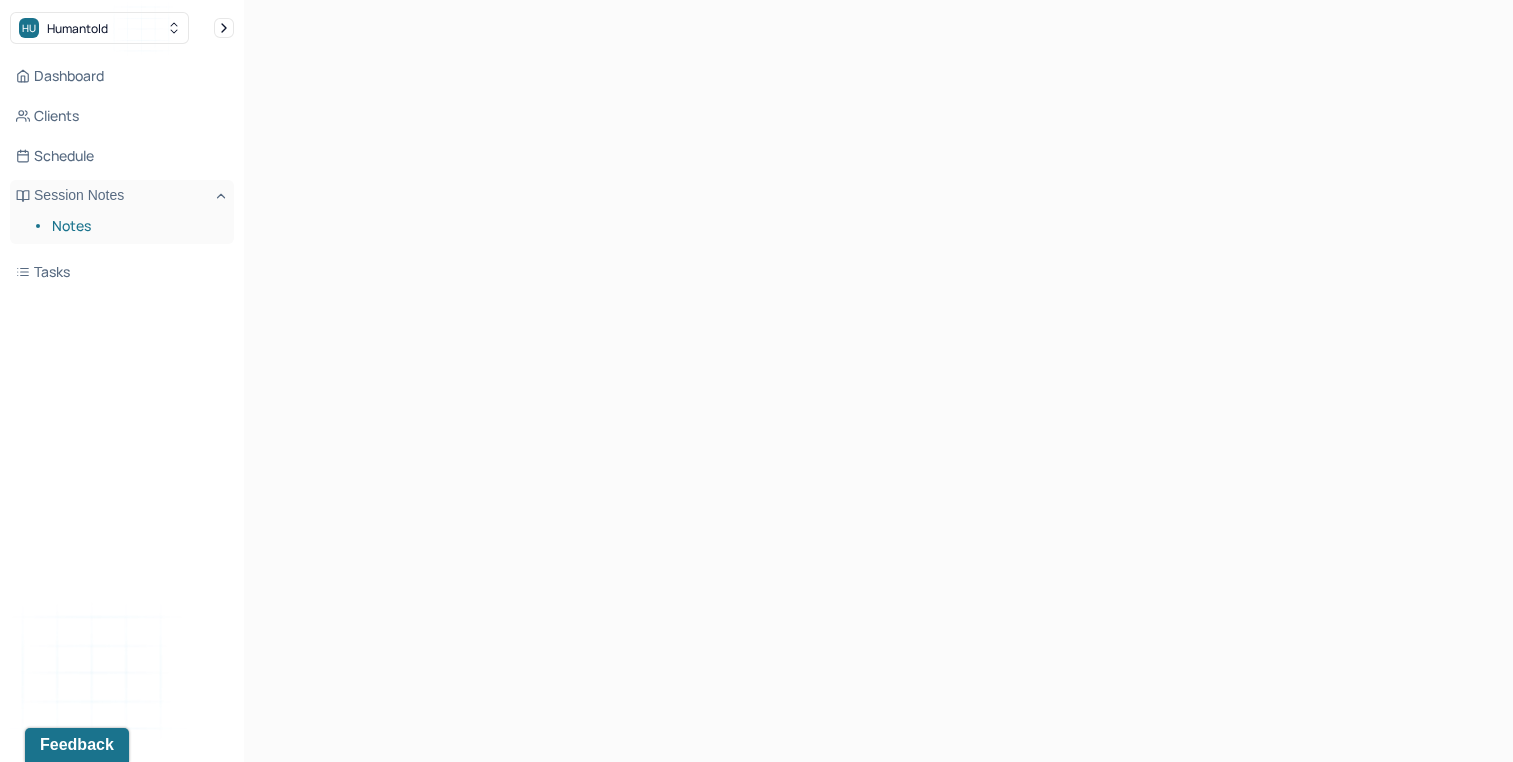 scroll, scrollTop: 0, scrollLeft: 0, axis: both 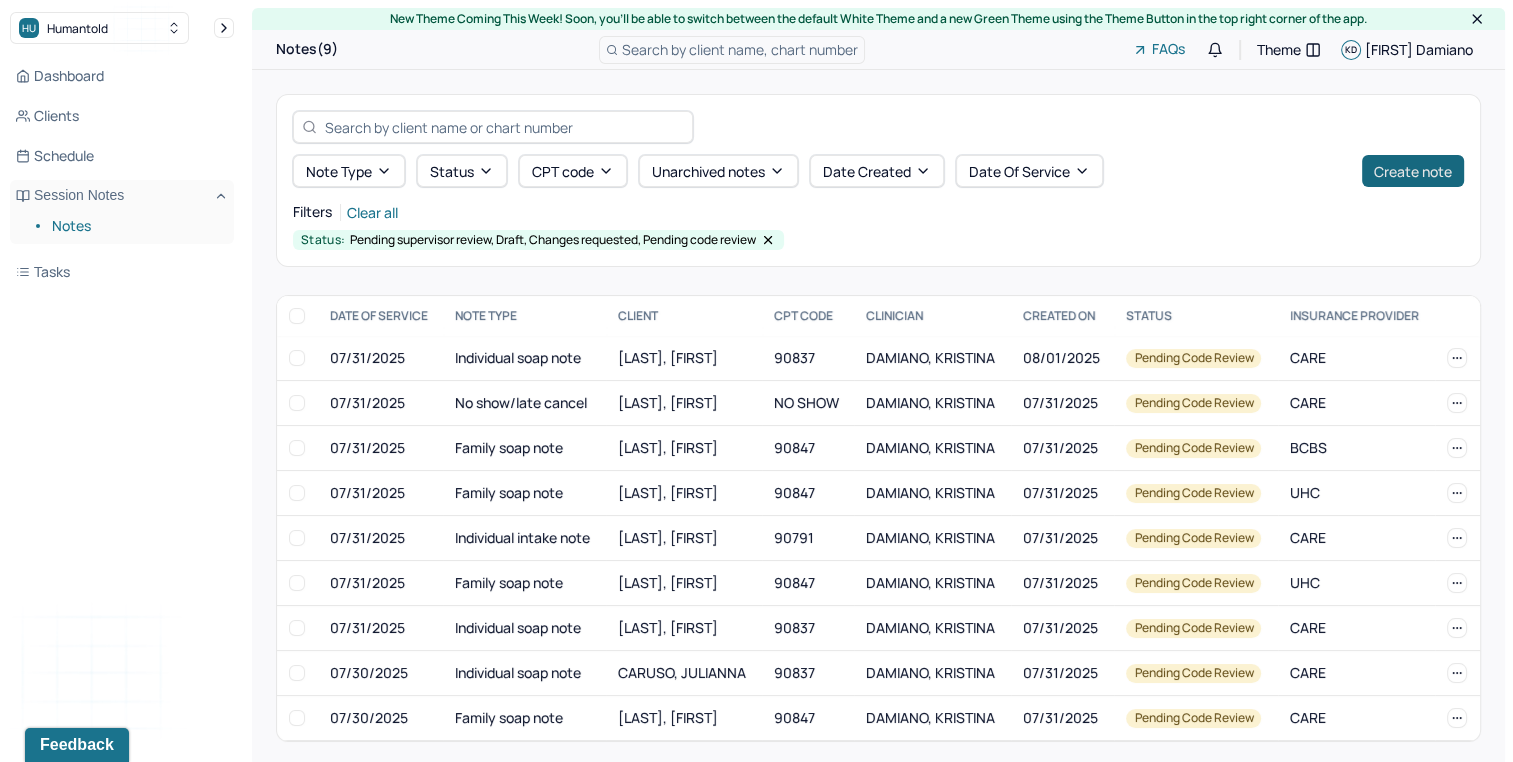click on "Create note" at bounding box center (1413, 171) 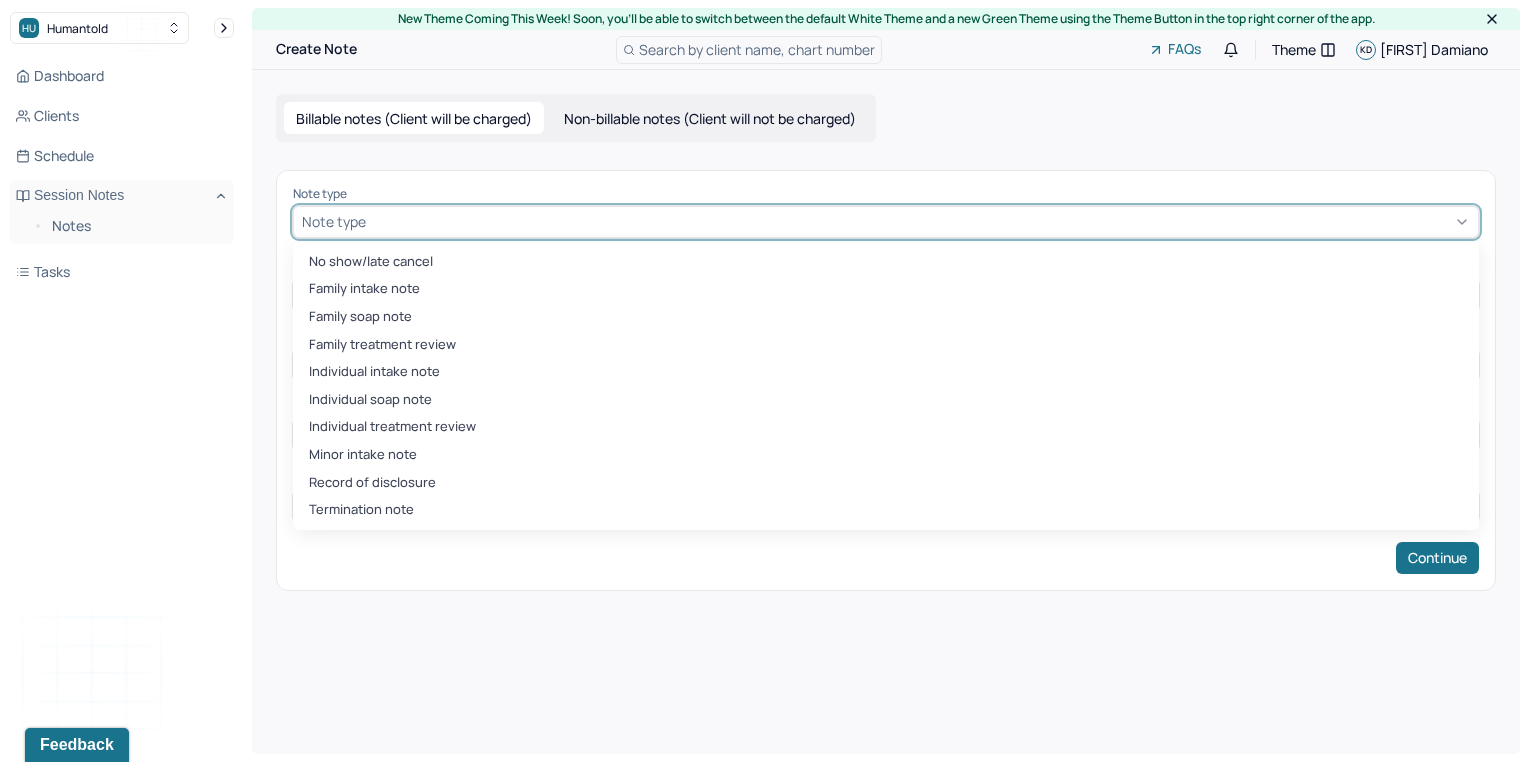 click on "Note type" at bounding box center (886, 222) 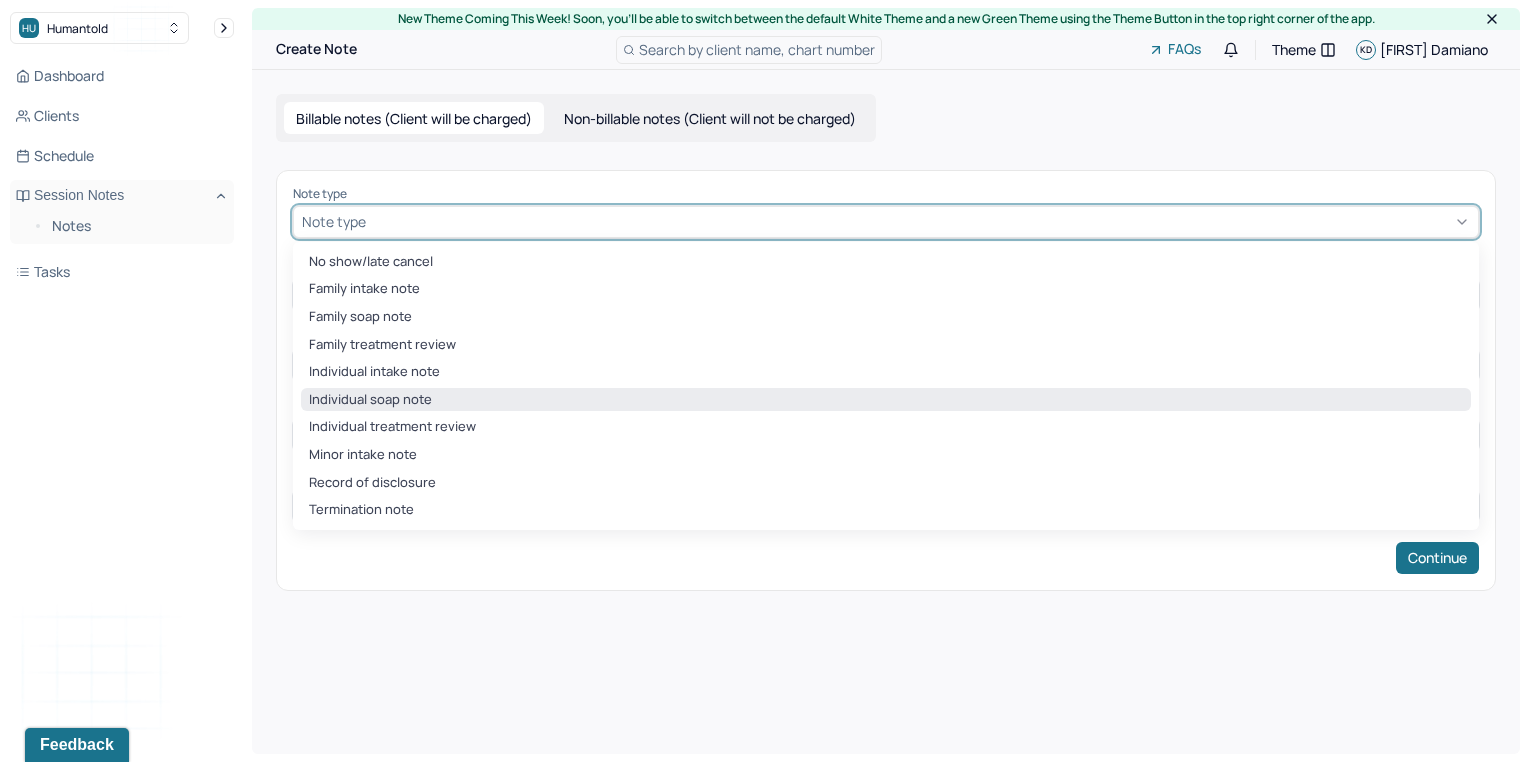 click on "Individual soap note" at bounding box center [886, 400] 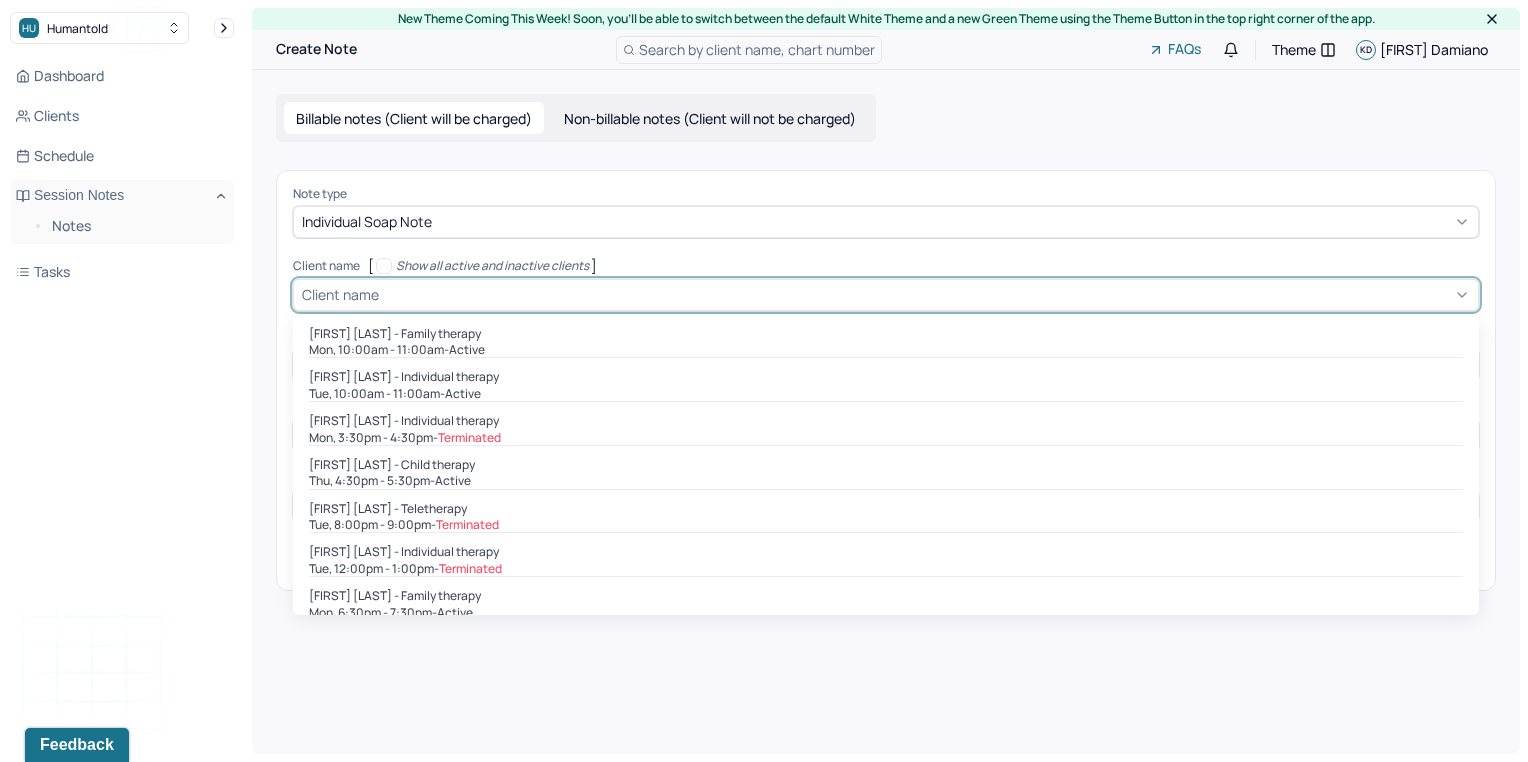 click on "Client name" at bounding box center (886, 295) 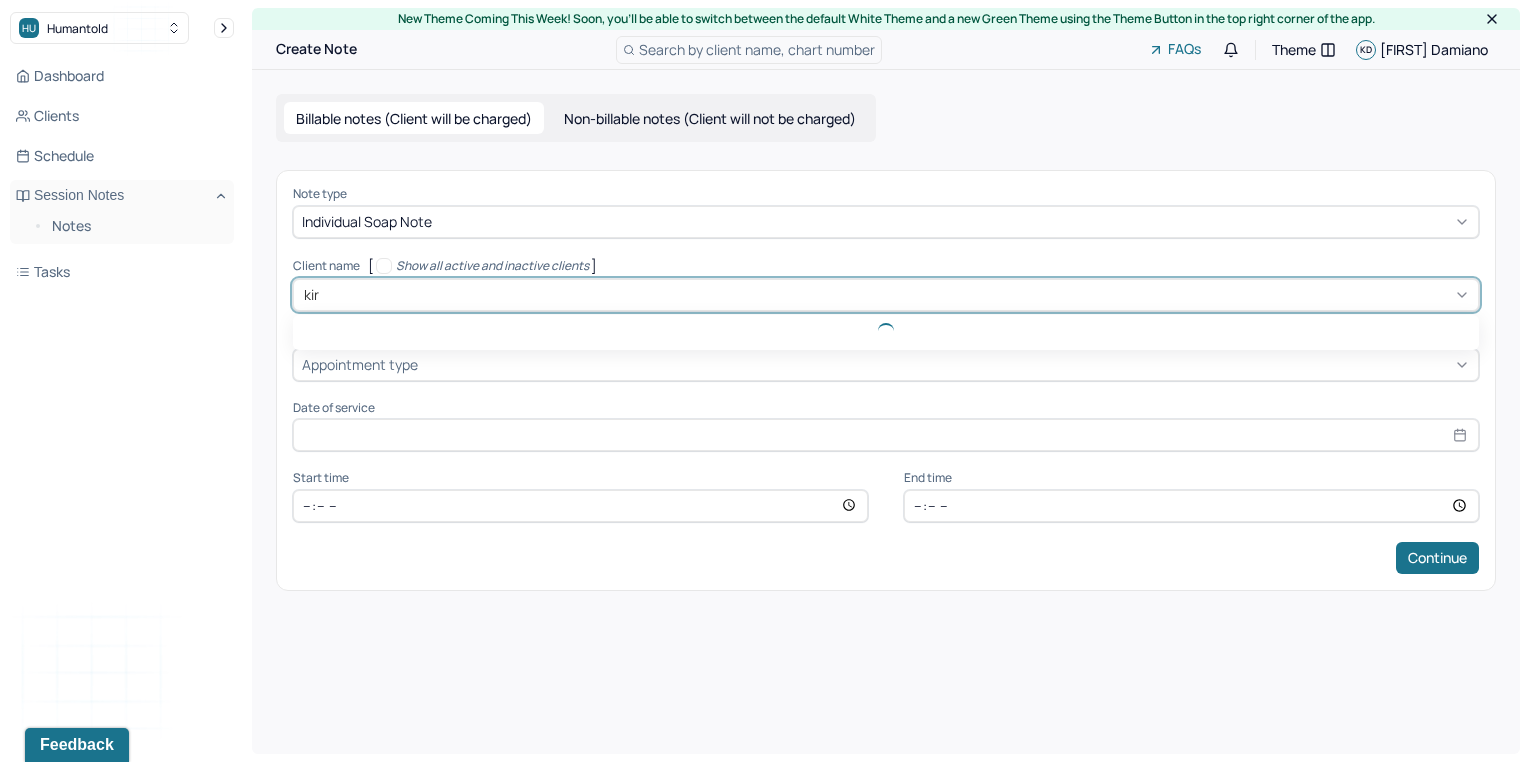 type on "kirs" 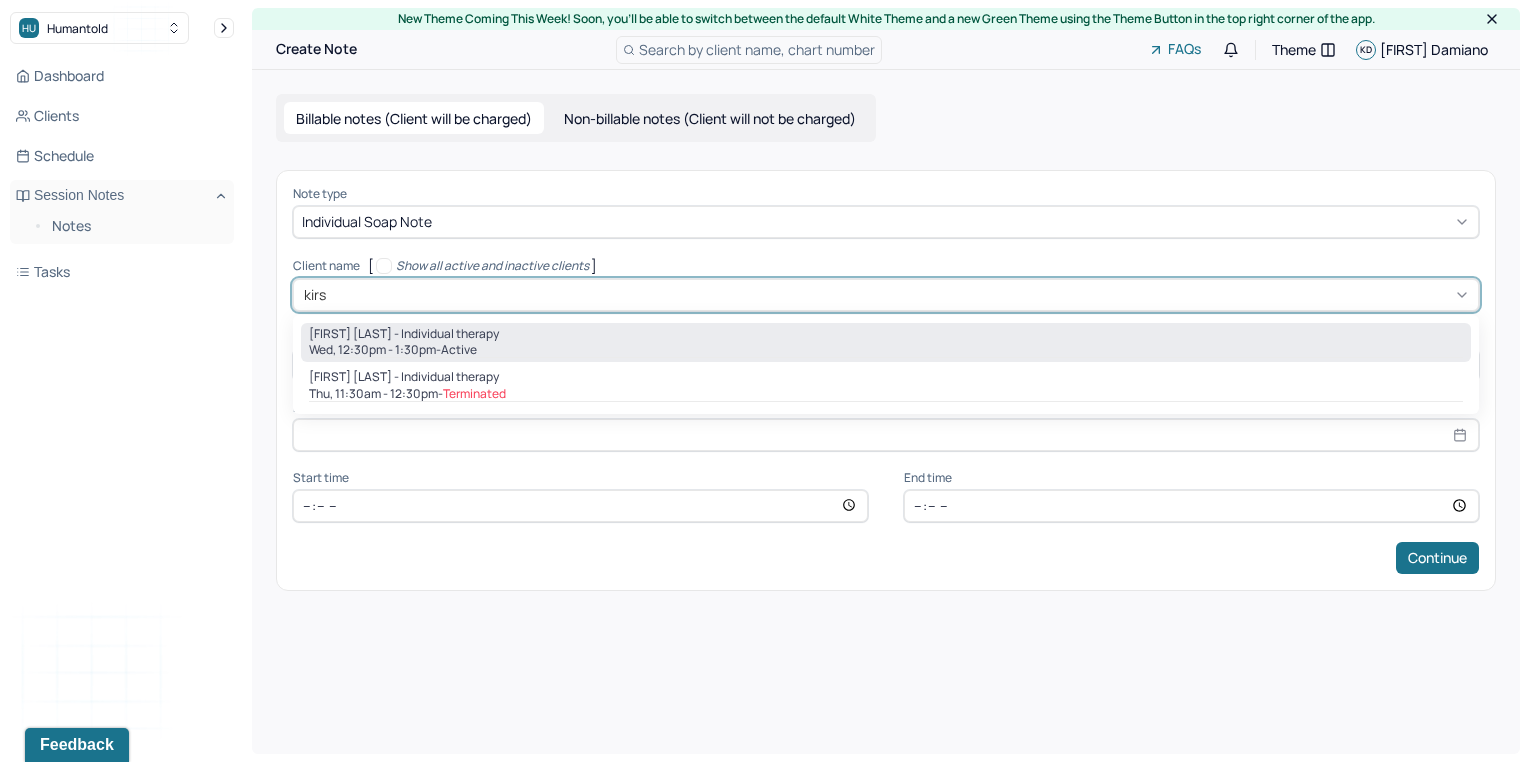 click on "Kirsten Ziviello - Individual therapy" at bounding box center [886, 334] 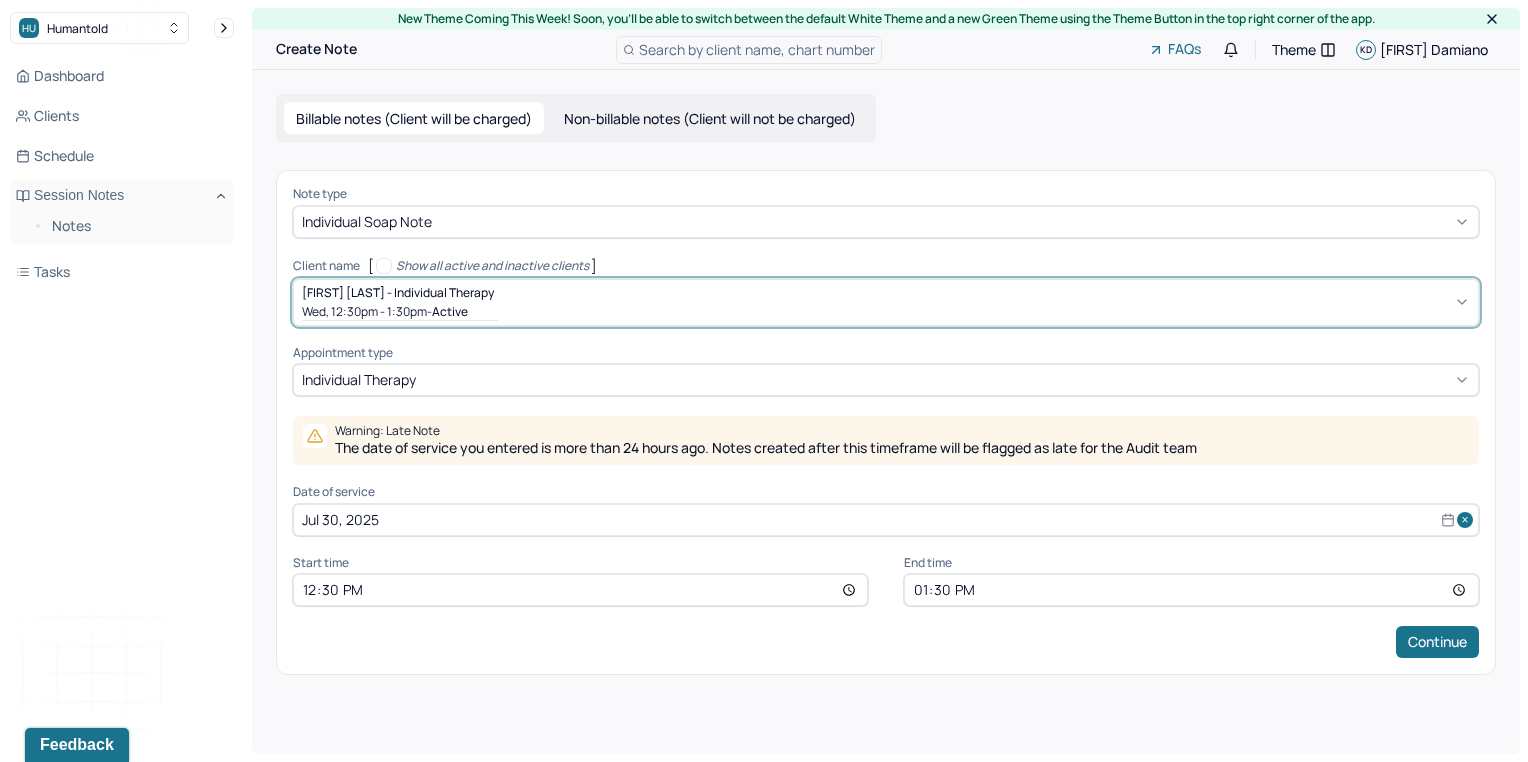 click on "Jul 30, 2025" at bounding box center (886, 520) 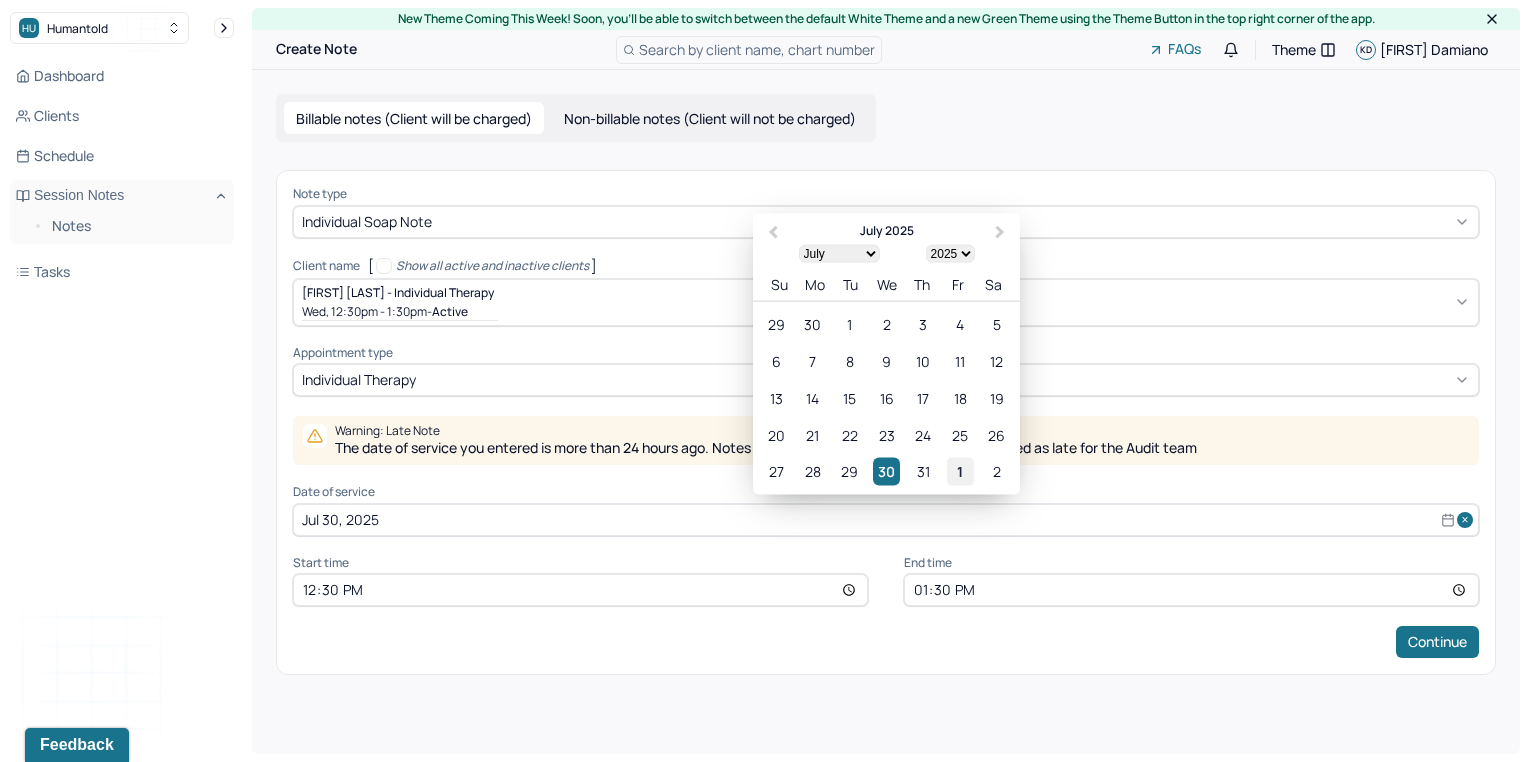 click on "1" at bounding box center [960, 471] 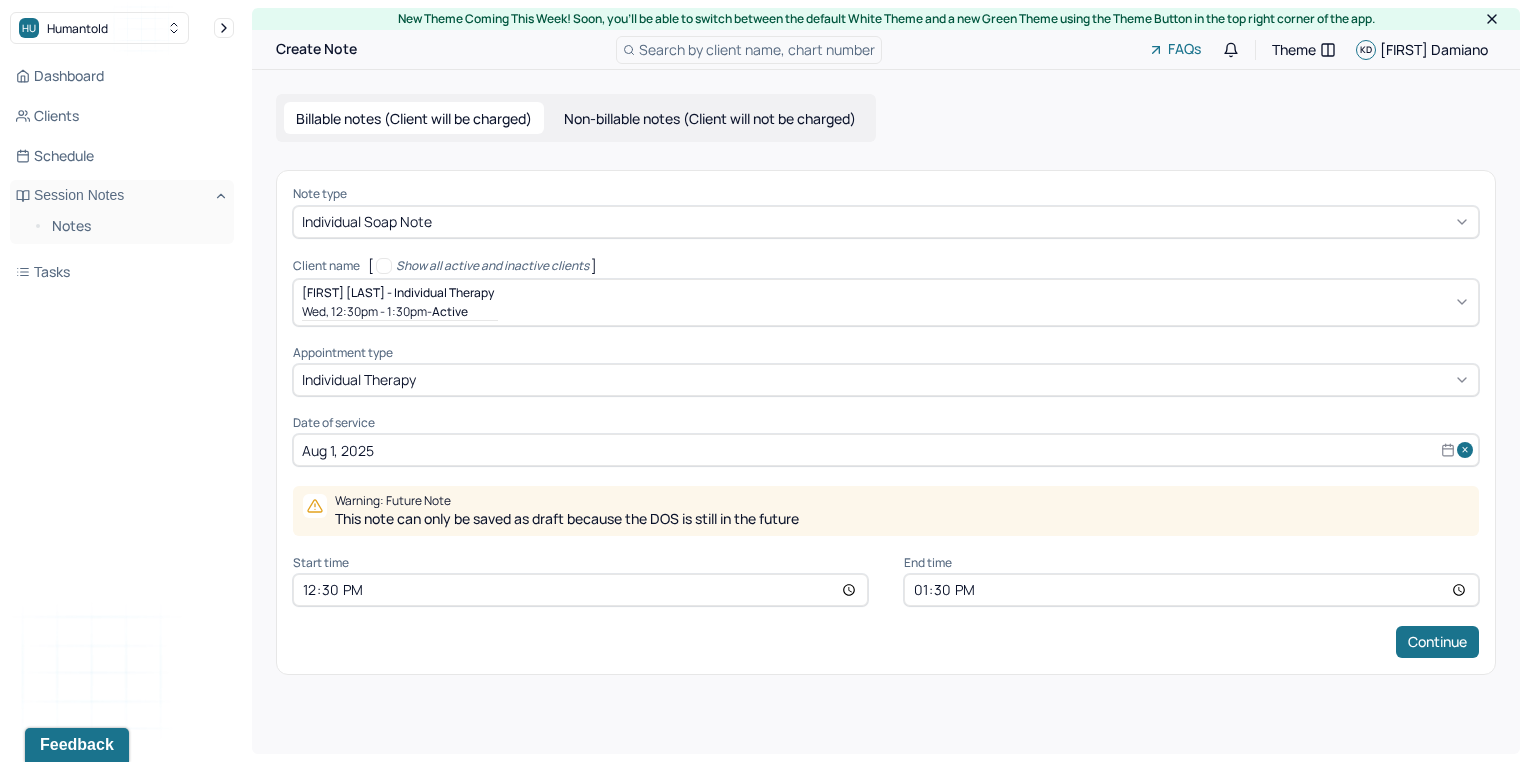 click on "12:30" at bounding box center (580, 590) 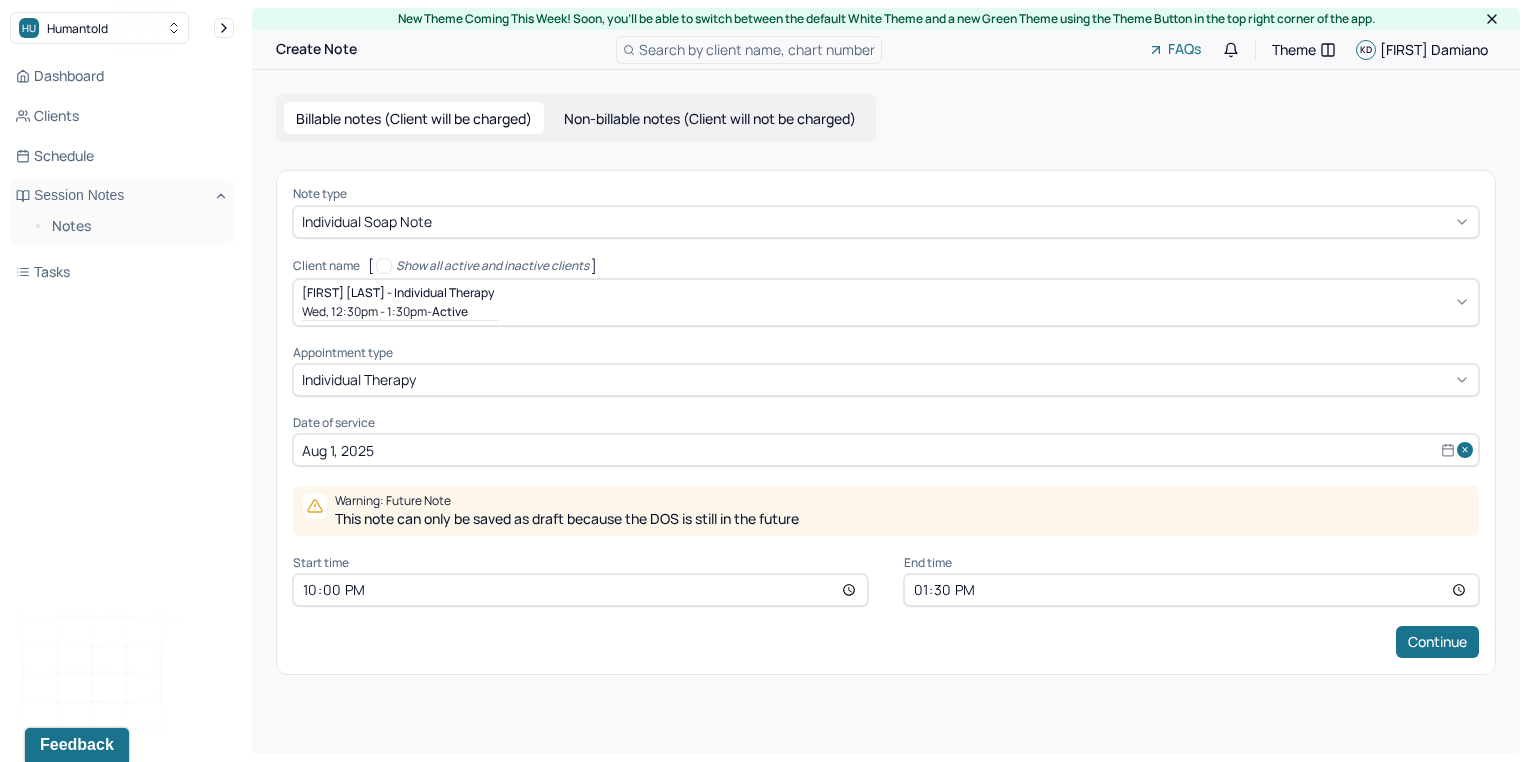 type on "10:00" 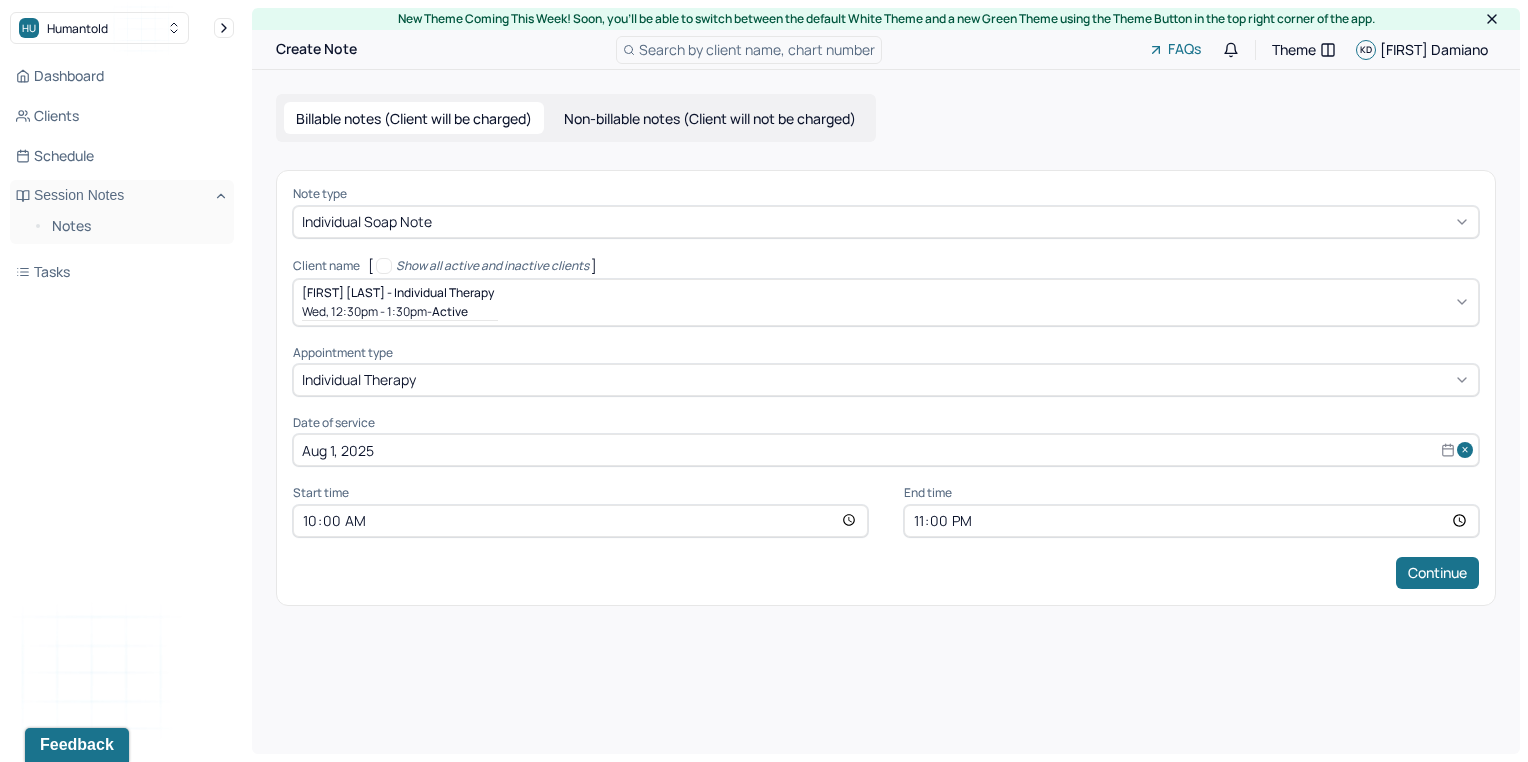 type on "11:00" 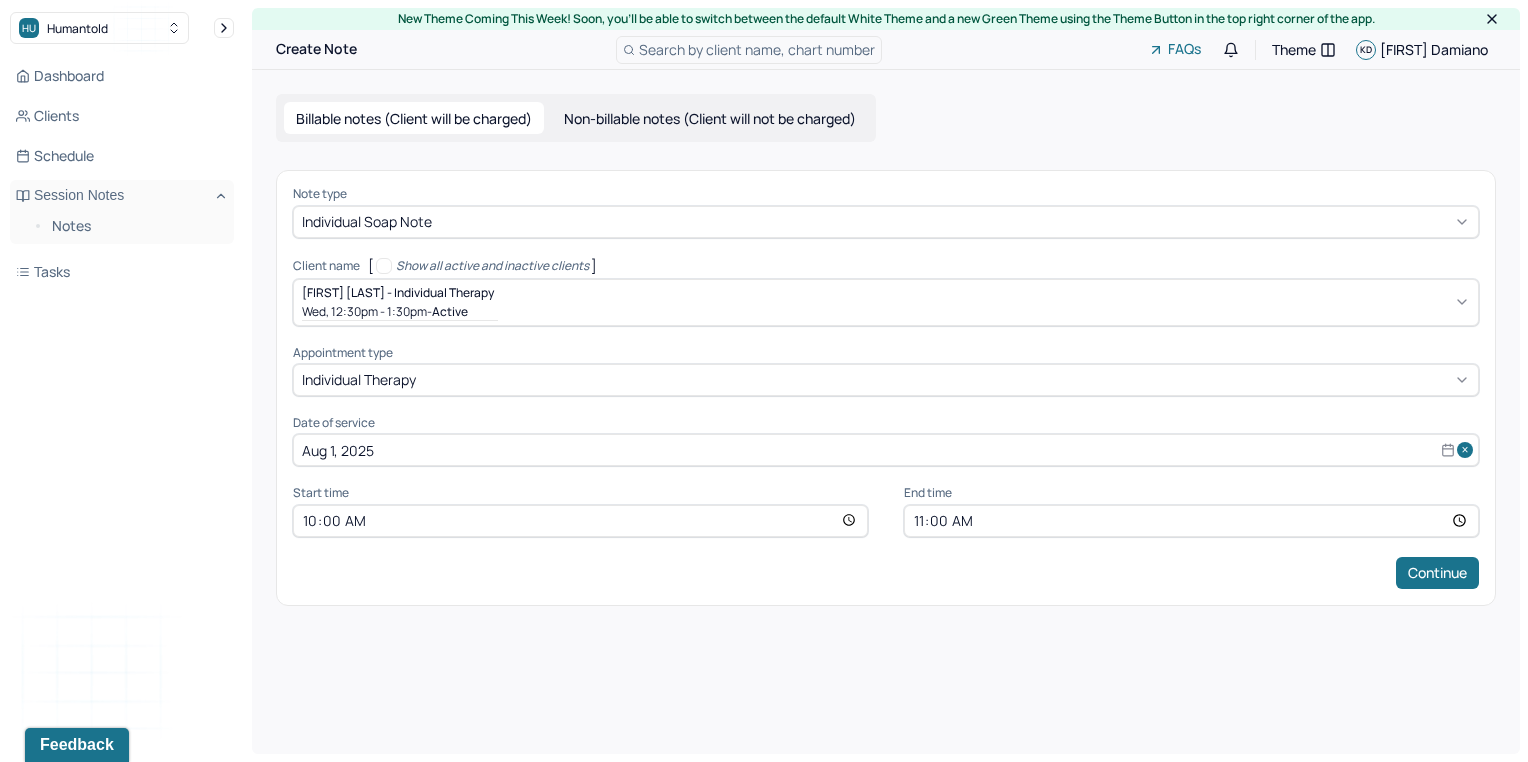 click on "Note type Individual soap note Client name [ Show all active and inactive clients ] Kirsten Ziviello - Individual therapy Wed, 12:30pm - 1:30pm  -  active Supervisee name Kristina Damiano Appointment type individual therapy Date of service Aug 1, 2025 Start time 10:00 End time 11:00 Continue" at bounding box center [886, 387] 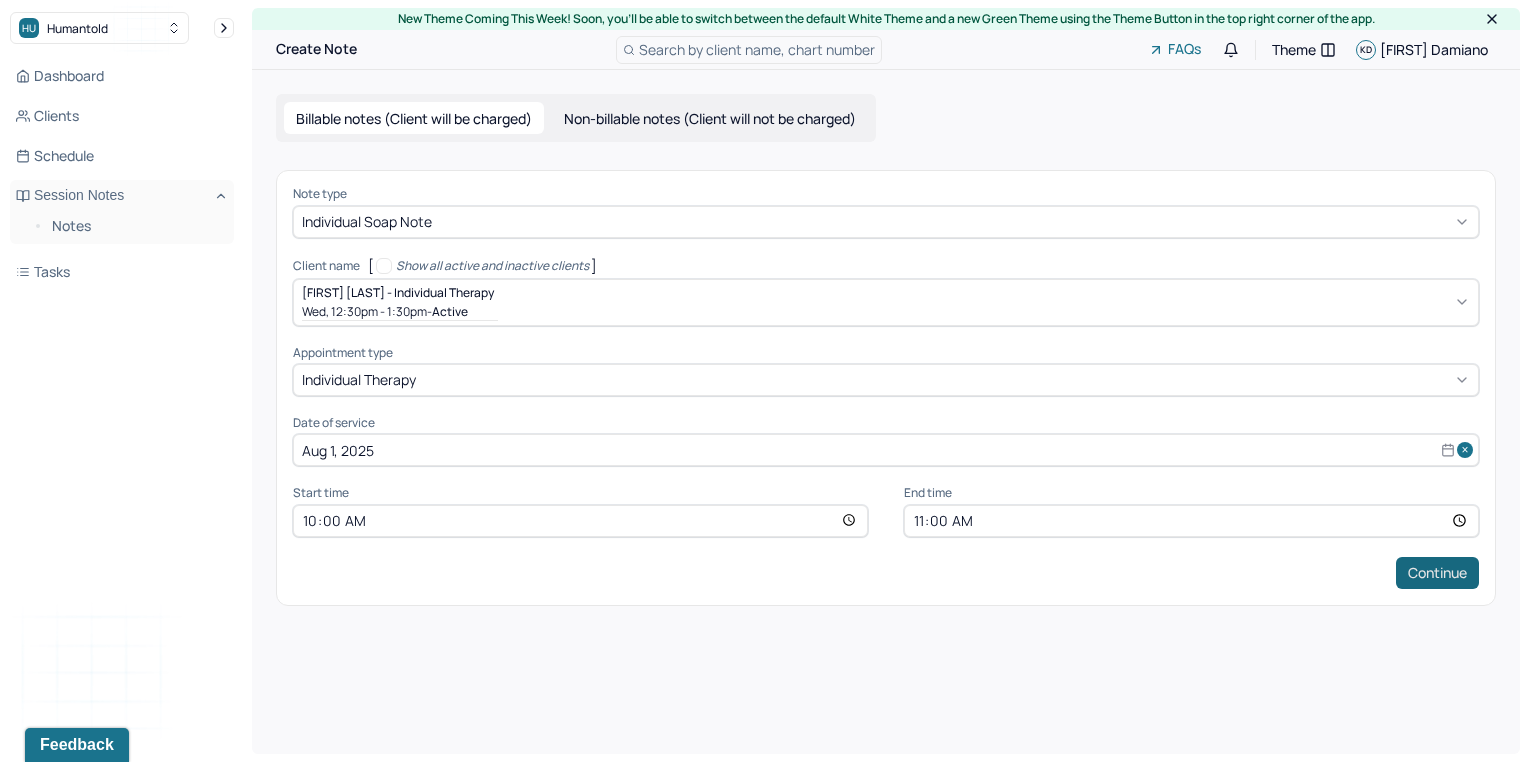 click on "Continue" at bounding box center (1437, 573) 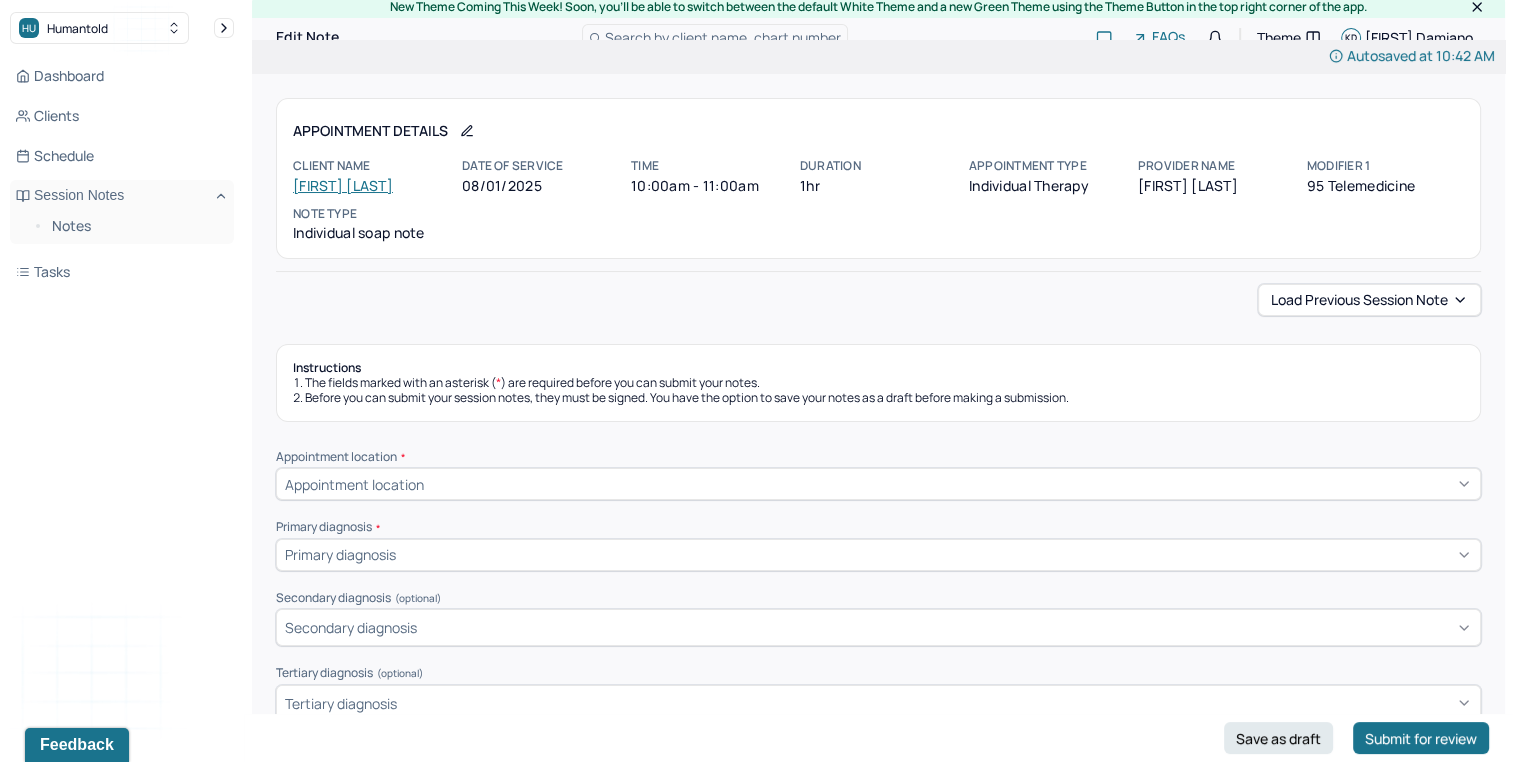 scroll, scrollTop: 0, scrollLeft: 0, axis: both 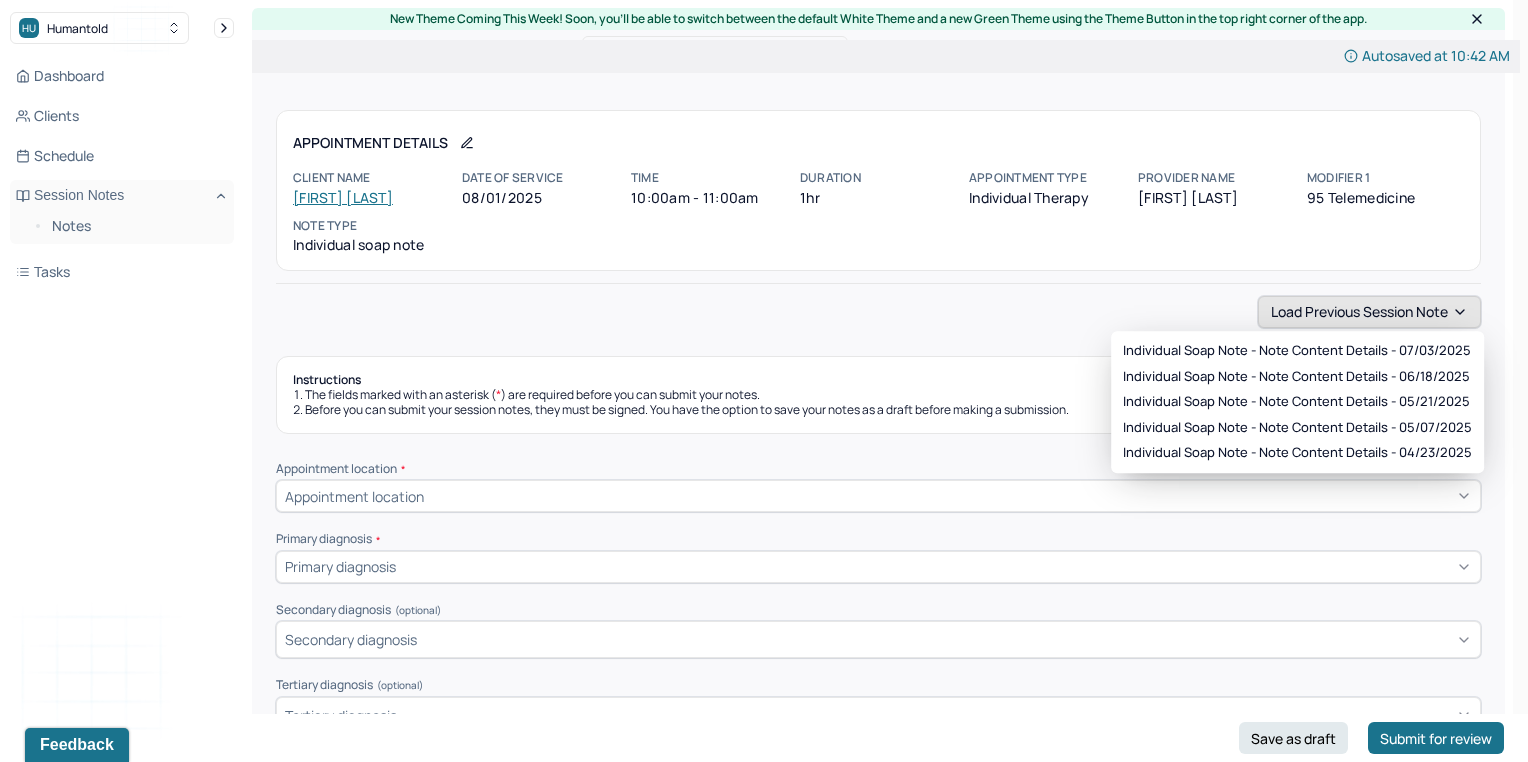 click on "Load previous session note" at bounding box center (1369, 312) 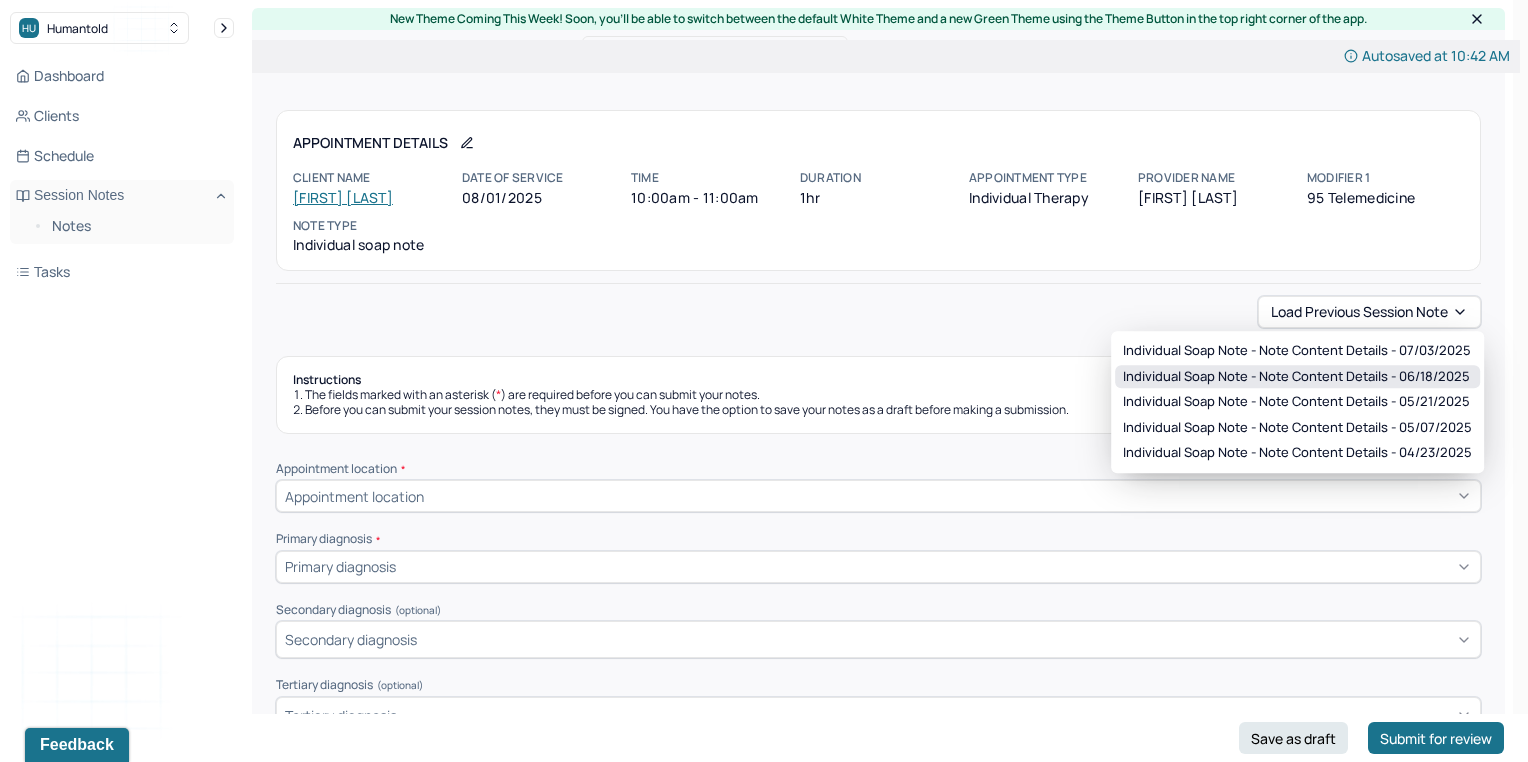 click on "Individual soap note   - Note content Details -   06/18/2025" at bounding box center [1296, 377] 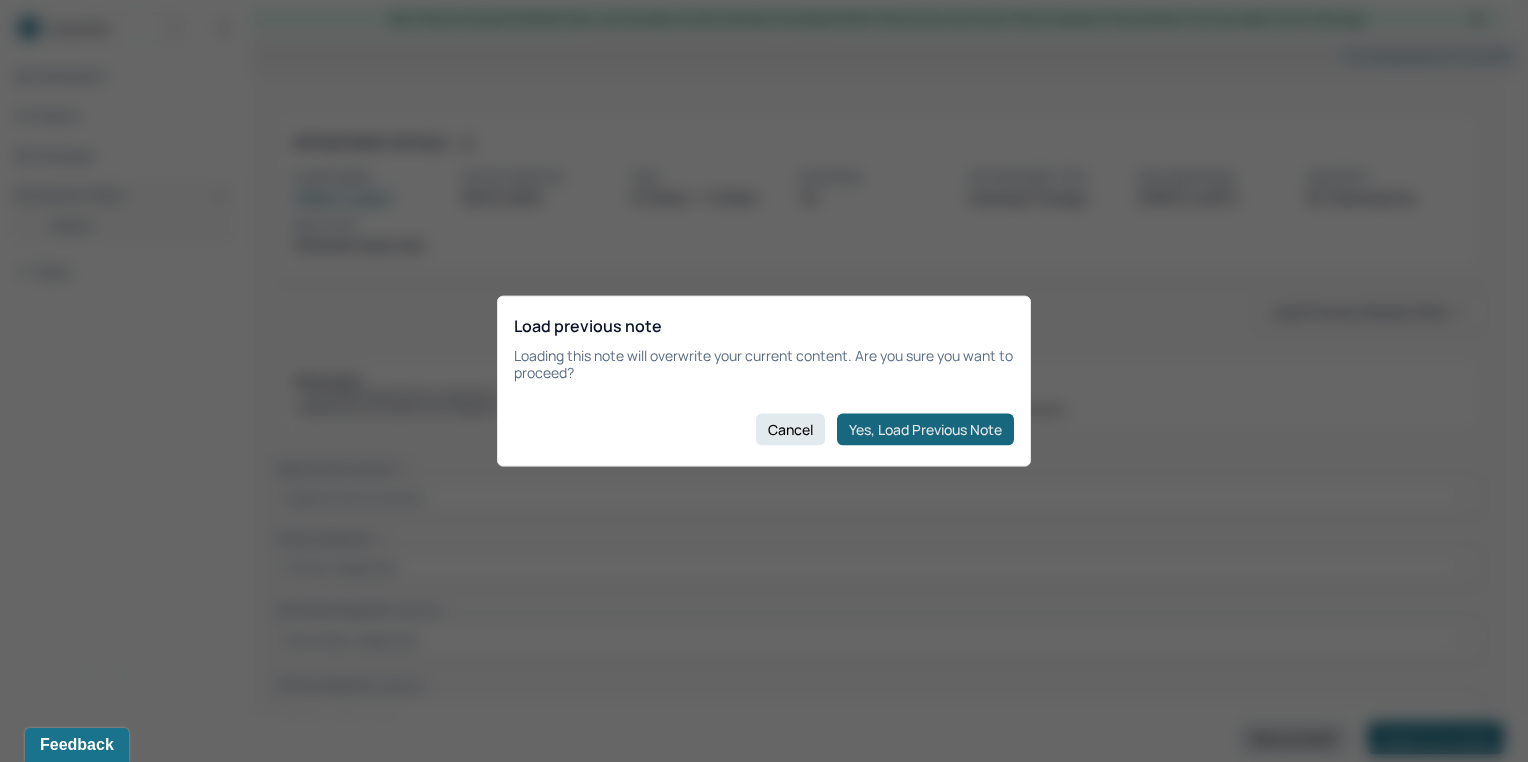 click on "Yes, Load Previous Note" at bounding box center (925, 429) 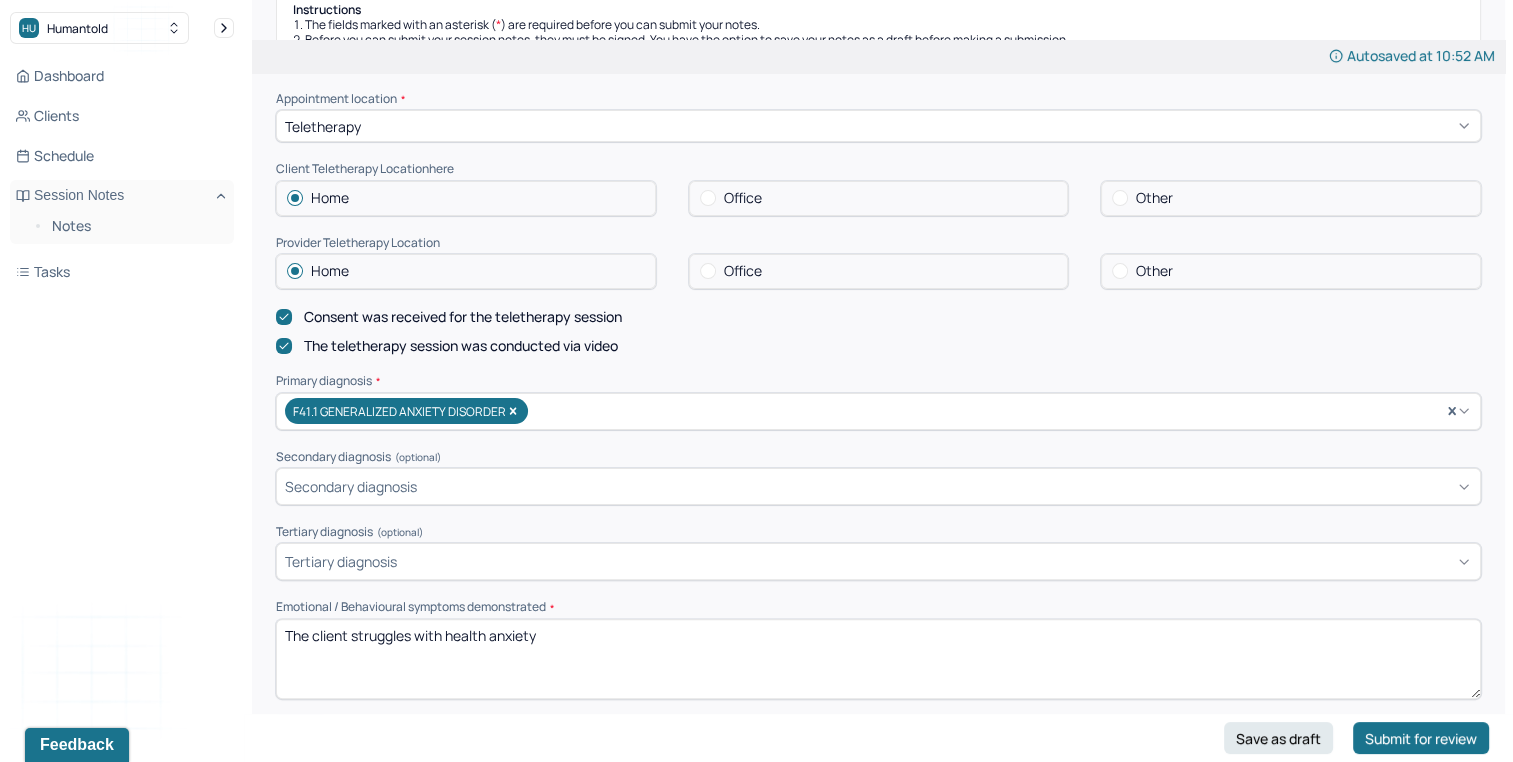 scroll, scrollTop: 366, scrollLeft: 0, axis: vertical 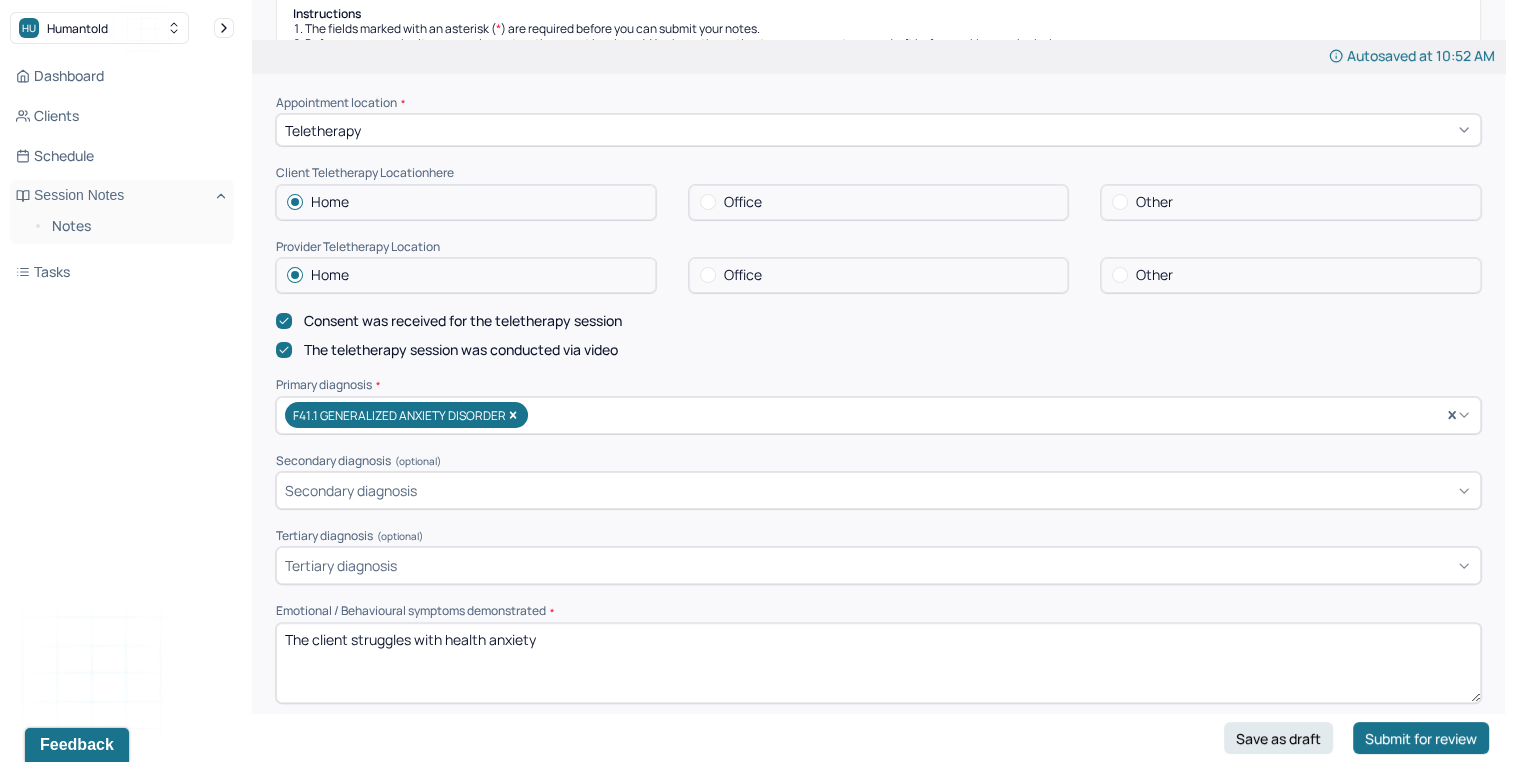drag, startPoint x: 449, startPoint y: 642, endPoint x: 912, endPoint y: 589, distance: 466.0236 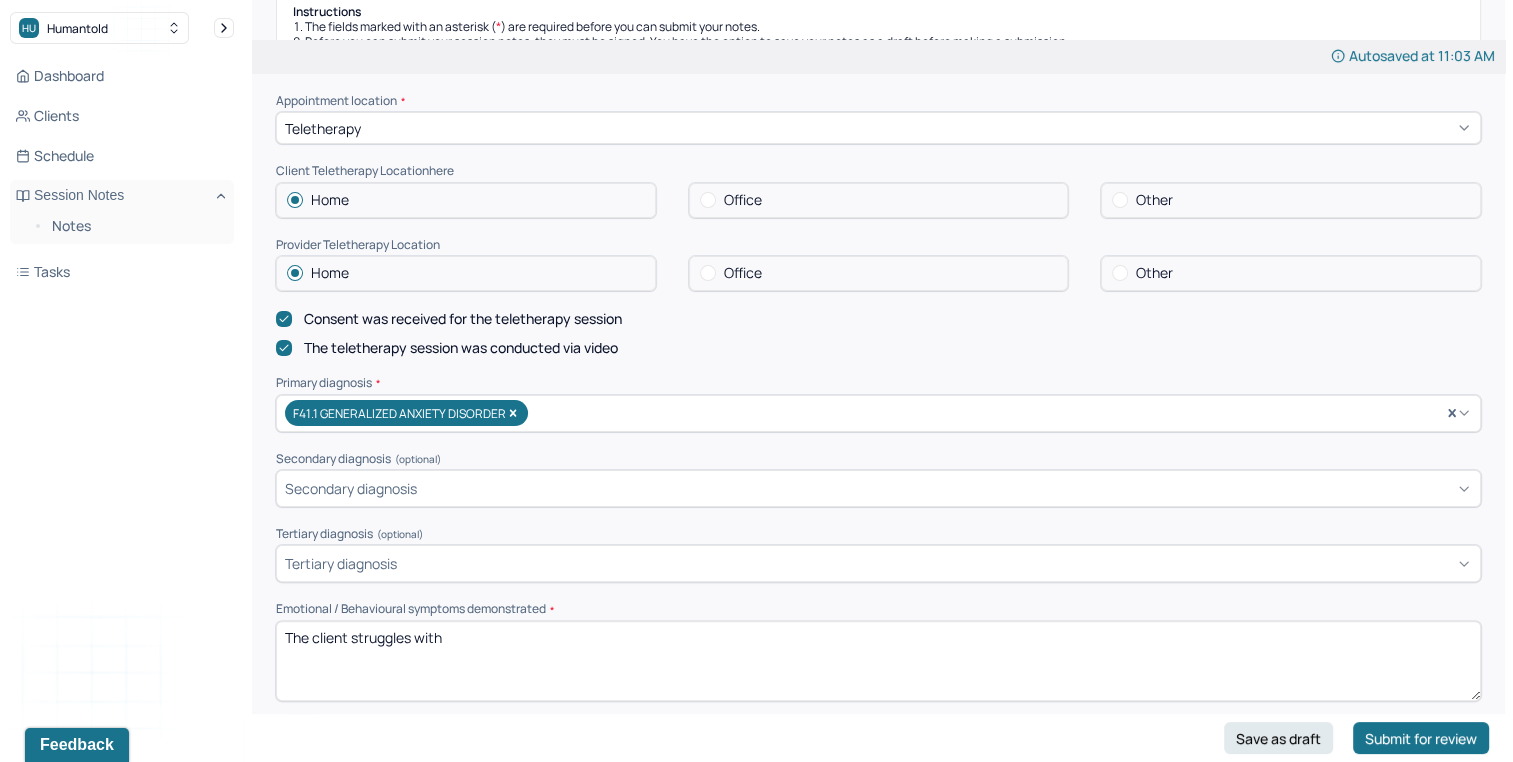 scroll, scrollTop: 452, scrollLeft: 0, axis: vertical 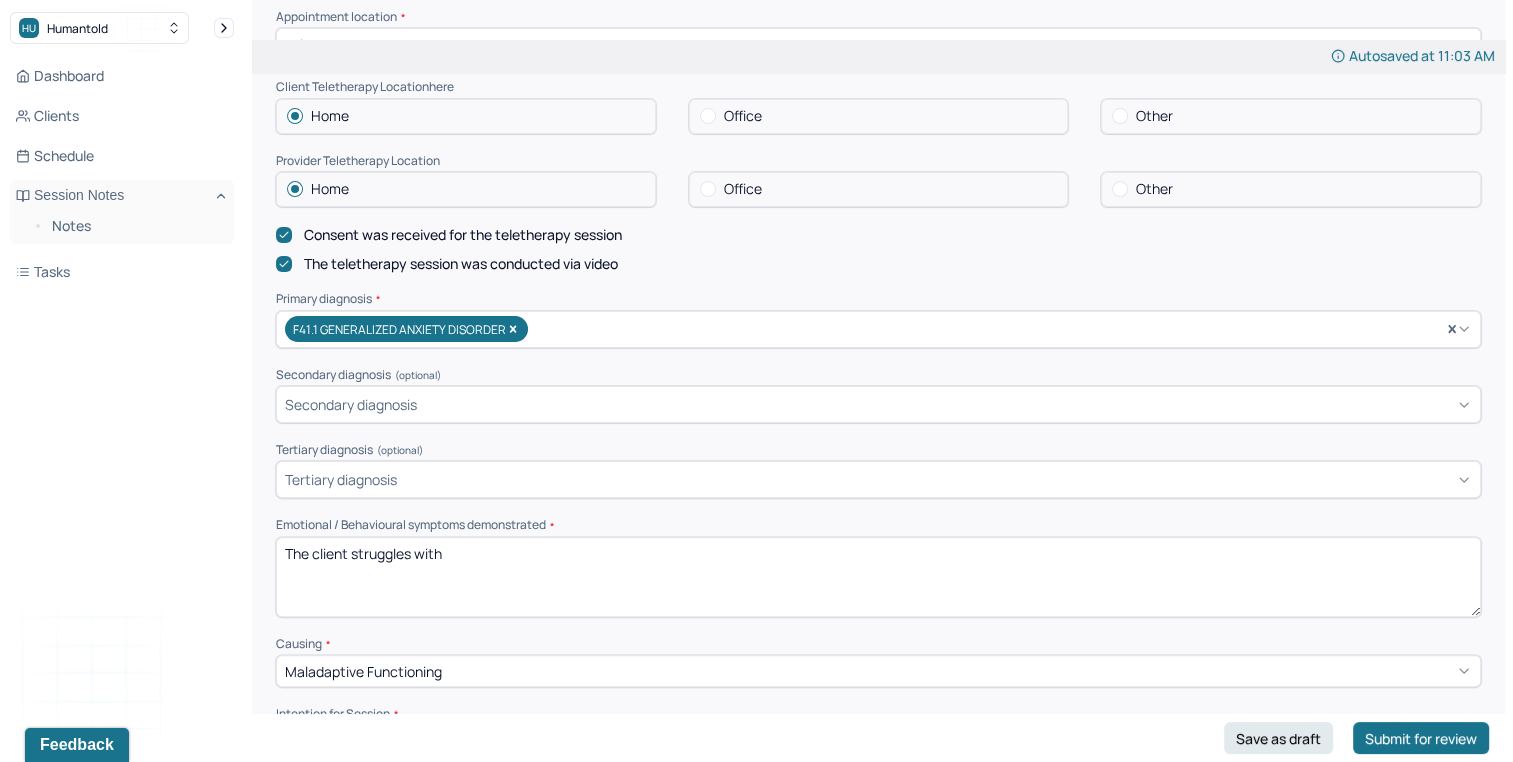 click on "The client struggles with" at bounding box center [878, 577] 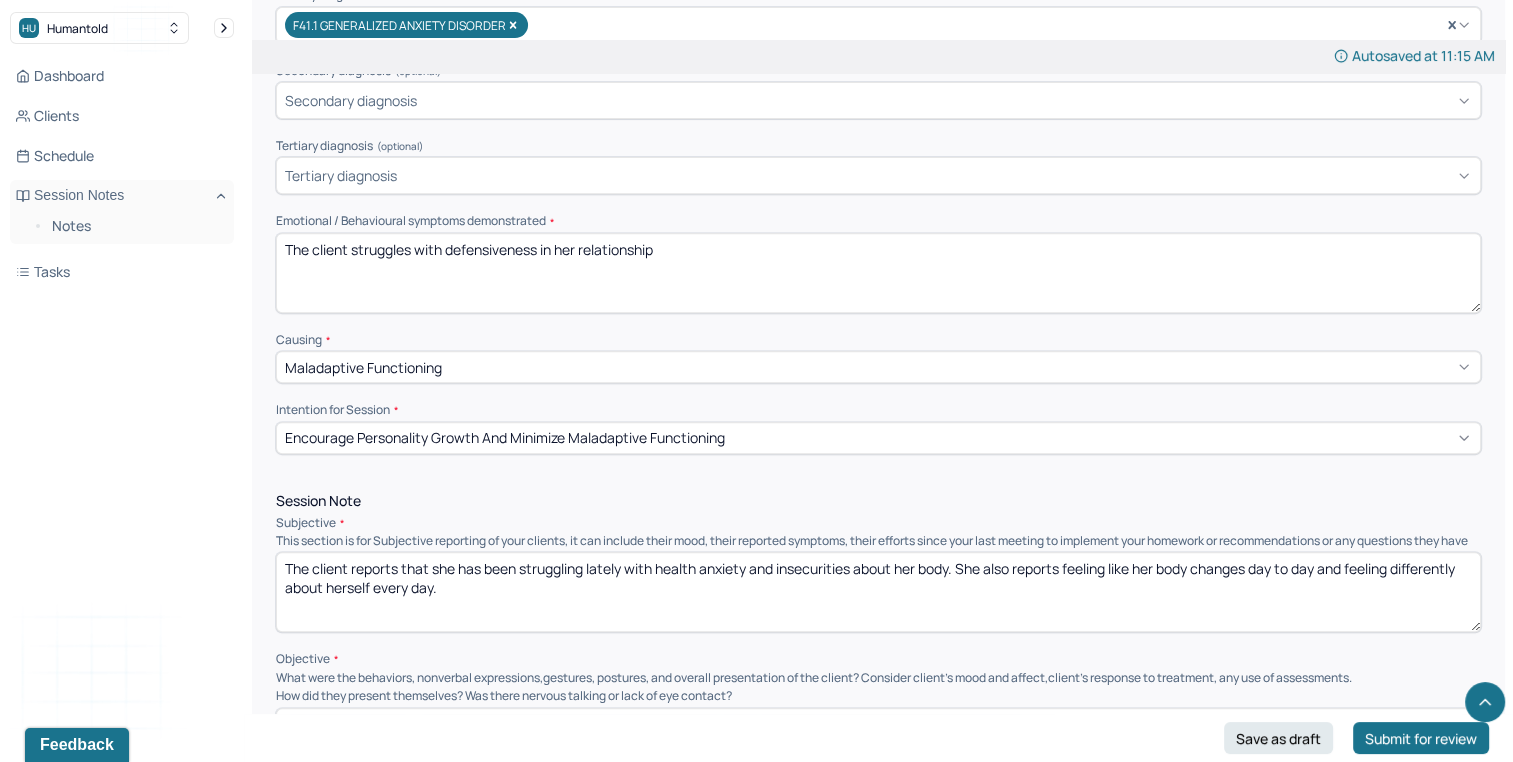 scroll, scrollTop: 768, scrollLeft: 0, axis: vertical 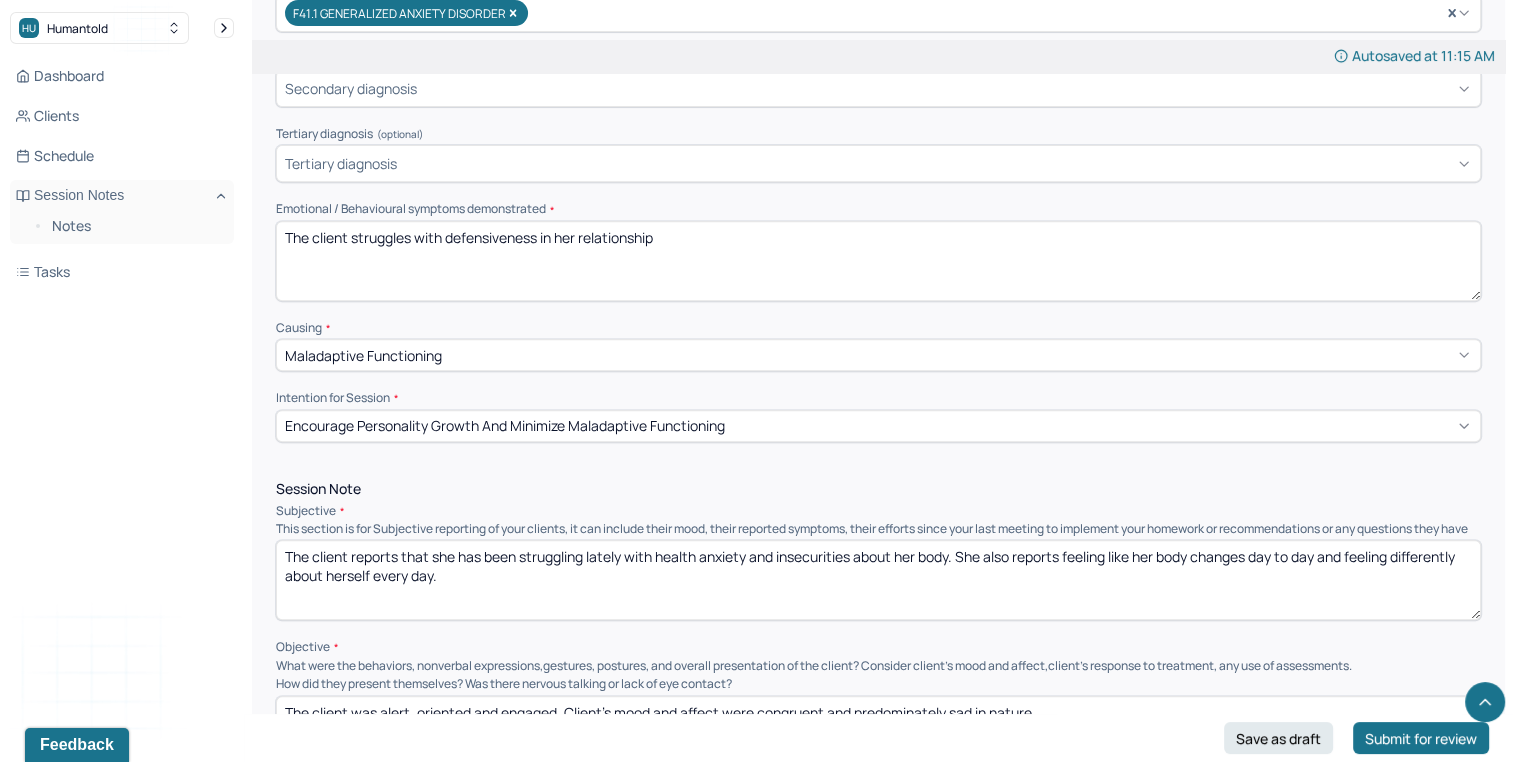 type on "The client struggles with defensiveness in her relationship" 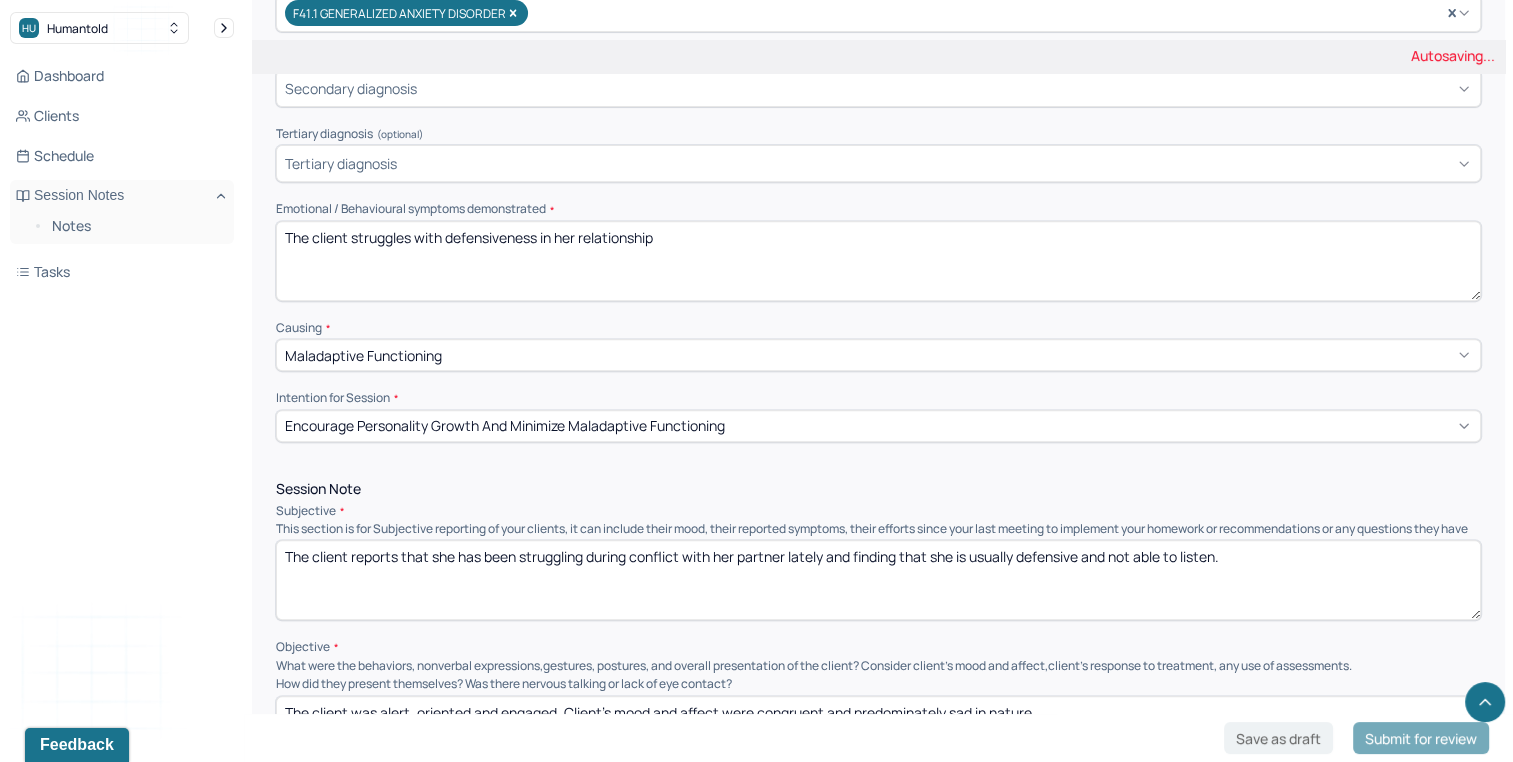 click on "The client reports that she has been struggling during conflict with her partner lately and finding that she is usually defensive and not able to lsiten." at bounding box center [878, 580] 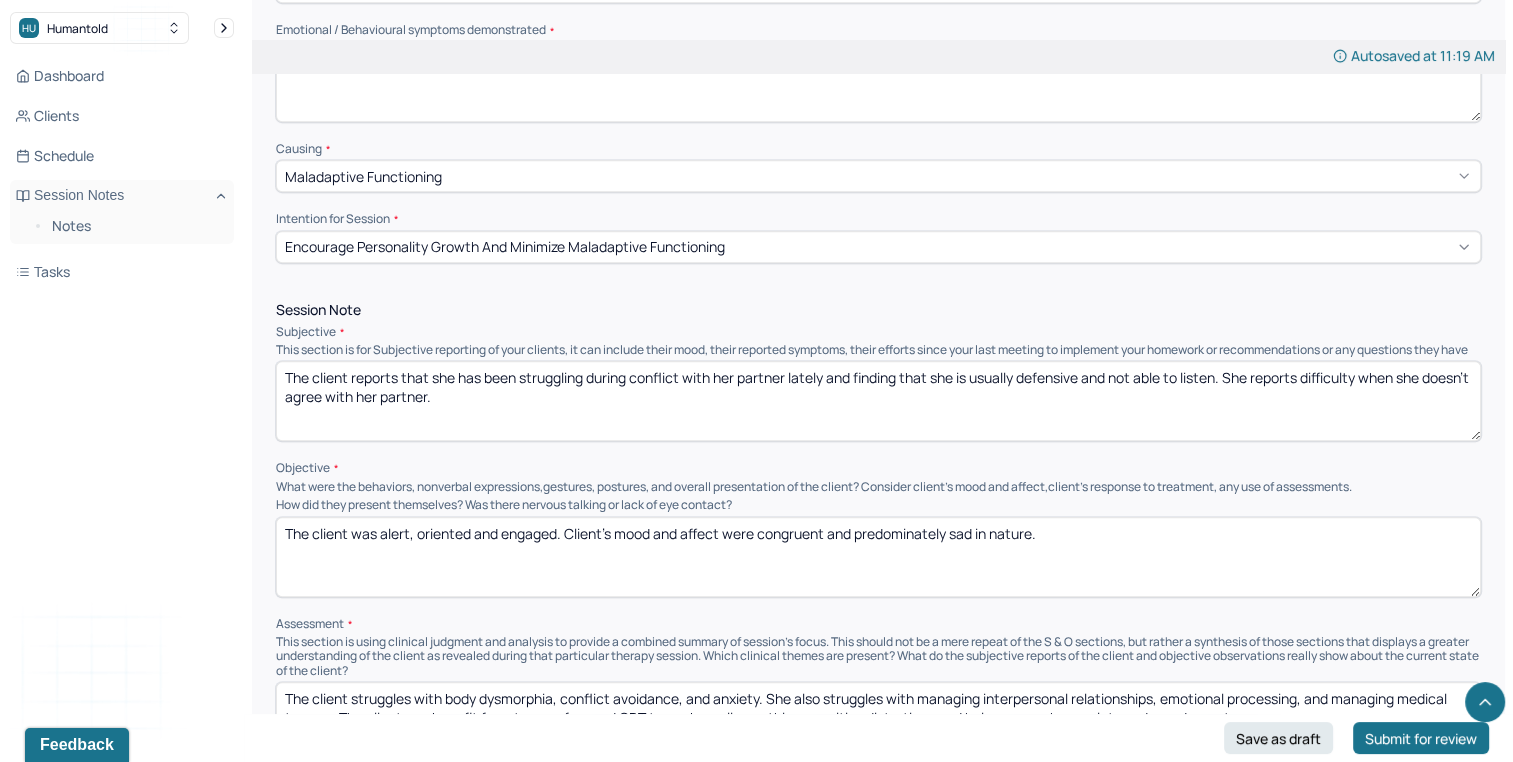 scroll, scrollTop: 959, scrollLeft: 0, axis: vertical 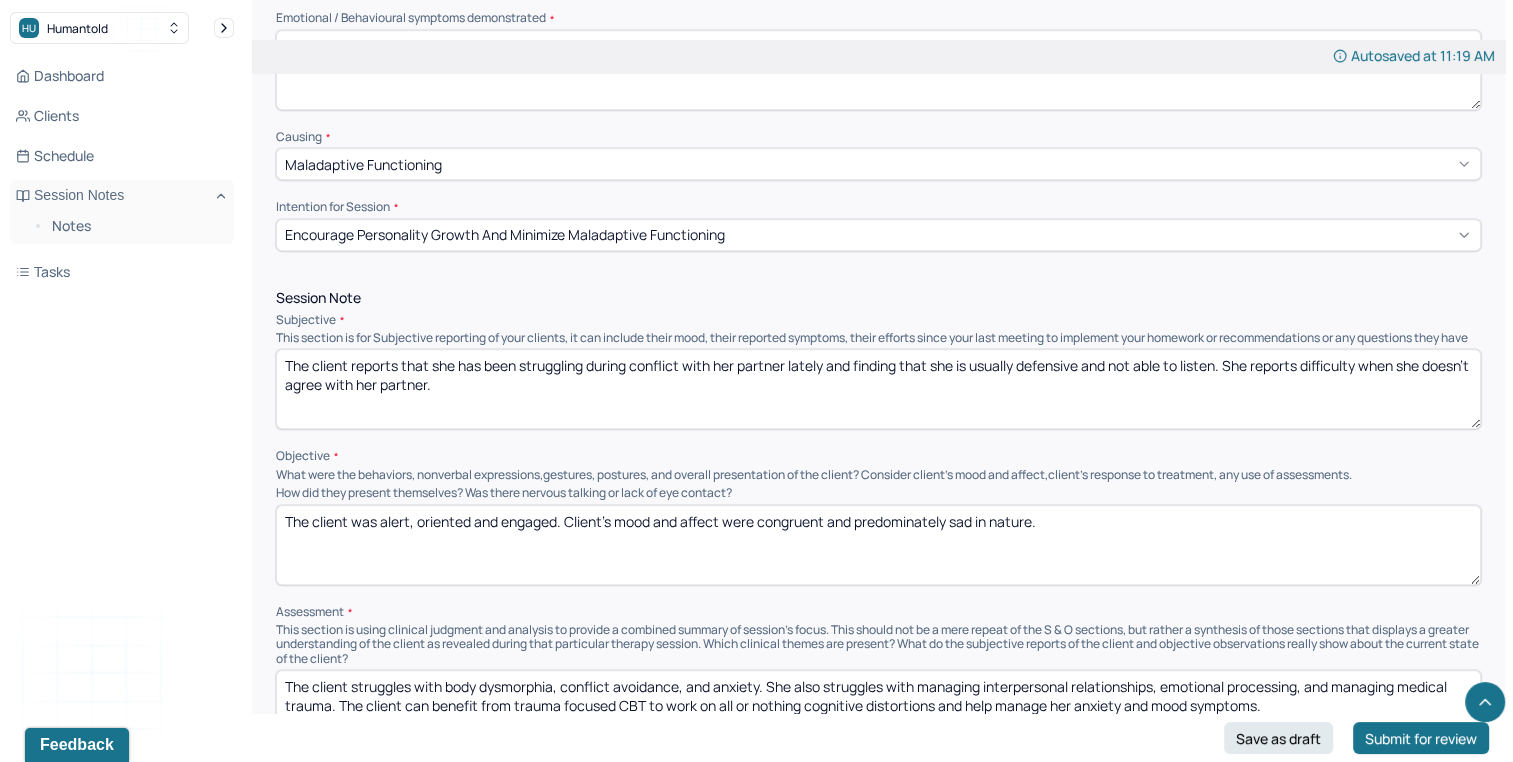 type on "The client reports that she has been struggling during conflict with her partner lately and finding that she is usually defensive and not able to listen. She reports difficulty when she doesn't agree with her partner." 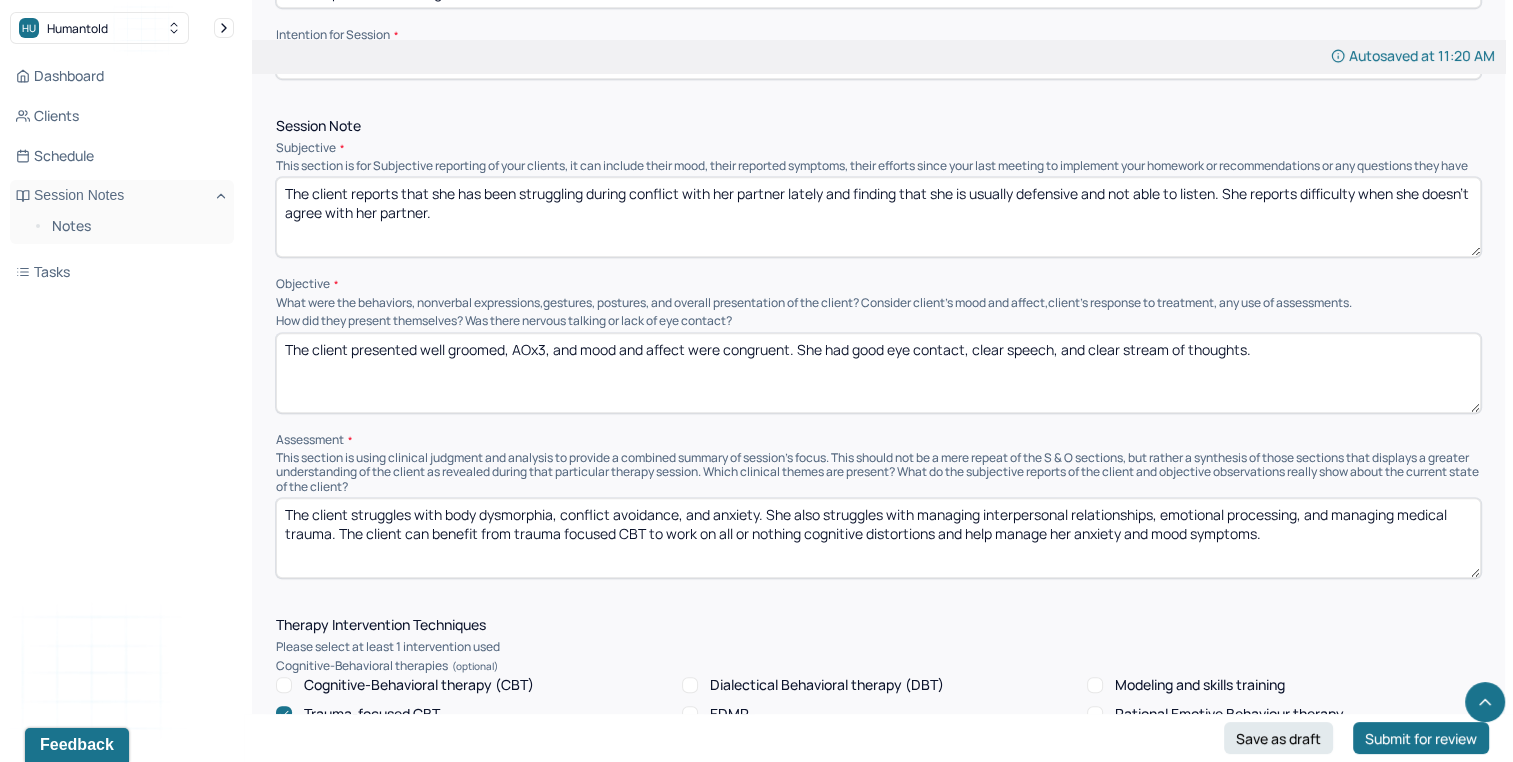 scroll, scrollTop: 1143, scrollLeft: 0, axis: vertical 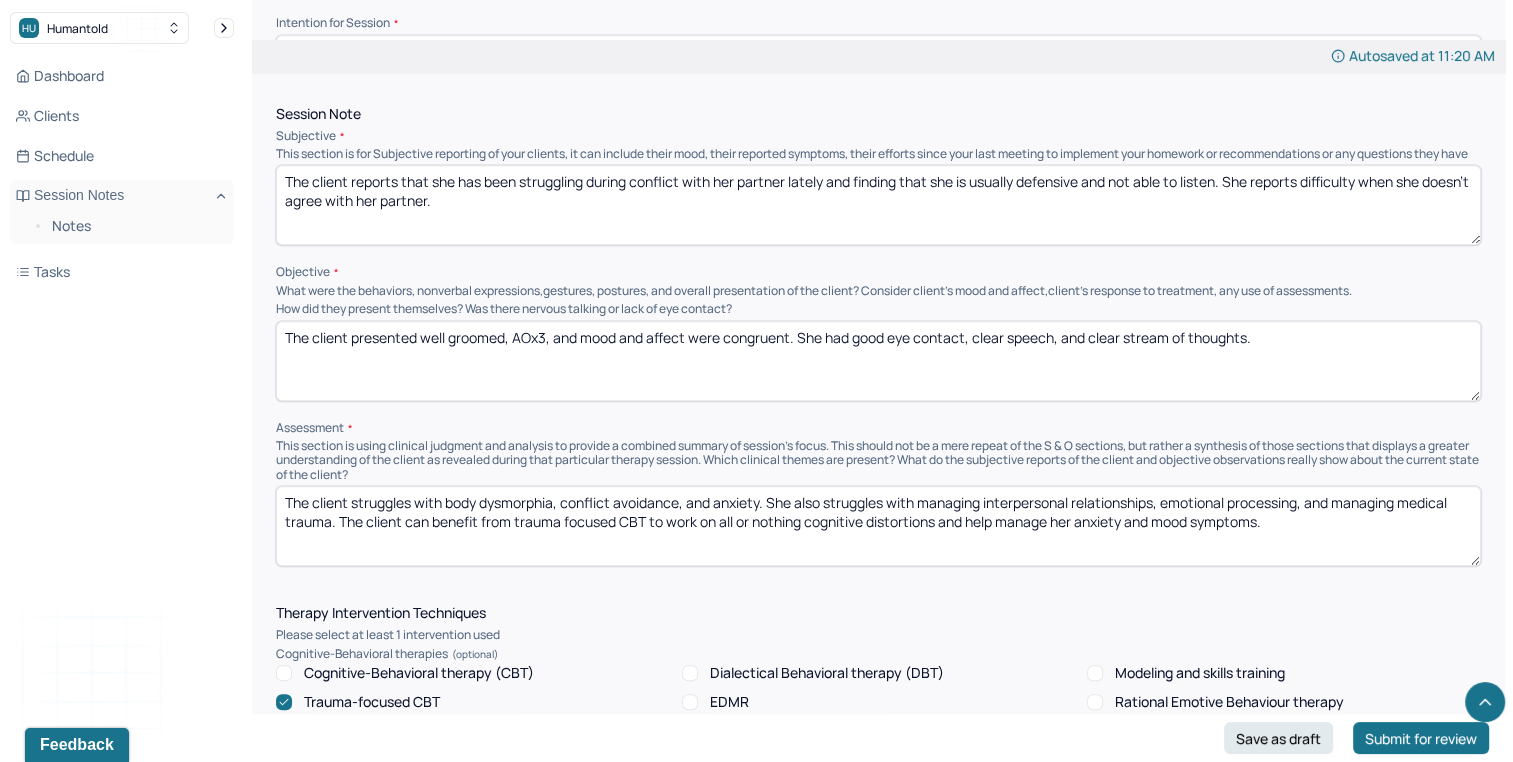 type on "The client presented well groomed, AOx3, and mood and affect were congruent. She had good eye contact, clear speech, and clear stream of thoughts." 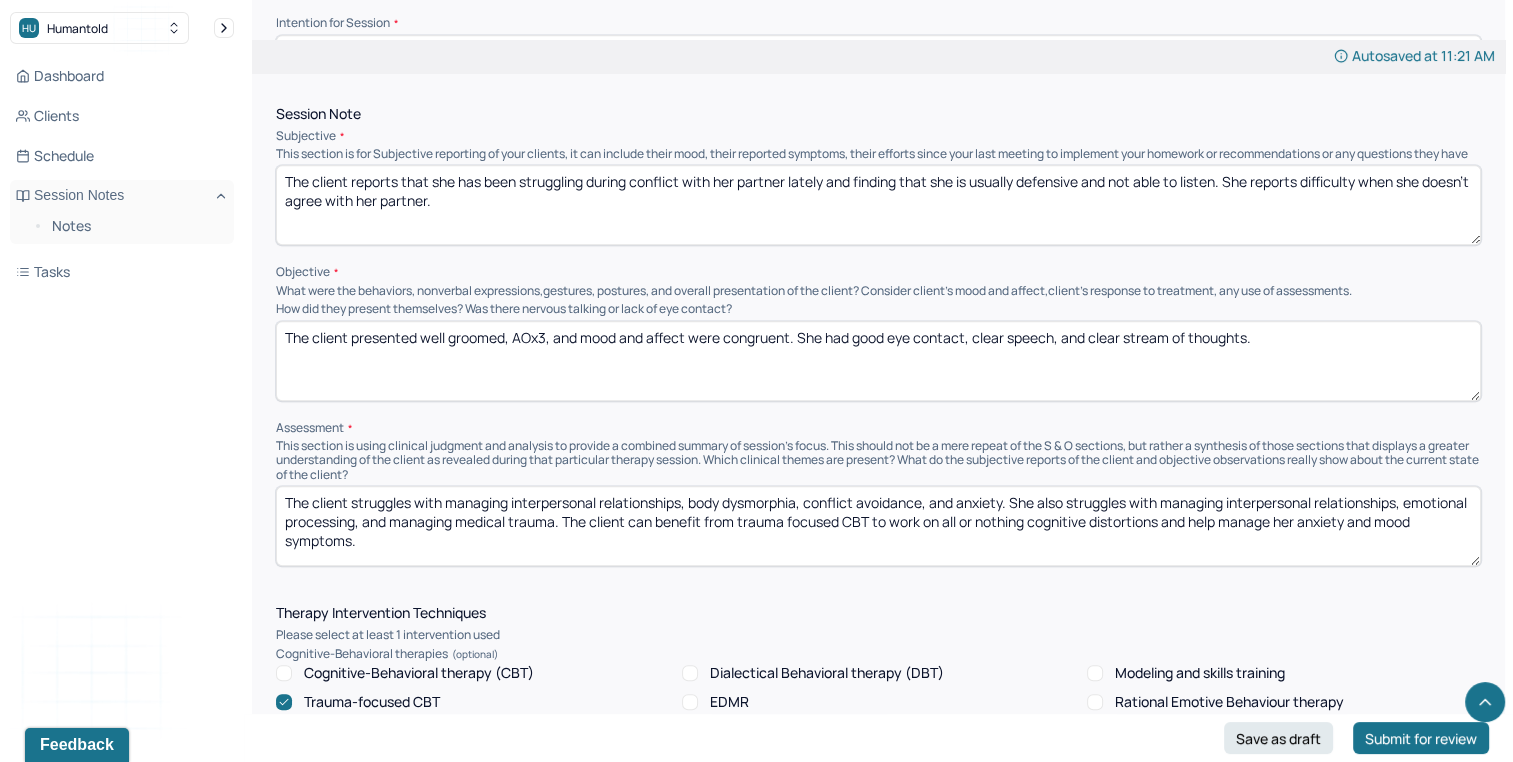 drag, startPoint x: 1158, startPoint y: 517, endPoint x: 1418, endPoint y: 506, distance: 260.23257 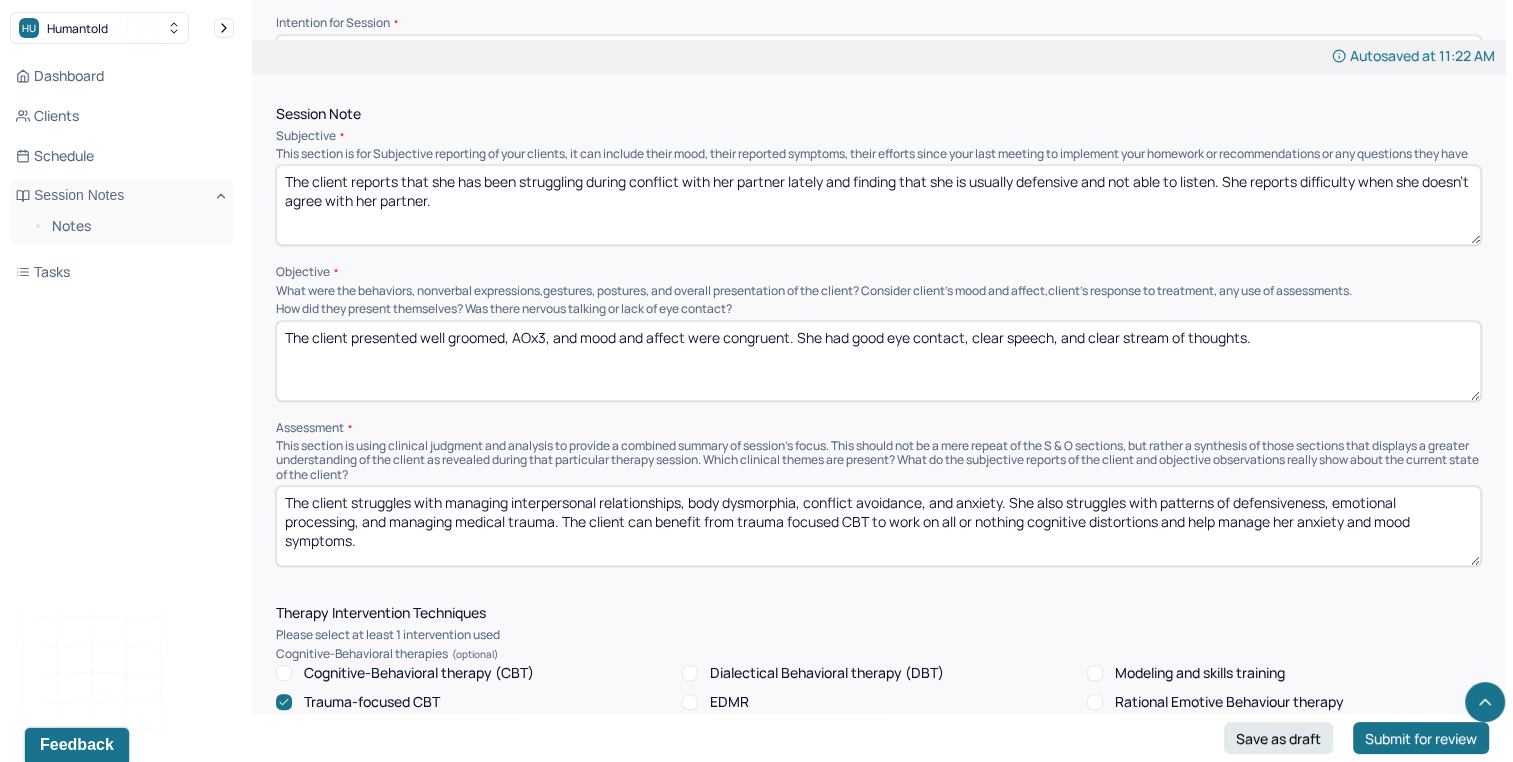 drag, startPoint x: 392, startPoint y: 528, endPoint x: 508, endPoint y: 529, distance: 116.00431 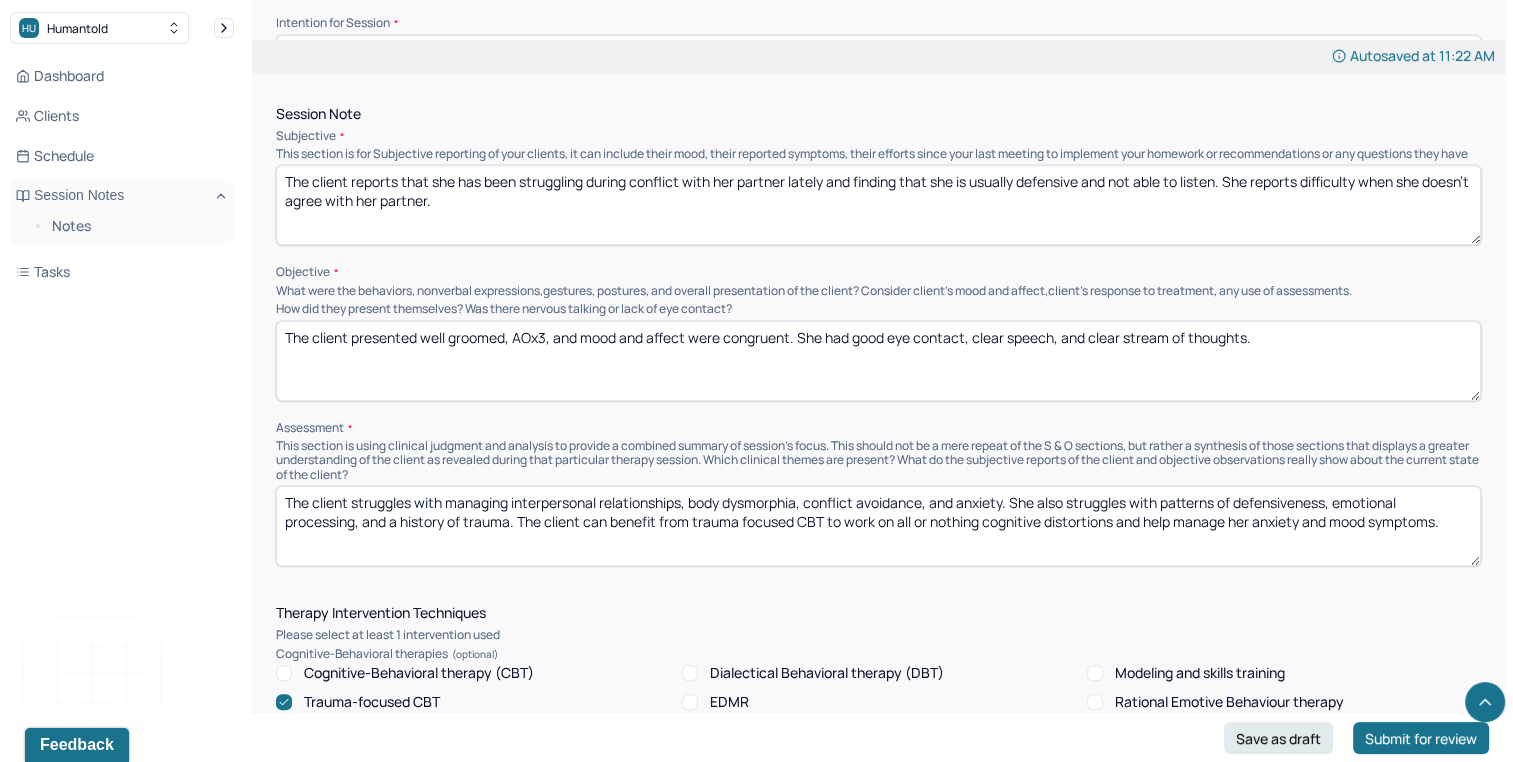 type on "The client struggles with managing interpersonal relationships, body dysmorphia, conflict avoidance, and anxiety. She also struggles with patterns of defensiveness, emotional processing, and a history of trauma. The client can benefit from trauma focused CBT to work on all or nothing cognitive distortions and help manage her anxiety and mood symptoms." 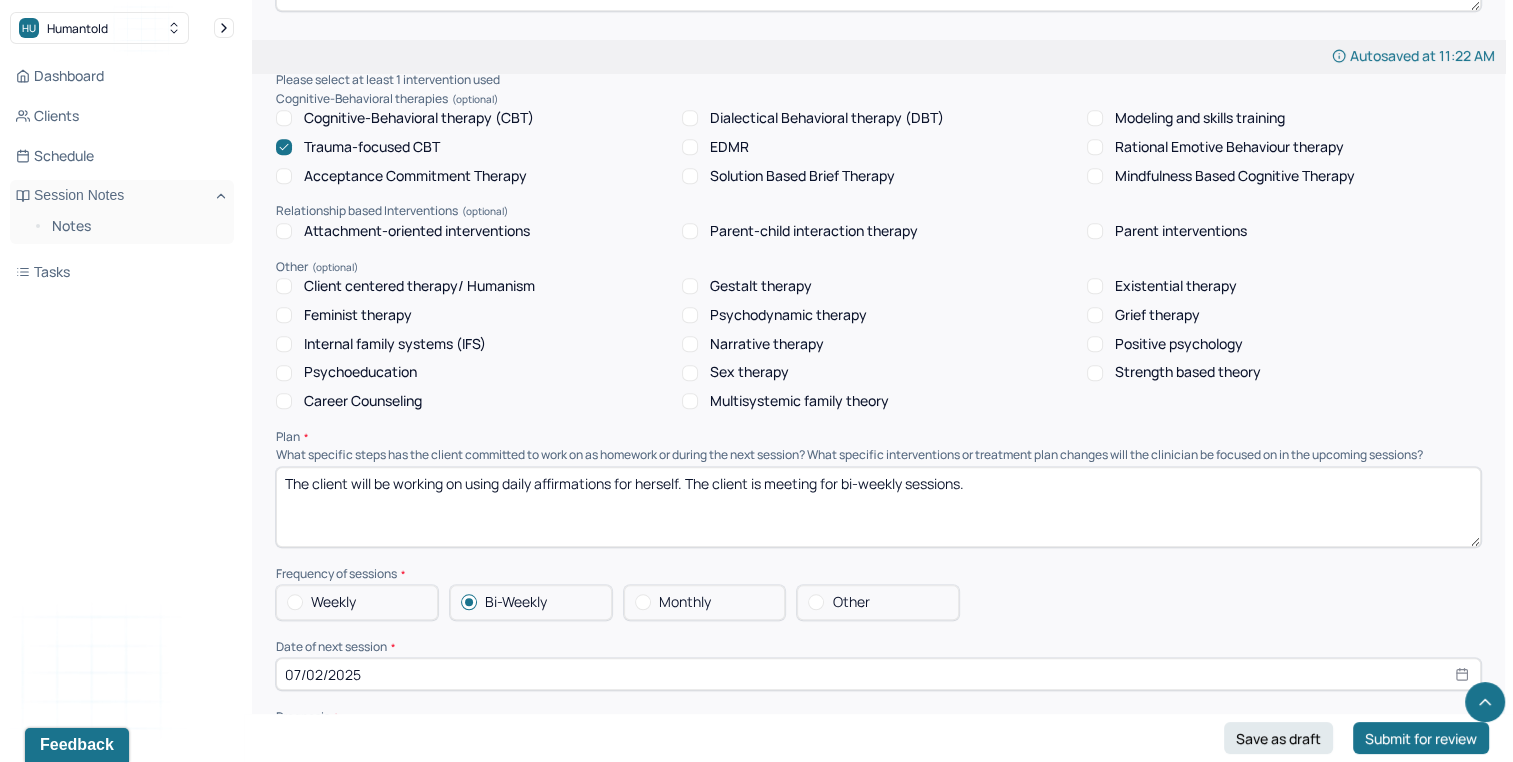 scroll, scrollTop: 1714, scrollLeft: 0, axis: vertical 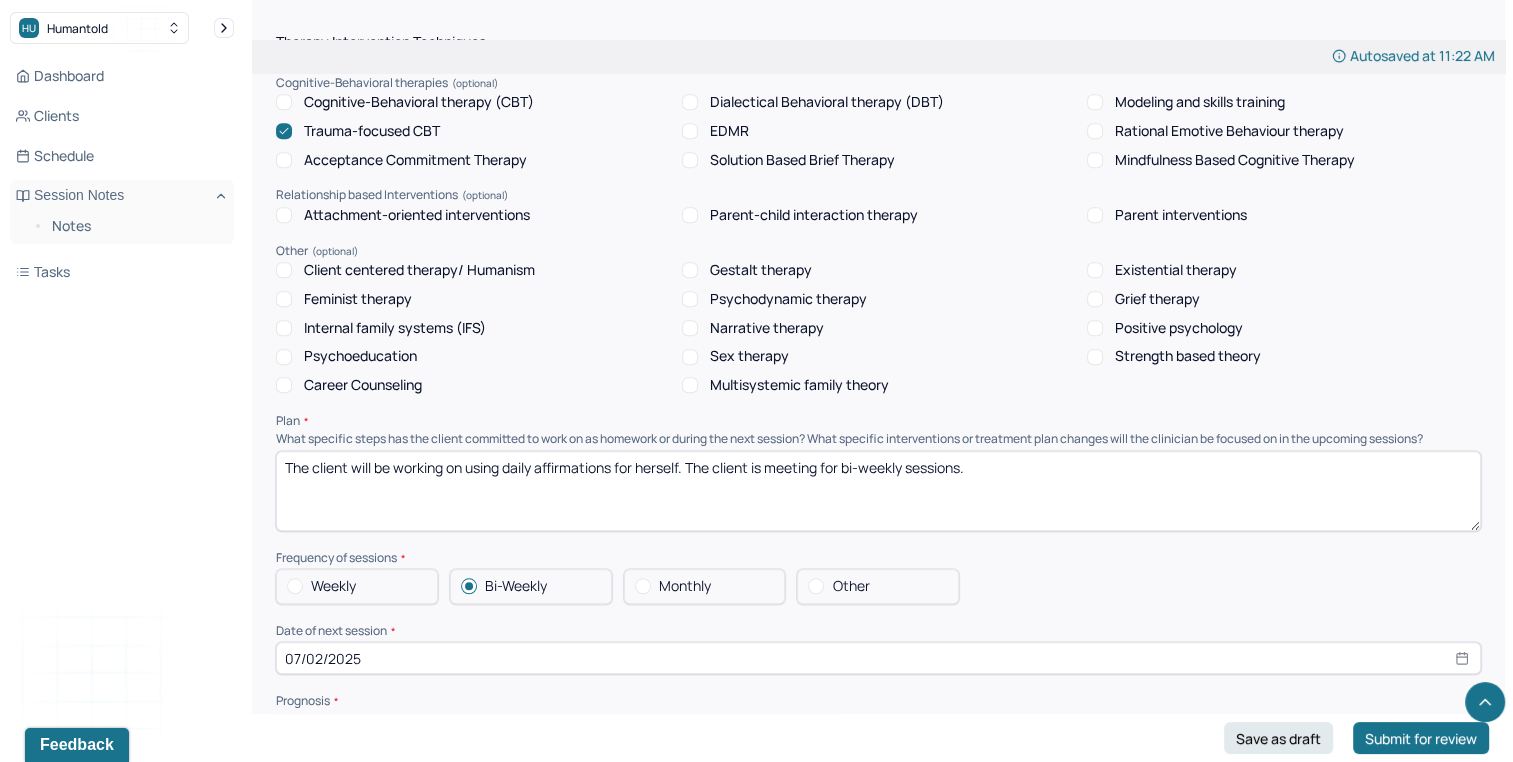 drag, startPoint x: 469, startPoint y: 482, endPoint x: 683, endPoint y: 468, distance: 214.45746 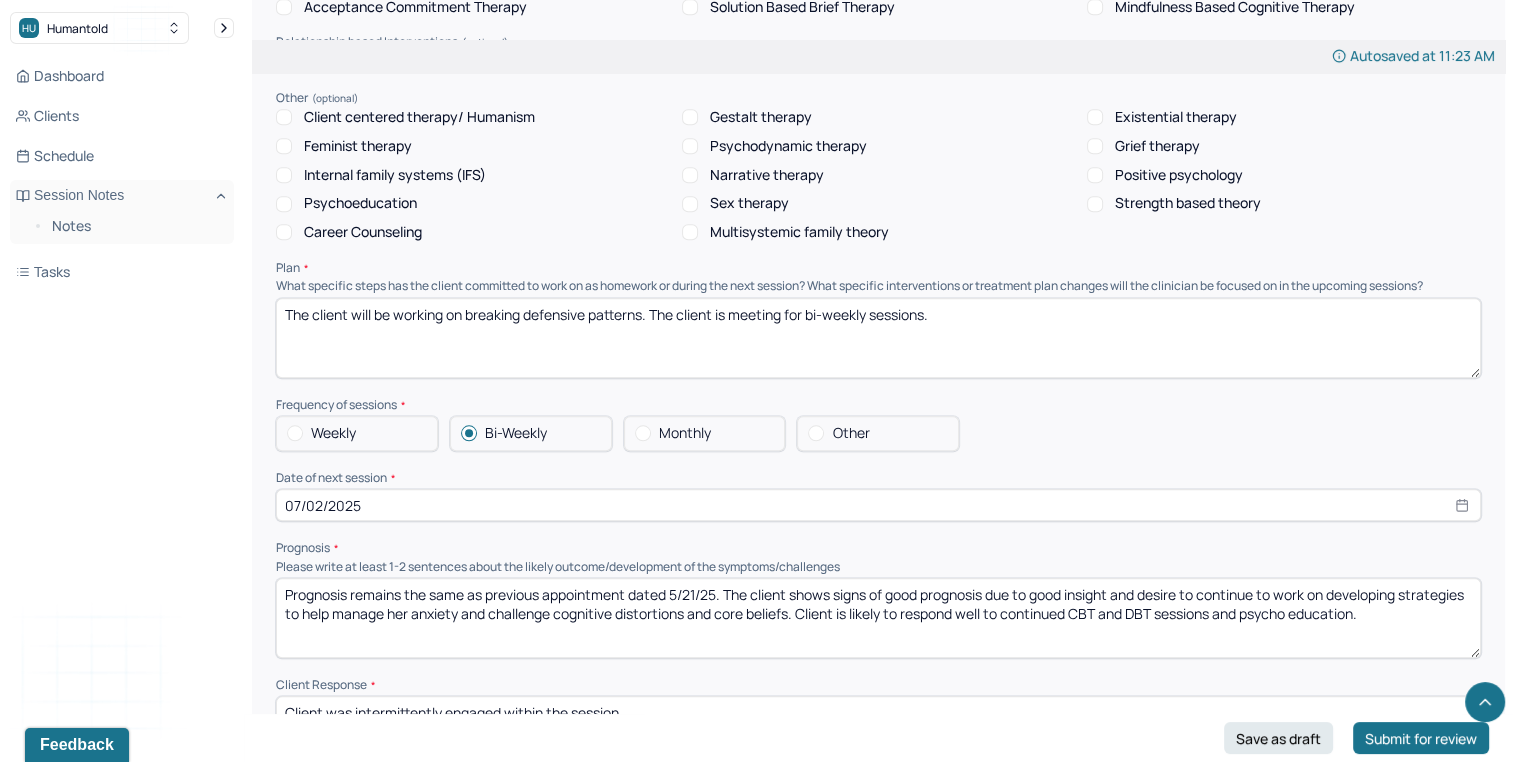 scroll, scrollTop: 1871, scrollLeft: 0, axis: vertical 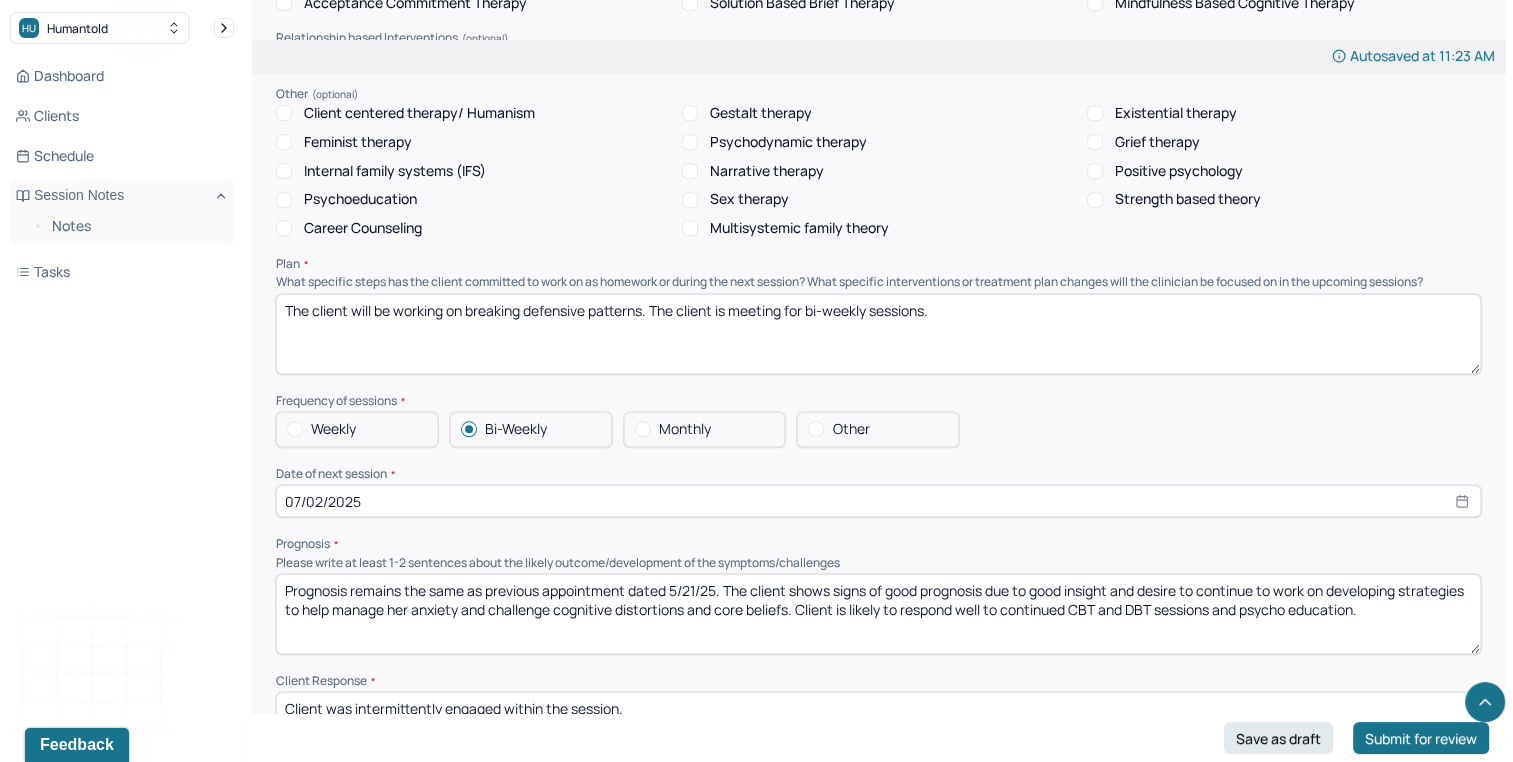 type on "The client will be working on breaking defensive patterns. The client is meeting for bi-weekly sessions." 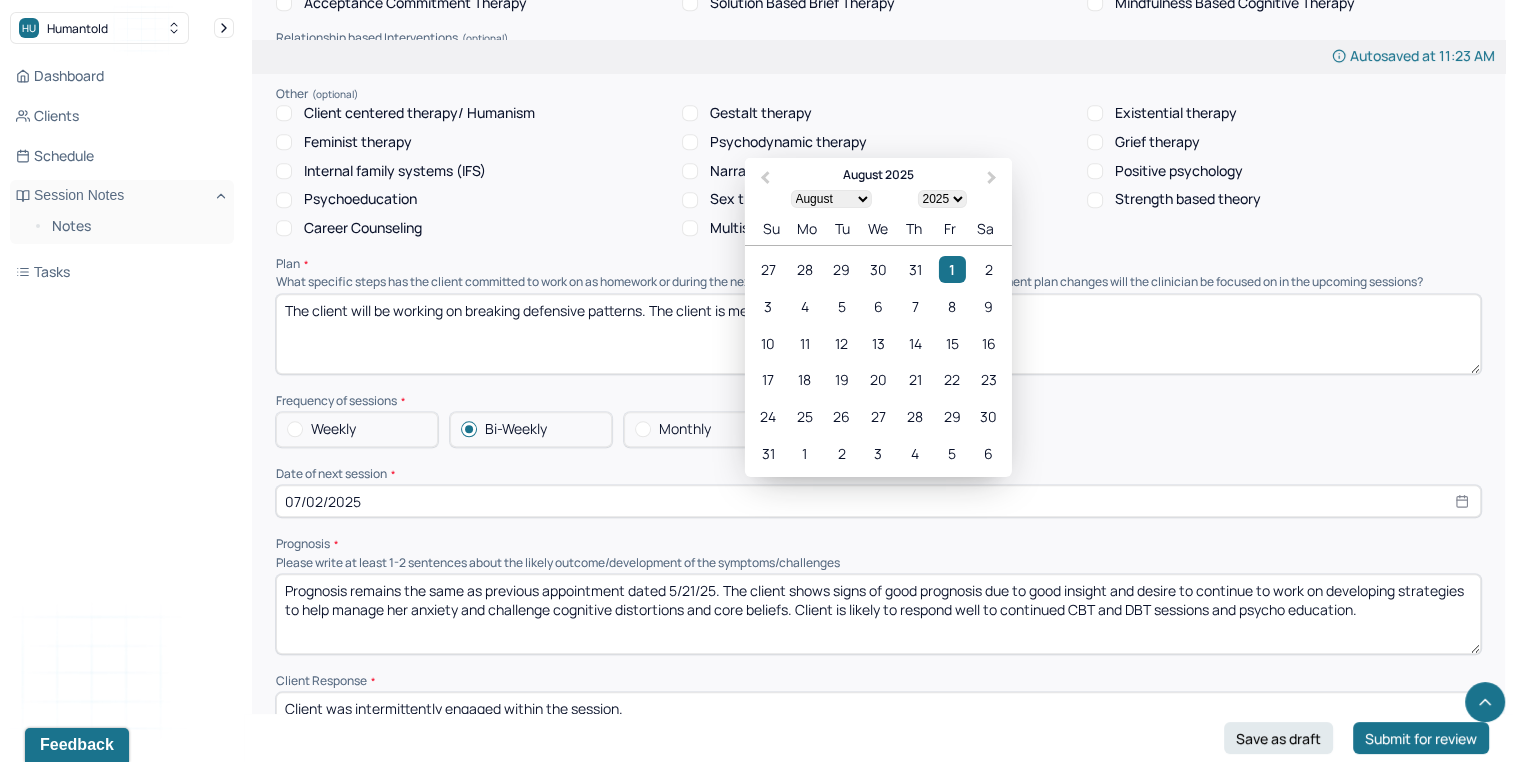 click on "07/02/2025" at bounding box center [878, 501] 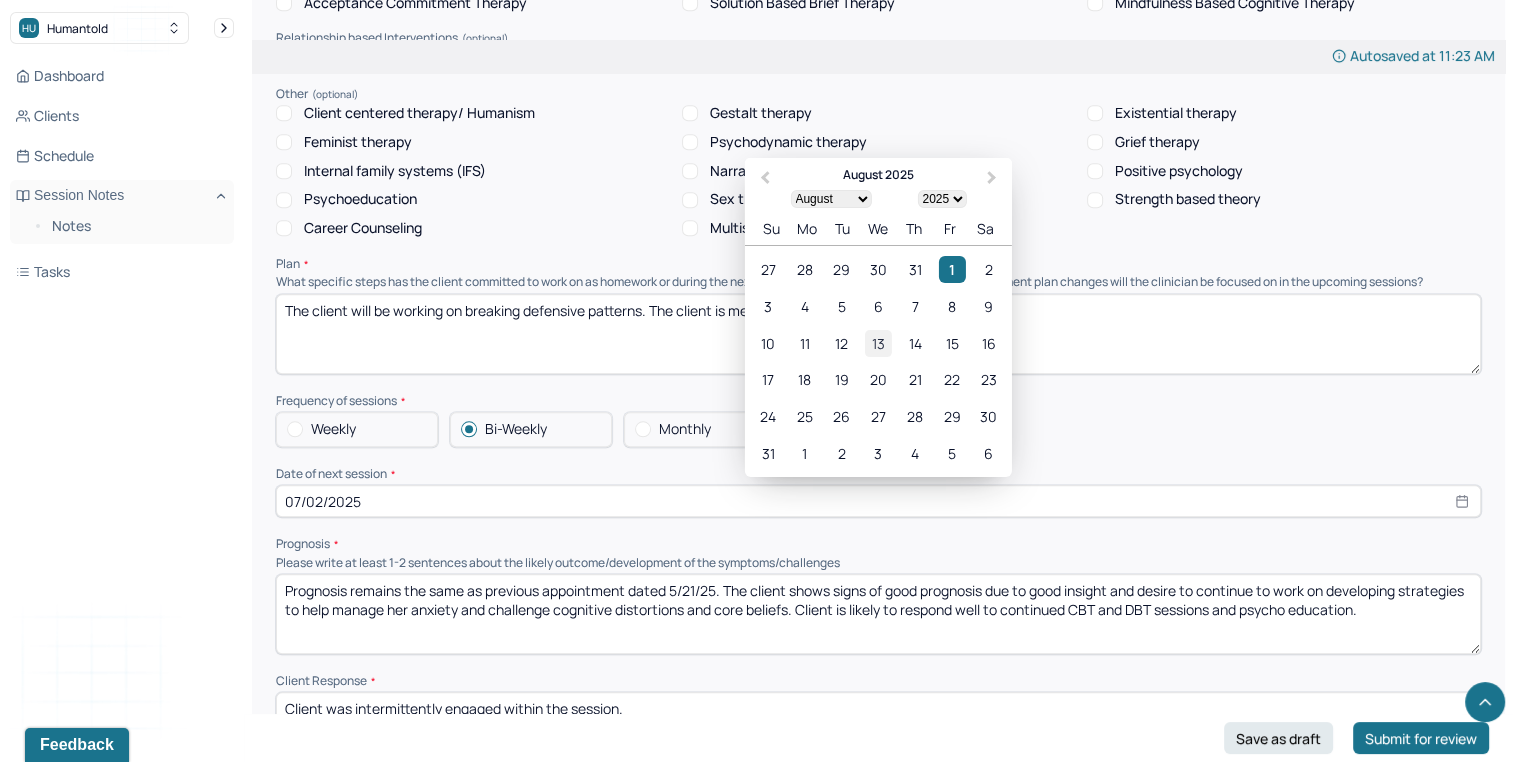 click on "13" at bounding box center [878, 342] 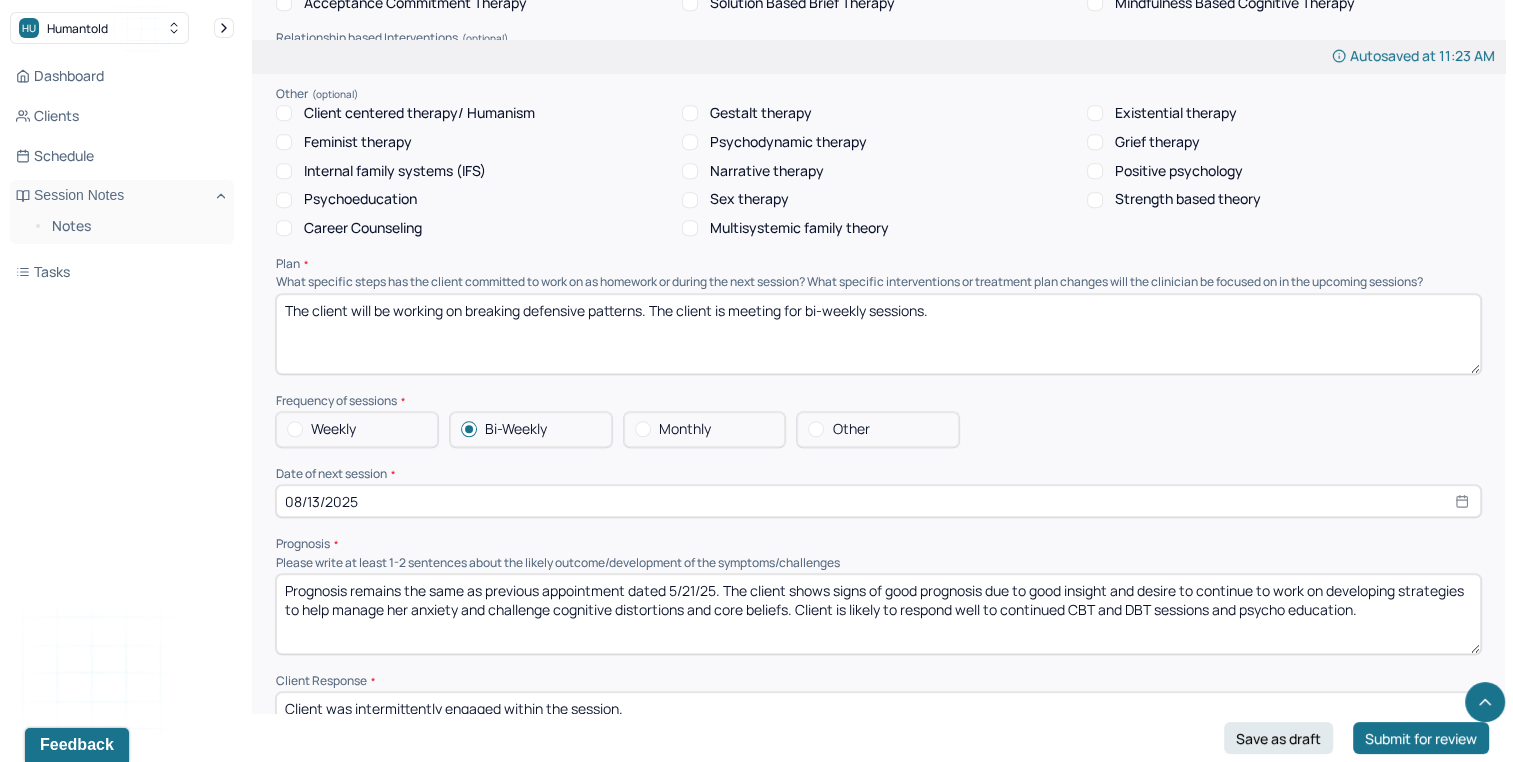 select on "7" 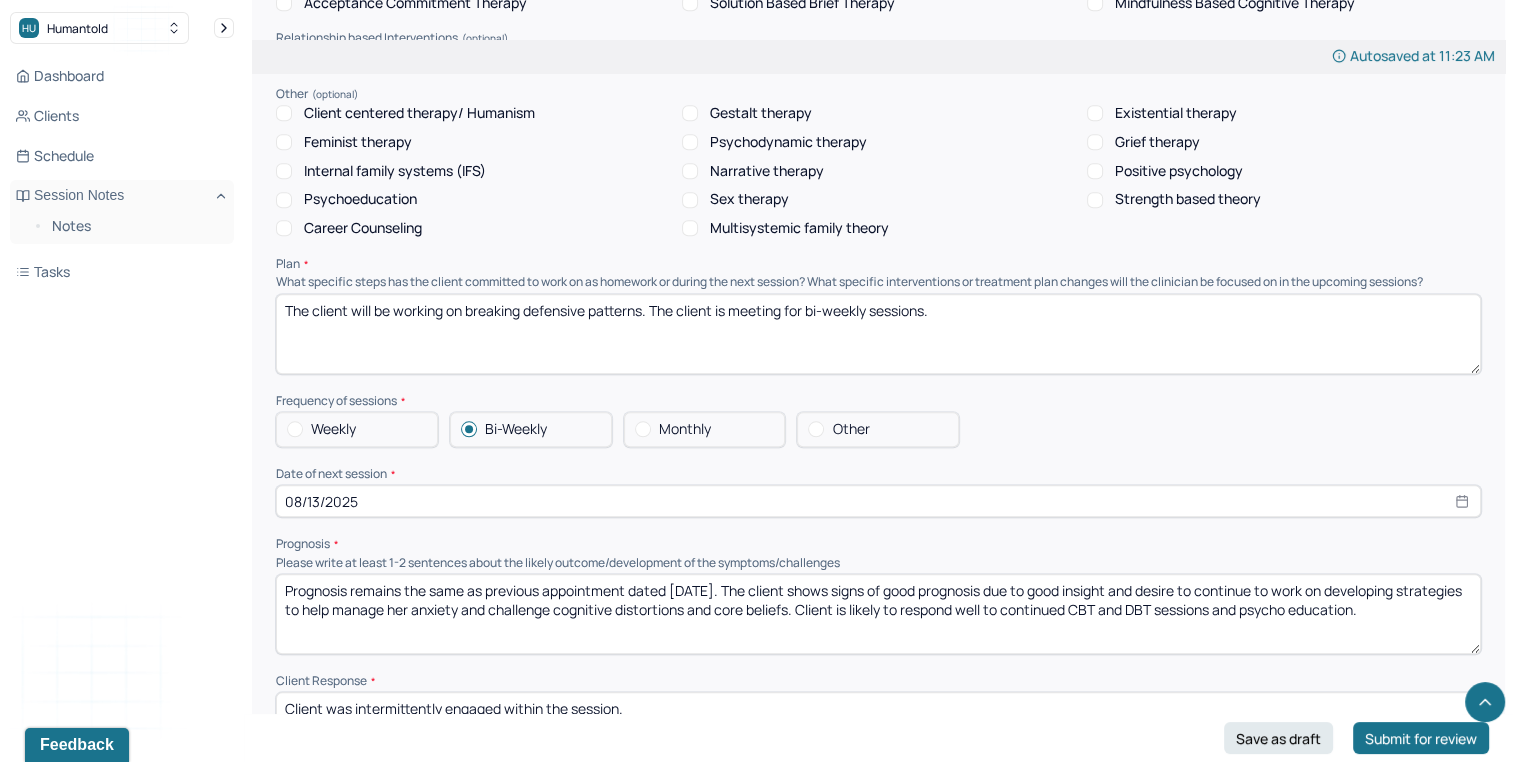 type on "Prognosis remains the same as previous appointment dated 7/3/25. The client shows signs of good prognosis due to good insight and desire to continue to work on developing strategies to help manage her anxiety and challenge cognitive distortions and core beliefs. Client is likely to respond well to continued CBT and DBT sessions and psycho education." 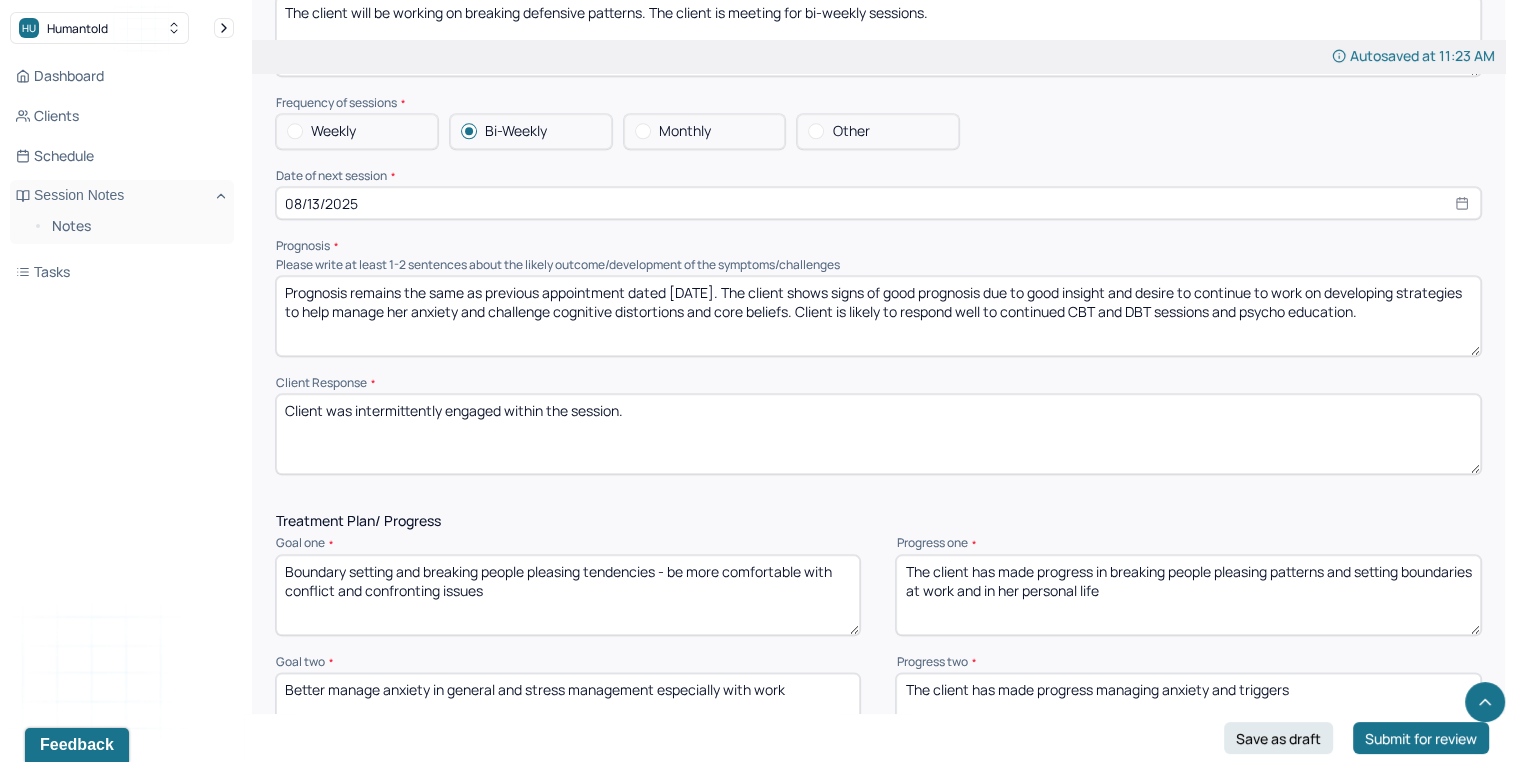 scroll, scrollTop: 2198, scrollLeft: 0, axis: vertical 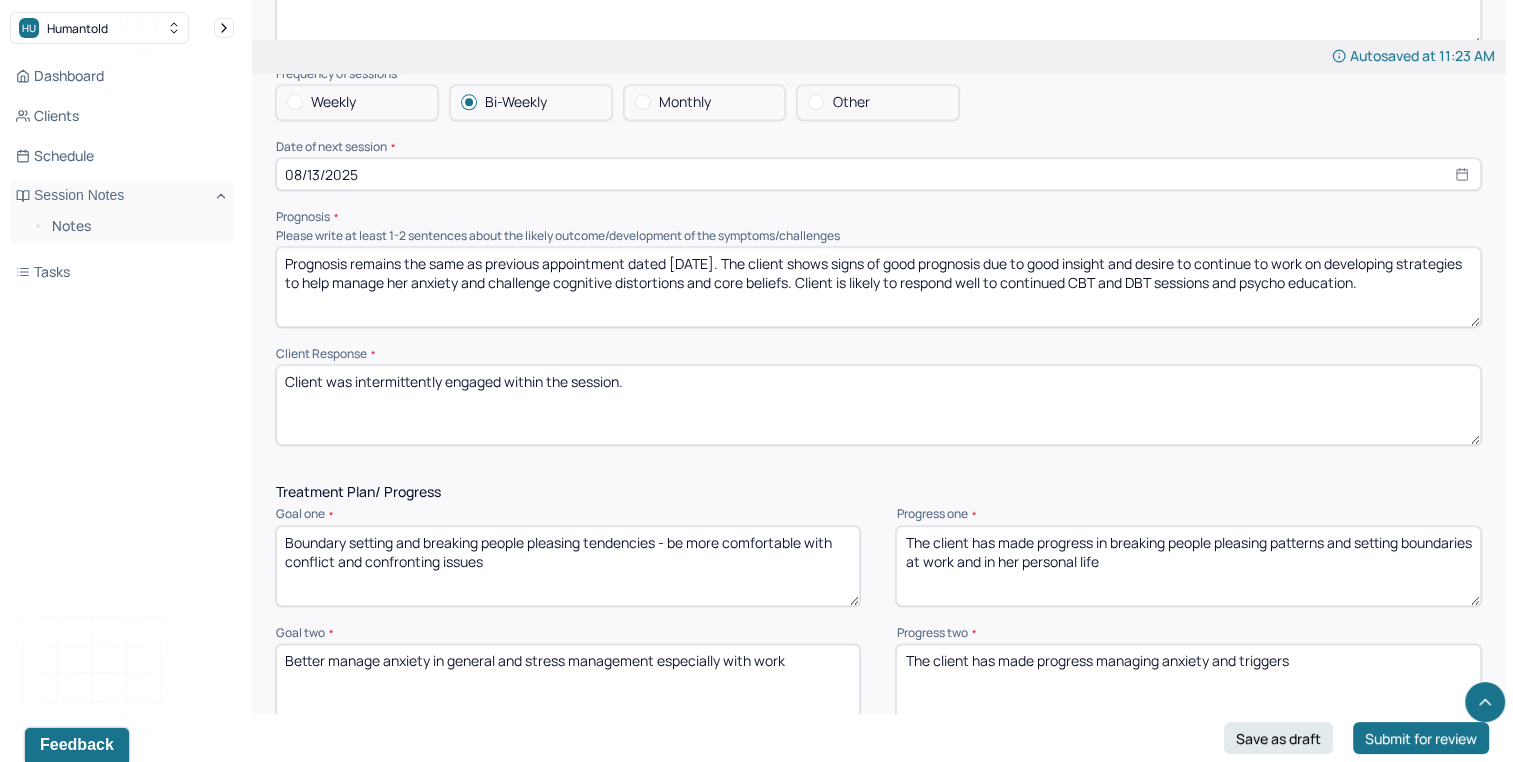 click on "Client was intermittently engaged within the session." at bounding box center (878, 405) 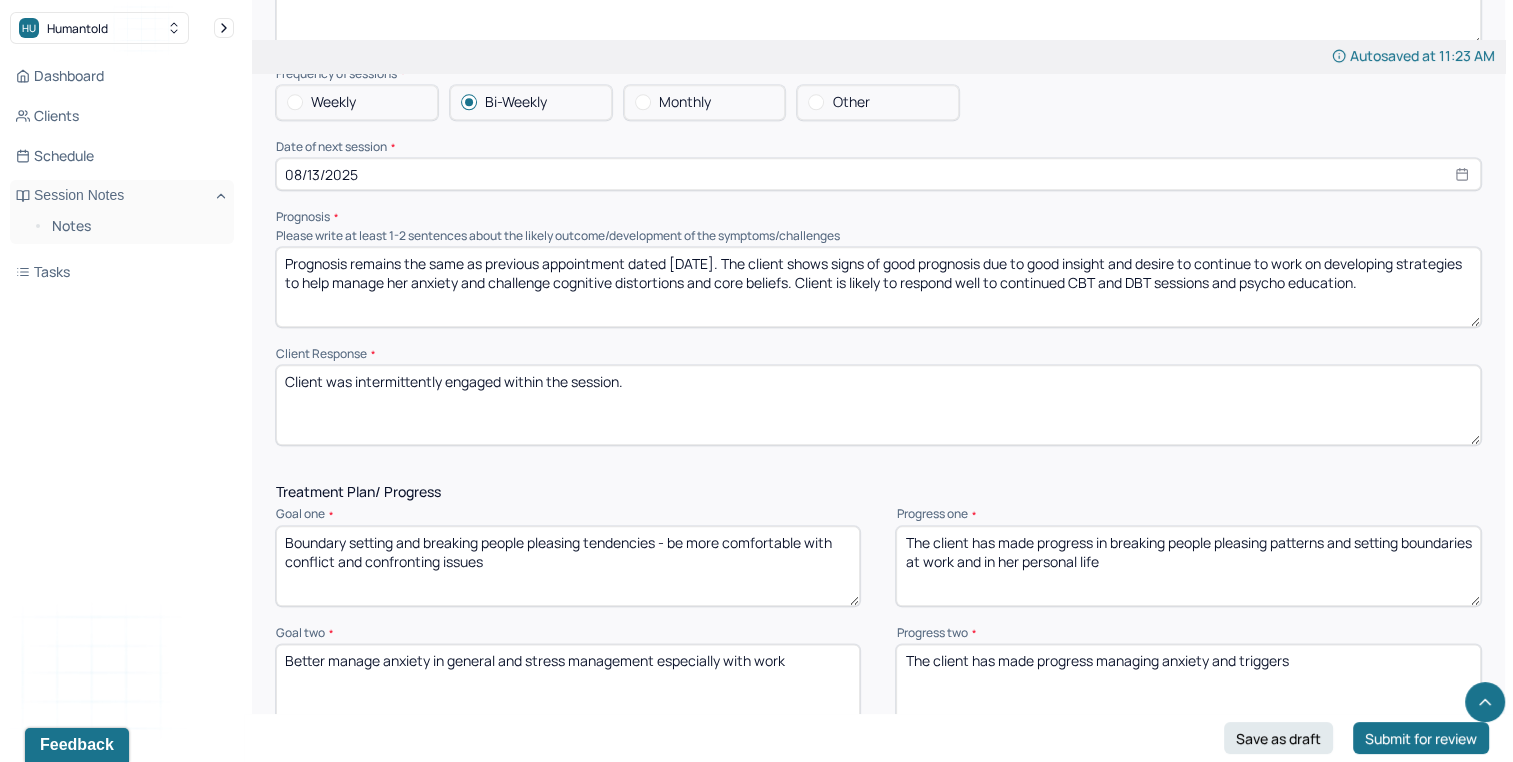 paste on "reflective, responsive, and engaged" 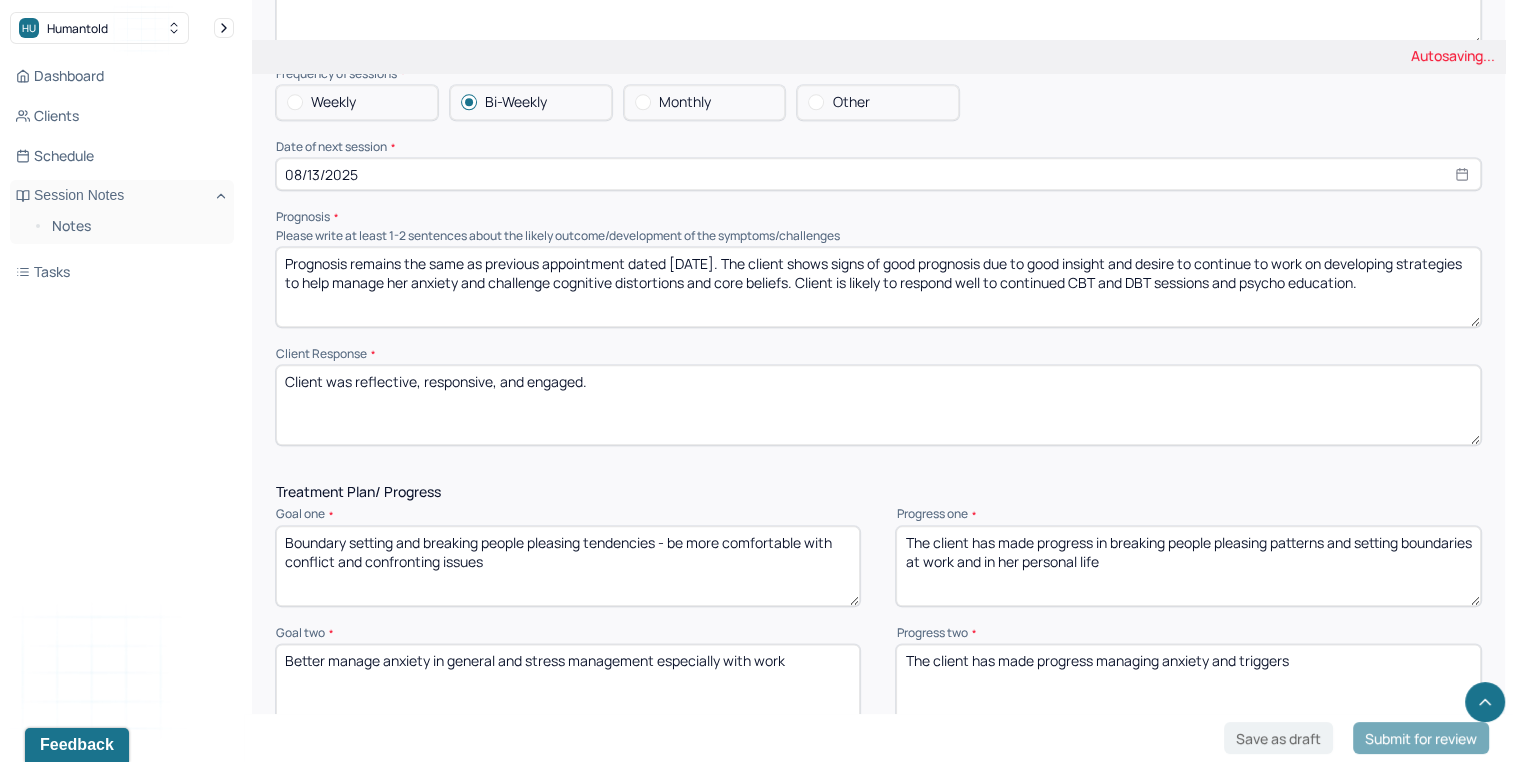 type on "Client was reflective, responsive, and engaged." 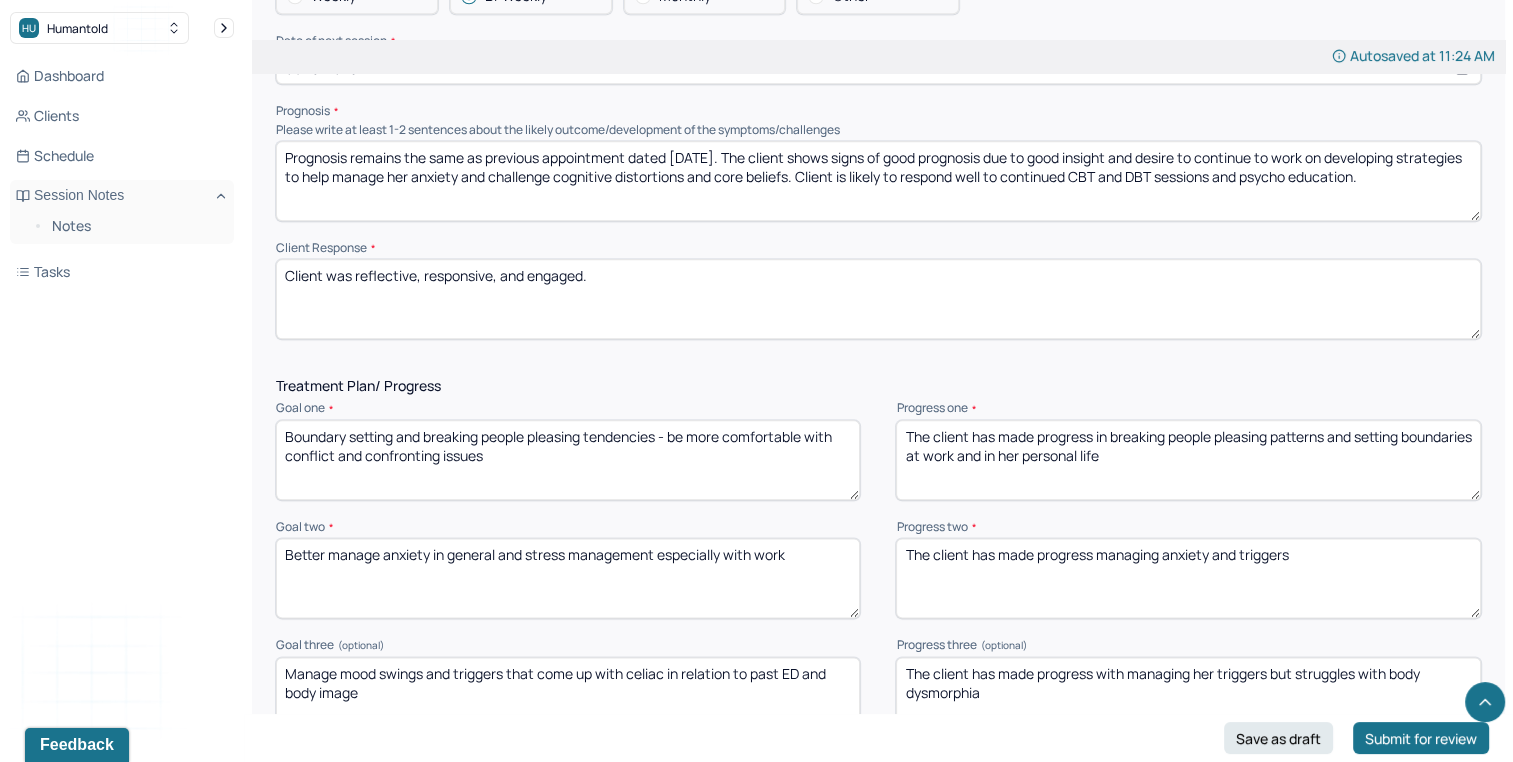 scroll, scrollTop: 2308, scrollLeft: 0, axis: vertical 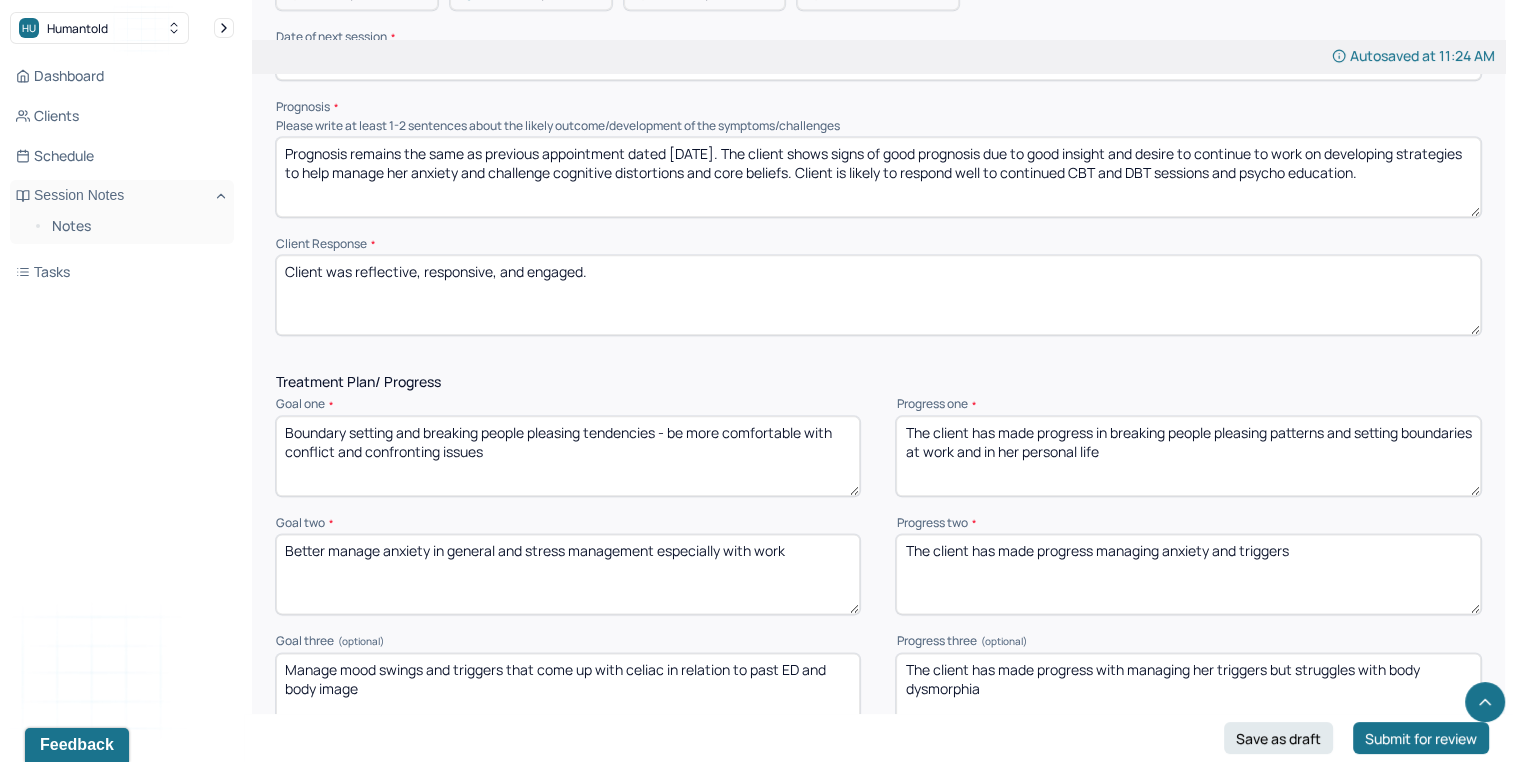 click on "The client has made progress in breaking people pleasing patterns and setting boundaries at work and in her personal life" at bounding box center [1188, 456] 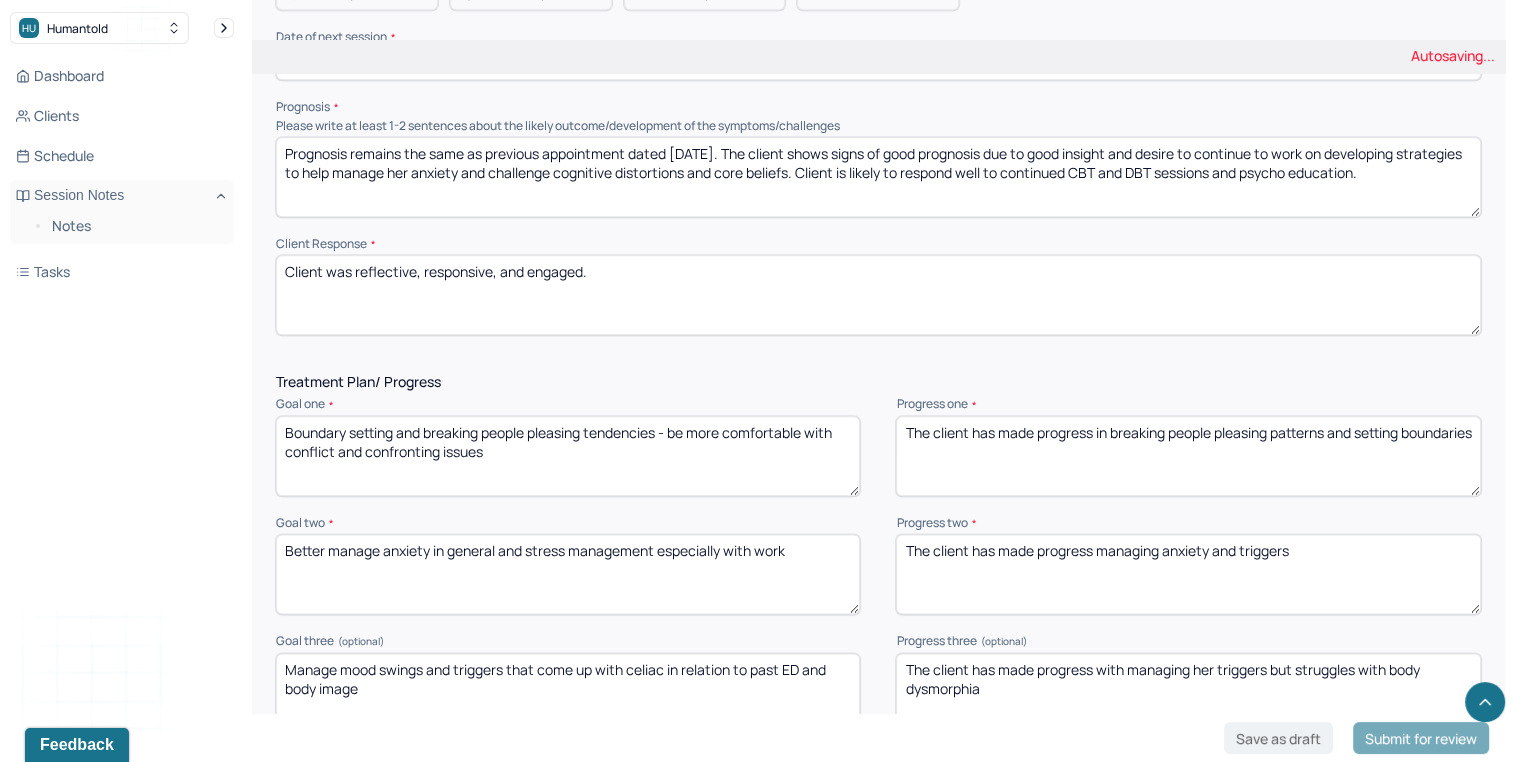 type on "The client has made progress in breaking people pleasing patterns and setting boundaries" 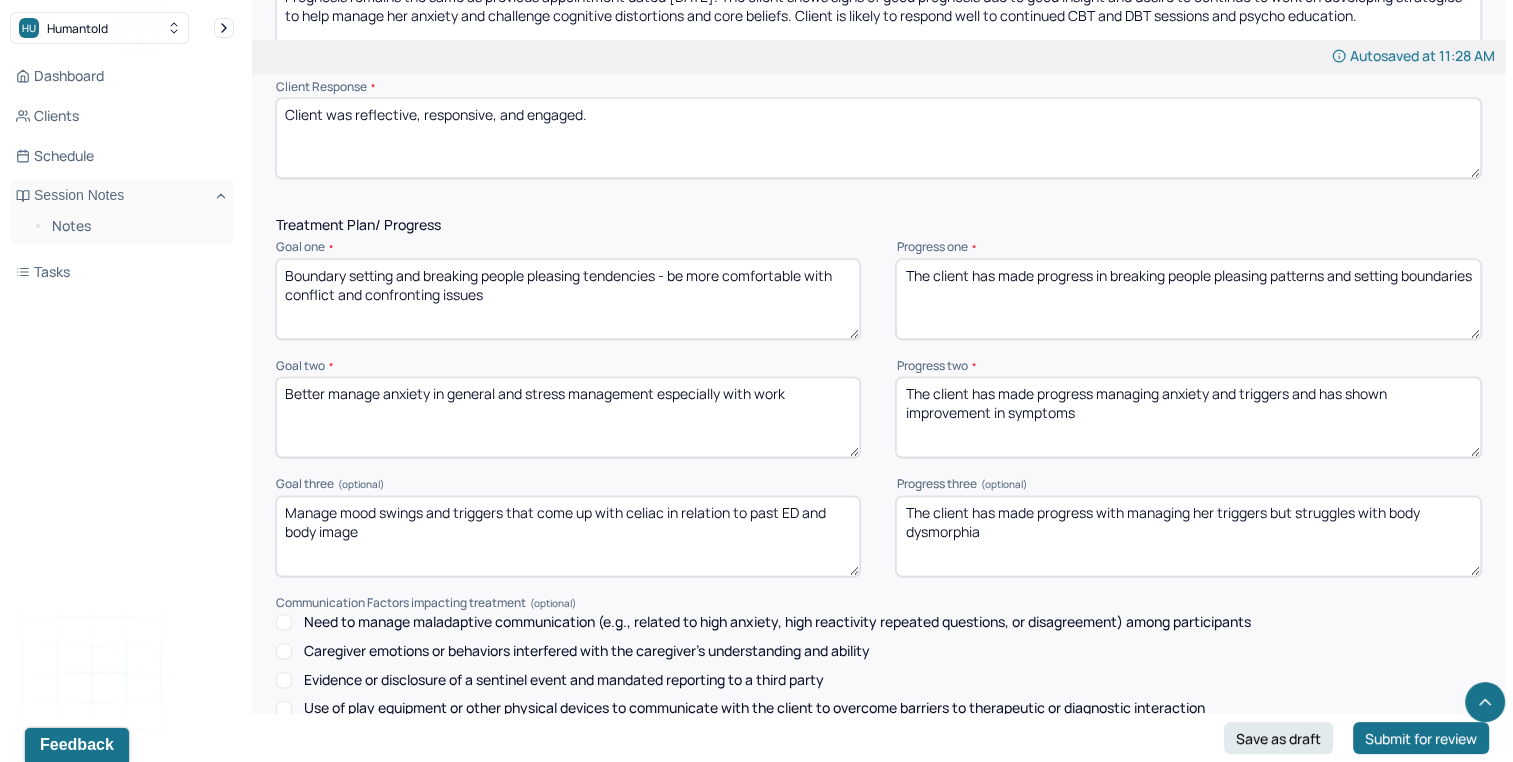 scroll, scrollTop: 2509, scrollLeft: 0, axis: vertical 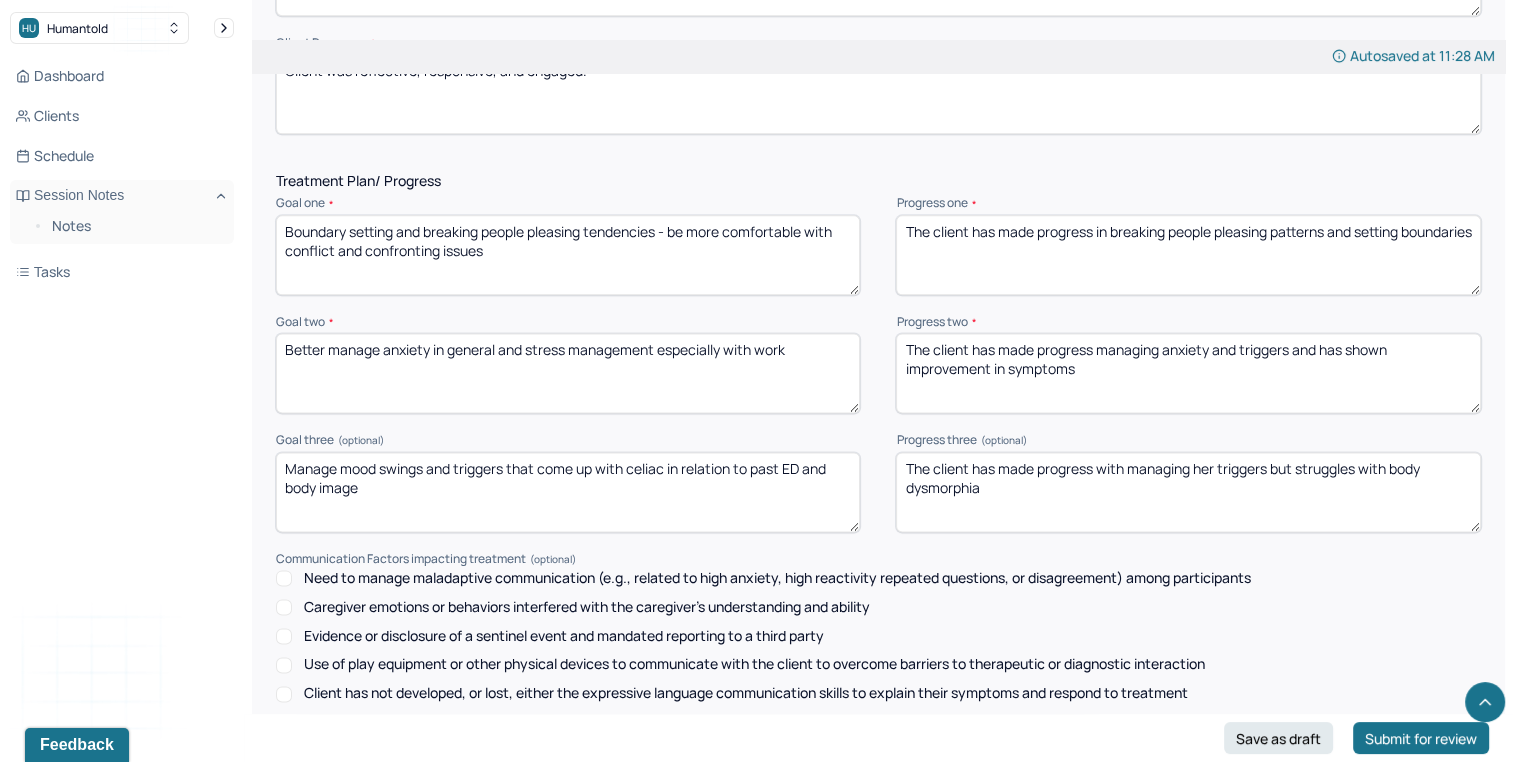 type on "The client has made progress managing anxiety and triggers and has shown improvement in symptoms" 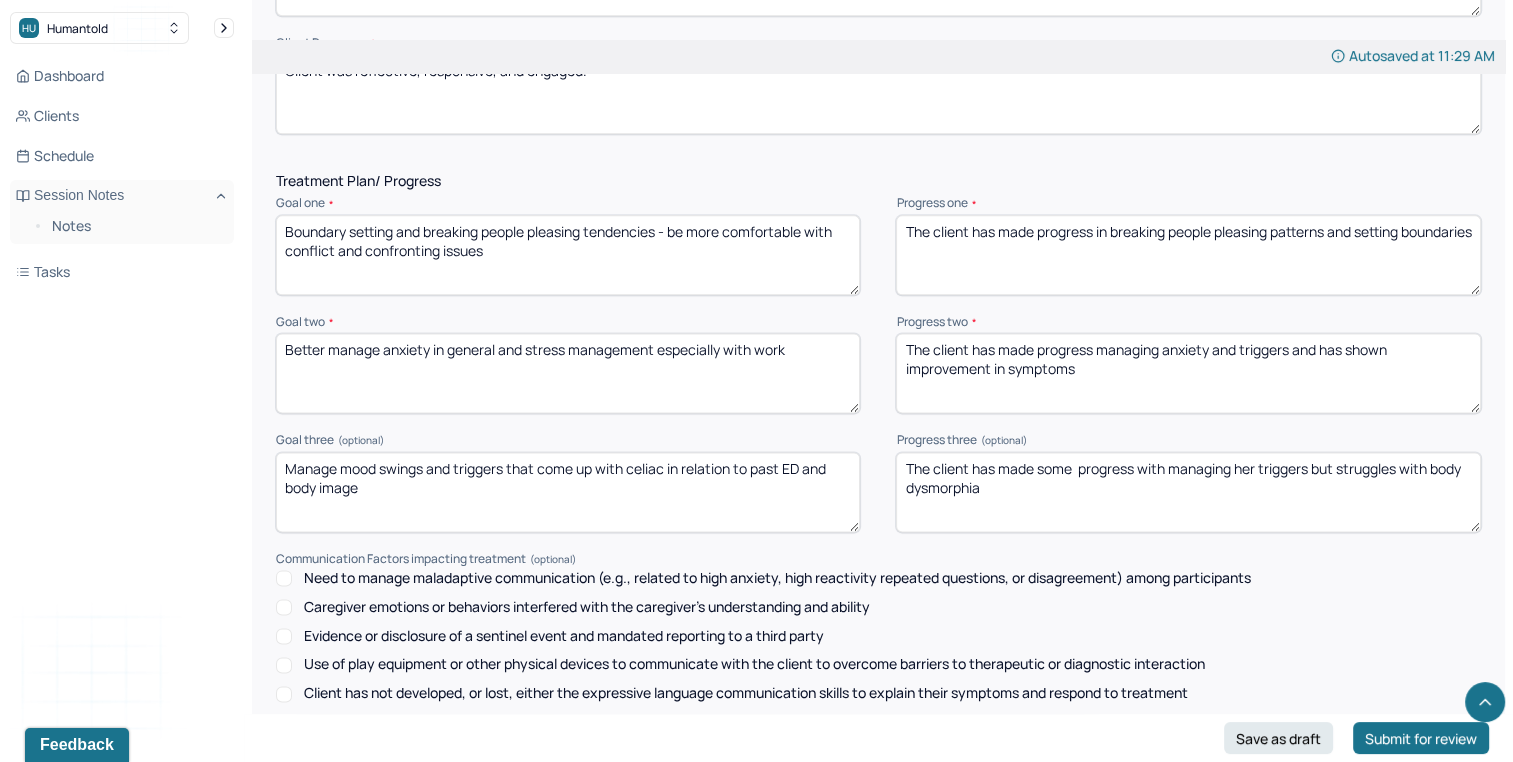 drag, startPoint x: 1320, startPoint y: 487, endPoint x: 1371, endPoint y: 558, distance: 87.41853 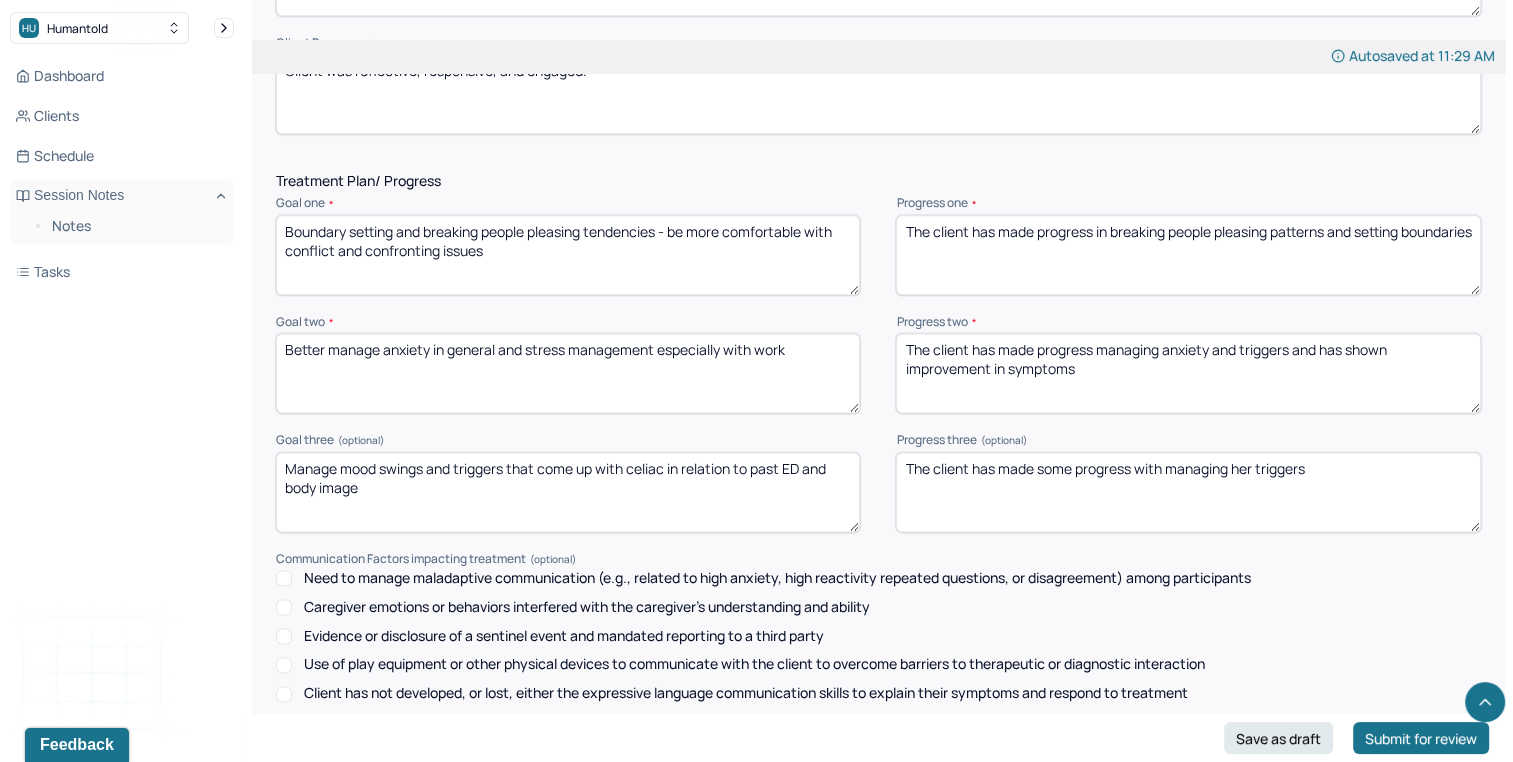 click on "The client has made some progress with managing her triggers" at bounding box center [1188, 492] 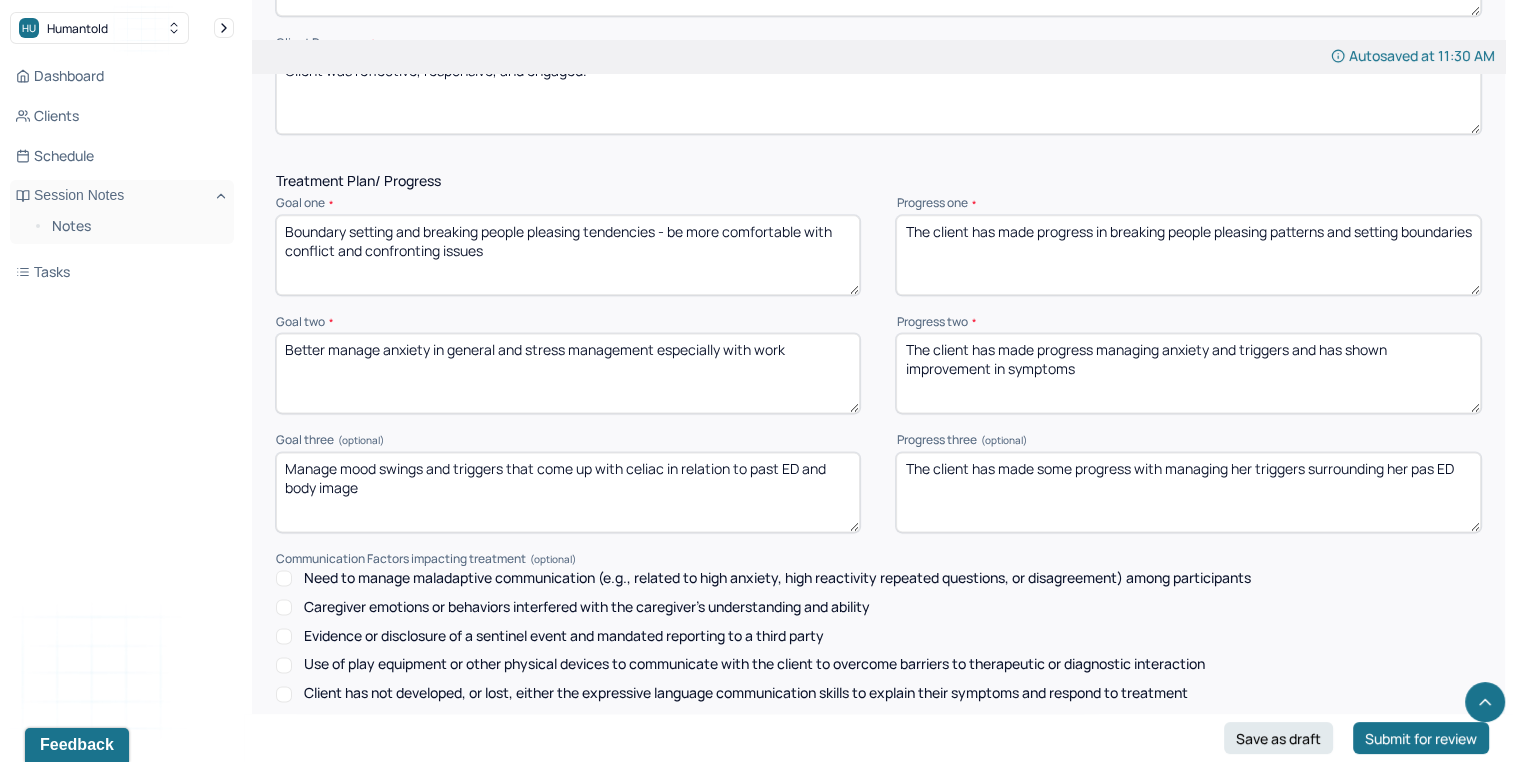 click on "The client has made some progress with managing her triggers surrounding her pas ED" at bounding box center (1188, 492) 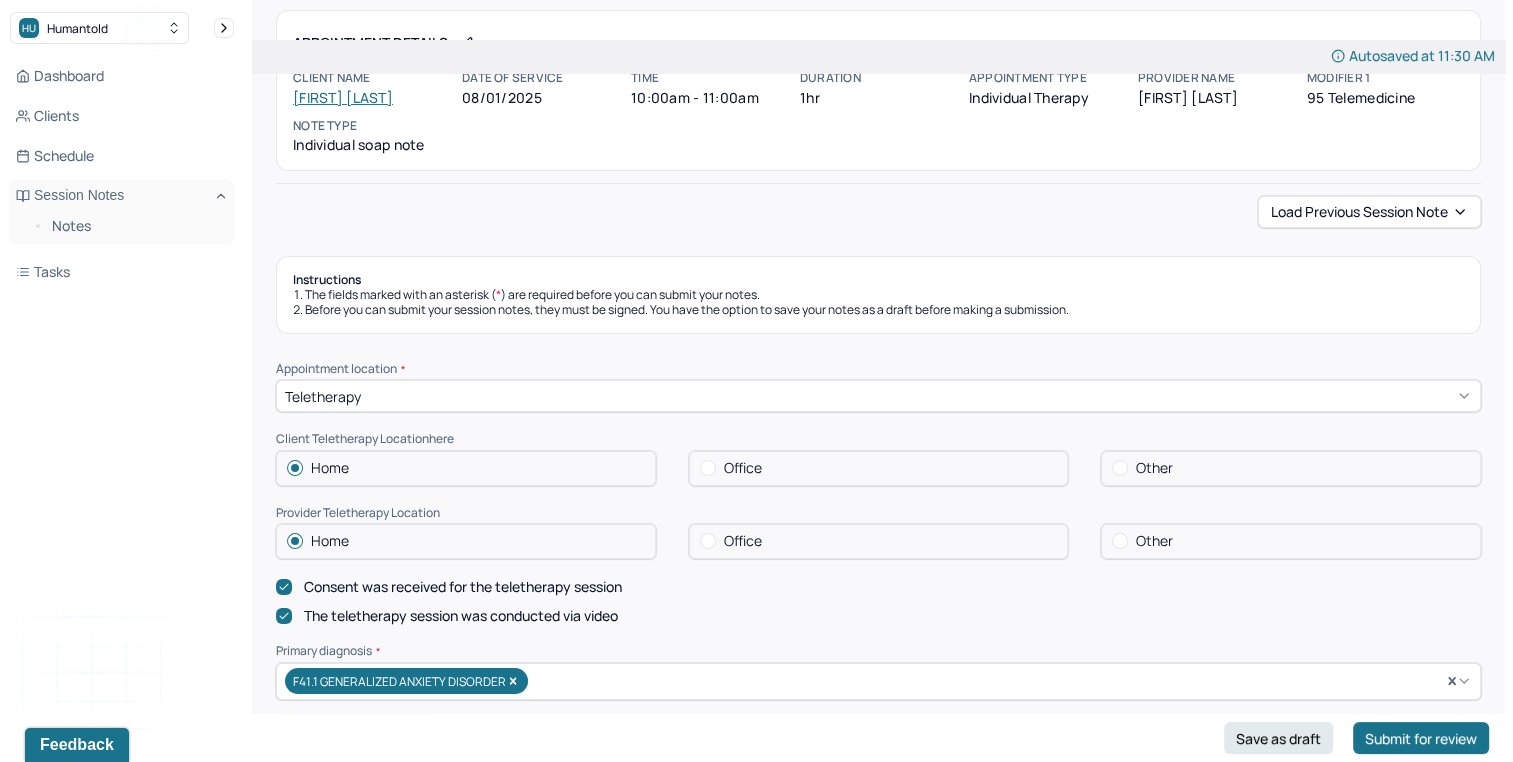 scroll, scrollTop: 76, scrollLeft: 0, axis: vertical 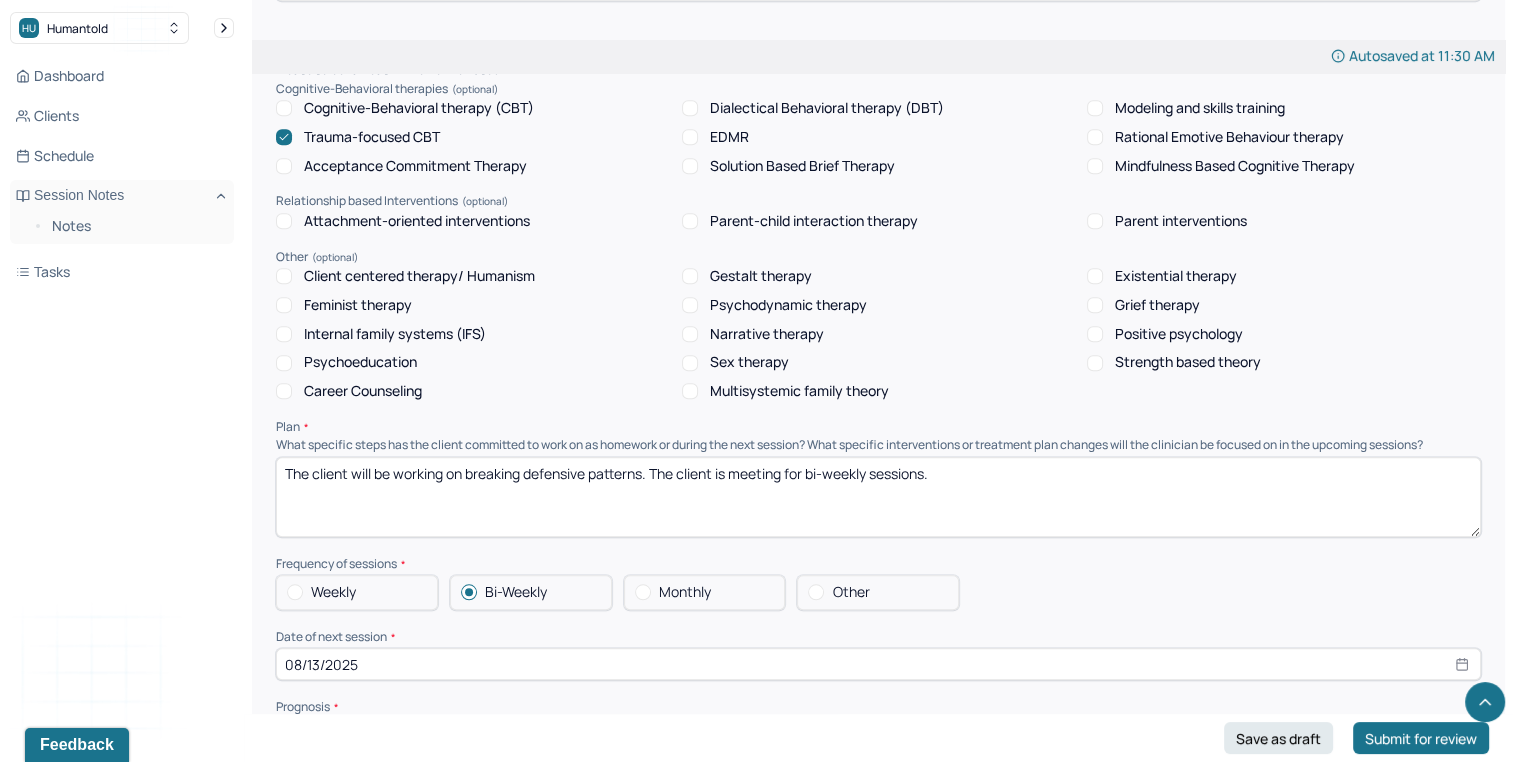 type on "The client has made some progress with managing her triggers surrounding her past ED" 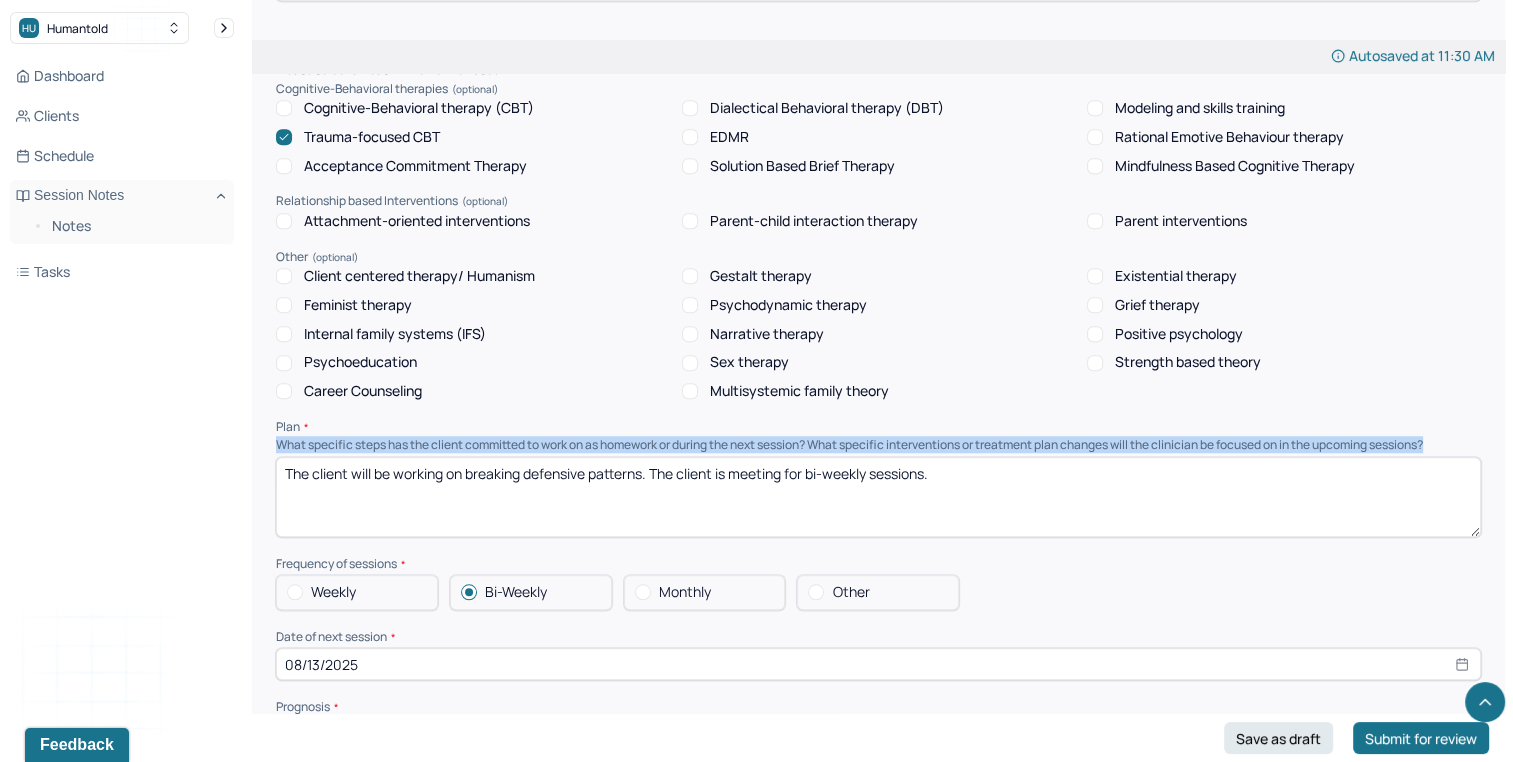 drag, startPoint x: 1510, startPoint y: 431, endPoint x: 1507, endPoint y: 450, distance: 19.235384 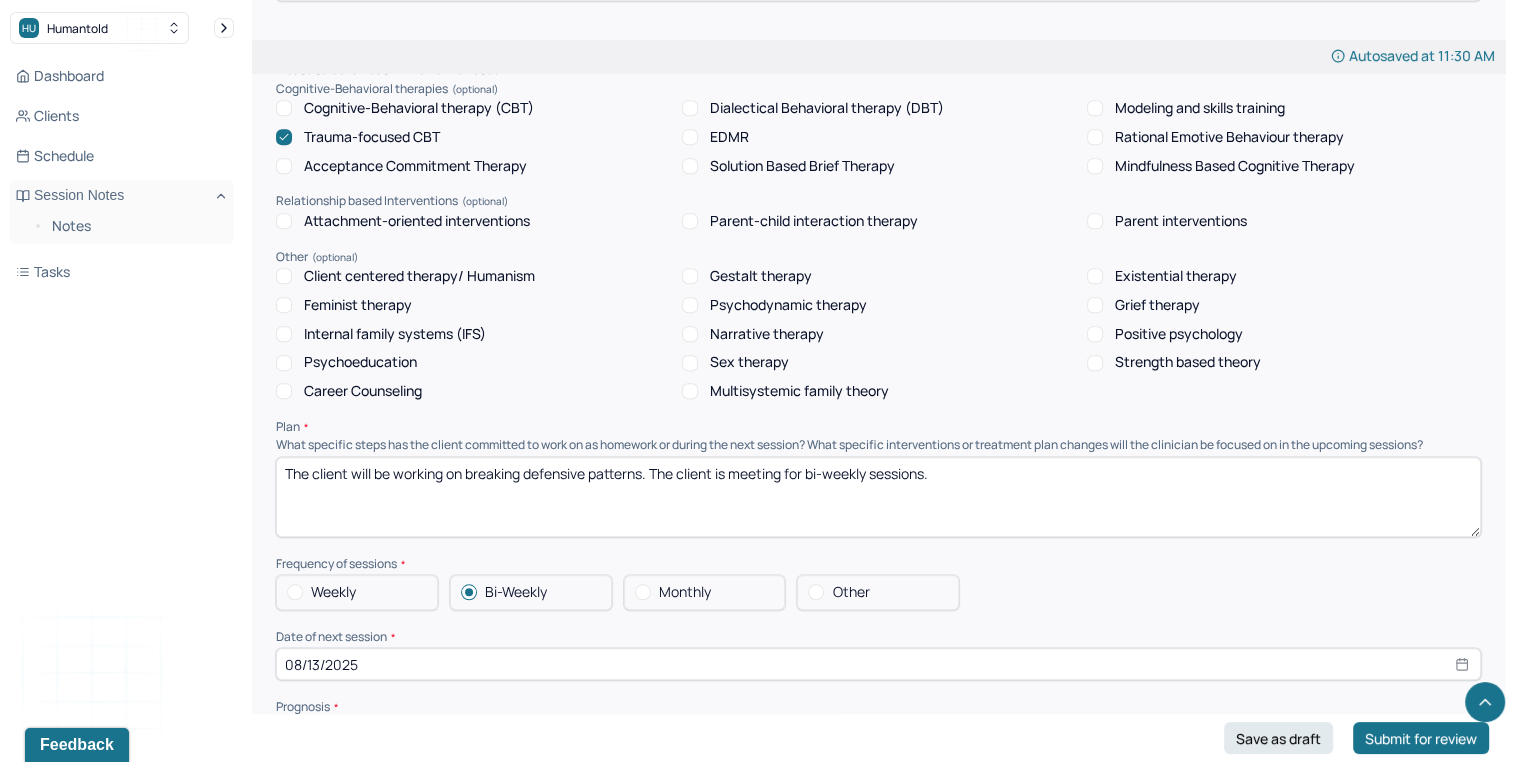 drag, startPoint x: 1507, startPoint y: 450, endPoint x: 1425, endPoint y: 400, distance: 96.04166 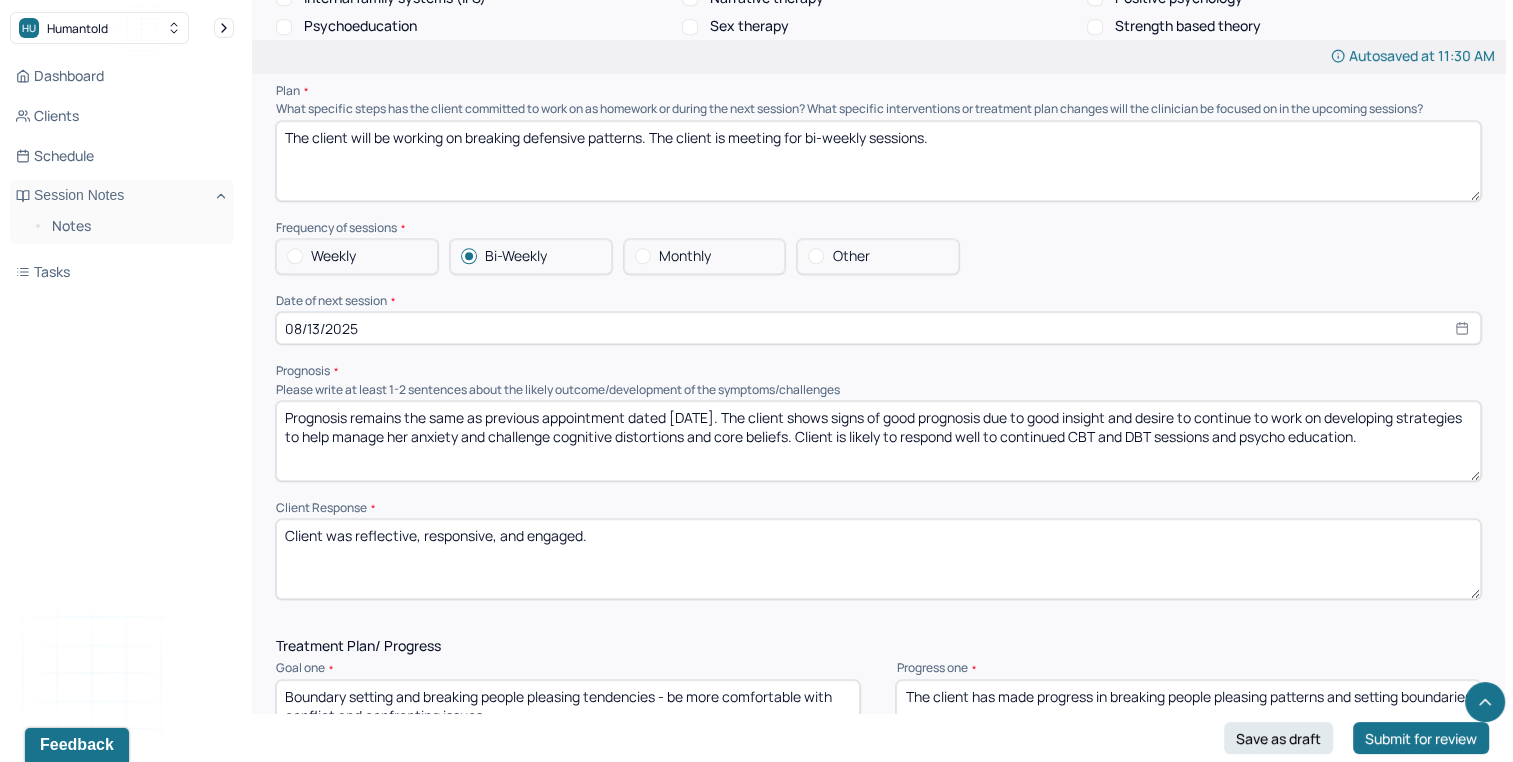 scroll, scrollTop: 2048, scrollLeft: 0, axis: vertical 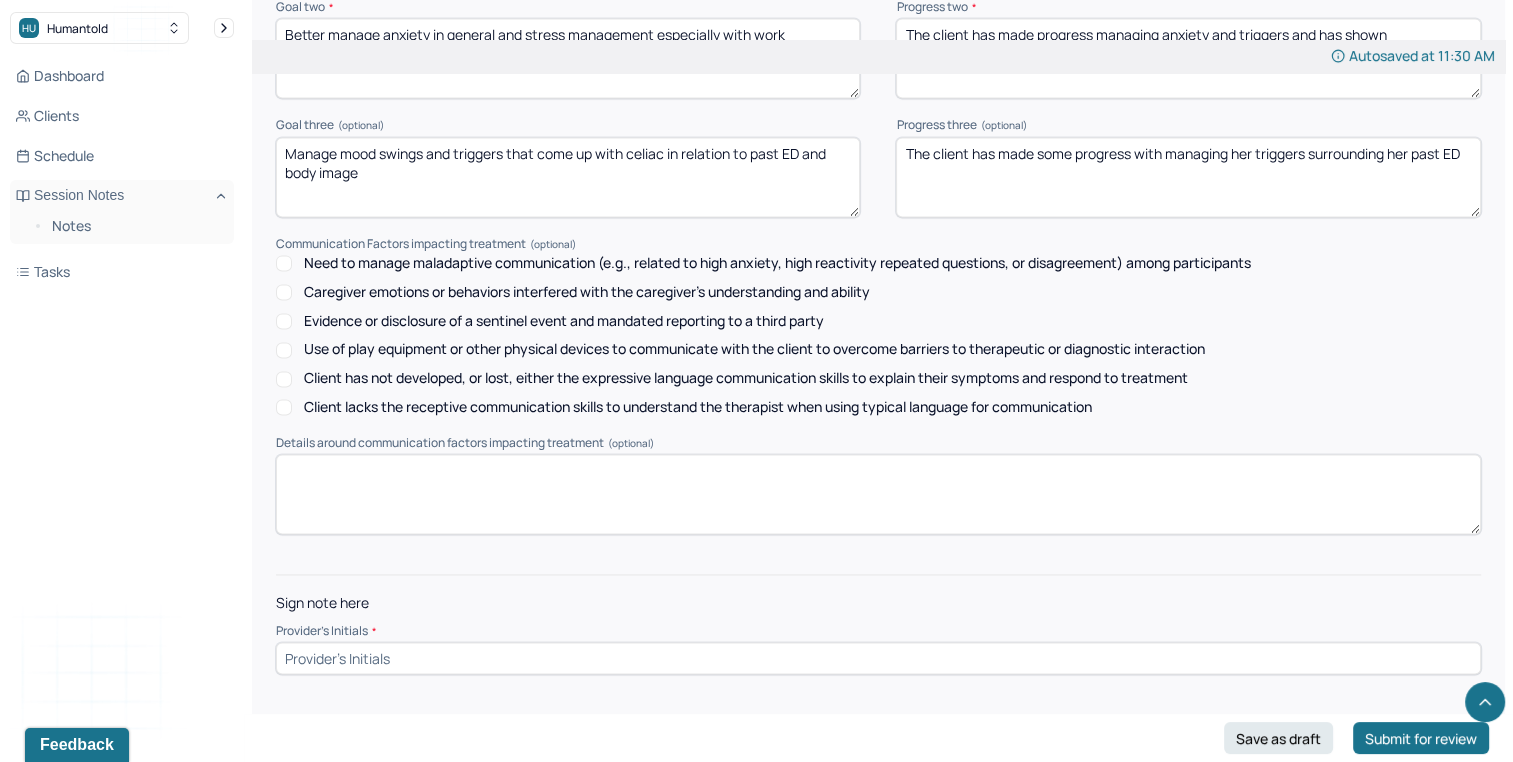 click at bounding box center [878, 658] 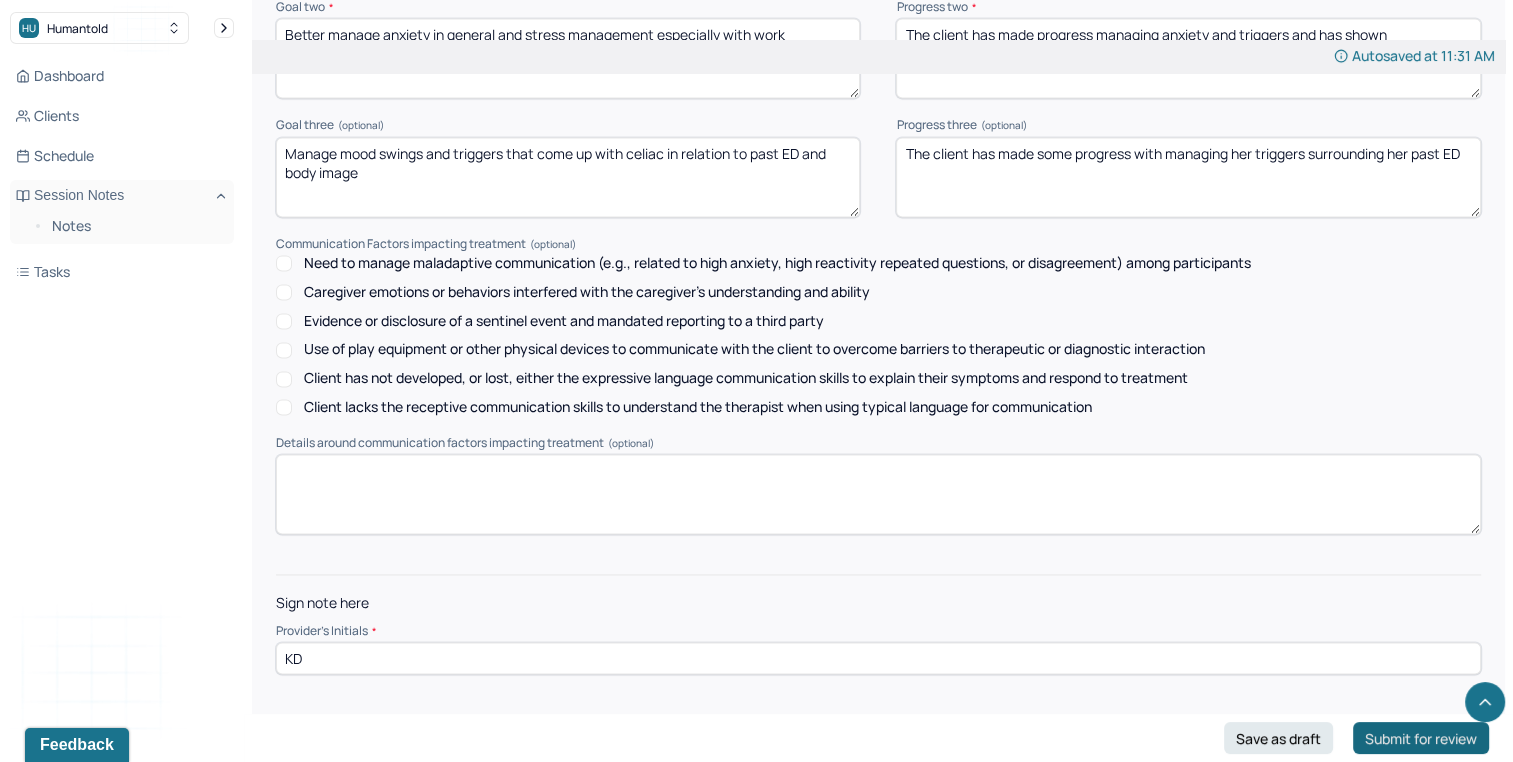 type on "KD" 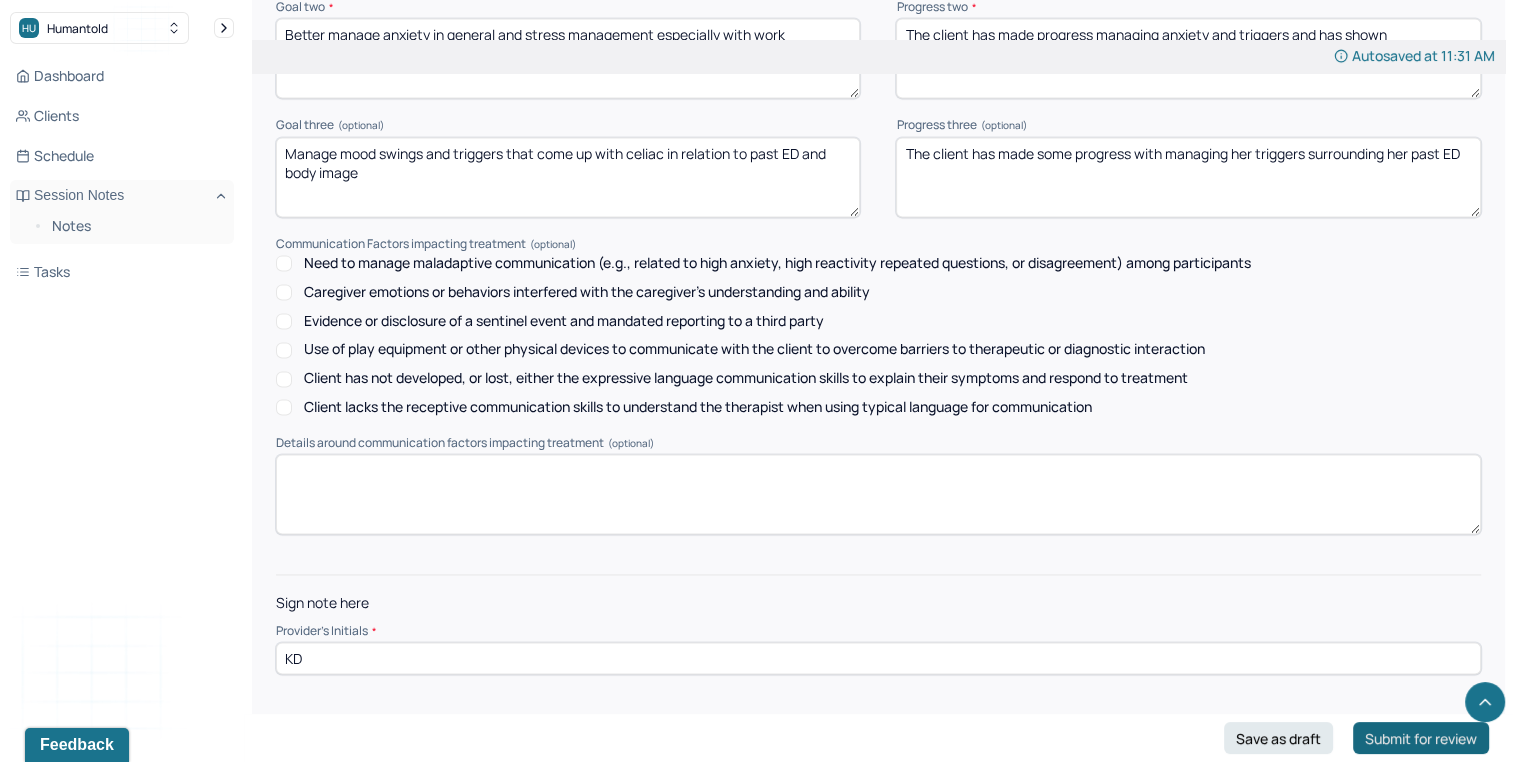 click on "Submit for review" at bounding box center [1421, 738] 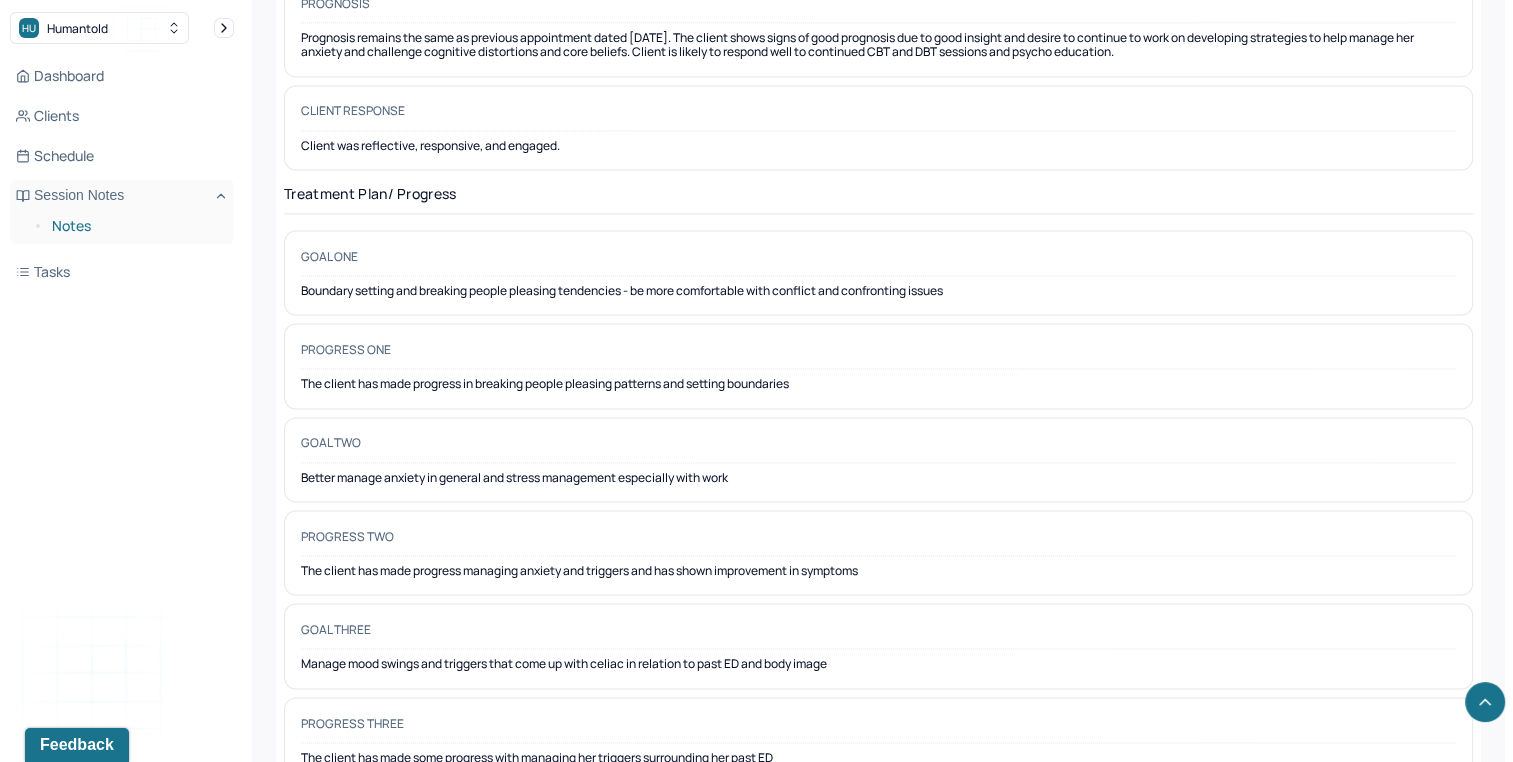 click on "Notes" at bounding box center (135, 226) 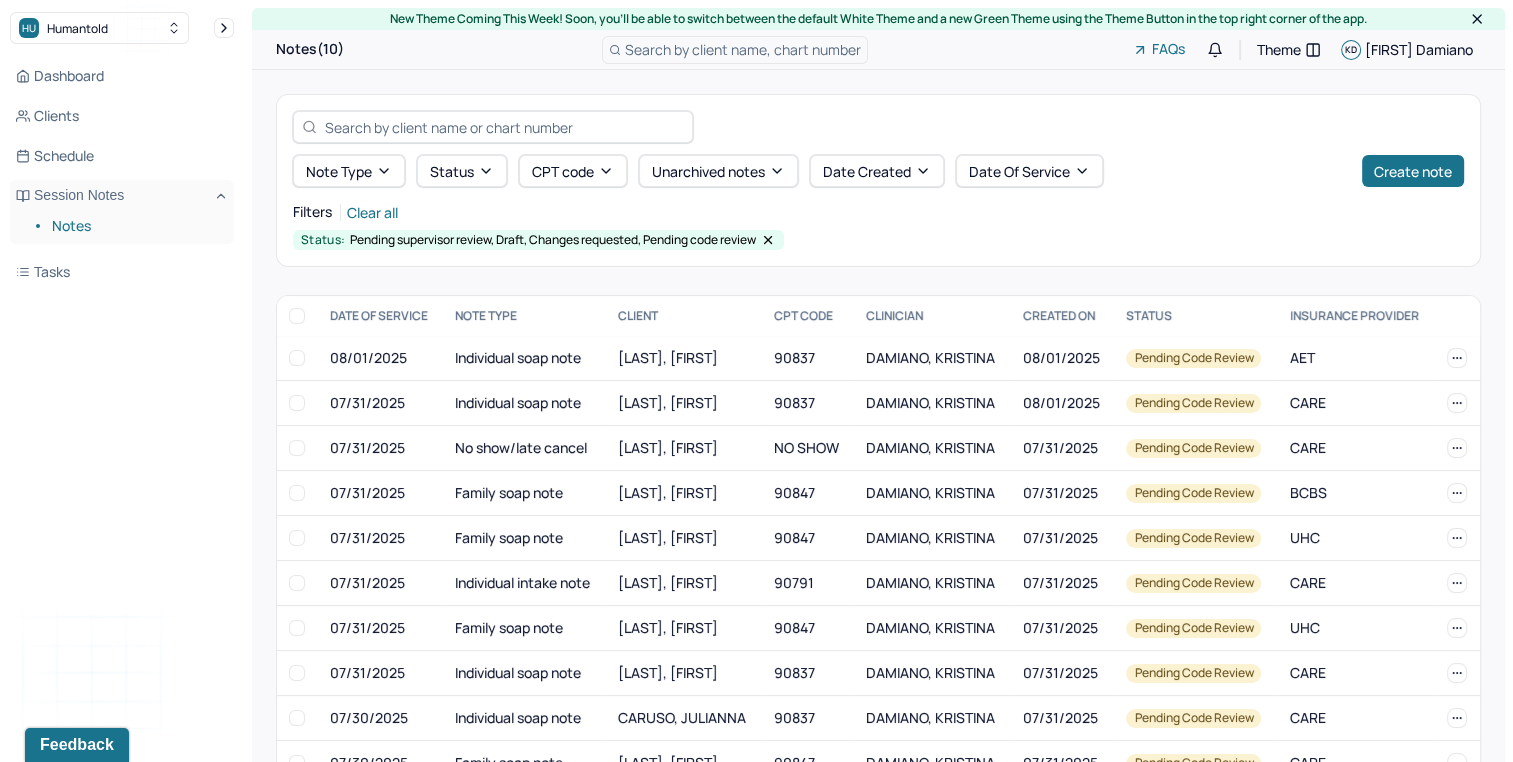 click at bounding box center [878, 127] 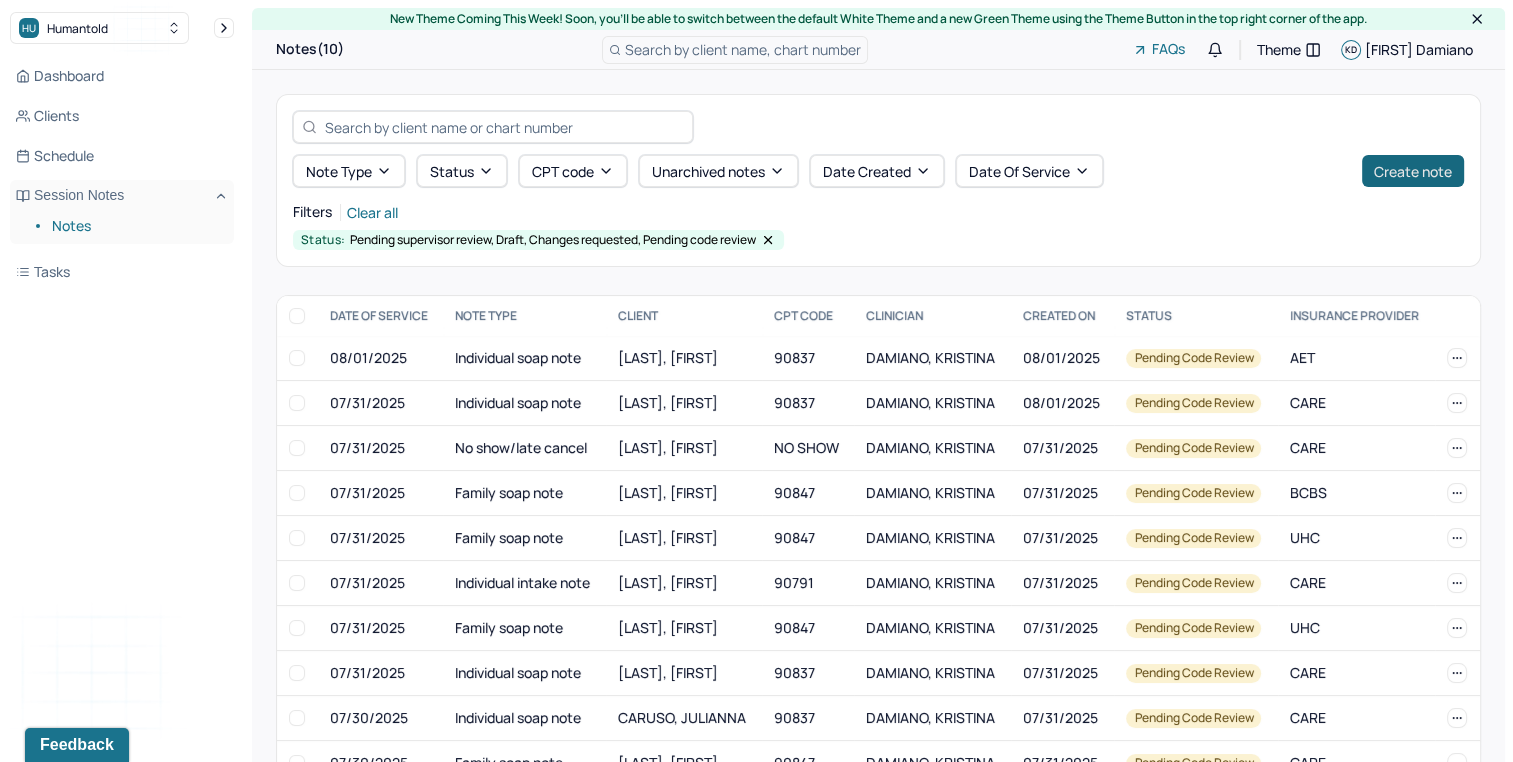 click on "Create note" at bounding box center [1413, 171] 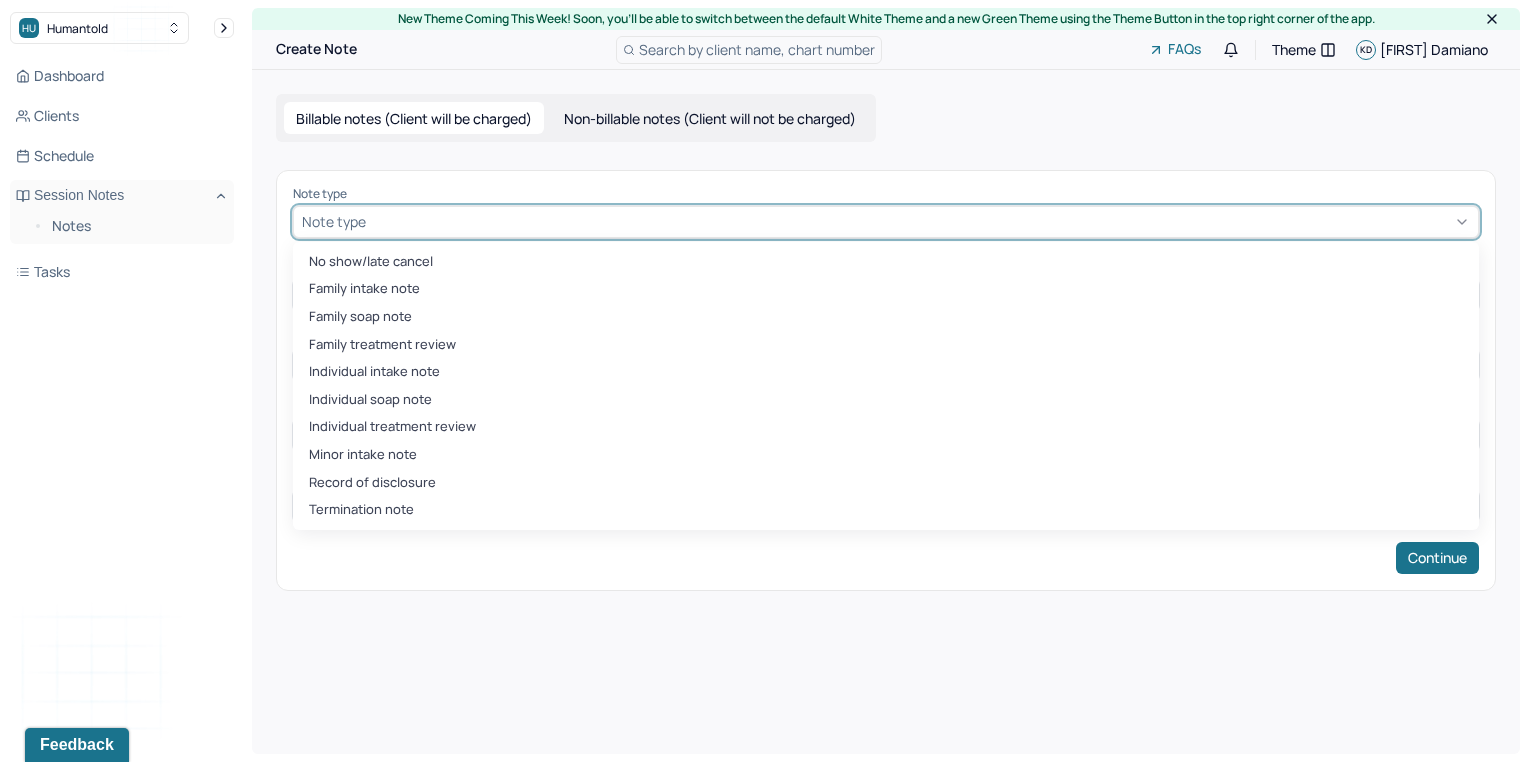 click at bounding box center (920, 221) 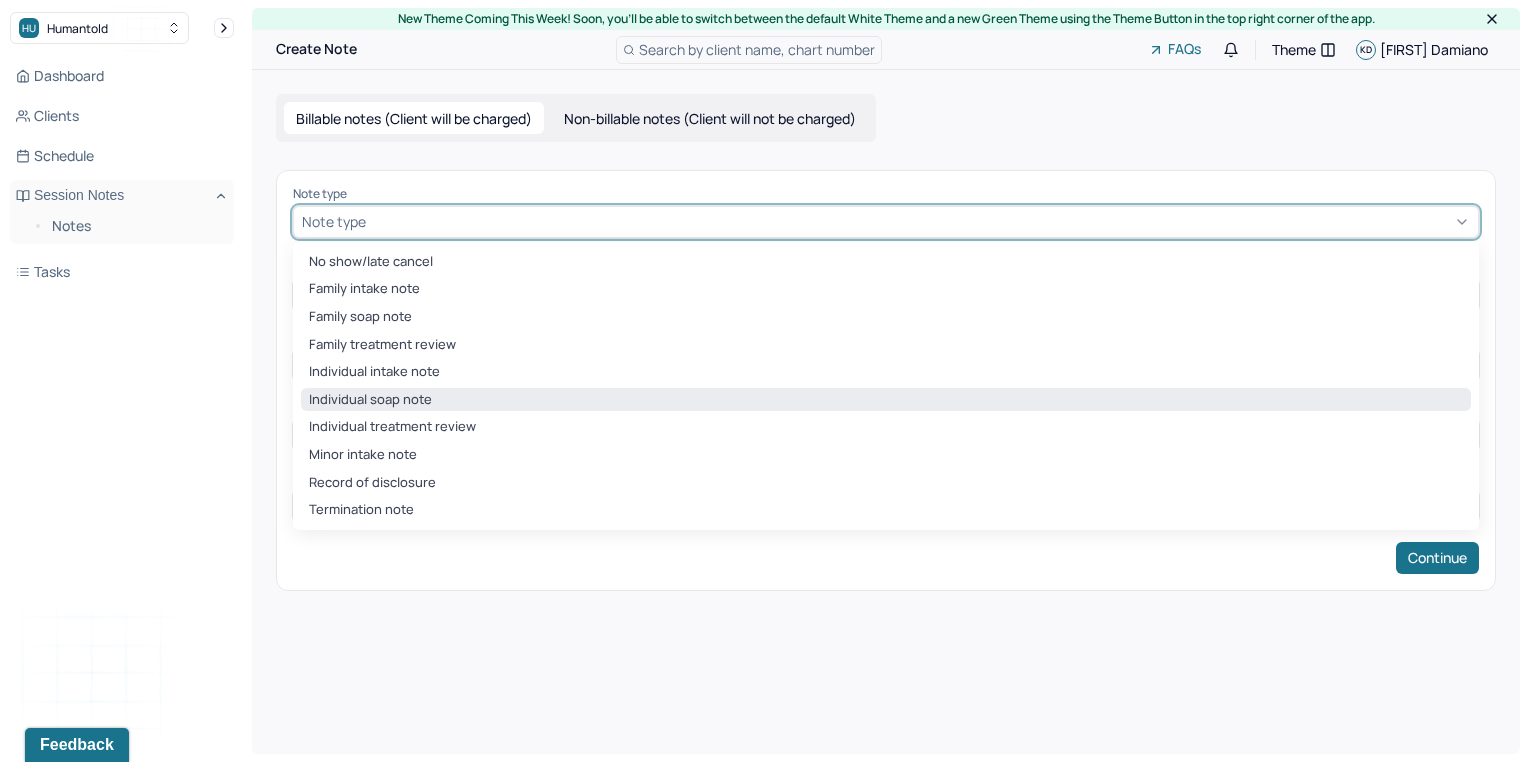 click on "Individual soap note" at bounding box center (886, 400) 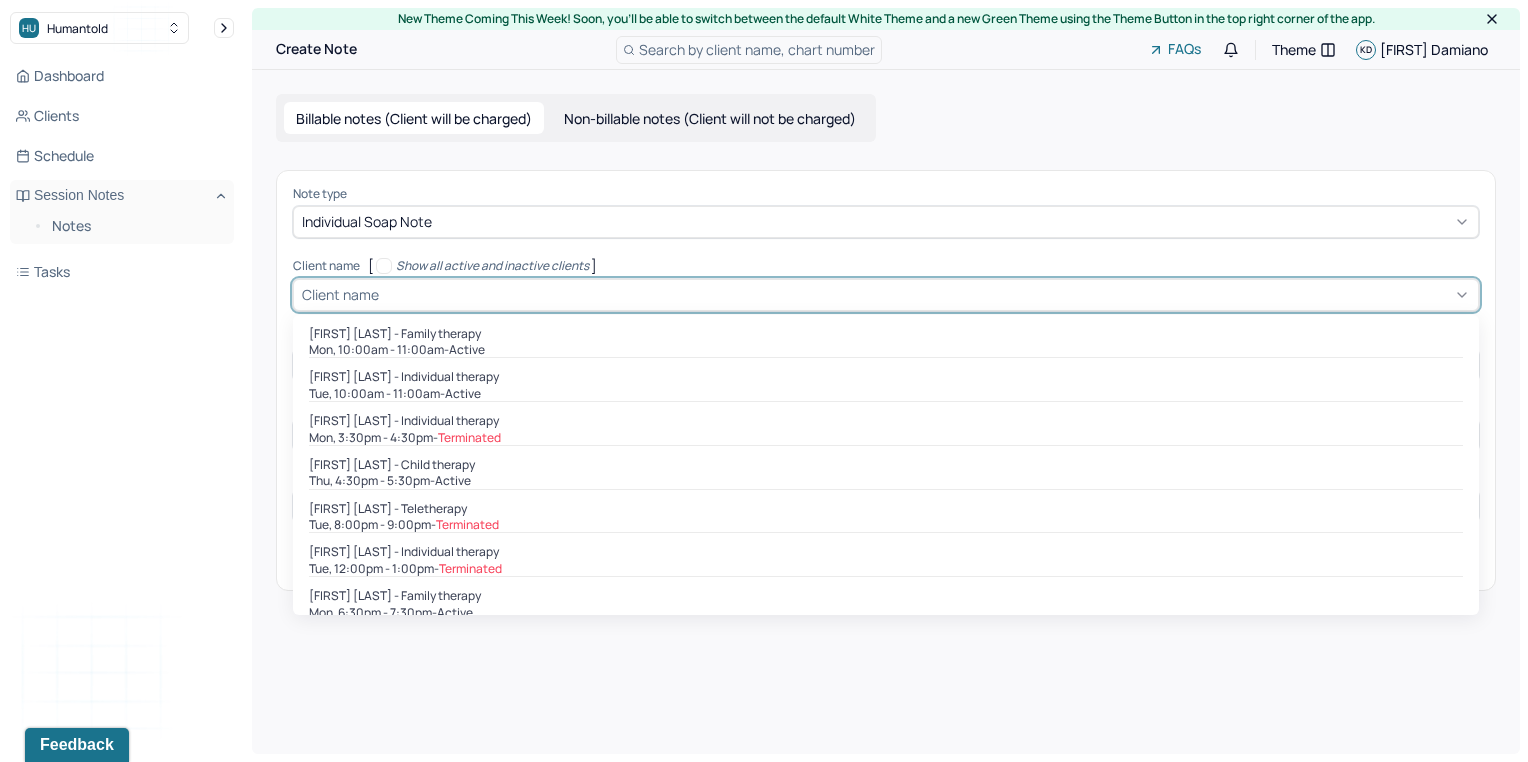 click at bounding box center (926, 294) 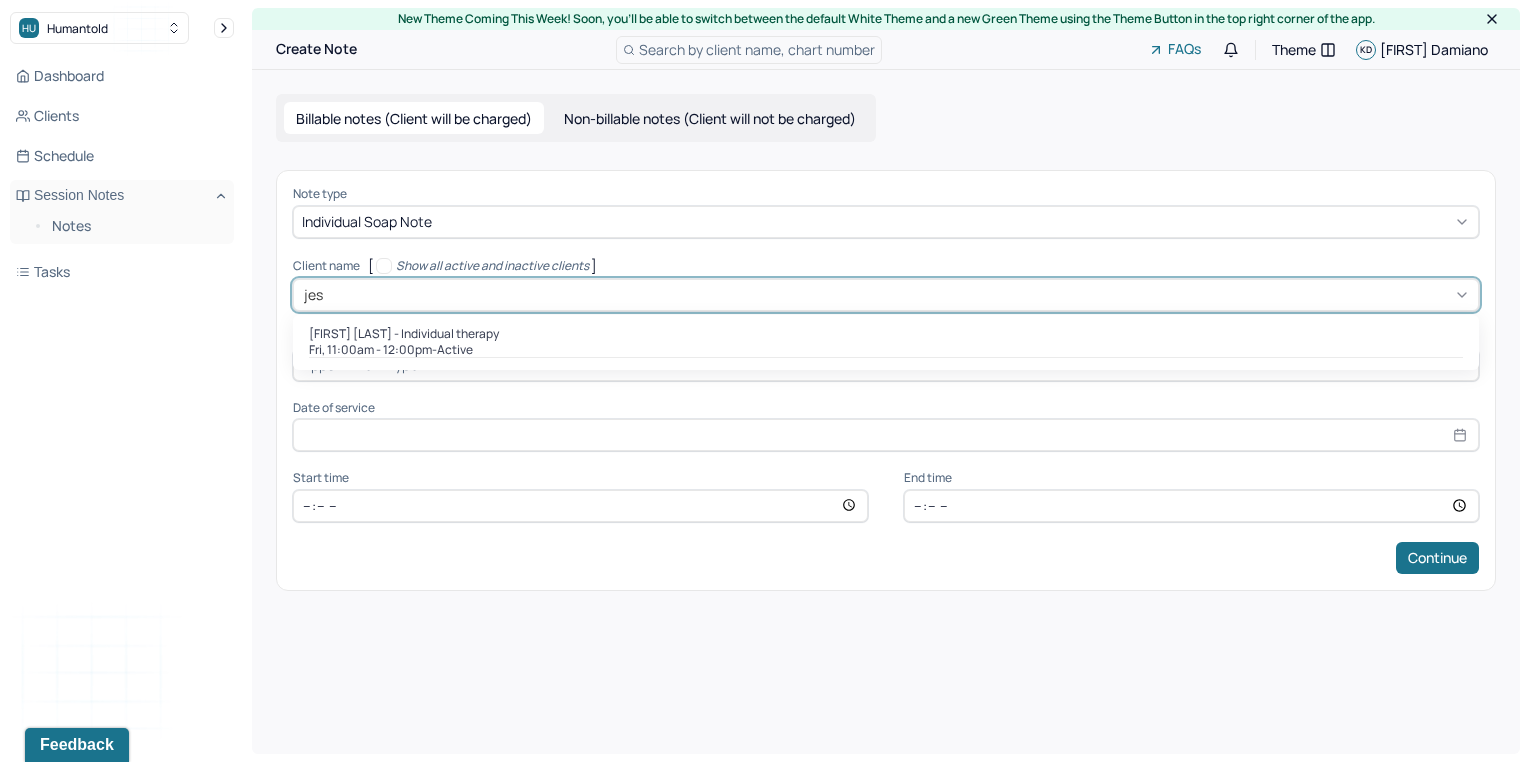type on "jess" 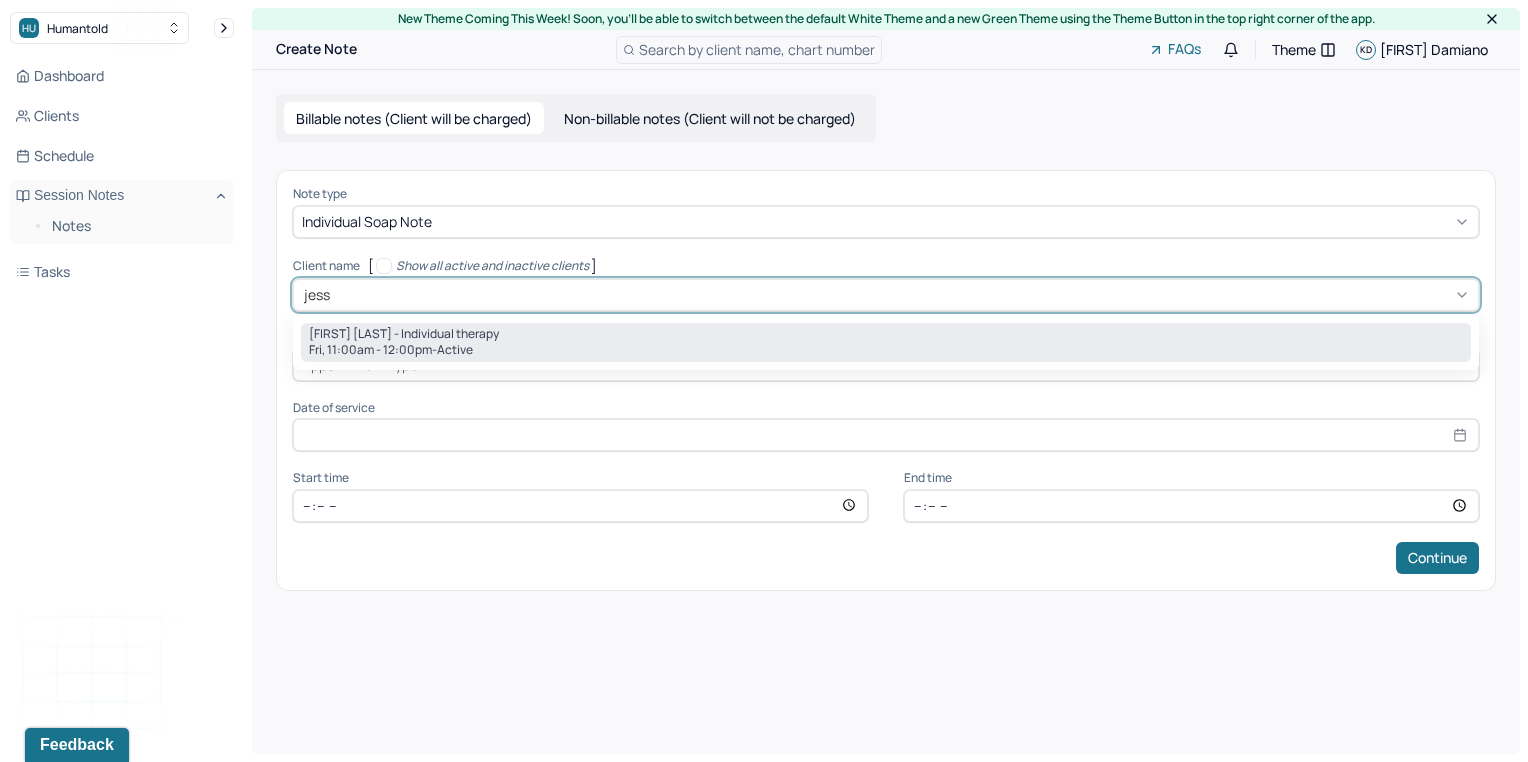 click on "Jessica Jarema - Individual therapy" at bounding box center [404, 334] 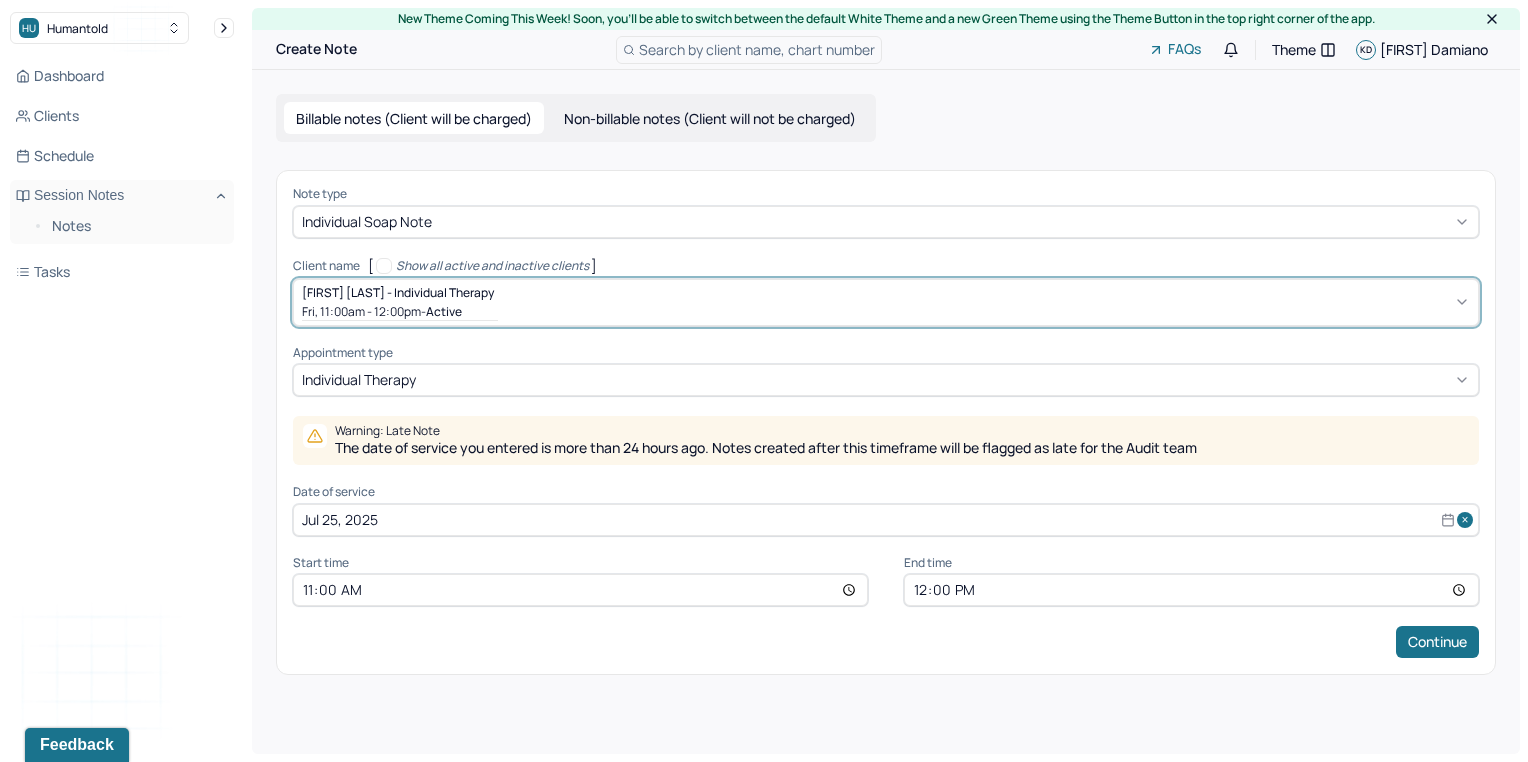 click on "Jul 25, 2025" at bounding box center [886, 520] 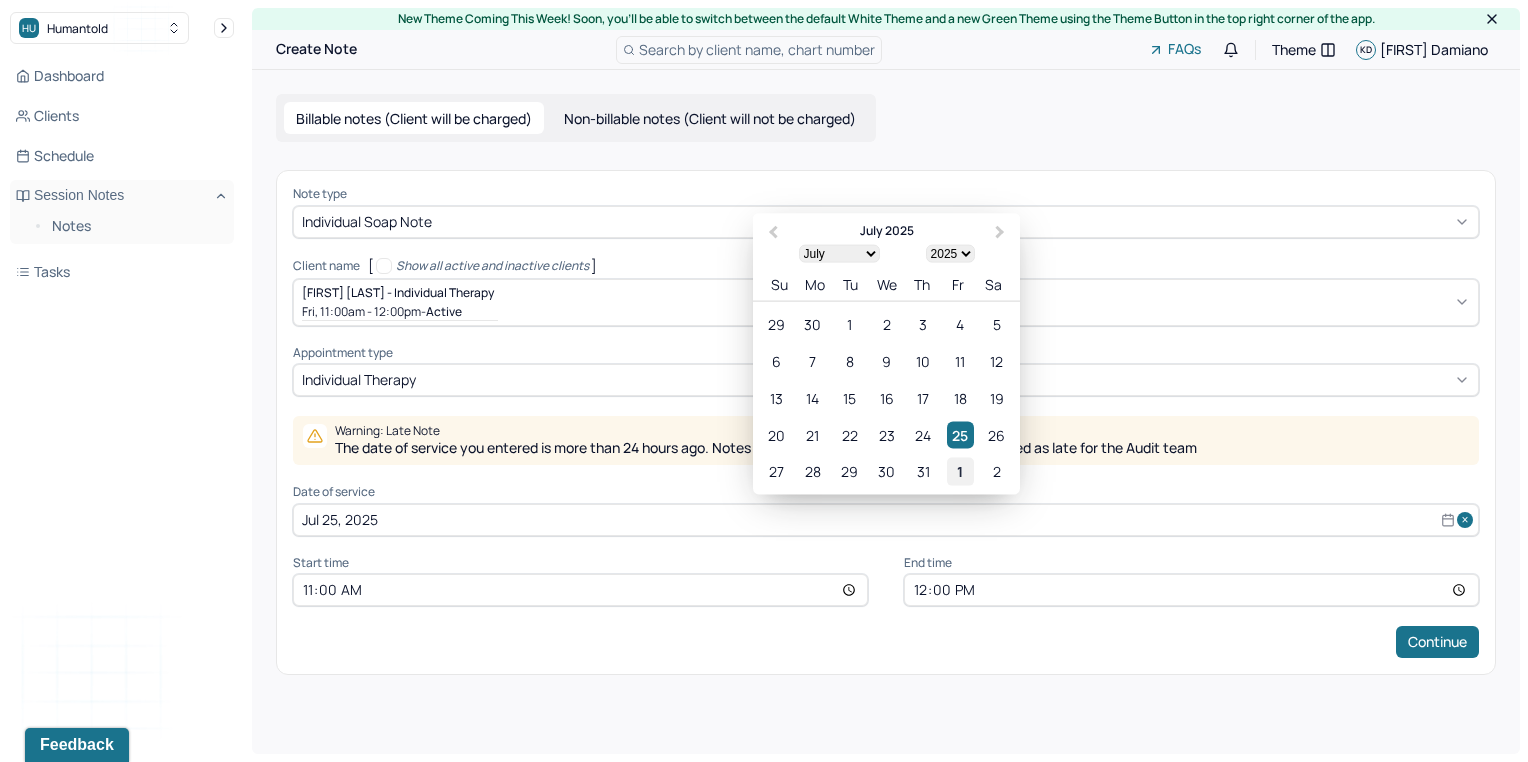 click on "1" at bounding box center [960, 471] 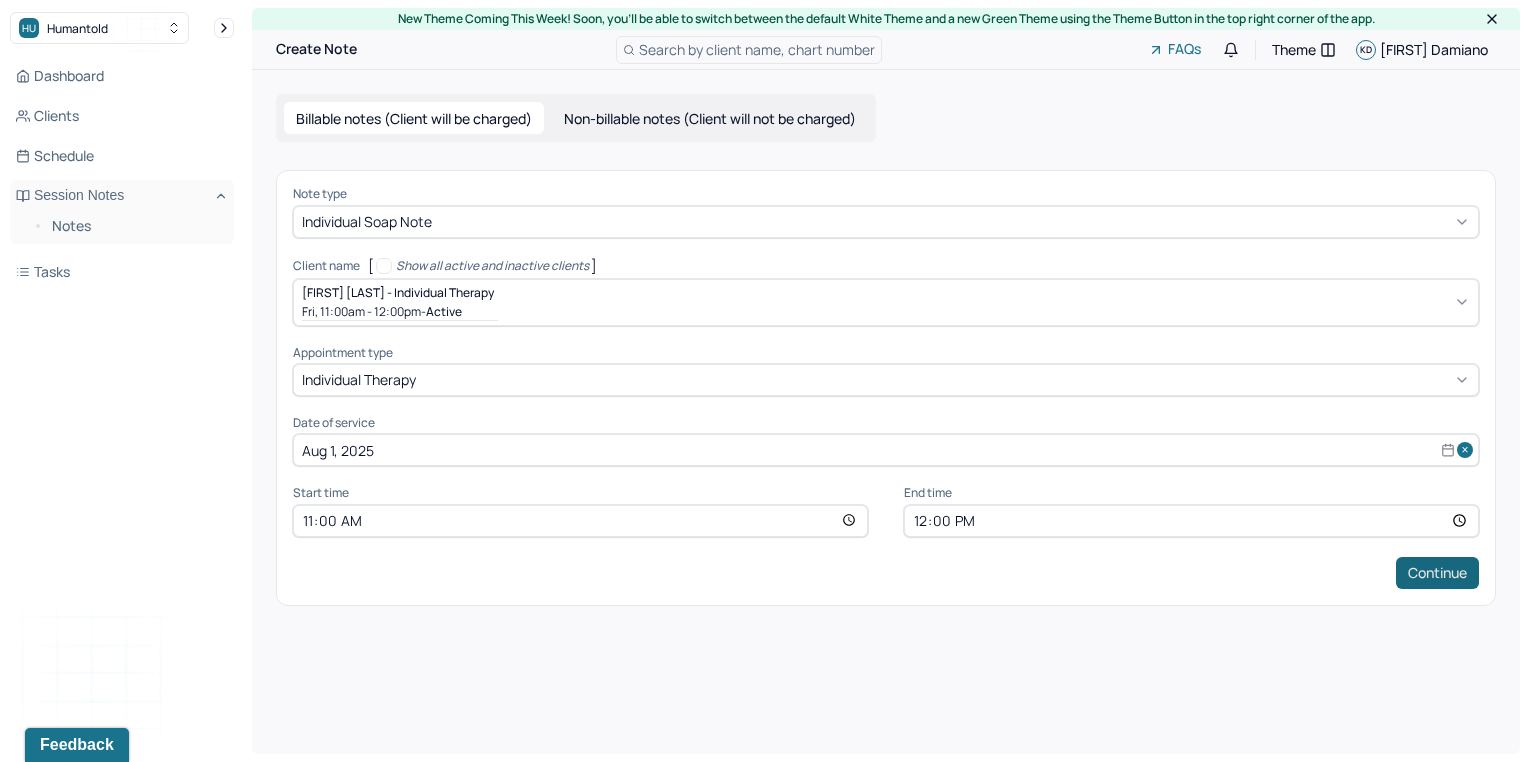 click on "Continue" at bounding box center (1437, 573) 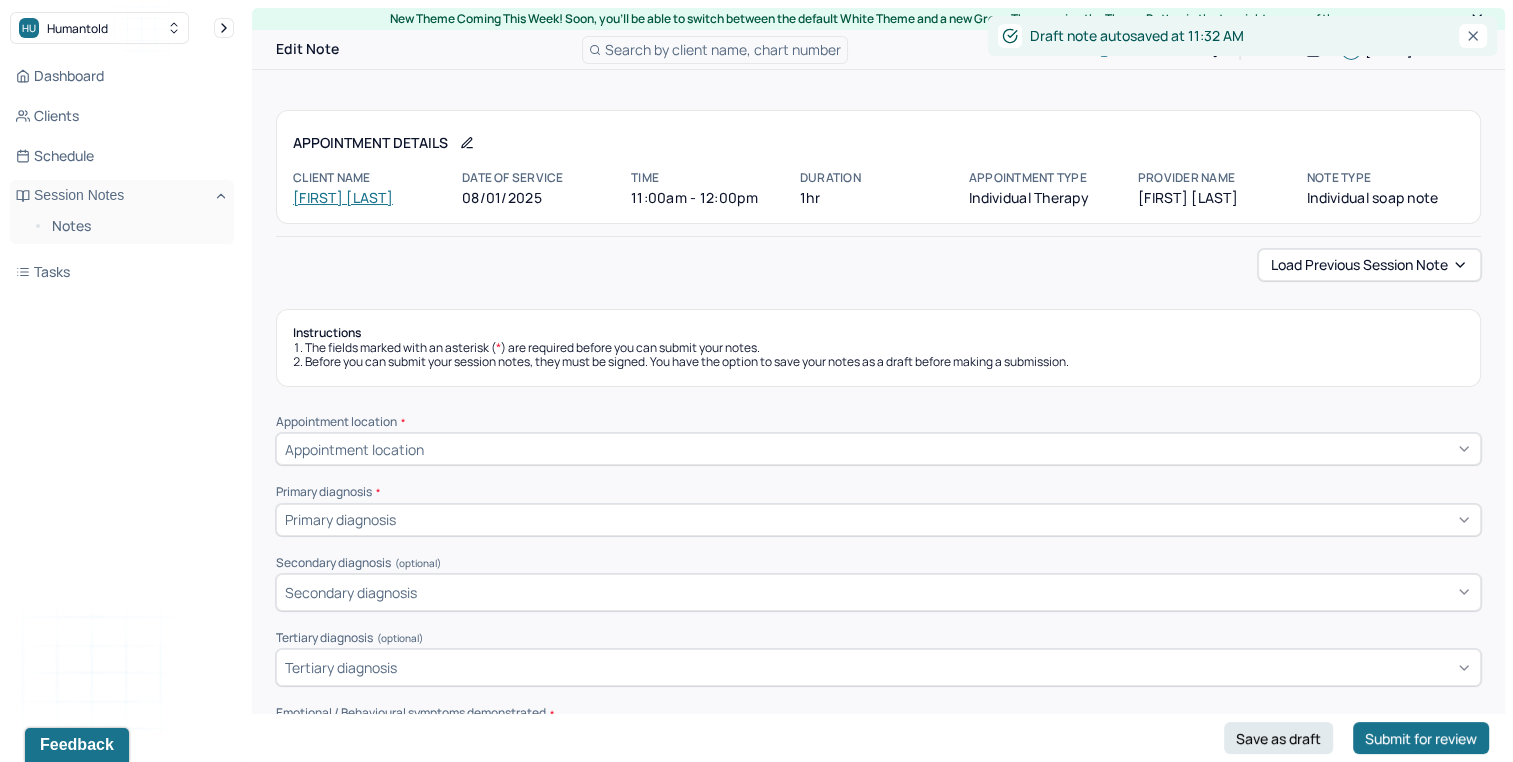 click on "Load previous session note Instructions The fields marked with an asterisk ( * ) are required before you can submit your notes. Before you can submit your session notes, they must be signed. You have the option to save your notes as a draft before making a submission. Appointment location * Appointment location Primary diagnosis * Primary diagnosis Secondary diagnosis (optional) Secondary diagnosis Tertiary diagnosis (optional) Tertiary diagnosis Emotional / Behavioural symptoms demonstrated * Causing * Causing Intention for Session * Intention for Session Session Note Subjective This section is for Subjective reporting of your clients, it can include their mood, their reported symptoms, their efforts since your last meeting to implement your homework or recommendations or any questions they have Objective What were the behaviors, nonverbal expressions,gestures, postures, and overall presentation of the client? Consider client's mood and affect,client's response to treatment, any use of assessments. EDMR Plan" at bounding box center (878, 1742) 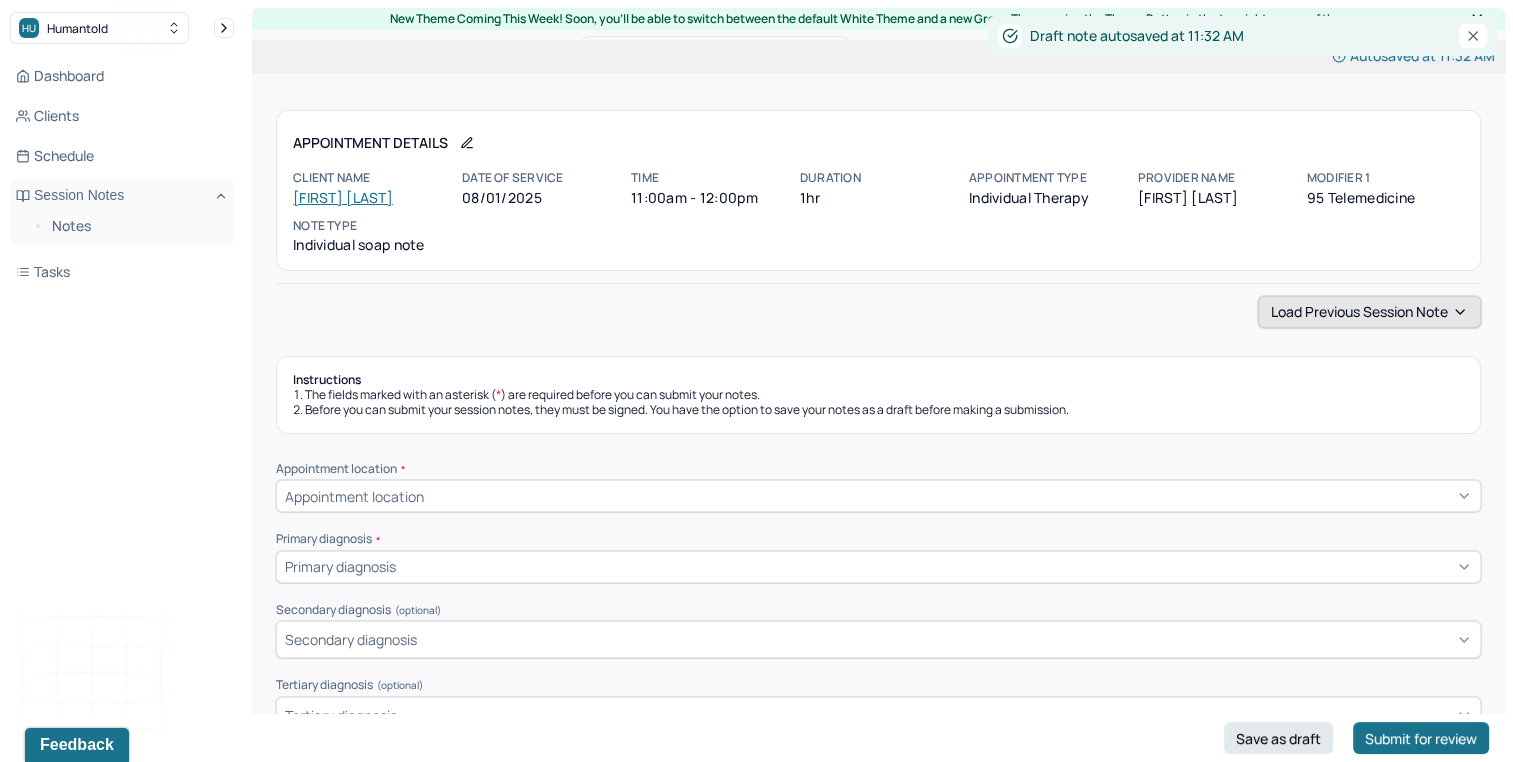 click on "Appointment Details Client name Jessica Jarema Date of service 08/01/2025 Time 11:00am - 12:00pm Duration 1hr Appointment type individual therapy Provider name Kristina Damiano Modifier 1 95 Telemedicine Note type Individual soap note" at bounding box center (878, 190) 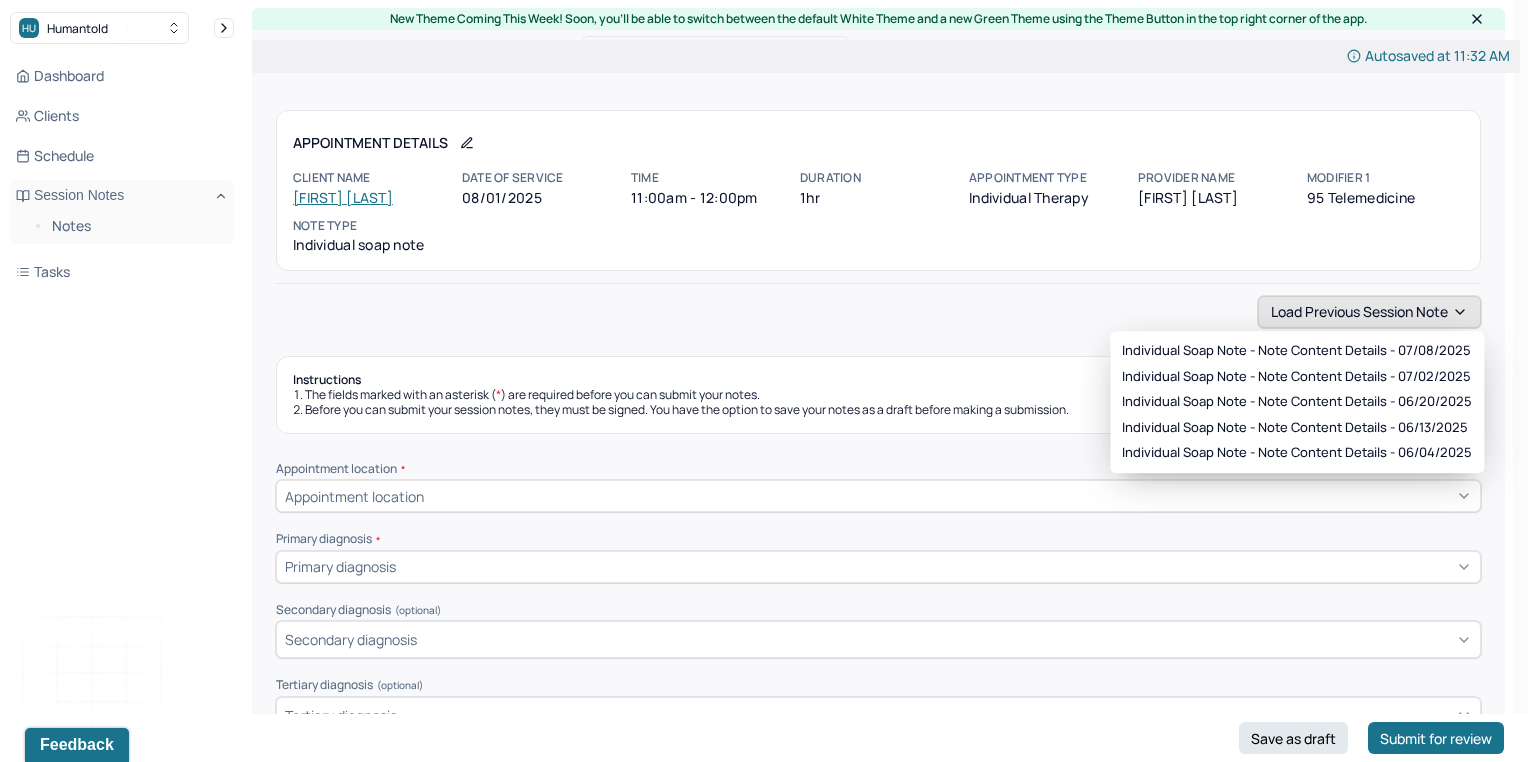 click on "Load previous session note" at bounding box center (1369, 312) 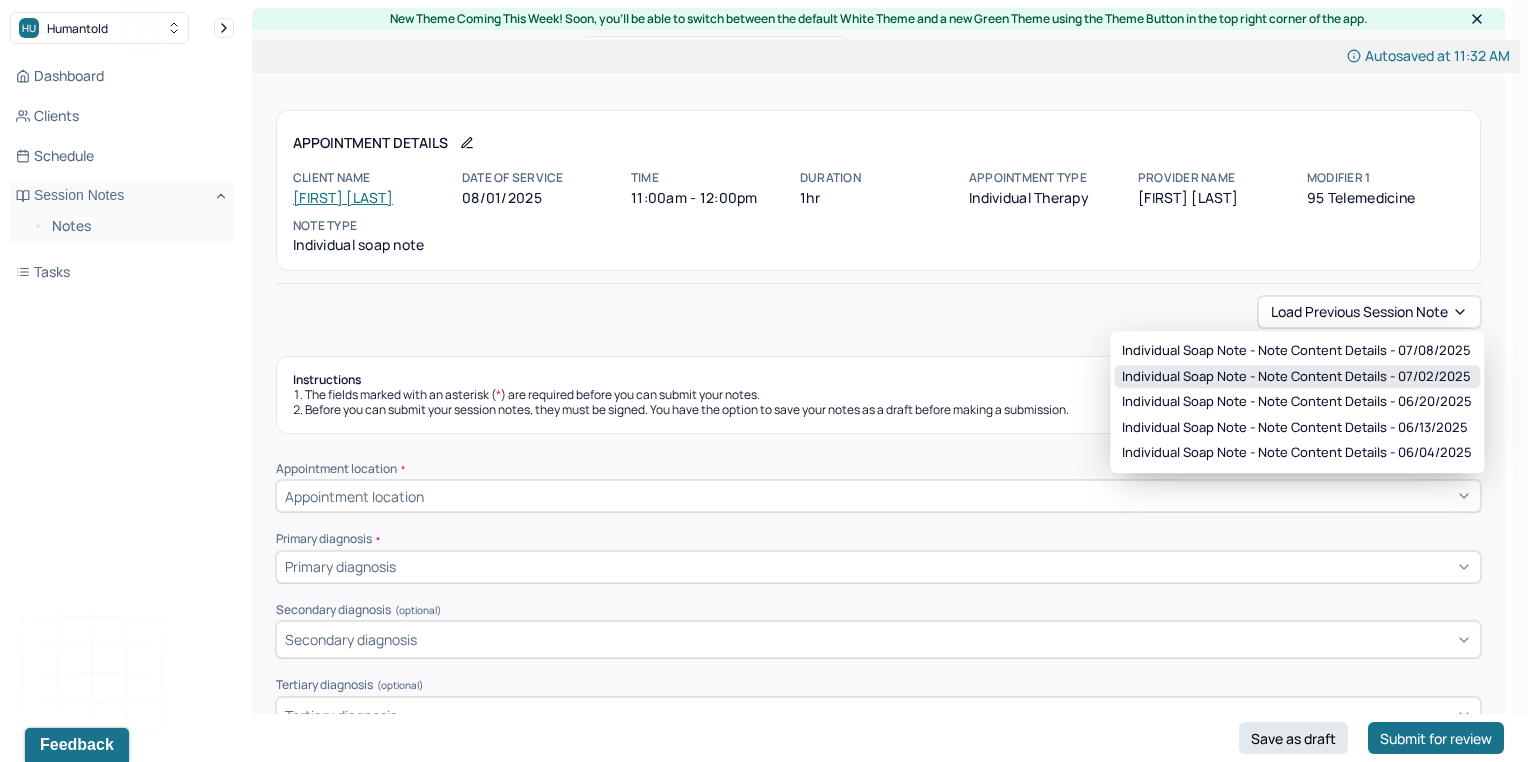 click on "Individual soap note   - Note content Details -   07/02/2025" at bounding box center (1296, 377) 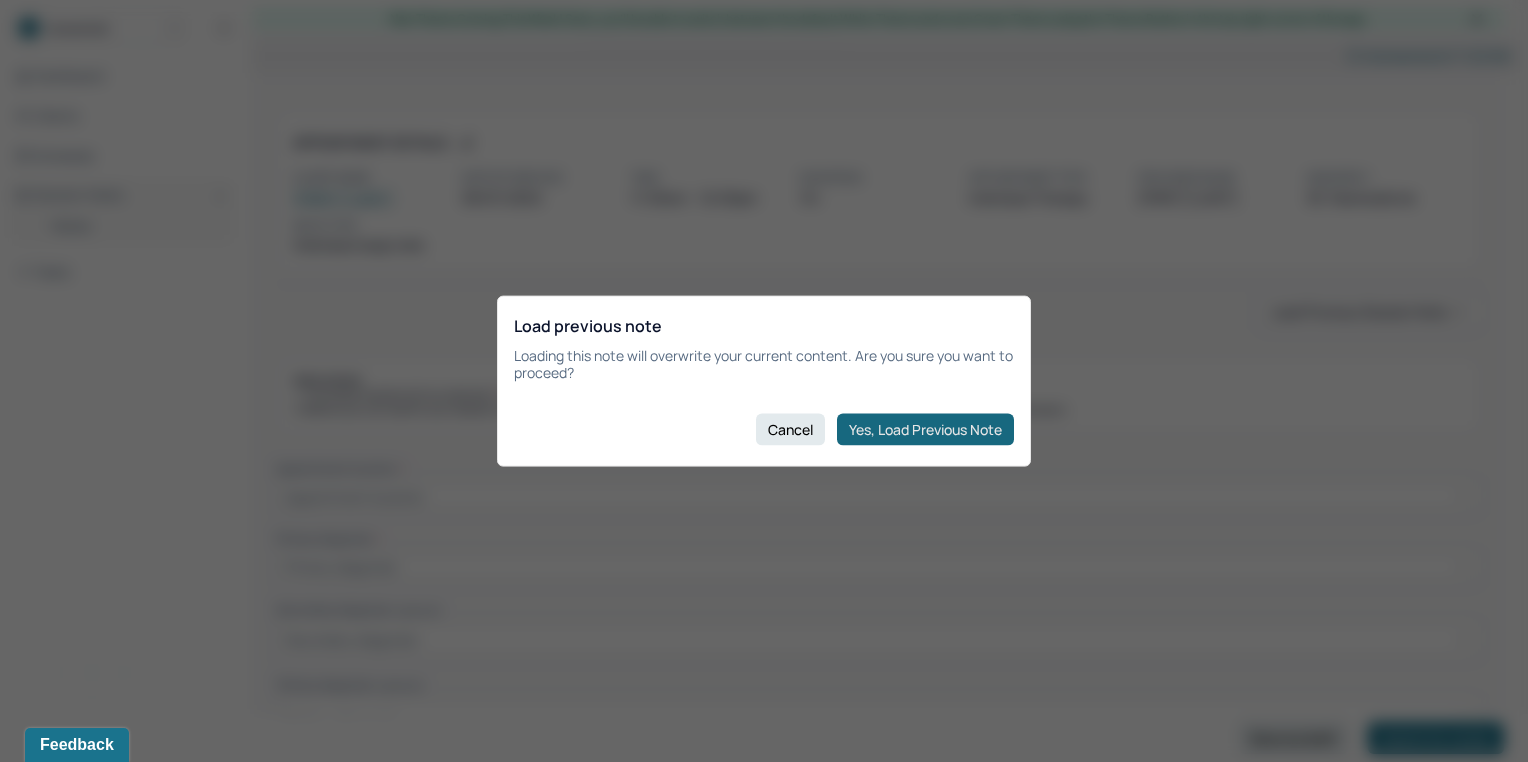 click on "Yes, Load Previous Note" at bounding box center [925, 429] 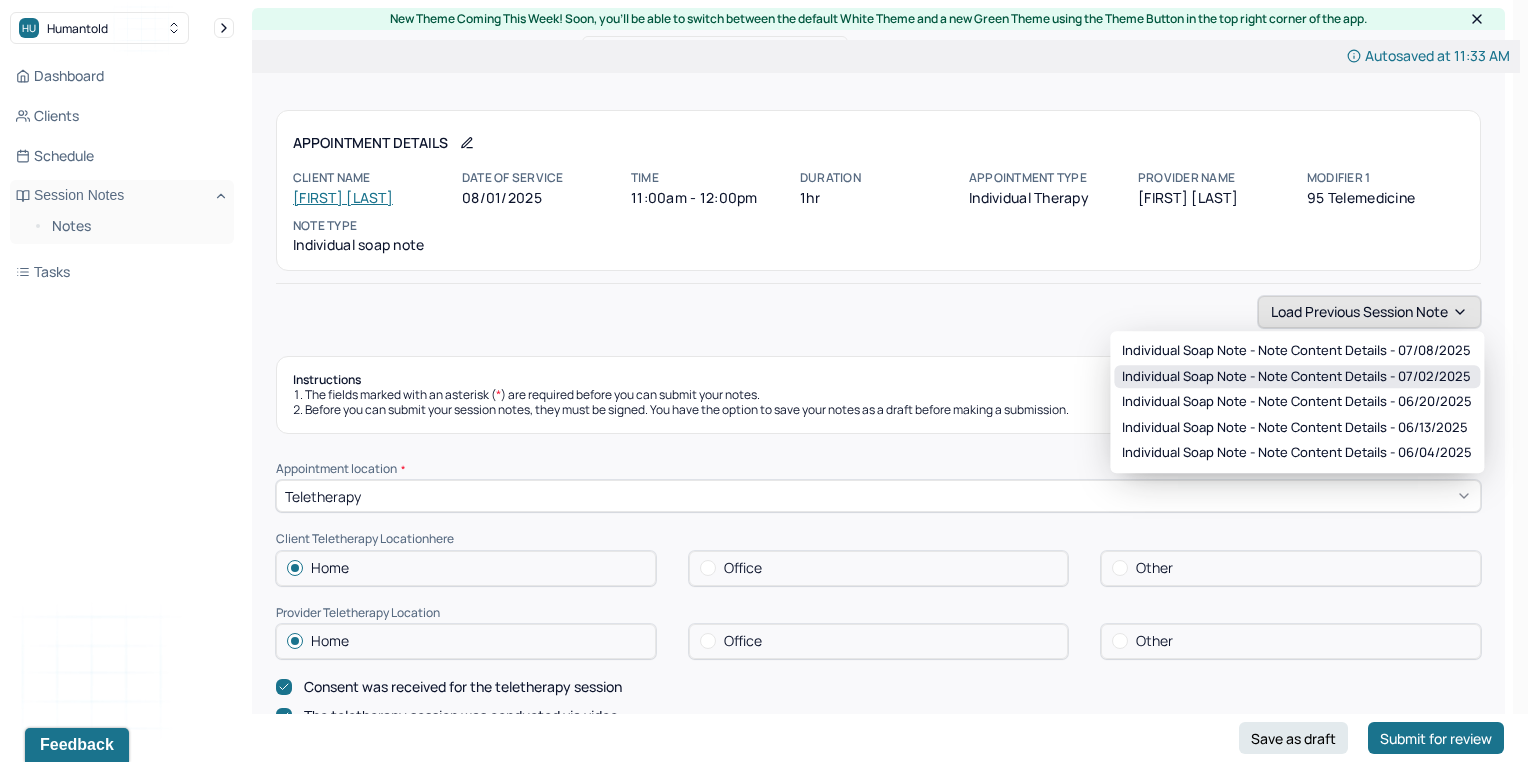 click on "HU Humantold Dashboard Clients Schedule Session Notes Notes Tasks KD Kristina   Damiano provider Logout   New Theme Coming This Week! Soon, you’ll be able to switch between the default White Theme and a new Green Theme using the Theme Button in the top right corner of the app.  Edit Note Search by client name, chart number  FAQs Theme KD Kristina   Damiano Autosaved at 11:33 AM Appointment Details Client name Jessica Jarema Date of service 08/01/2025 Time 11:00am - 12:00pm Duration 1hr Appointment type individual therapy Provider name Kristina Damiano Modifier 1 95 Telemedicine Note type Individual soap note Load previous session note Instructions The fields marked with an asterisk ( * ) are required before you can submit your notes. Before you can submit your session notes, they must be signed. You have the option to save your notes as a draft before making a submission. Appointment location * Teletherapy Client Teletherapy Location here Home Office Other Home Office Other * *" at bounding box center (756, 1787) 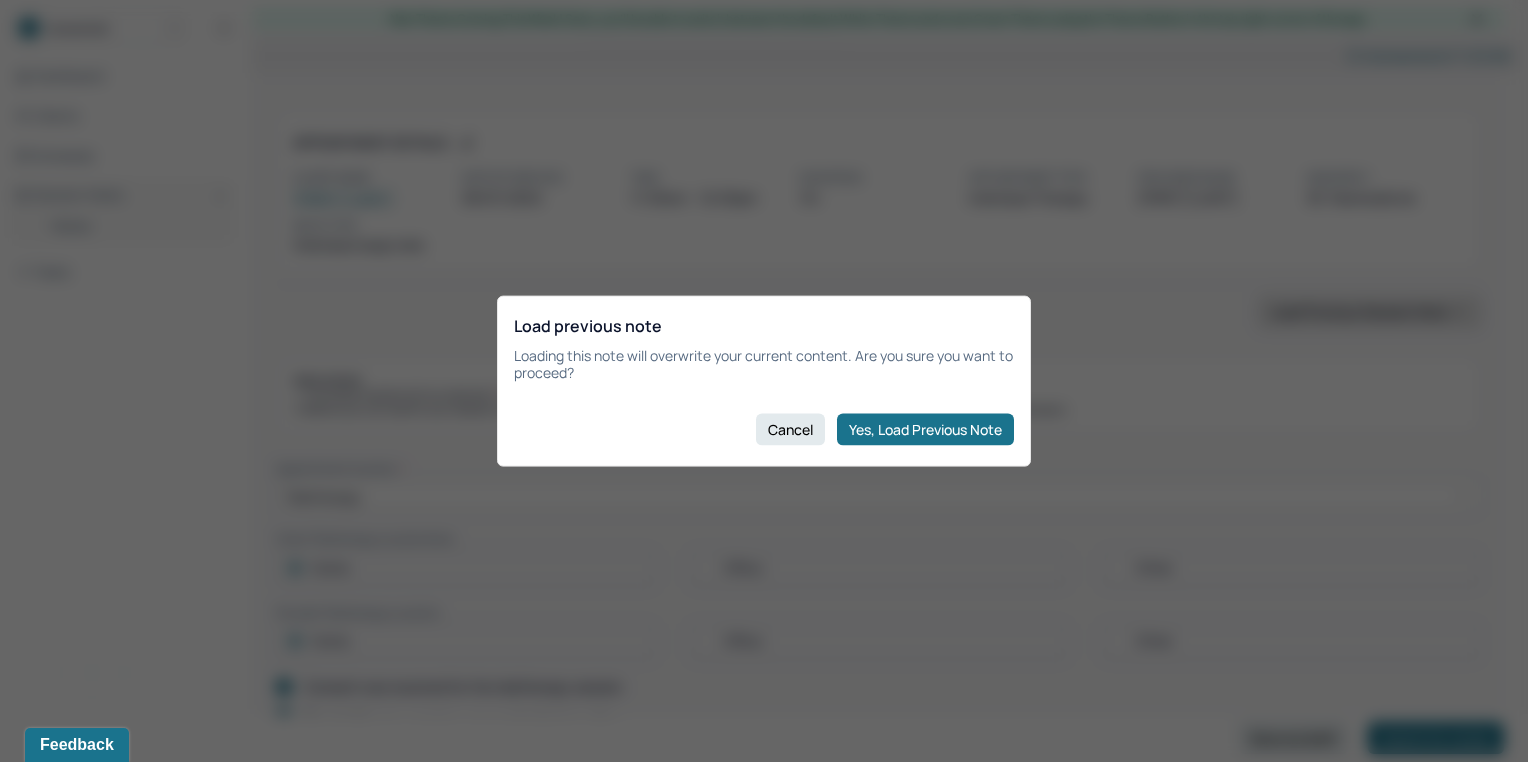 click at bounding box center [764, 381] 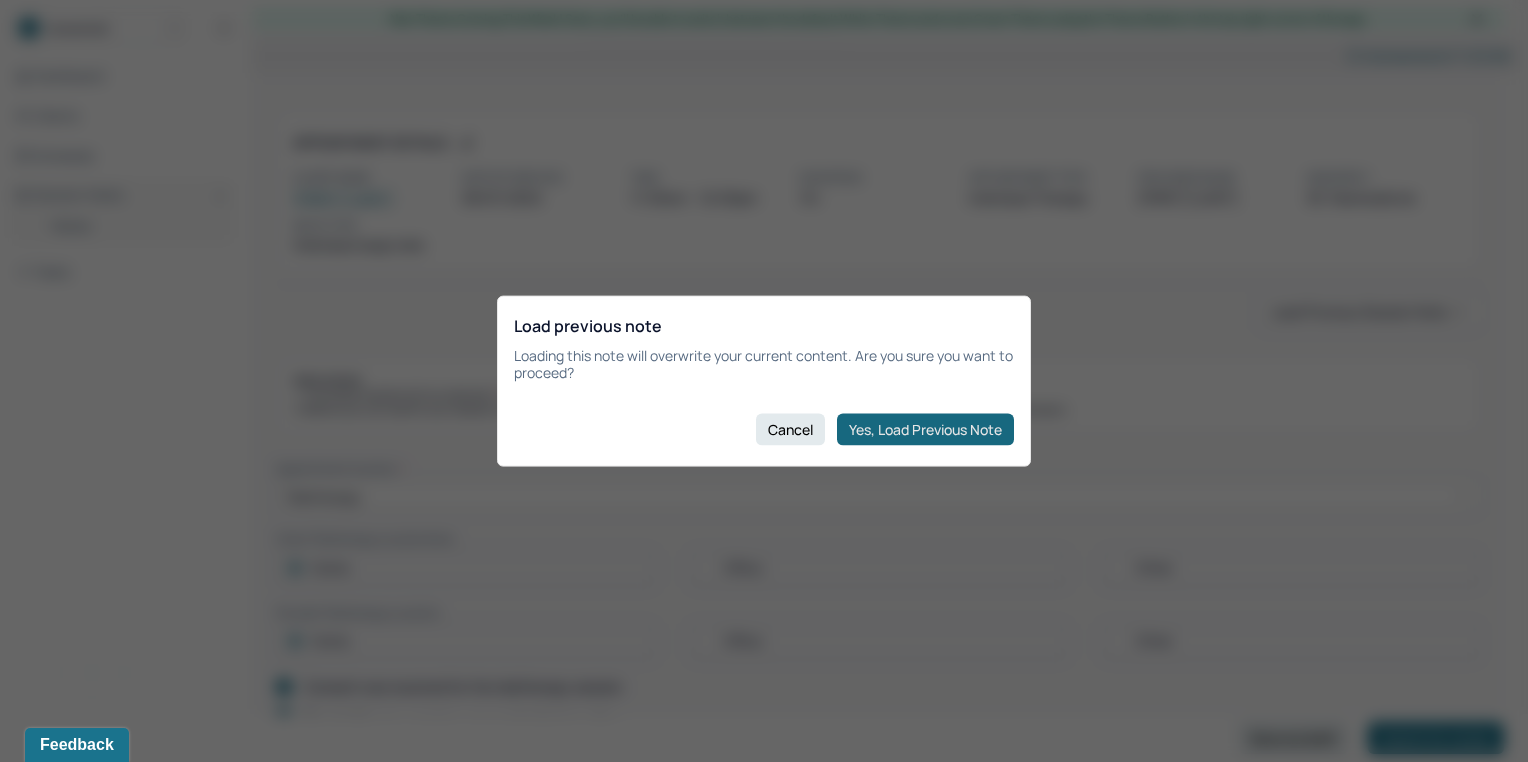 click on "Yes, Load Previous Note" at bounding box center (925, 429) 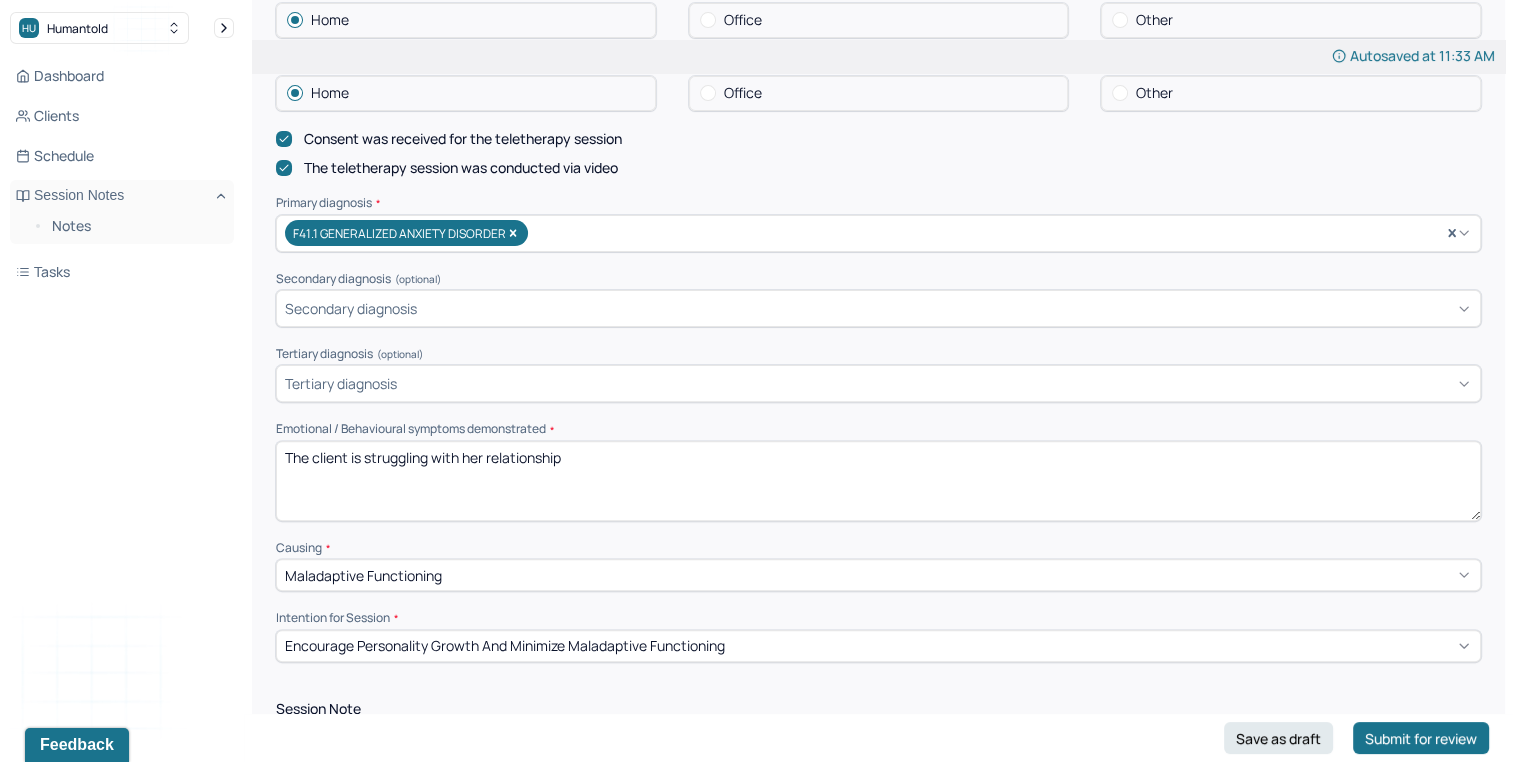 scroll, scrollTop: 588, scrollLeft: 0, axis: vertical 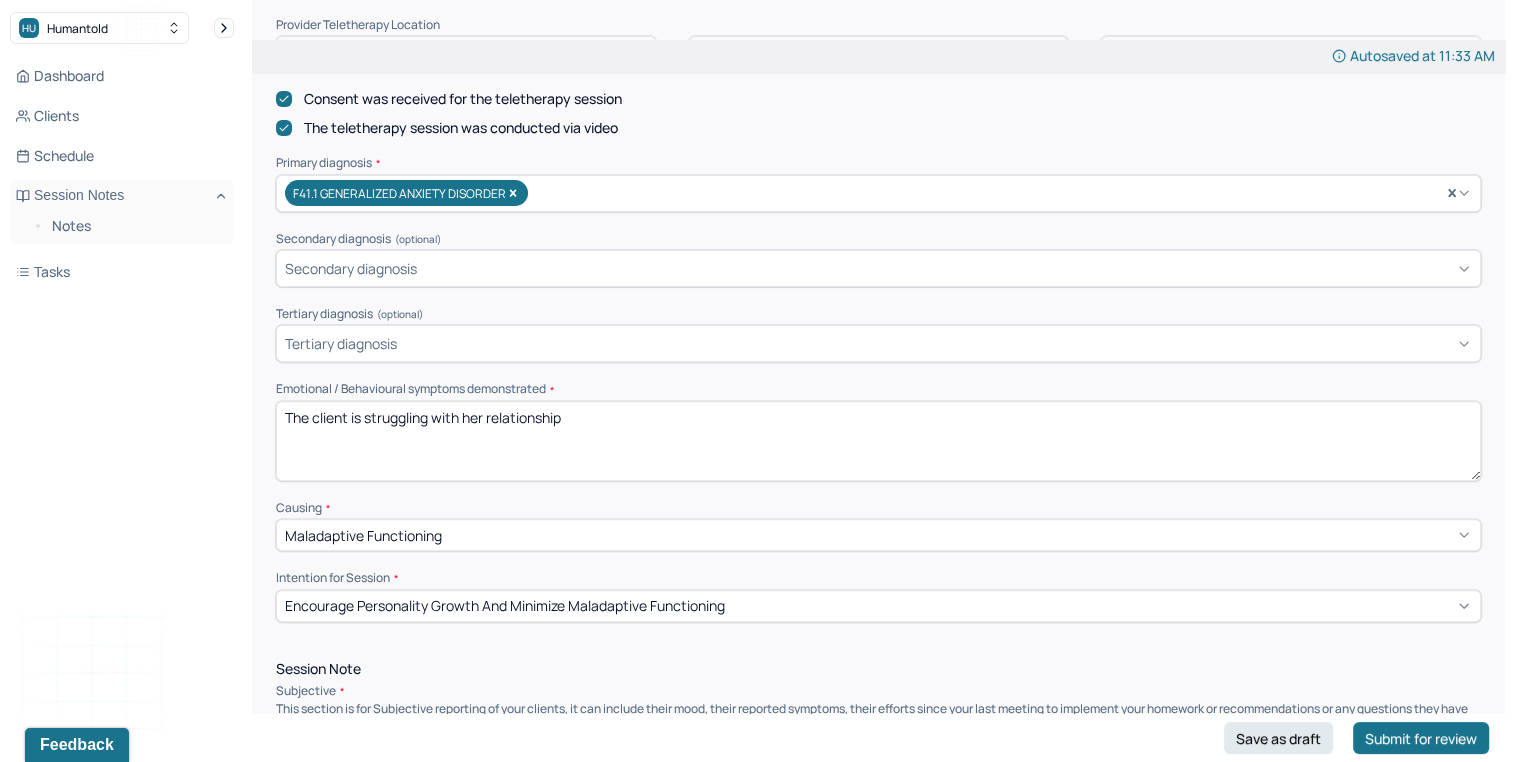 drag, startPoint x: 463, startPoint y: 414, endPoint x: 724, endPoint y: 383, distance: 262.83453 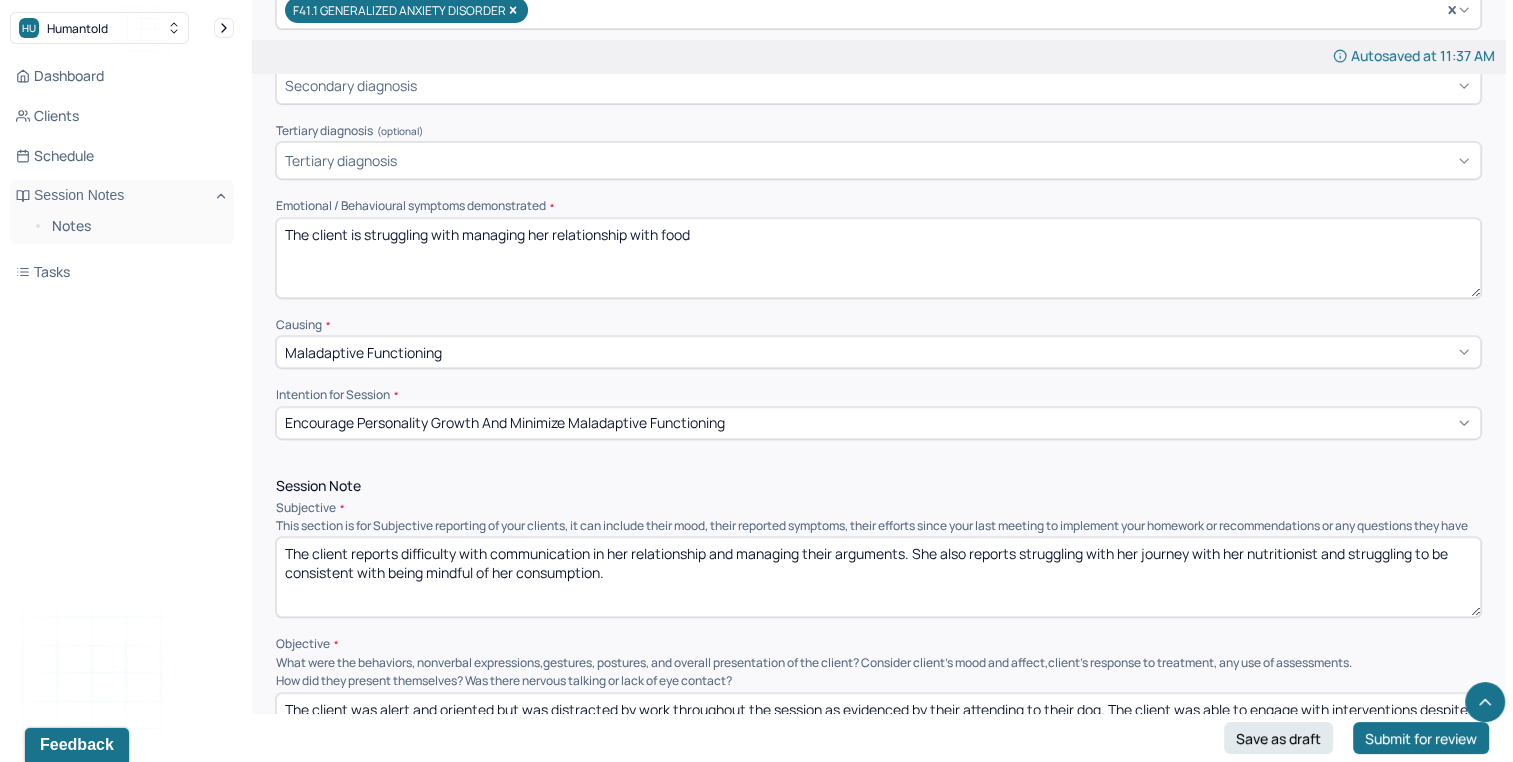 scroll, scrollTop: 847, scrollLeft: 0, axis: vertical 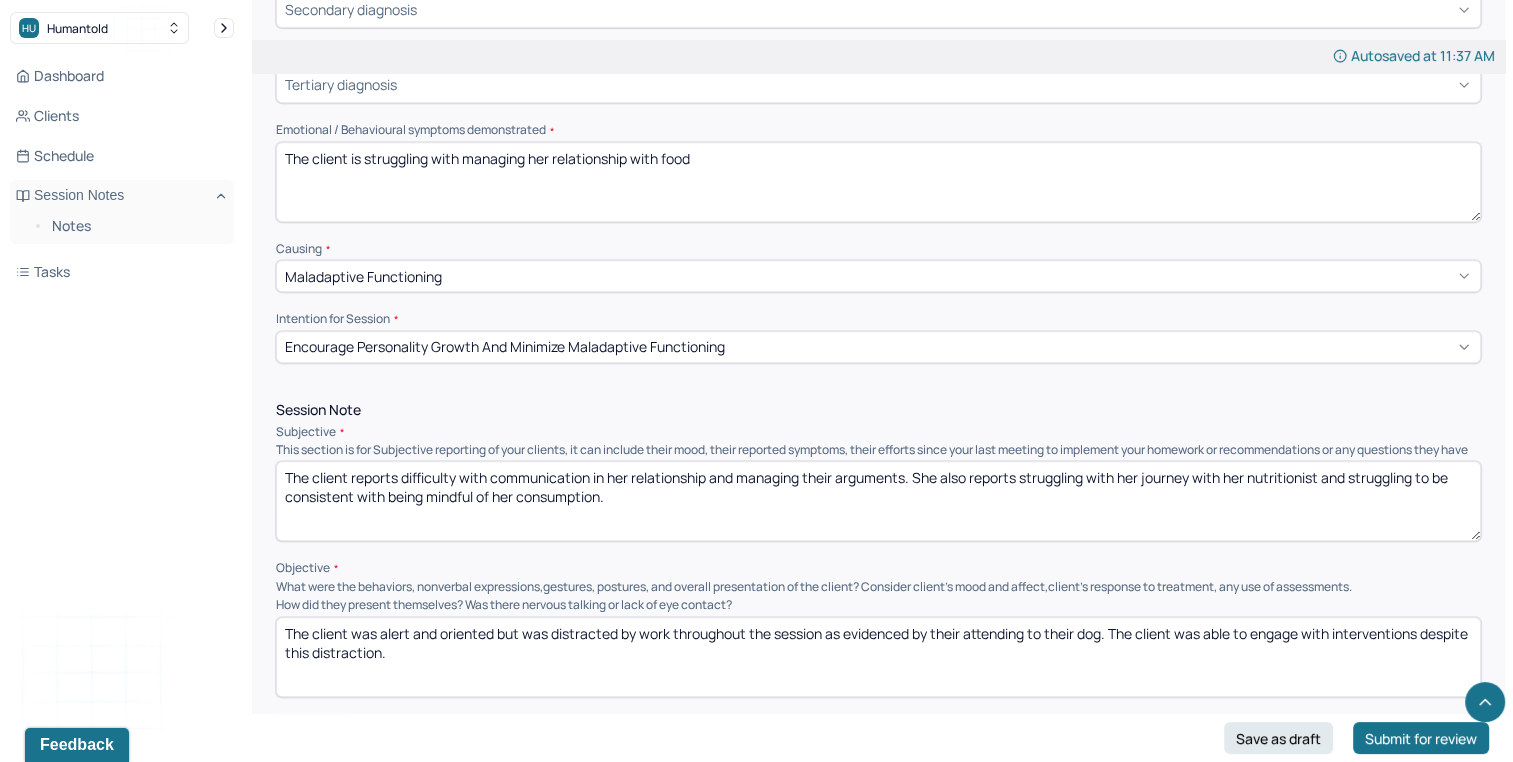 type on "The client is struggling with managing her relationship with food" 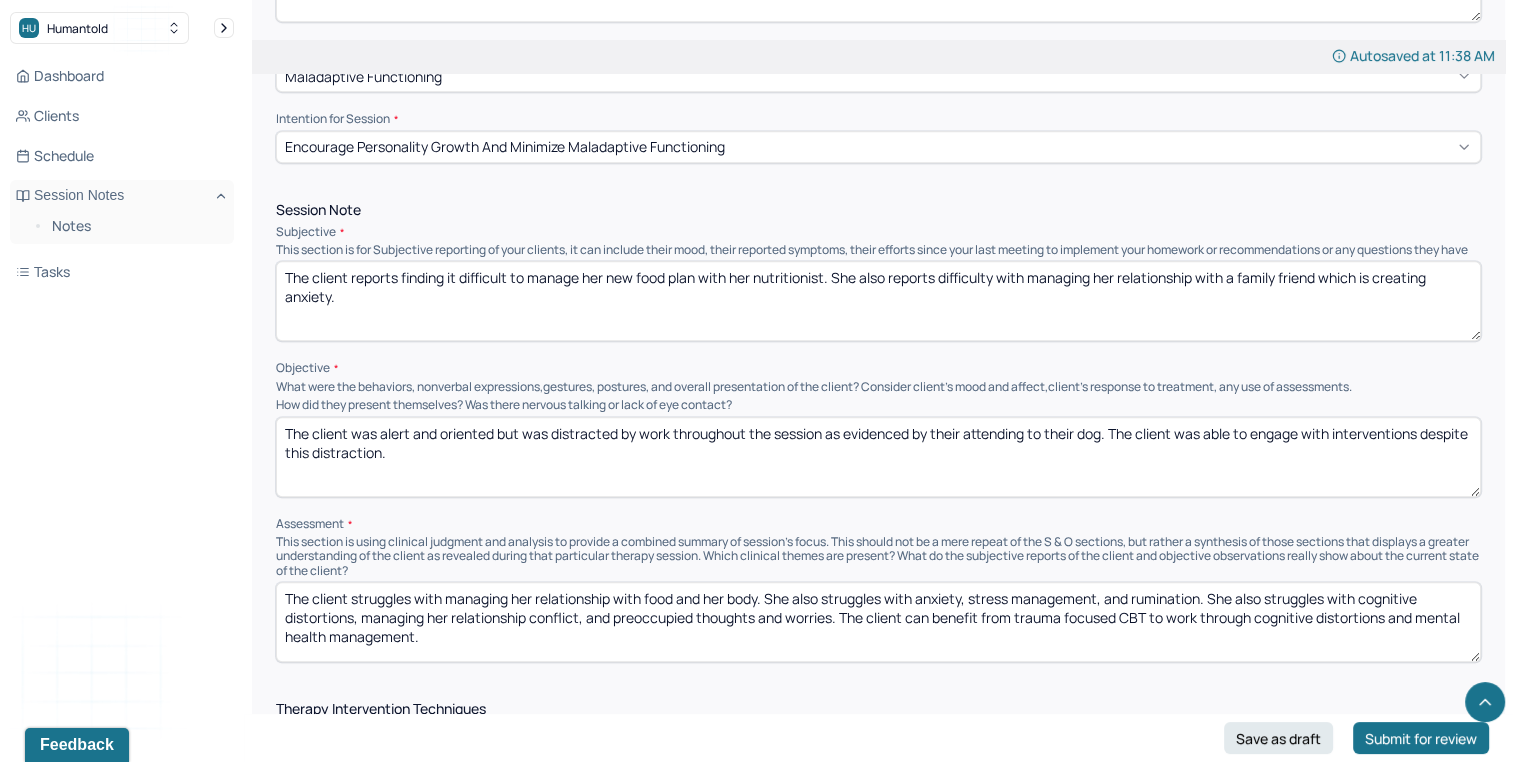 scroll, scrollTop: 1051, scrollLeft: 0, axis: vertical 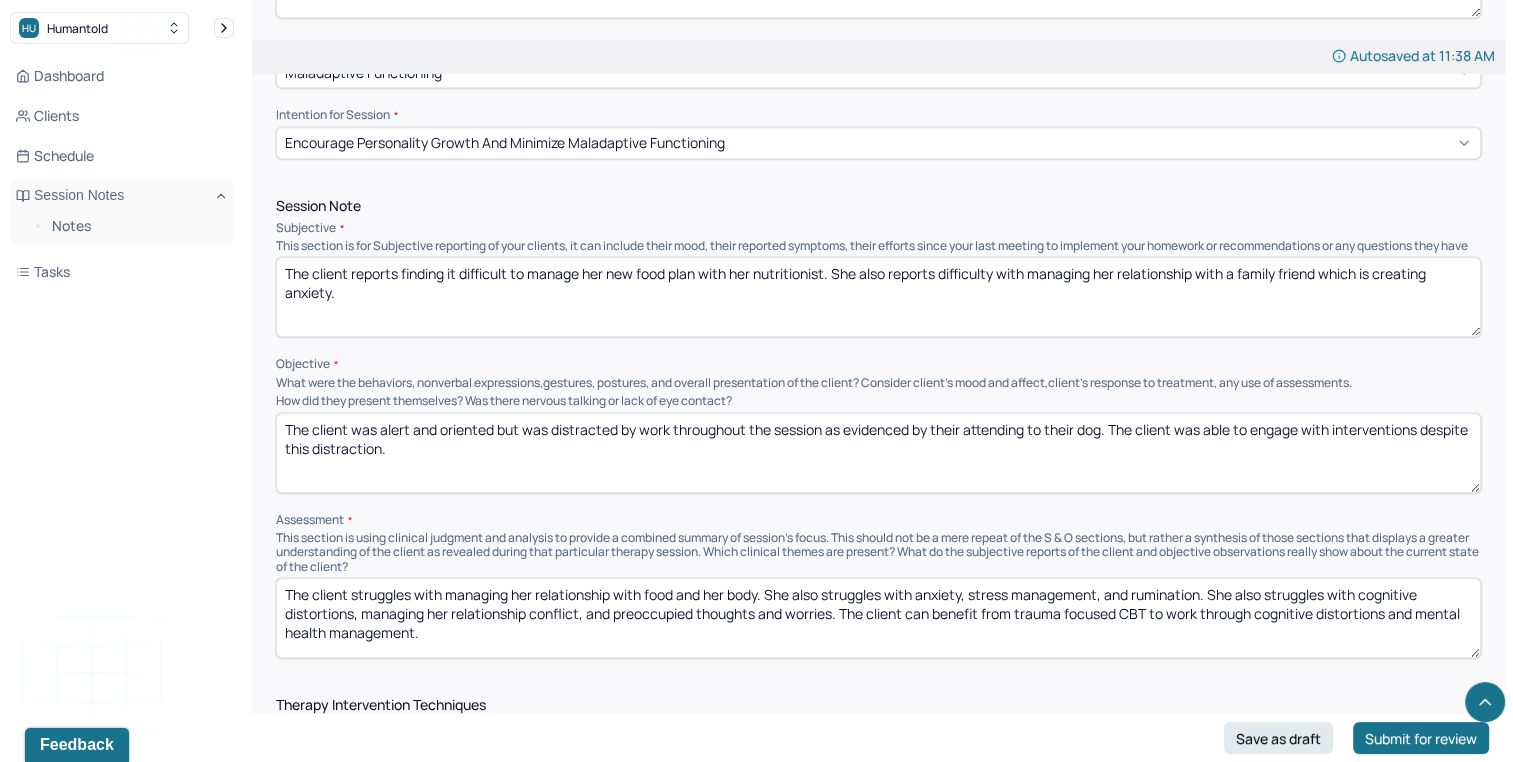 type on "The client reports finding it difficult to manage her new food plan with her nutritionist. She also reports difficulty with managing her relationship with a family friend which is creating anxiety." 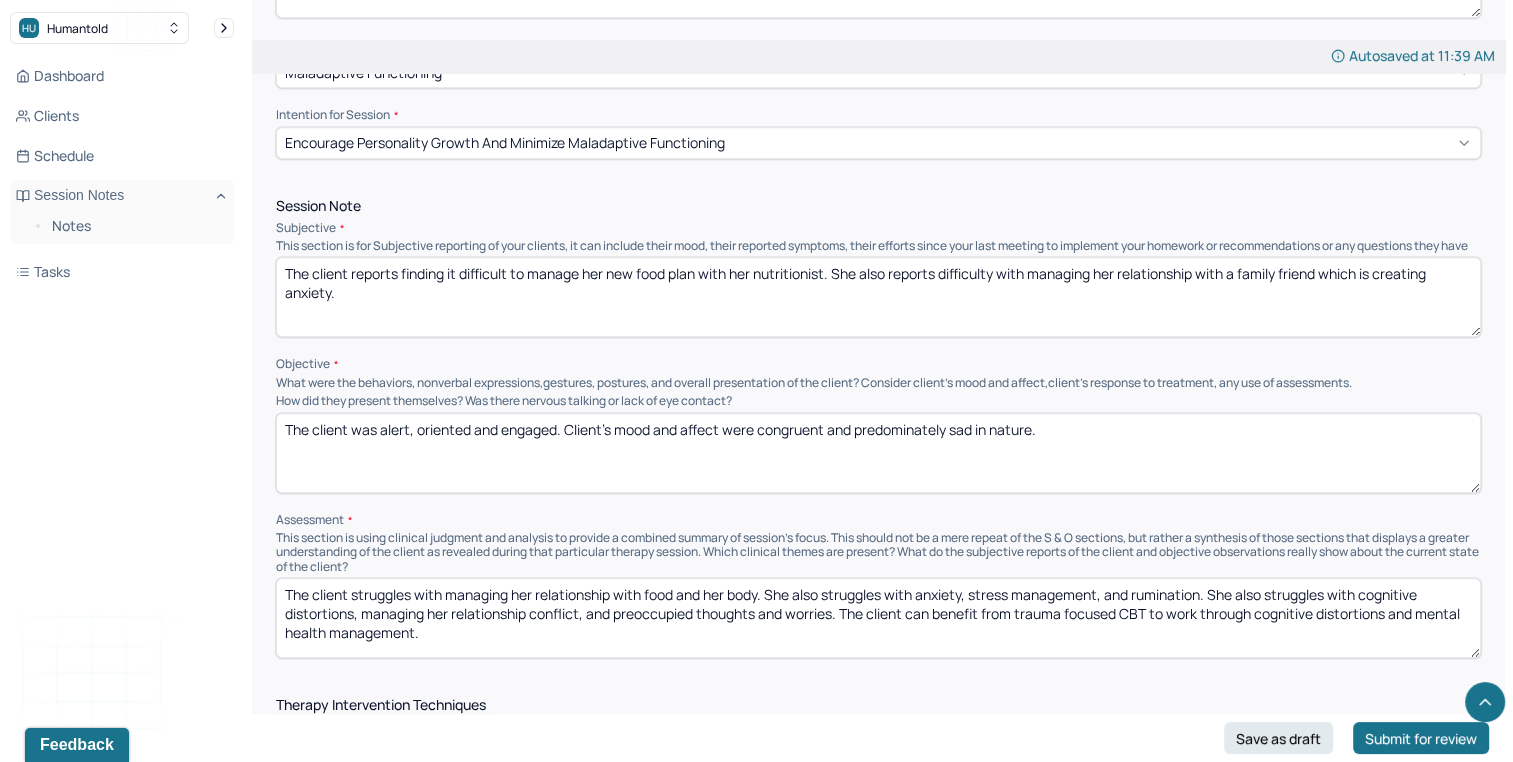 click on "The client was alert, oriented and engaged. Client’s mood and affect were congruent and predominately sad in nature." at bounding box center [878, 453] 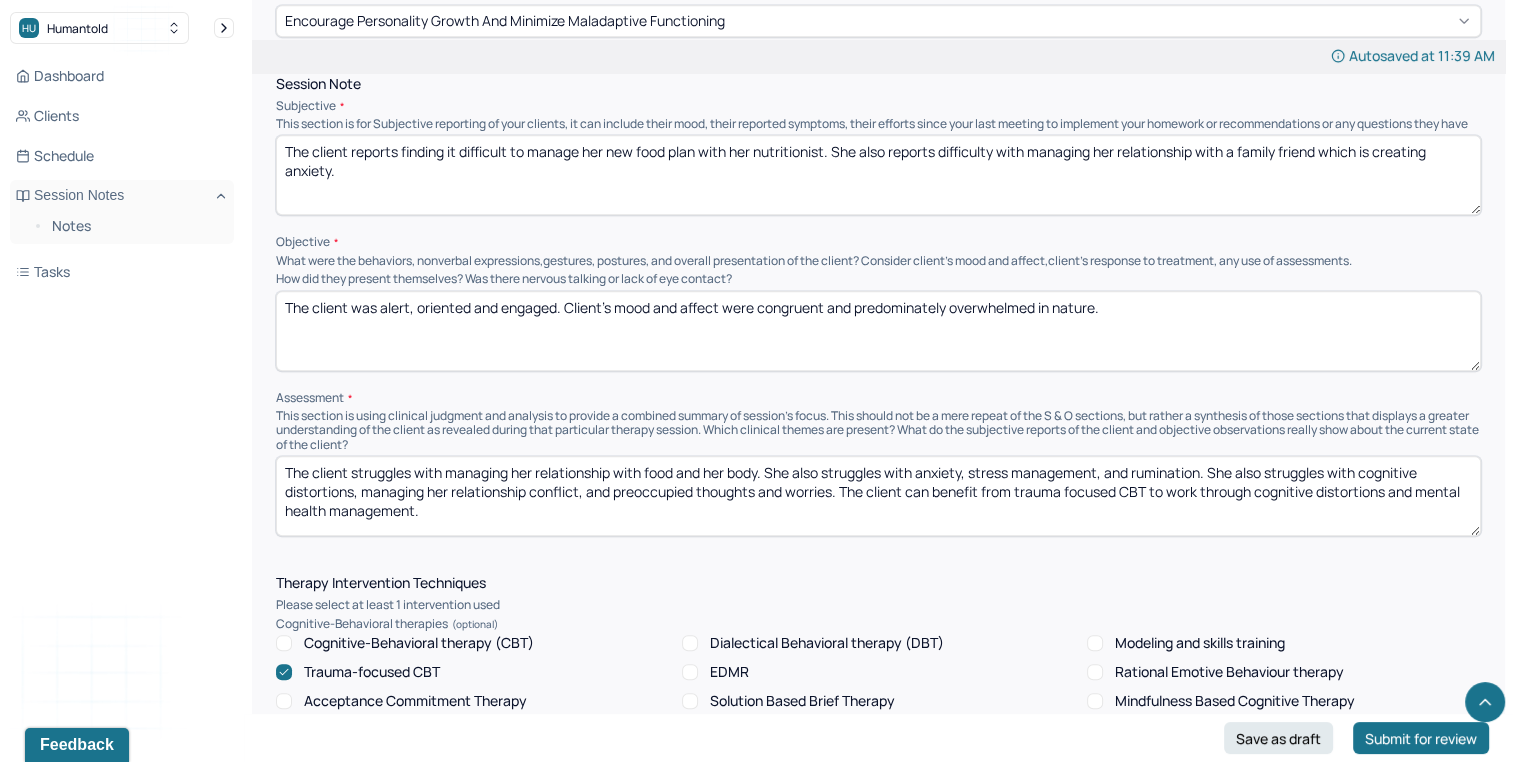 scroll, scrollTop: 1181, scrollLeft: 0, axis: vertical 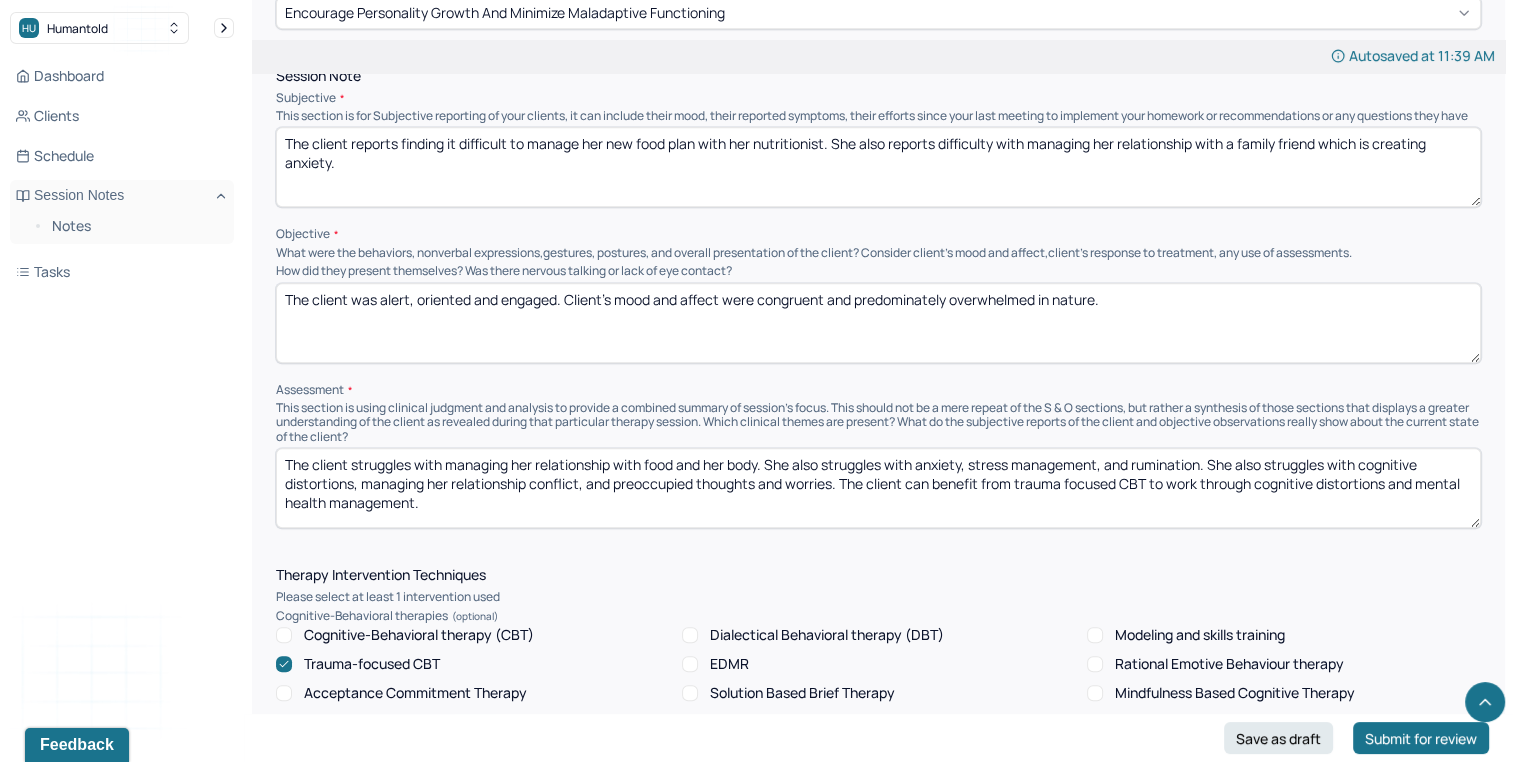 type on "The client was alert, oriented and engaged. Client’s mood and affect were congruent and predominately overwhelmed in nature." 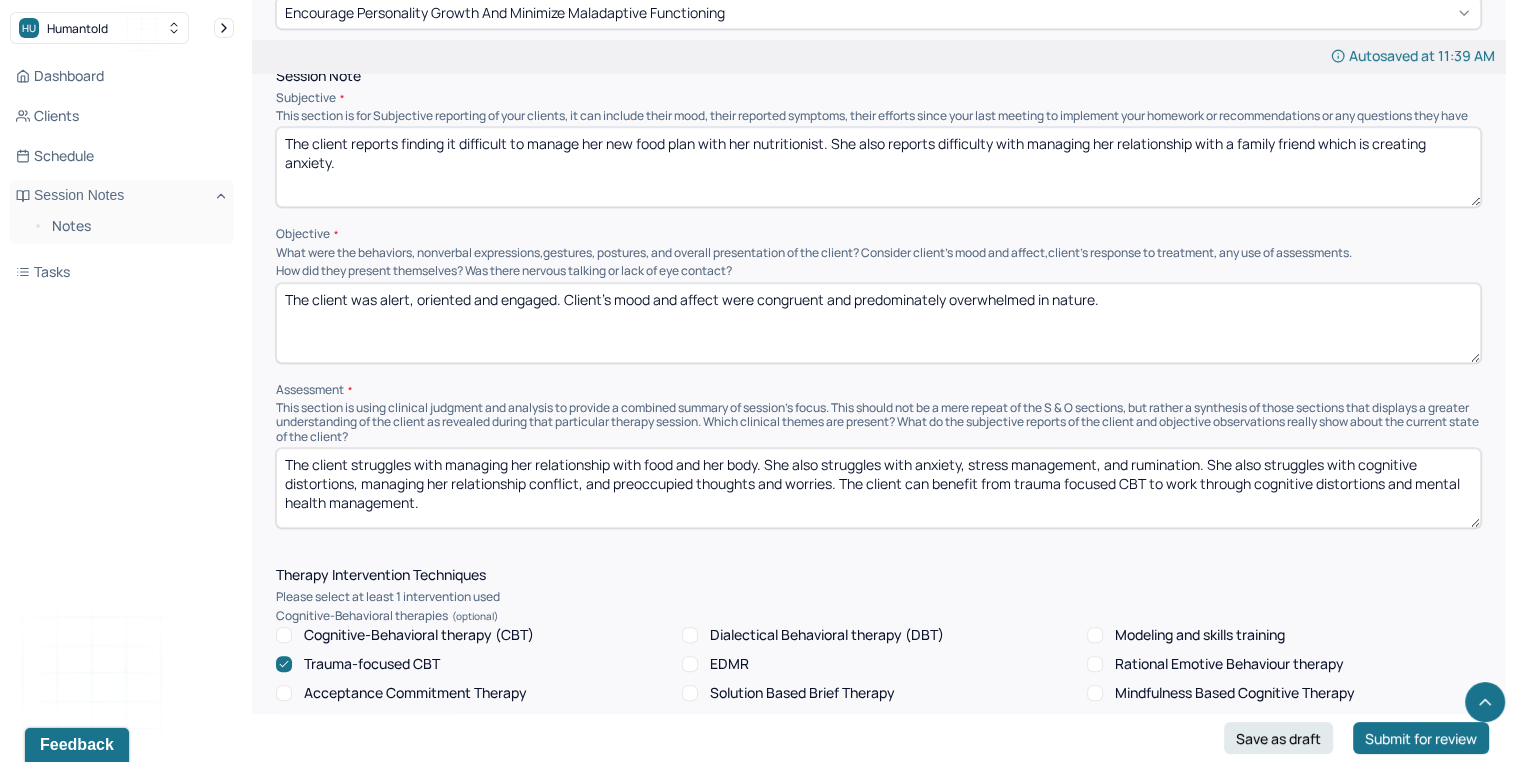 click on "The client struggles with managing her relationship with food and her body. She also struggles with anxiety, stress management, and rumination. She also struggles with cognitive distortions, managing her relationship conflict, and preoccupied thoughts and worries. The client can benefit from trauma focused CBT to work through cognitive distortions and mental health management." at bounding box center [878, 488] 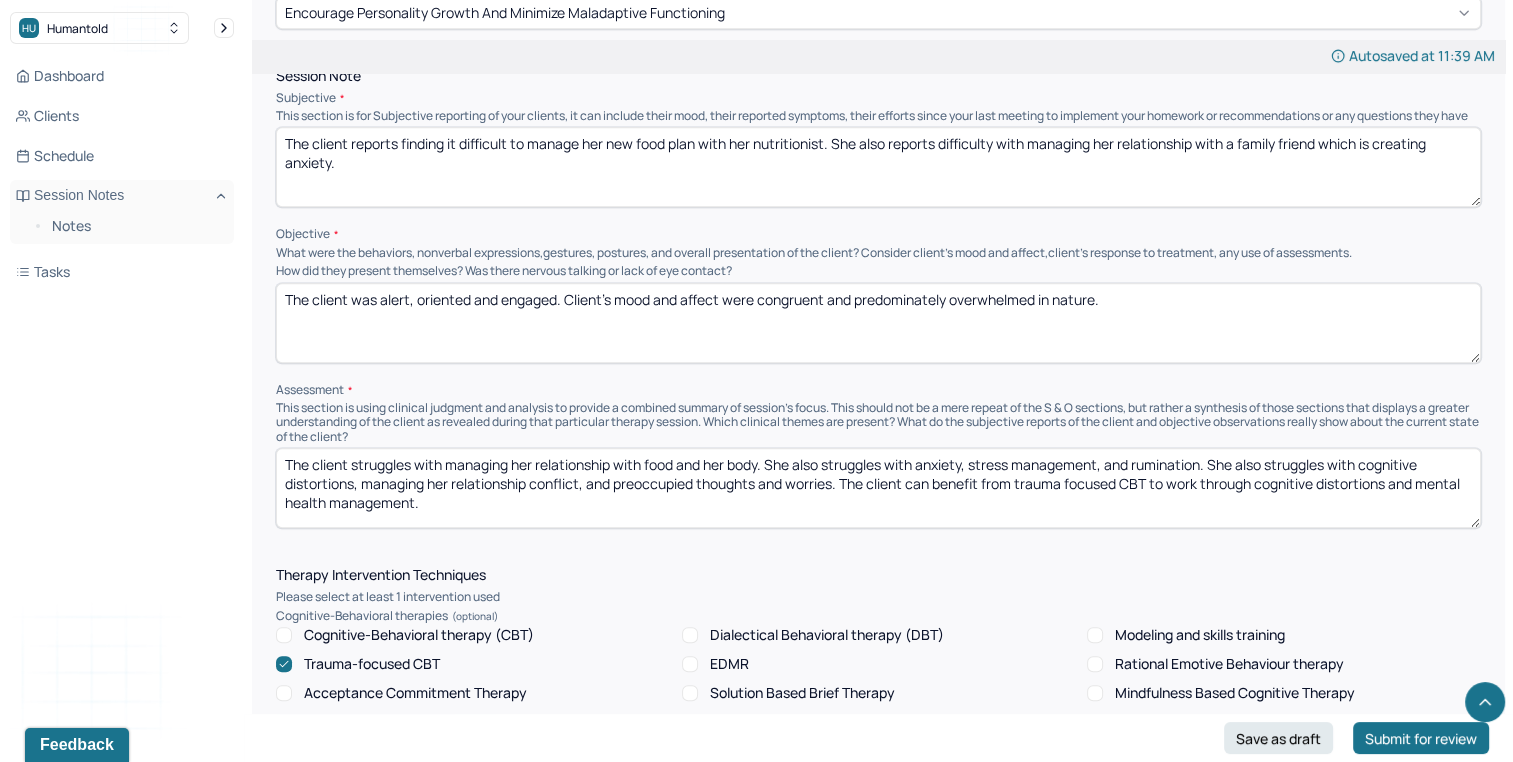 click on "The client struggles with managing her relationship with food and her body. She also struggles with anxiety, stress management, and rumination. She also struggles with cognitive distortions, managing her relationship conflict, and preoccupied thoughts and worries. The client can benefit from trauma focused CBT to work through cognitive distortions and mental health management." at bounding box center [878, 488] 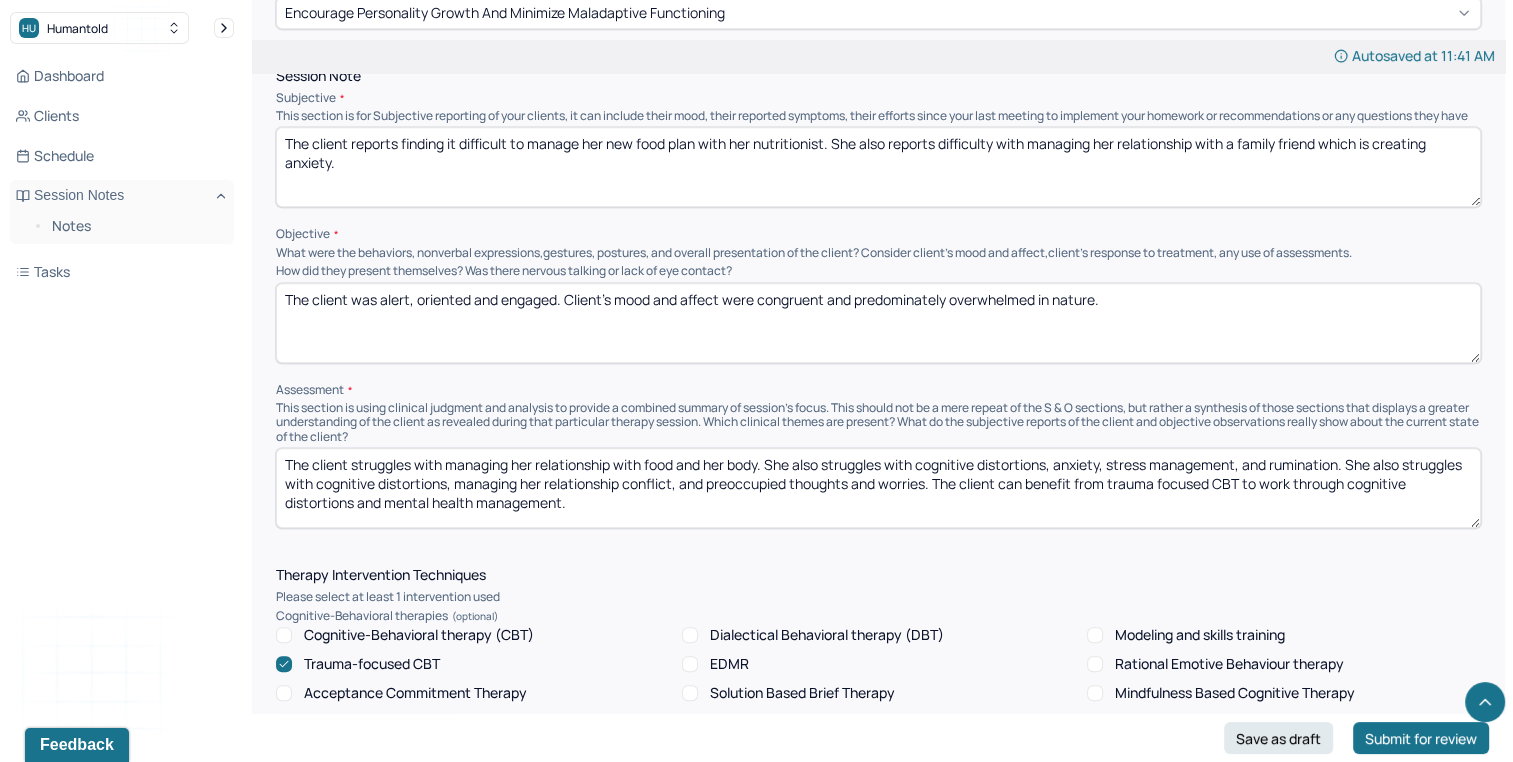 click on "The client struggles with managing her relationship with food and her body. She also struggles with cogntive distortions, anxiety, stress management, and rumination. She also struggles with cognitive distortions, managing her relationship conflict, and preoccupied thoughts and worries. The client can benefit from trauma focused CBT to work through cognitive distortions and mental health management." at bounding box center [878, 488] 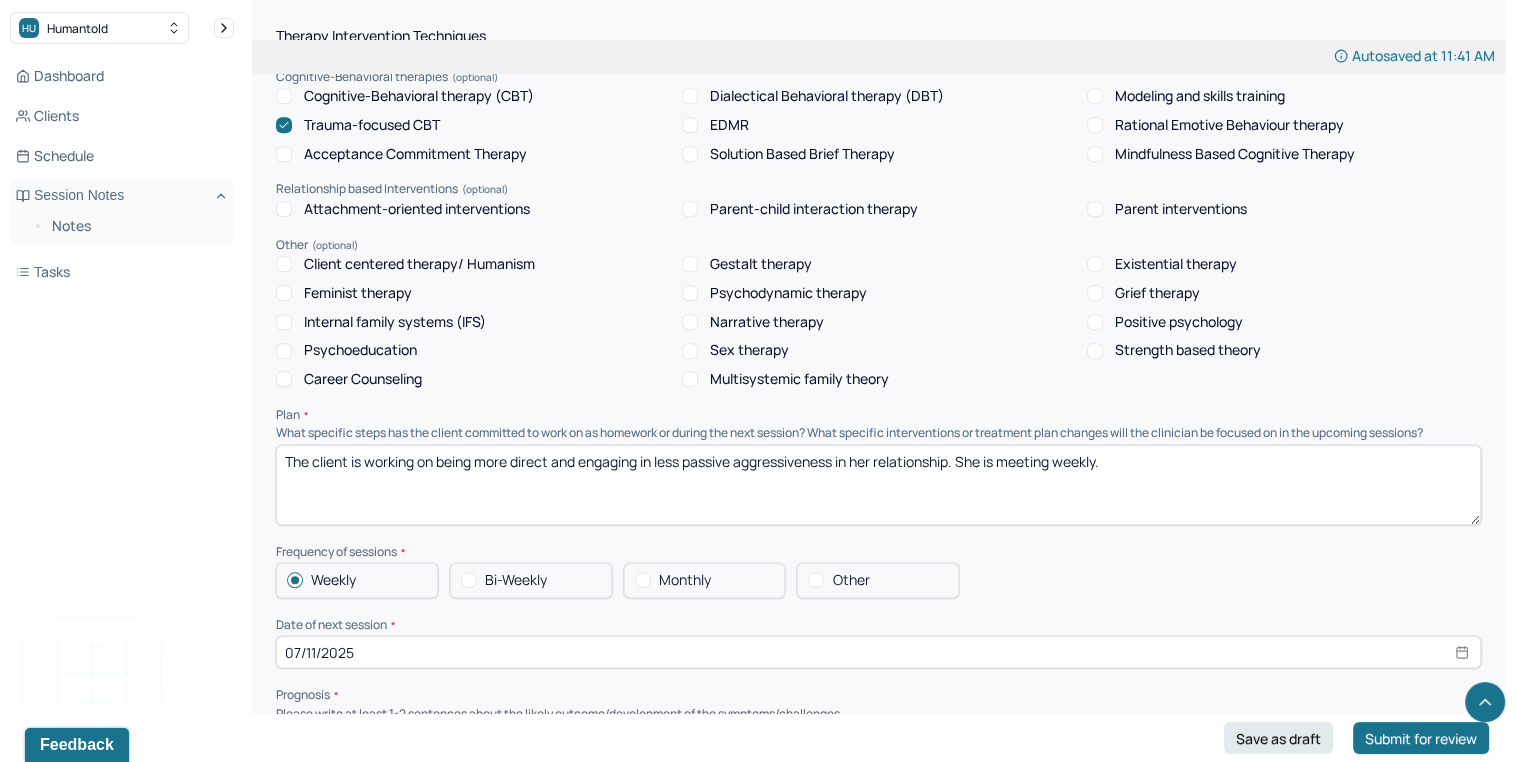 scroll, scrollTop: 1724, scrollLeft: 0, axis: vertical 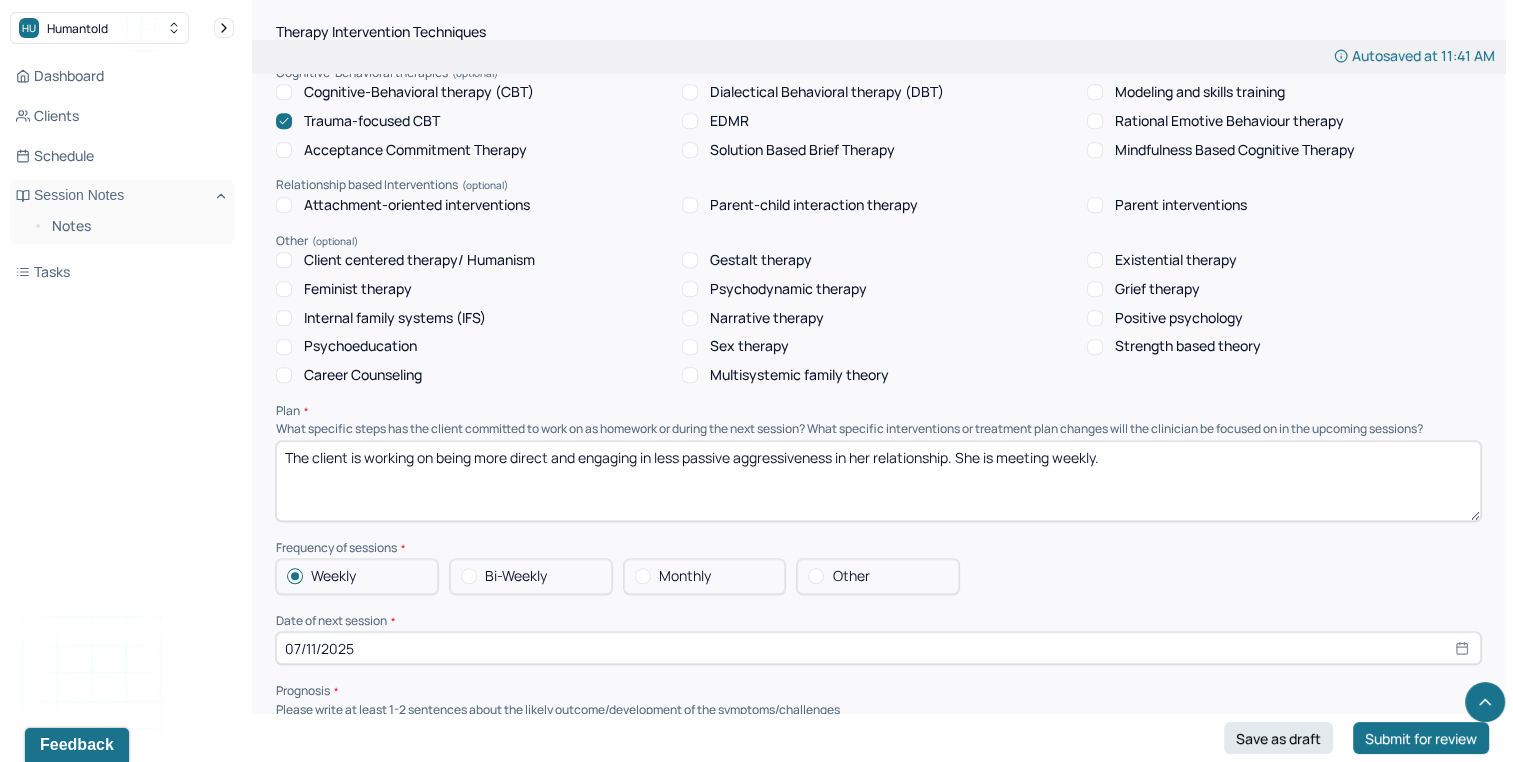type on "The client struggles with managing her relationship with food and her body. She also struggles with cognitive distortions, anxiety, stress management, and rumination. The client can benefit from trauma focused CBT to work through cognitive distortions and mental health management." 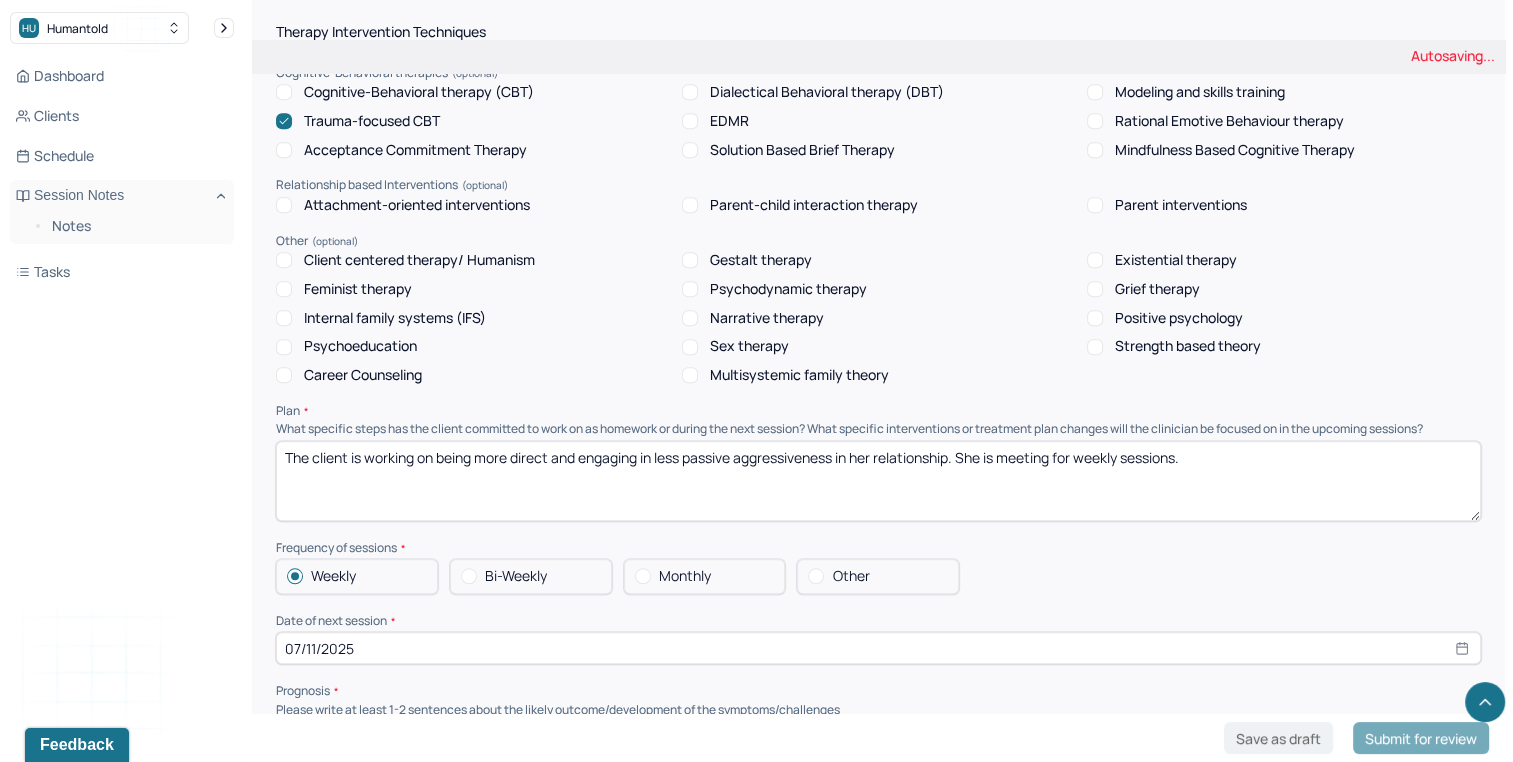click on "The client is working on being more direct and engaging in less passive aggressiveness in her relationship. She is meeting for weekly." at bounding box center [878, 481] 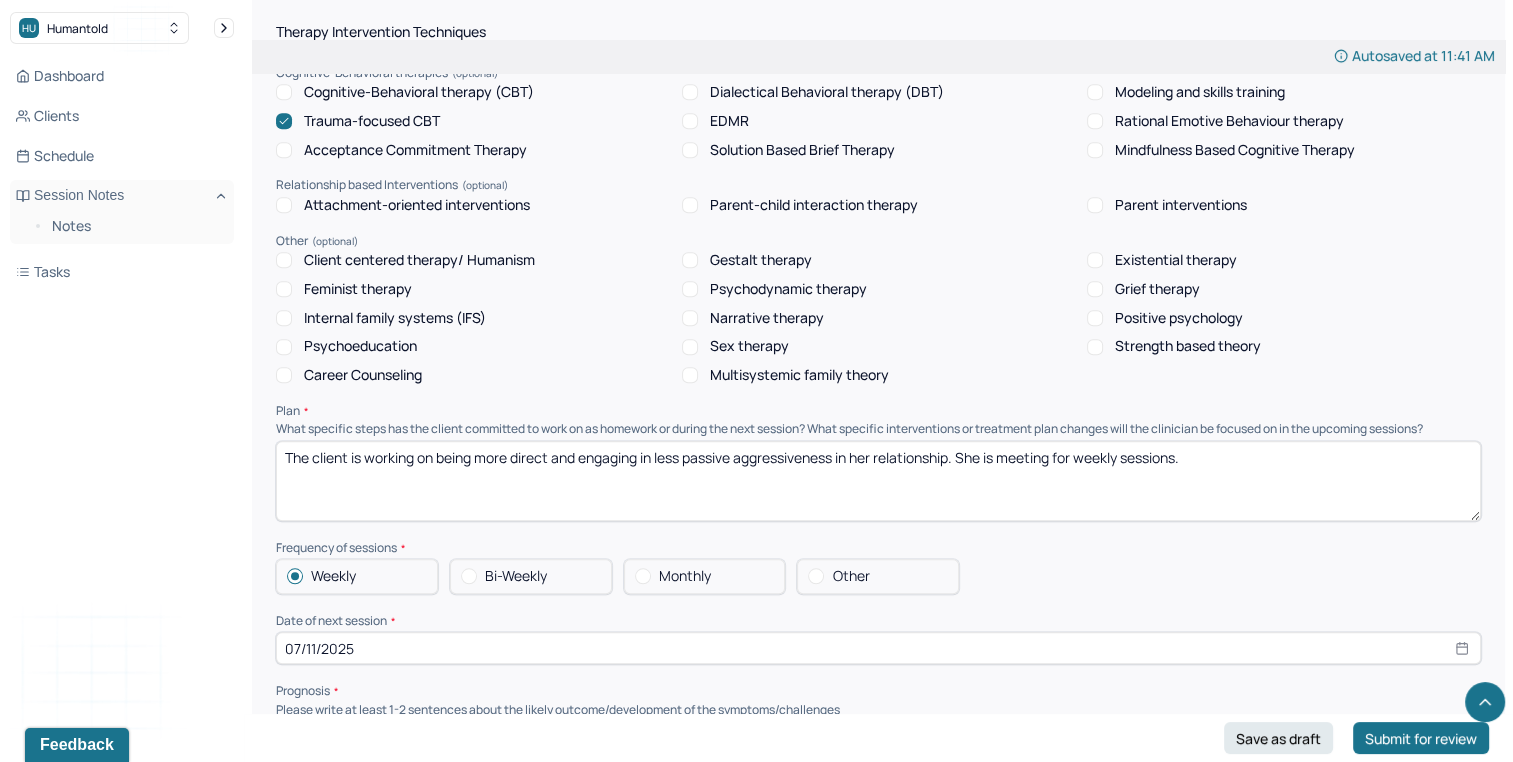click on "The client is working on being more direct and engaging in less passive aggressiveness in her relationship. She is meeting for weekly sessions." at bounding box center [878, 481] 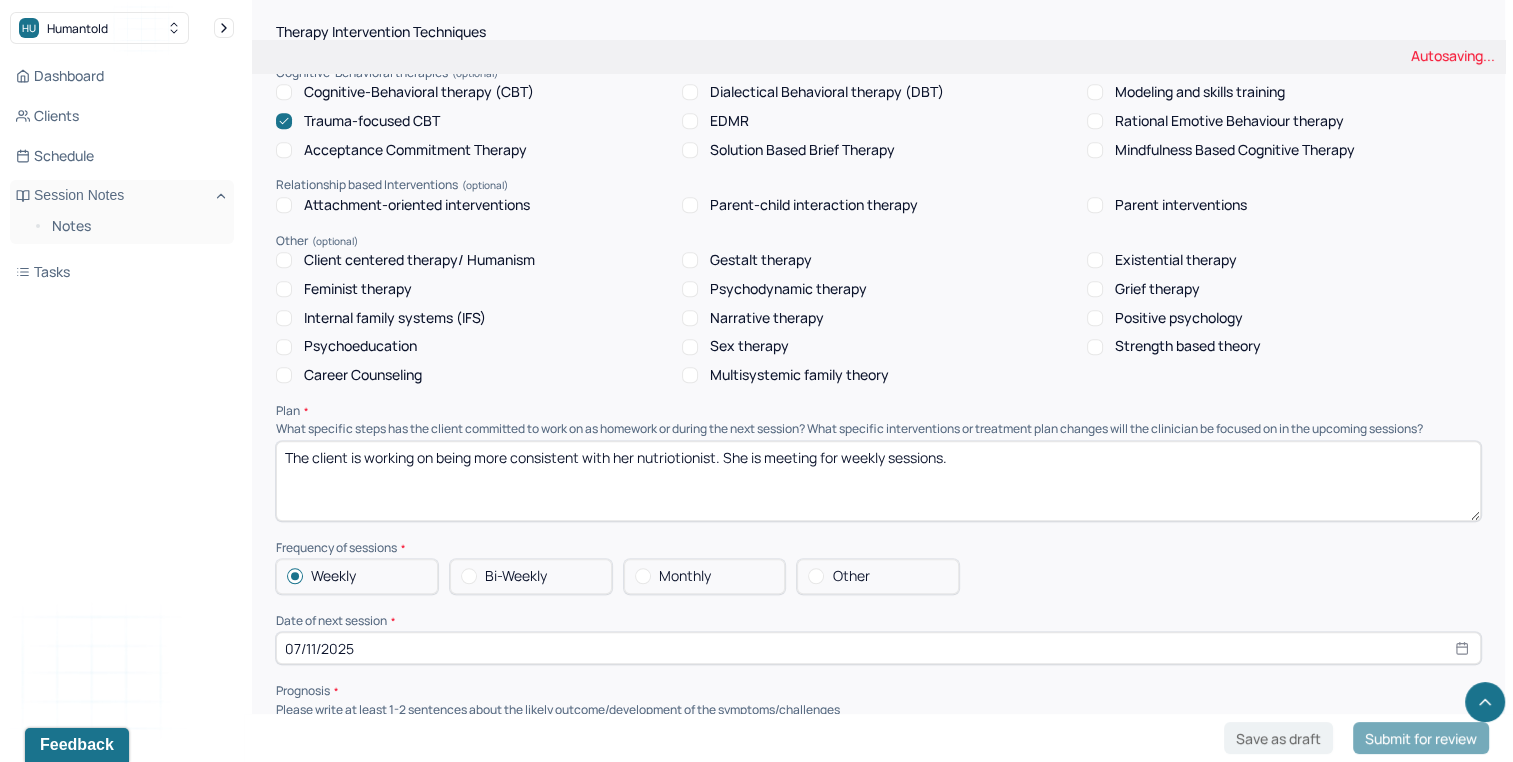 click on "Weekly Bi-Weekly Monthly Other" at bounding box center (878, 576) 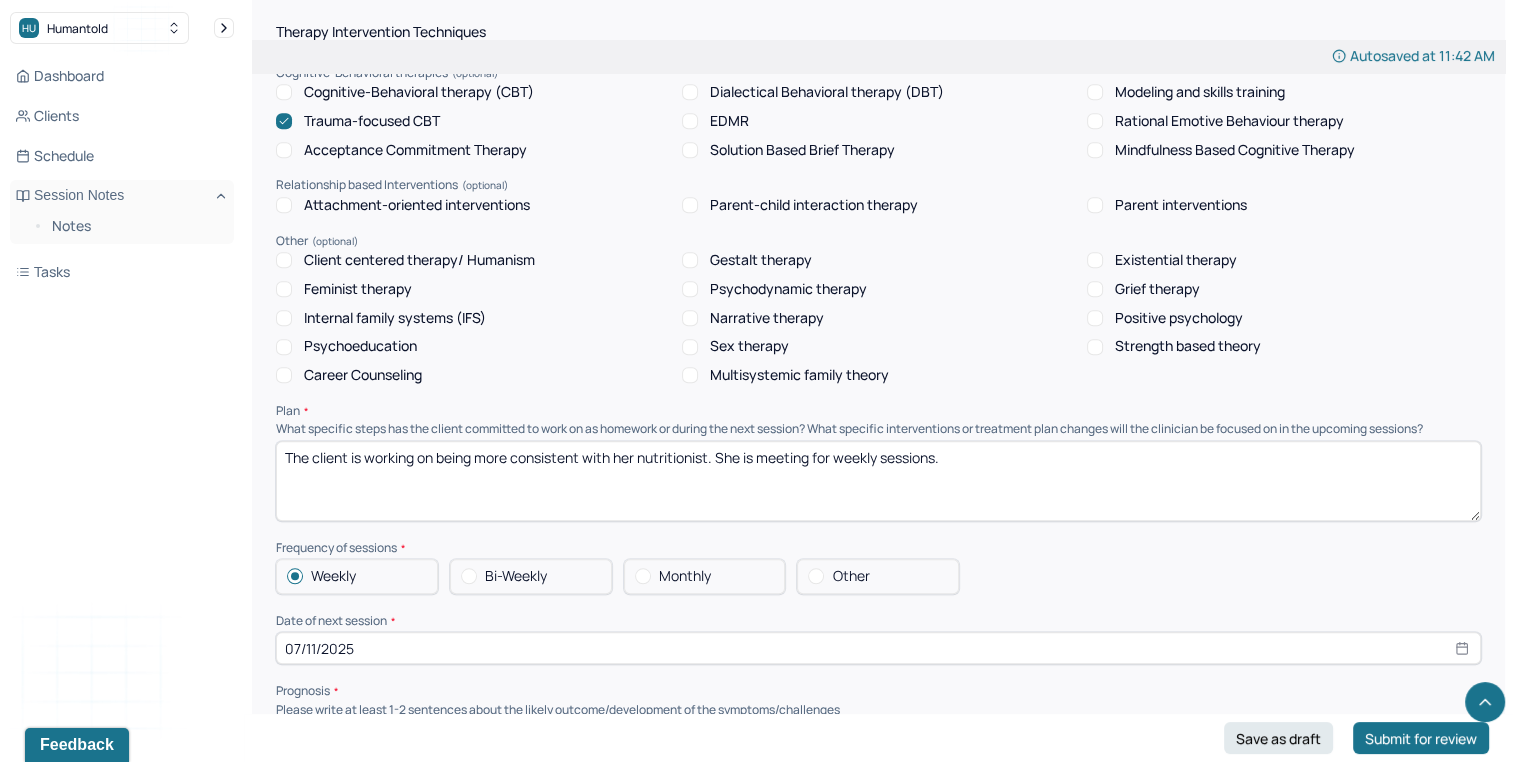 type on "The client is working on being more consistent with her nutritionist. She is meeting for weekly sessions." 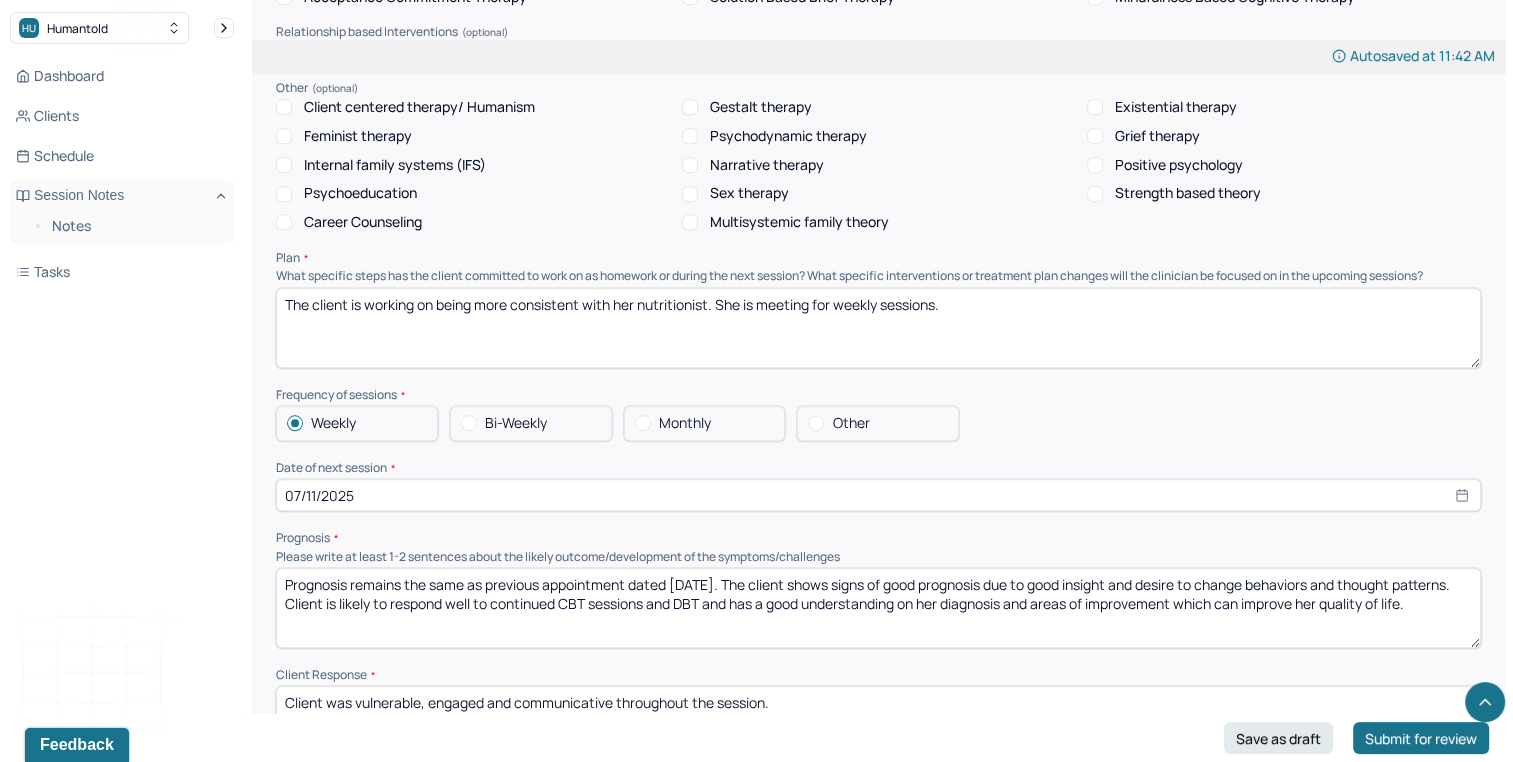 scroll, scrollTop: 1893, scrollLeft: 0, axis: vertical 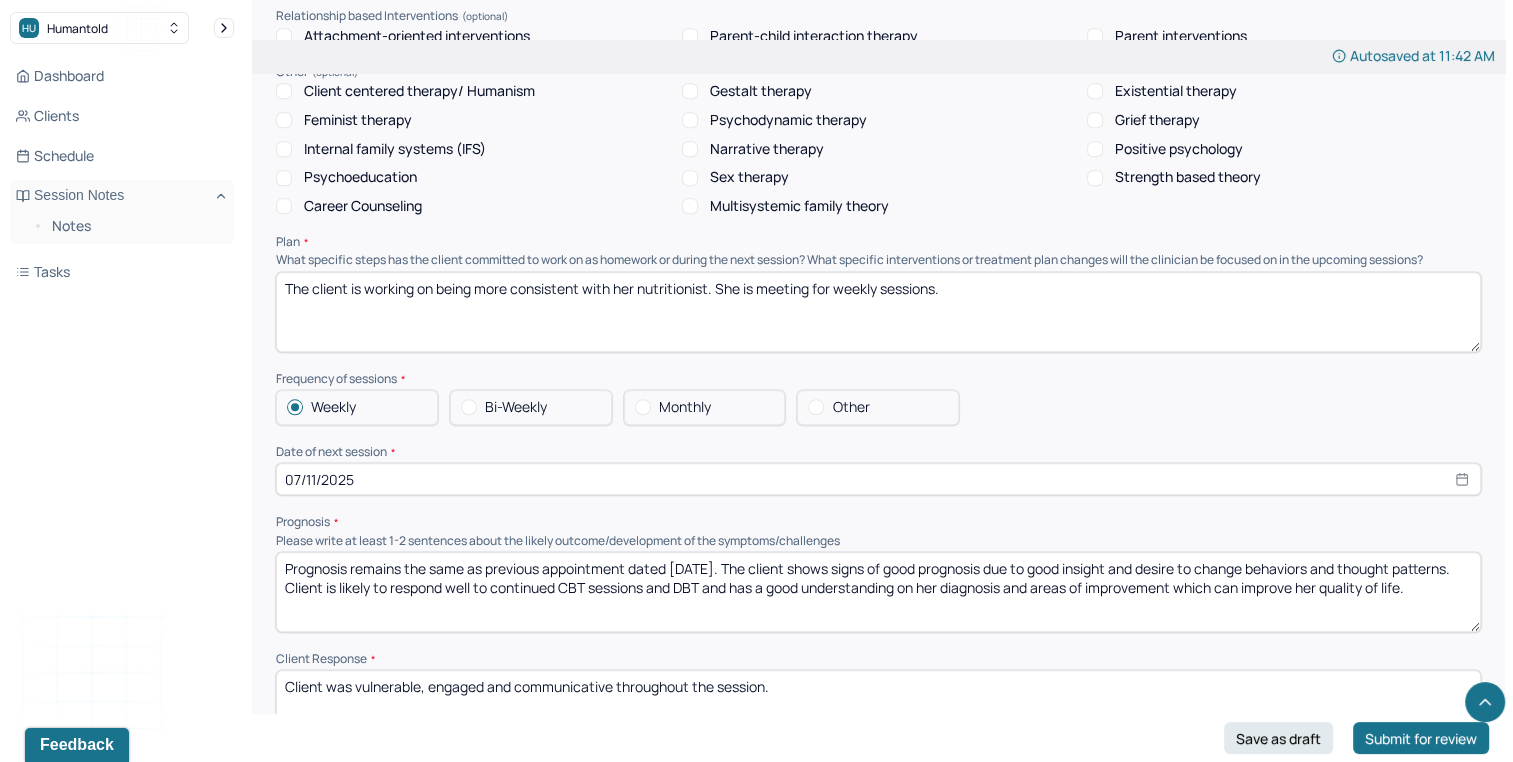 click on "07/11/2025" at bounding box center [878, 479] 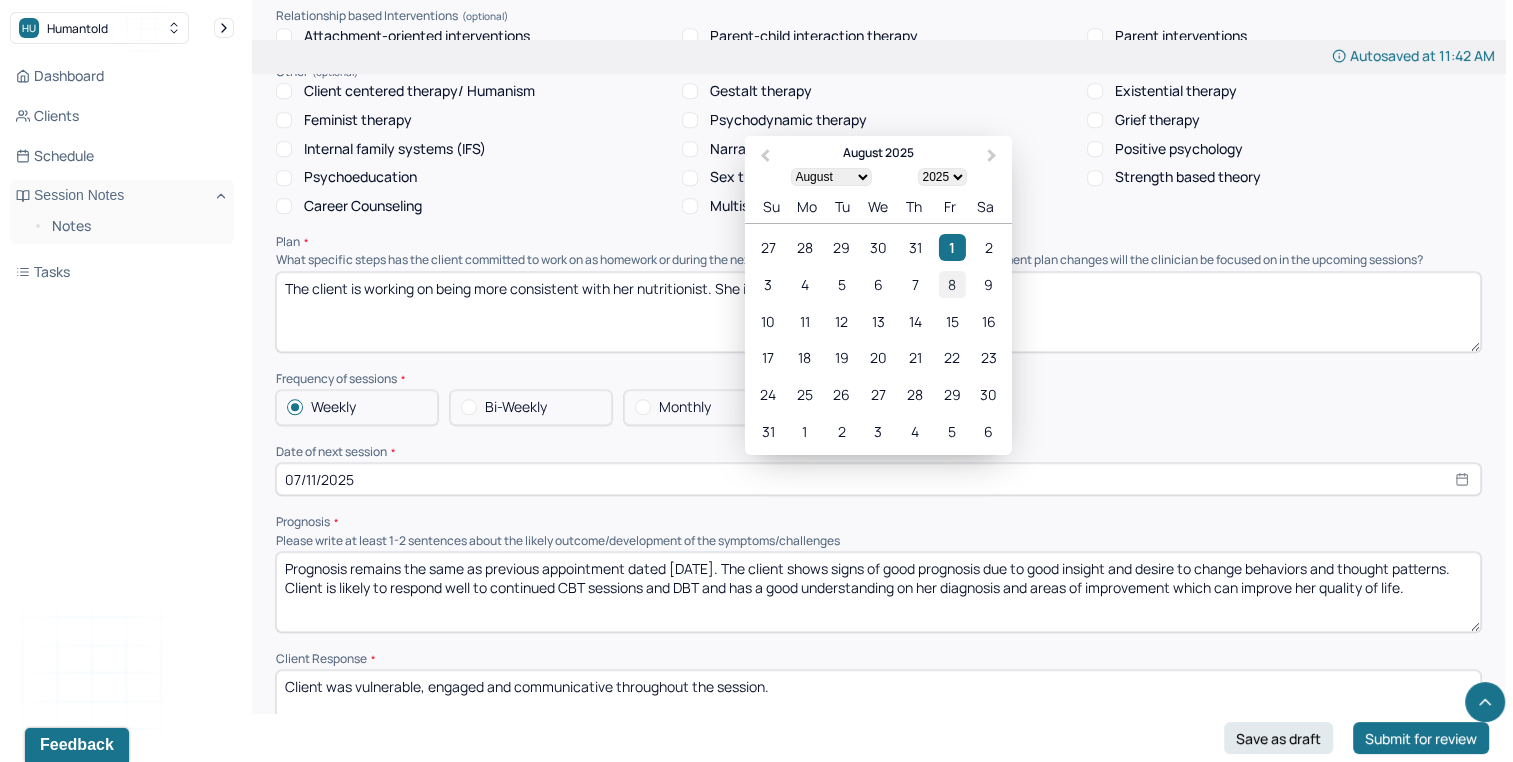 click on "8" at bounding box center [951, 284] 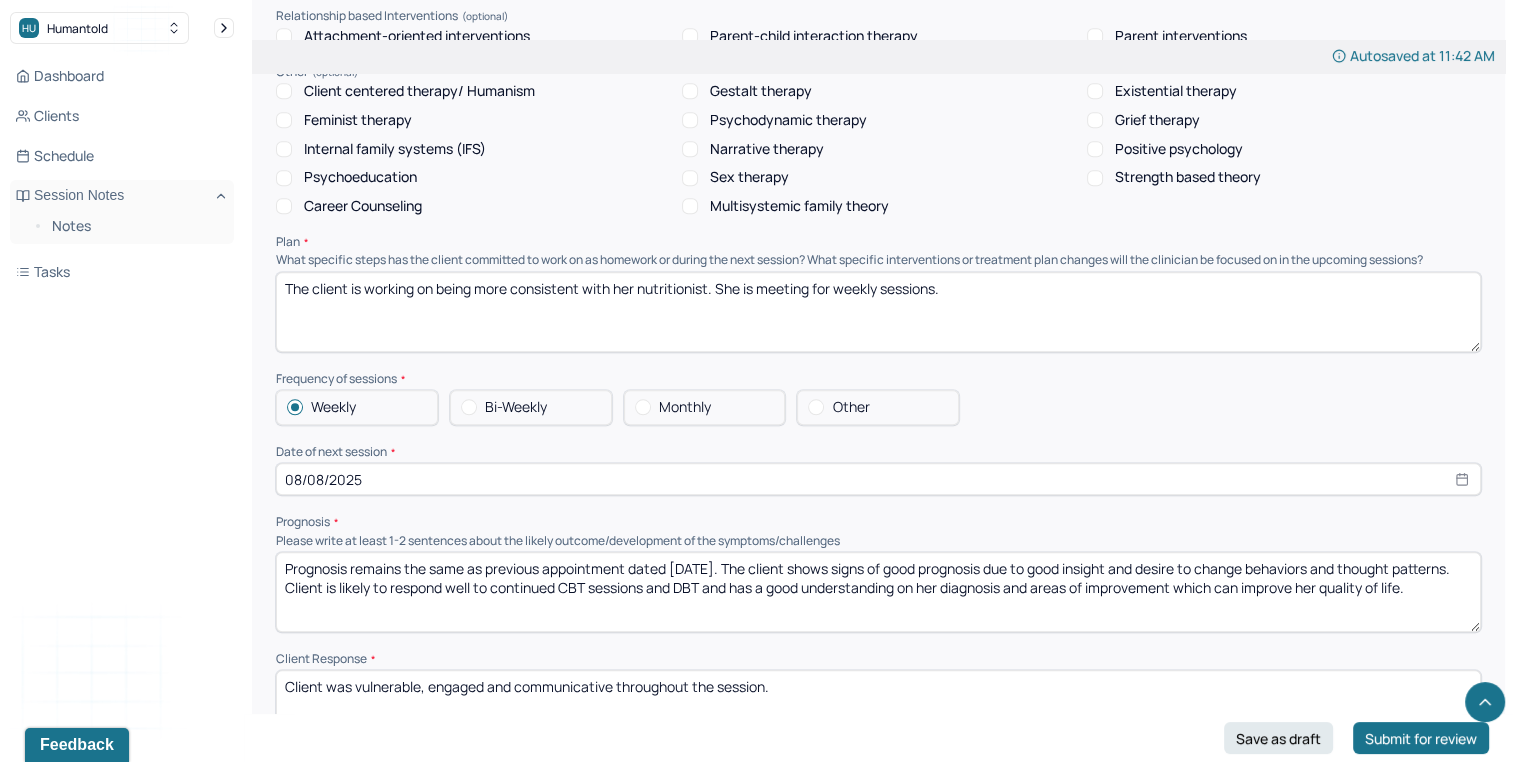 select on "7" 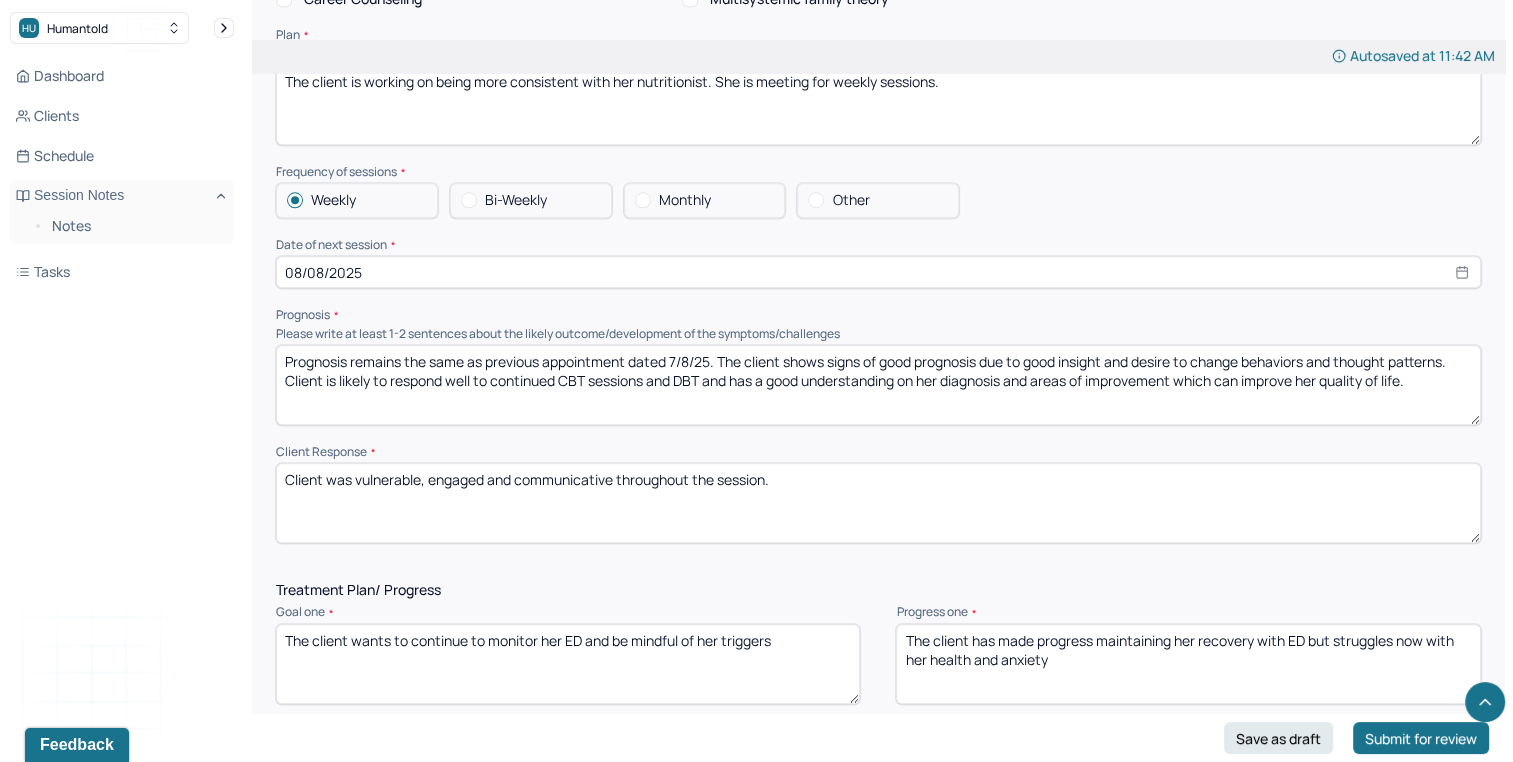 scroll, scrollTop: 2136, scrollLeft: 0, axis: vertical 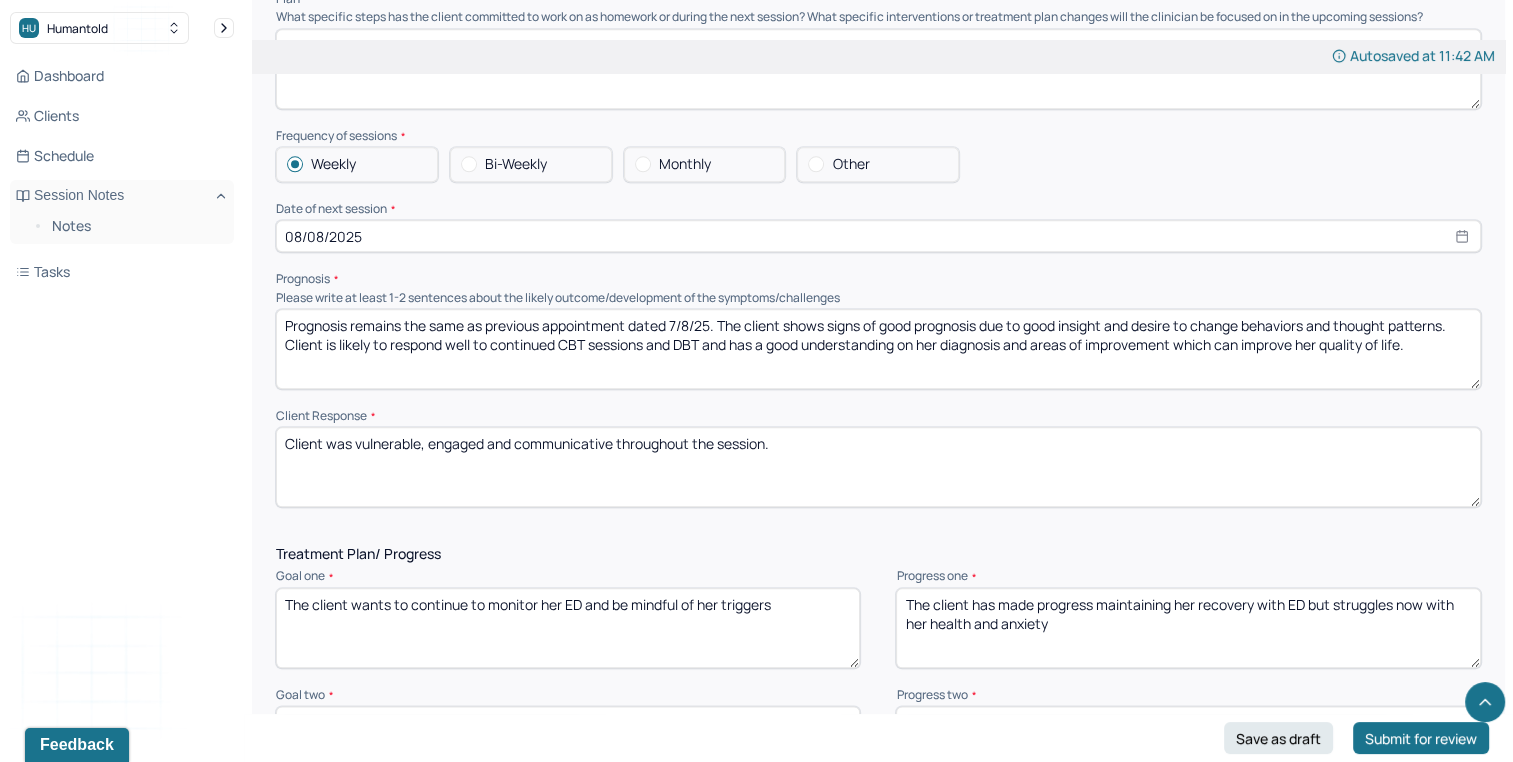 type on "Prognosis remains the same as previous appointment dated 7/8/25. The client shows signs of good prognosis due to good insight and desire to change behaviors and thought patterns. Client is likely to respond well to continued CBT sessions and DBT and has a good understanding on her diagnosis and areas of improvement which can improve her quality of life." 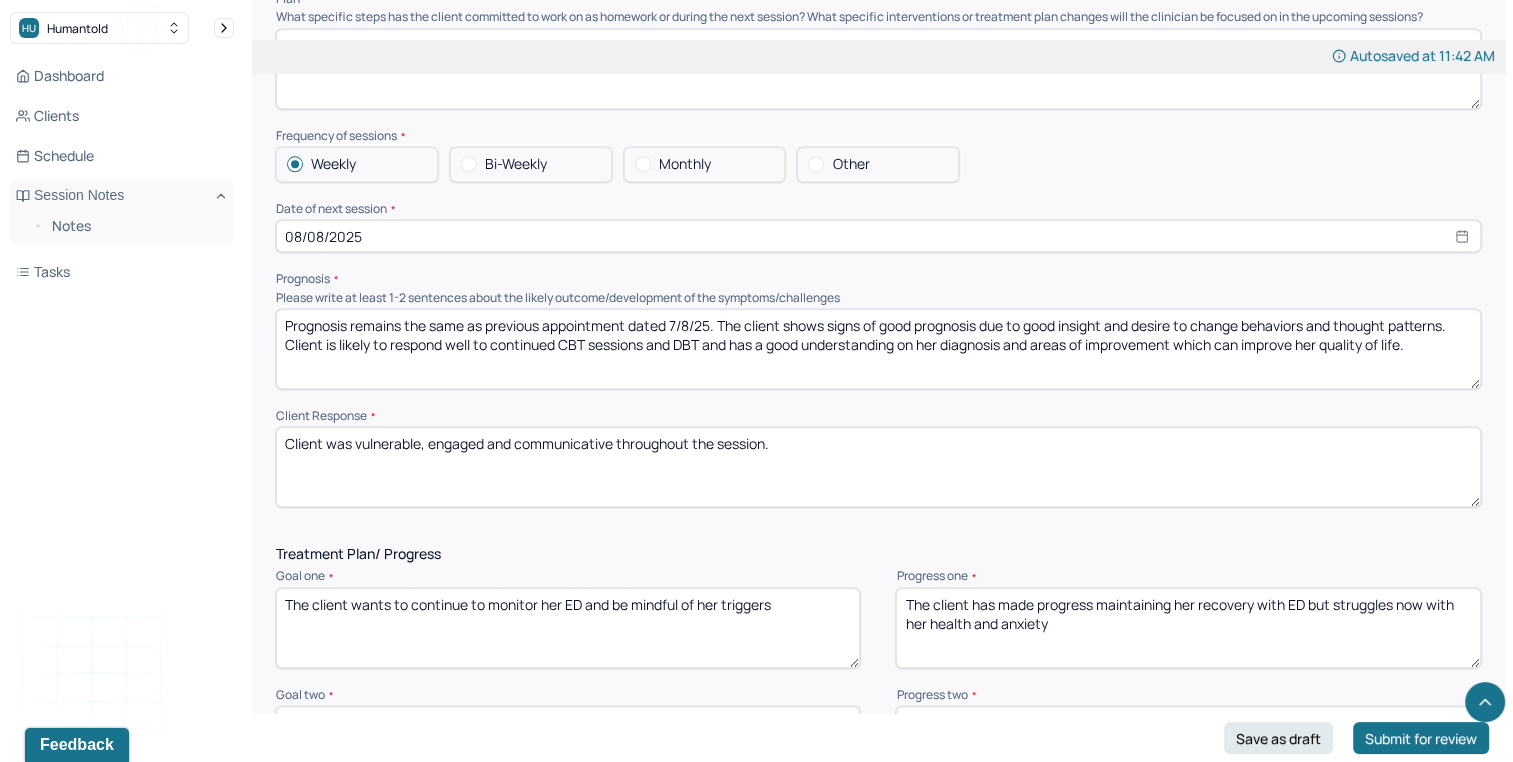 paste on "reflective, responsive, and engaged" 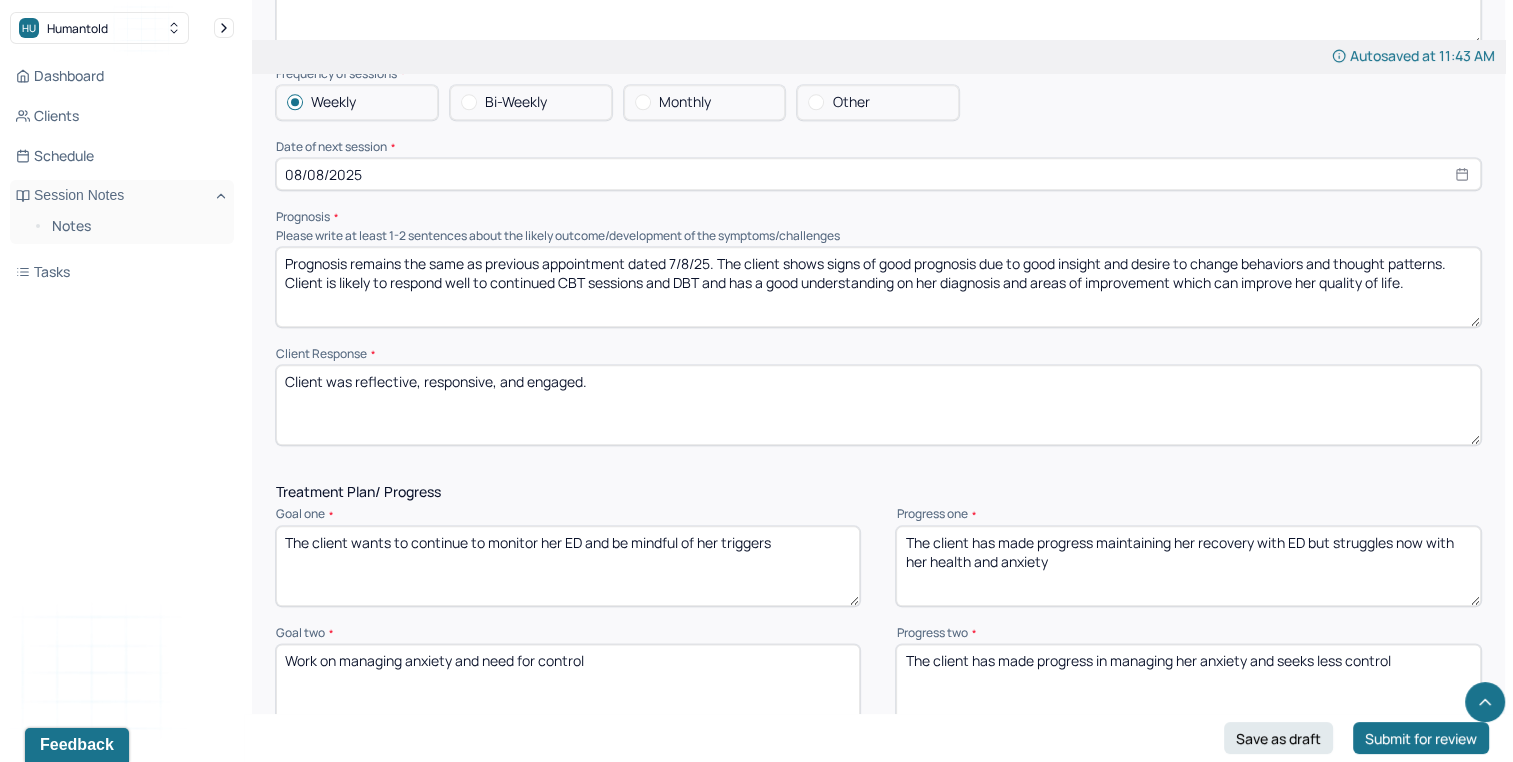 scroll, scrollTop: 2206, scrollLeft: 0, axis: vertical 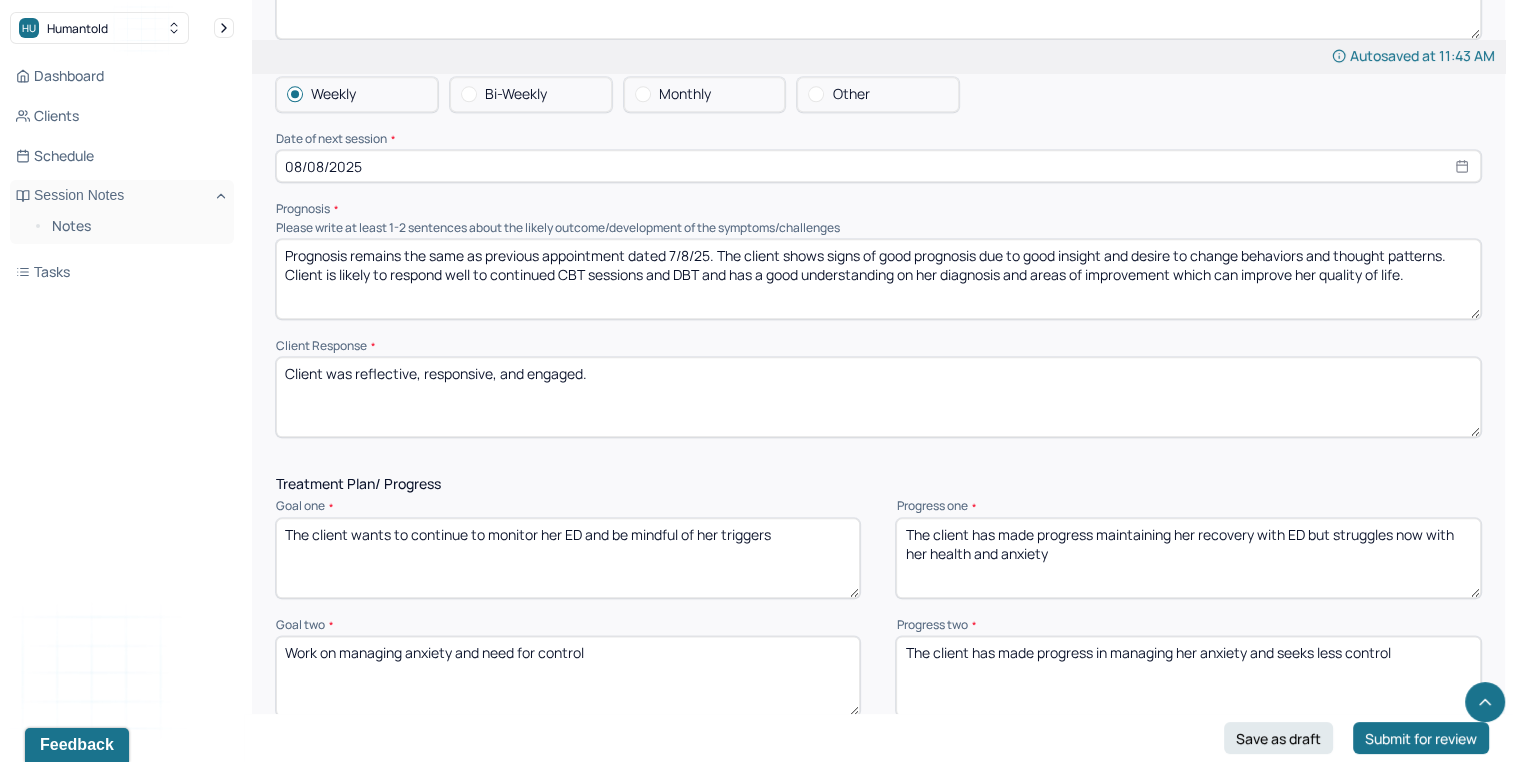 type on "Client was reflective, responsive, and engaged." 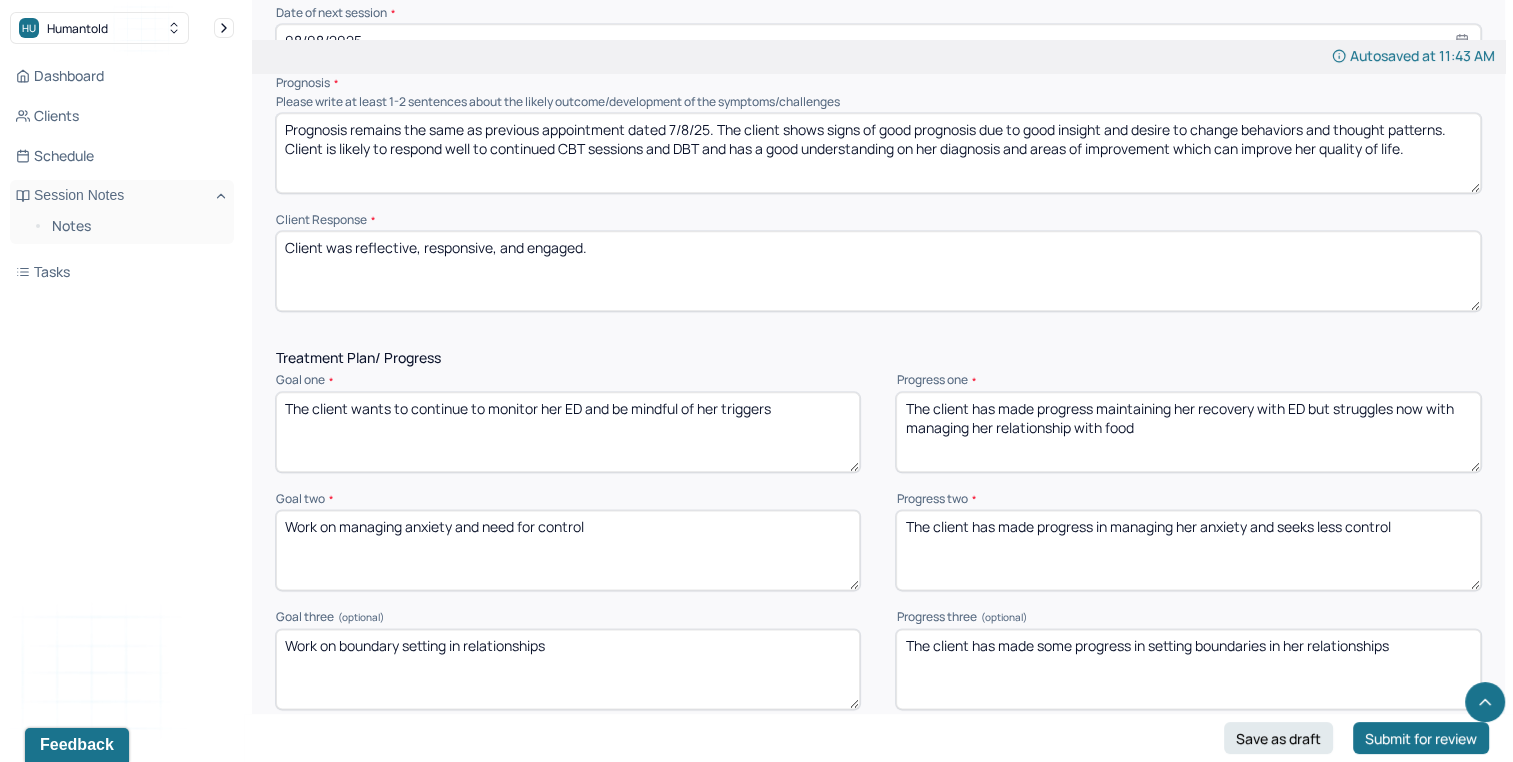 scroll, scrollTop: 2344, scrollLeft: 0, axis: vertical 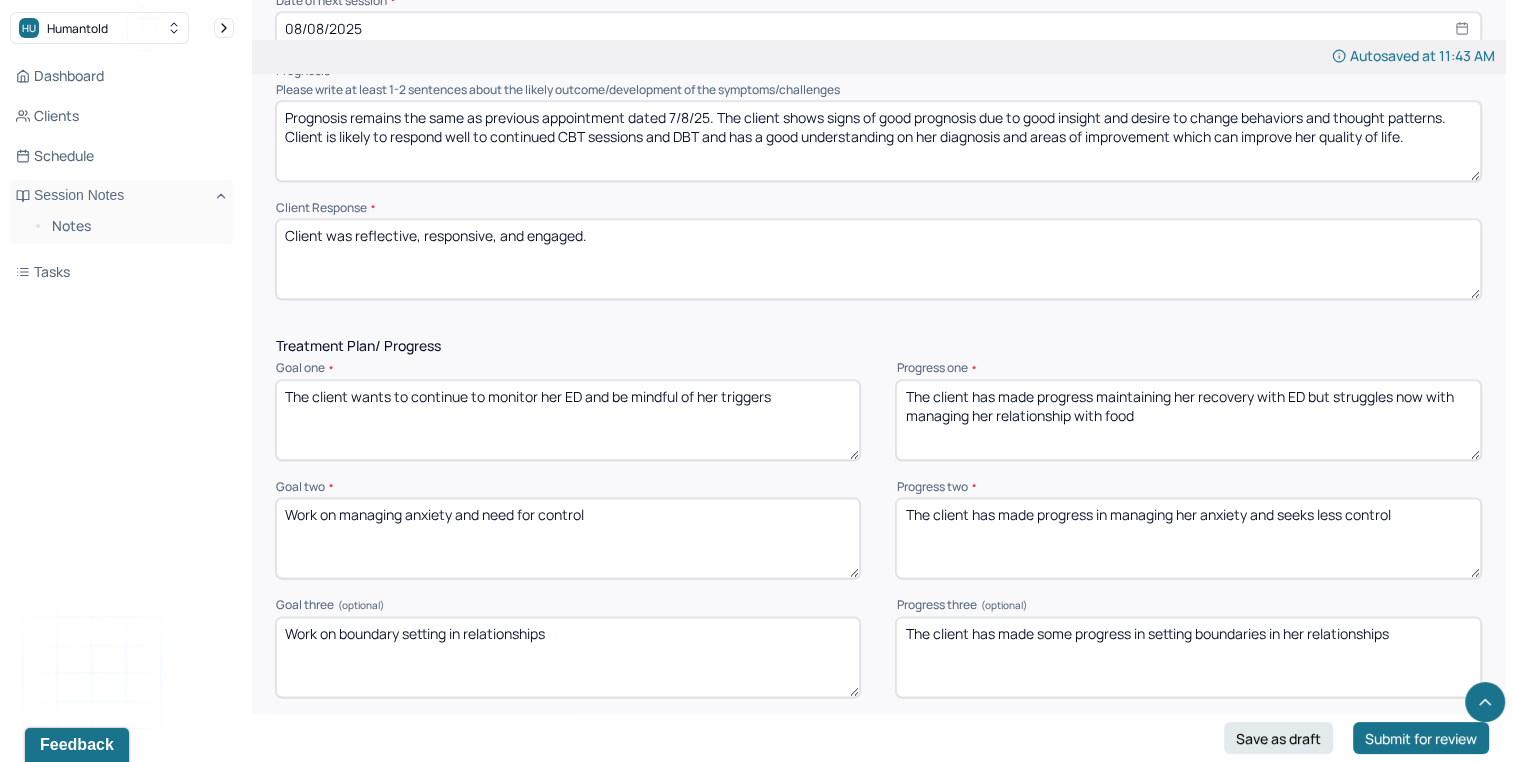 type on "The client has made progress maintaining her recovery with ED but struggles now with managing her relationship with food" 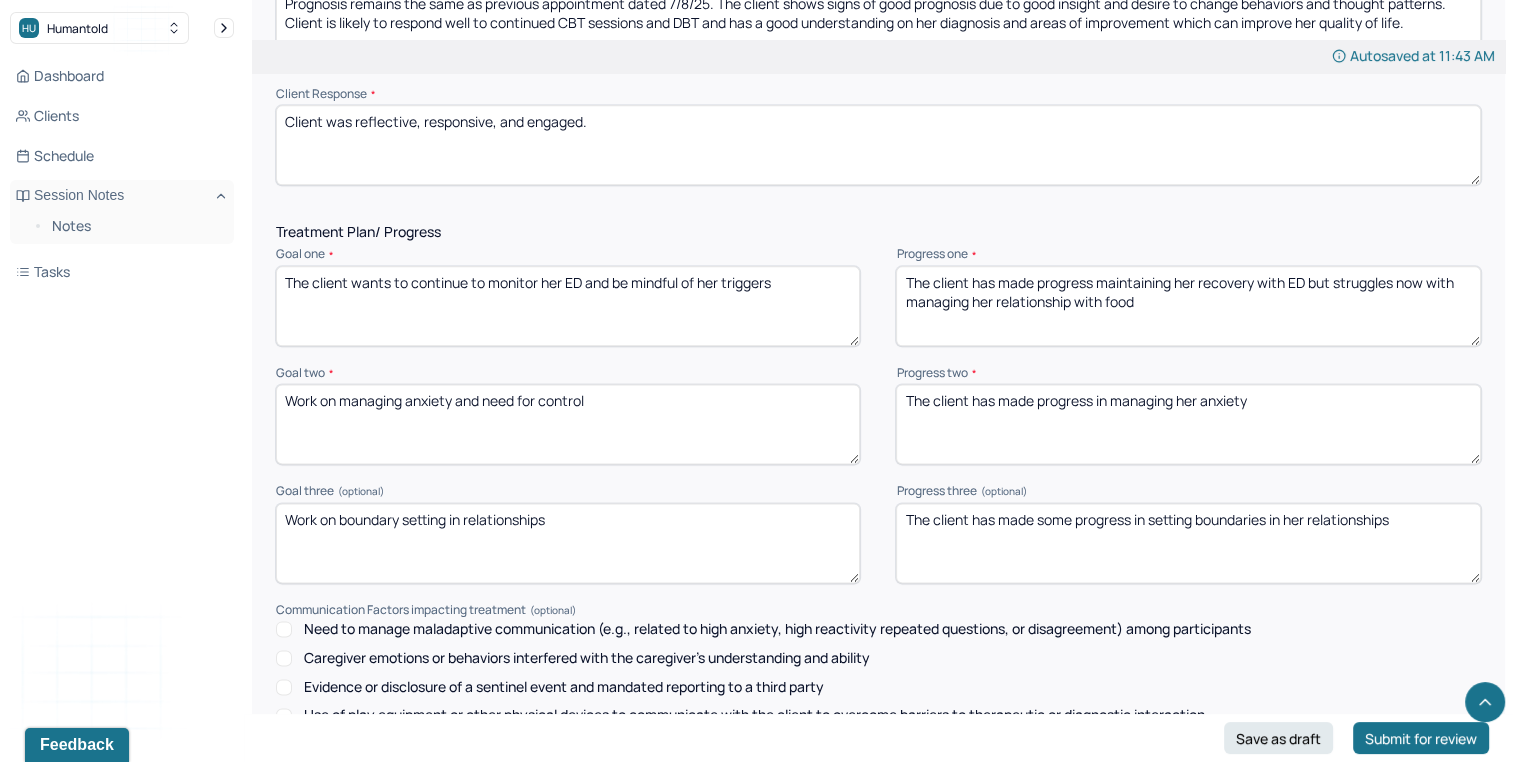 scroll, scrollTop: 2490, scrollLeft: 0, axis: vertical 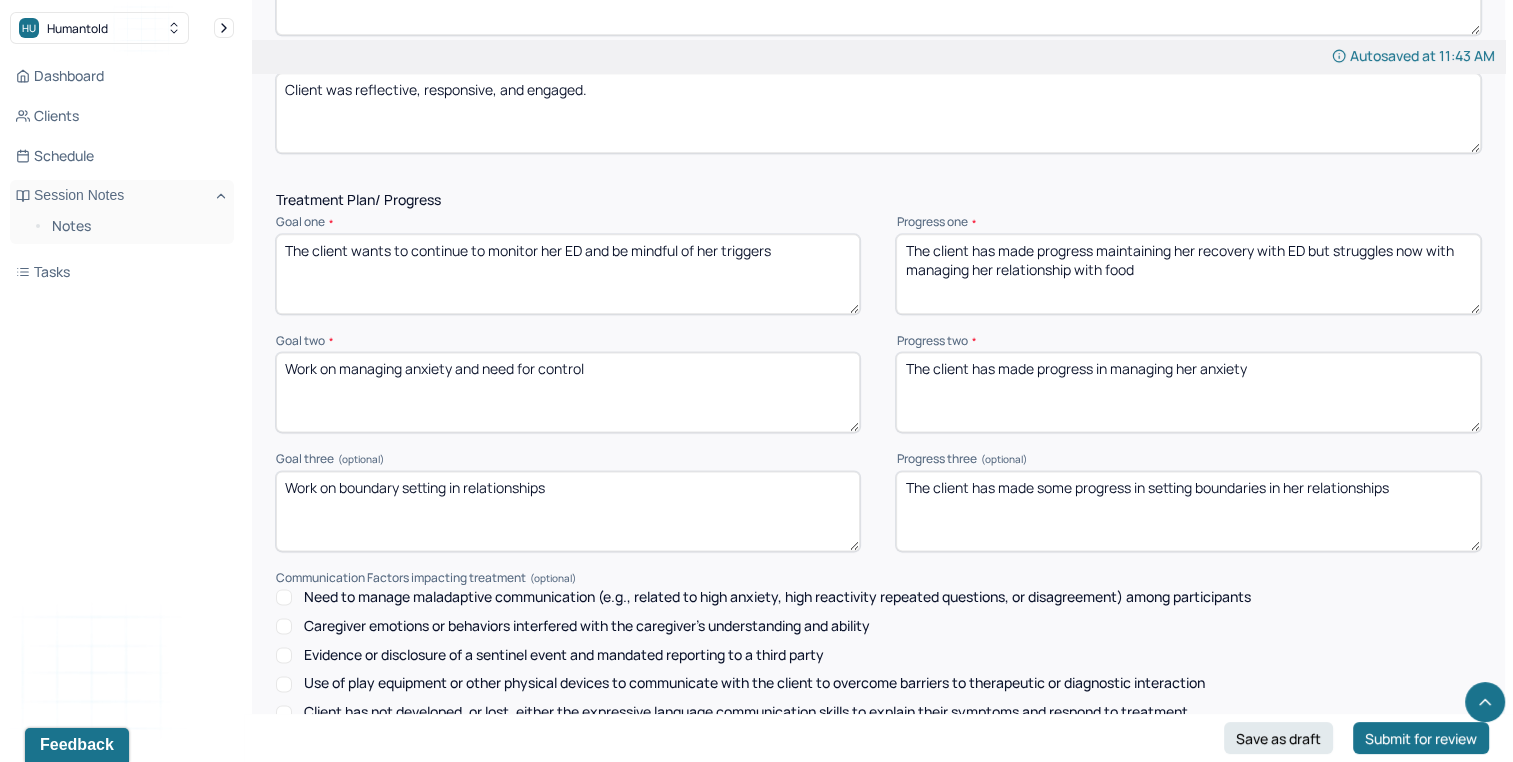 type on "The client has made progress in managing her anxiety" 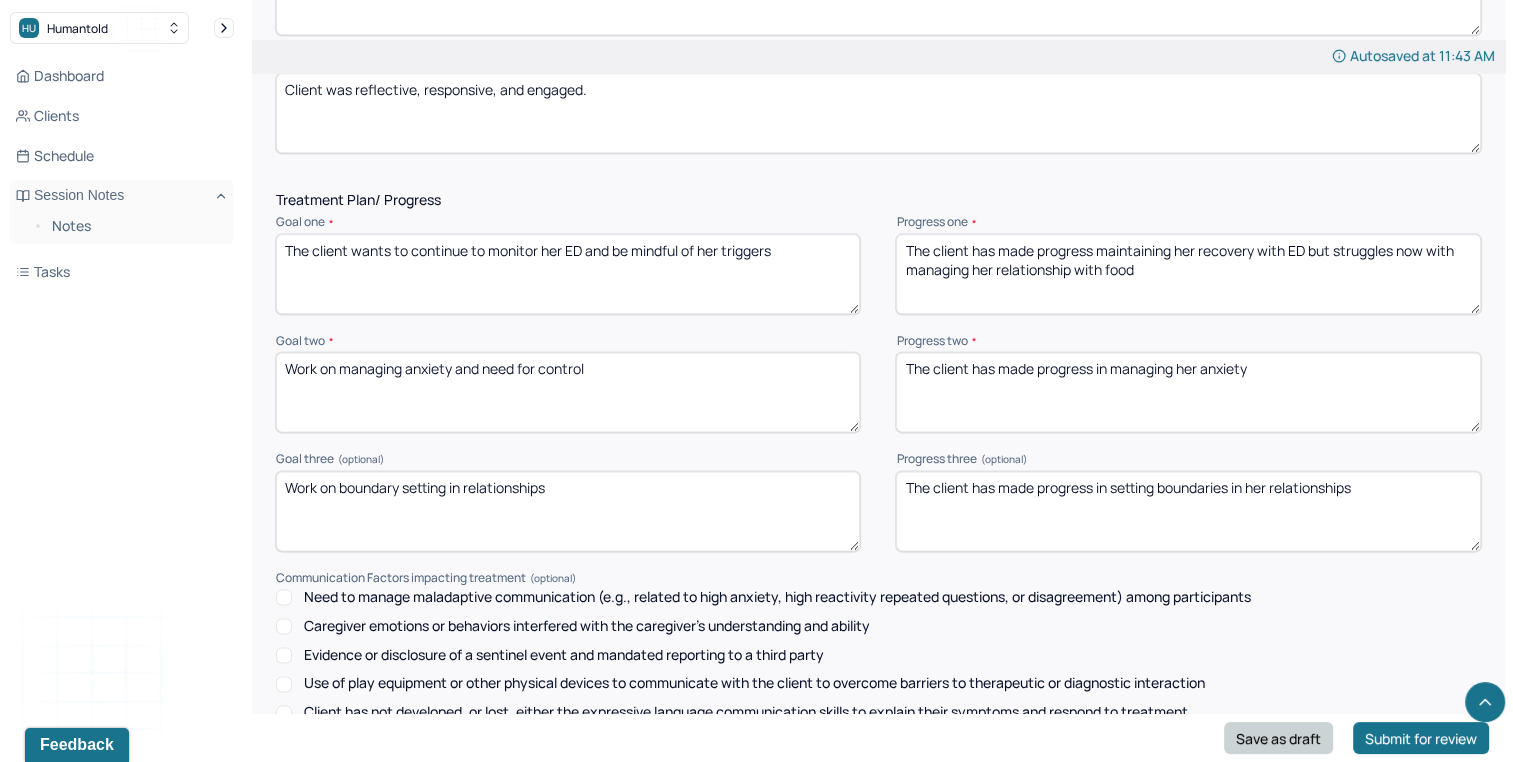 type on "The client has made progress in setting boundaries in her relationships" 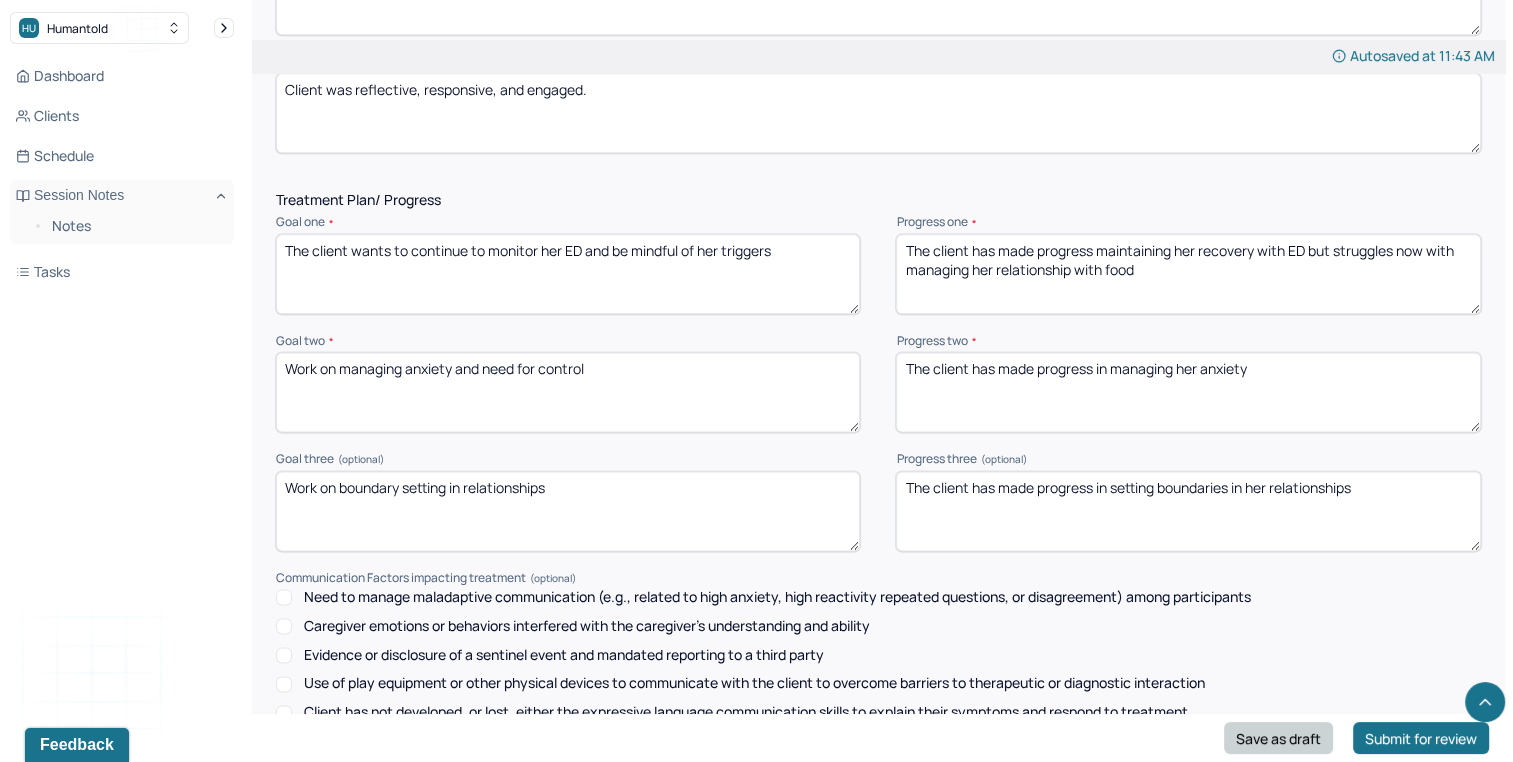 click on "Save as draft" at bounding box center (1278, 738) 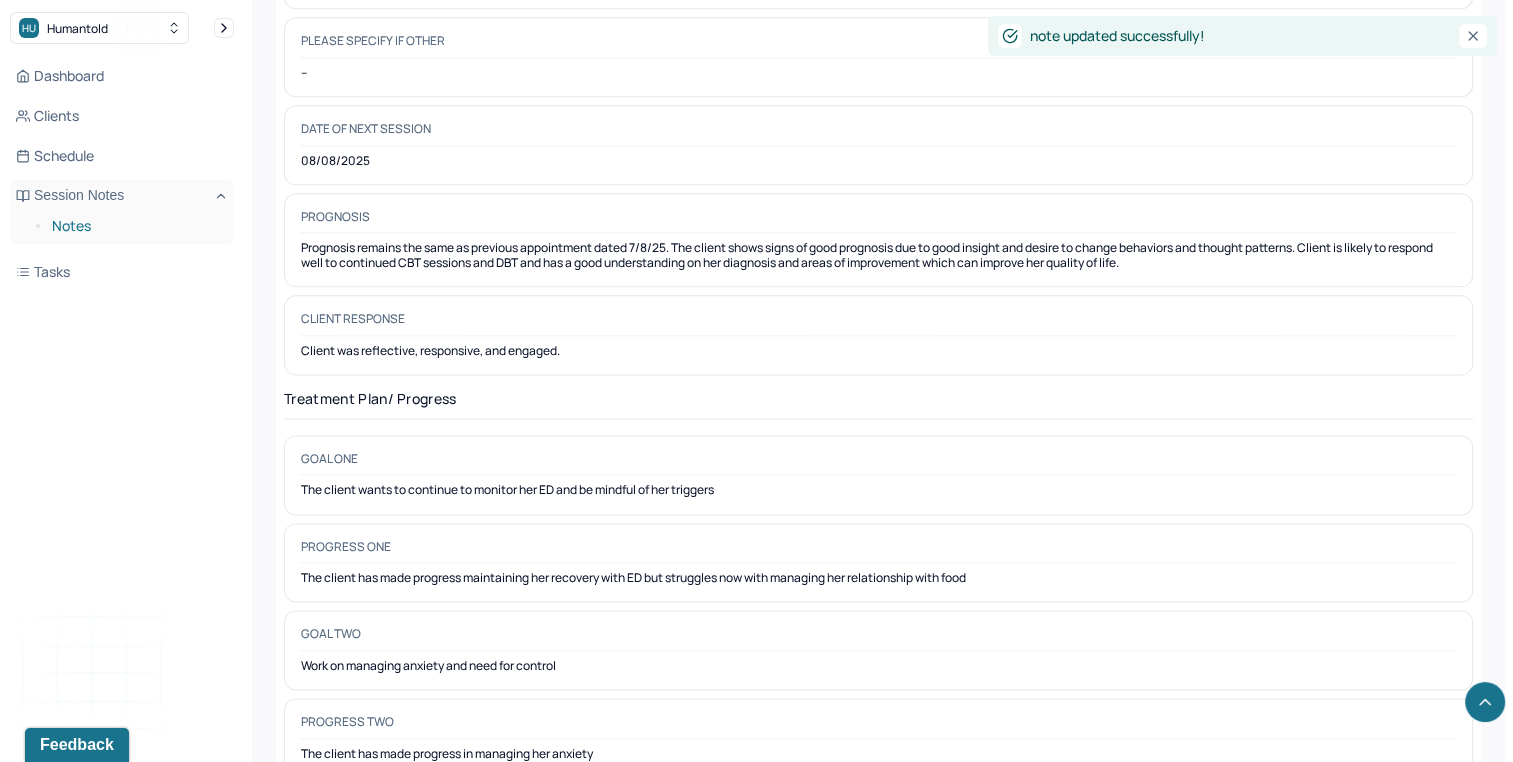 click on "Notes" at bounding box center [135, 226] 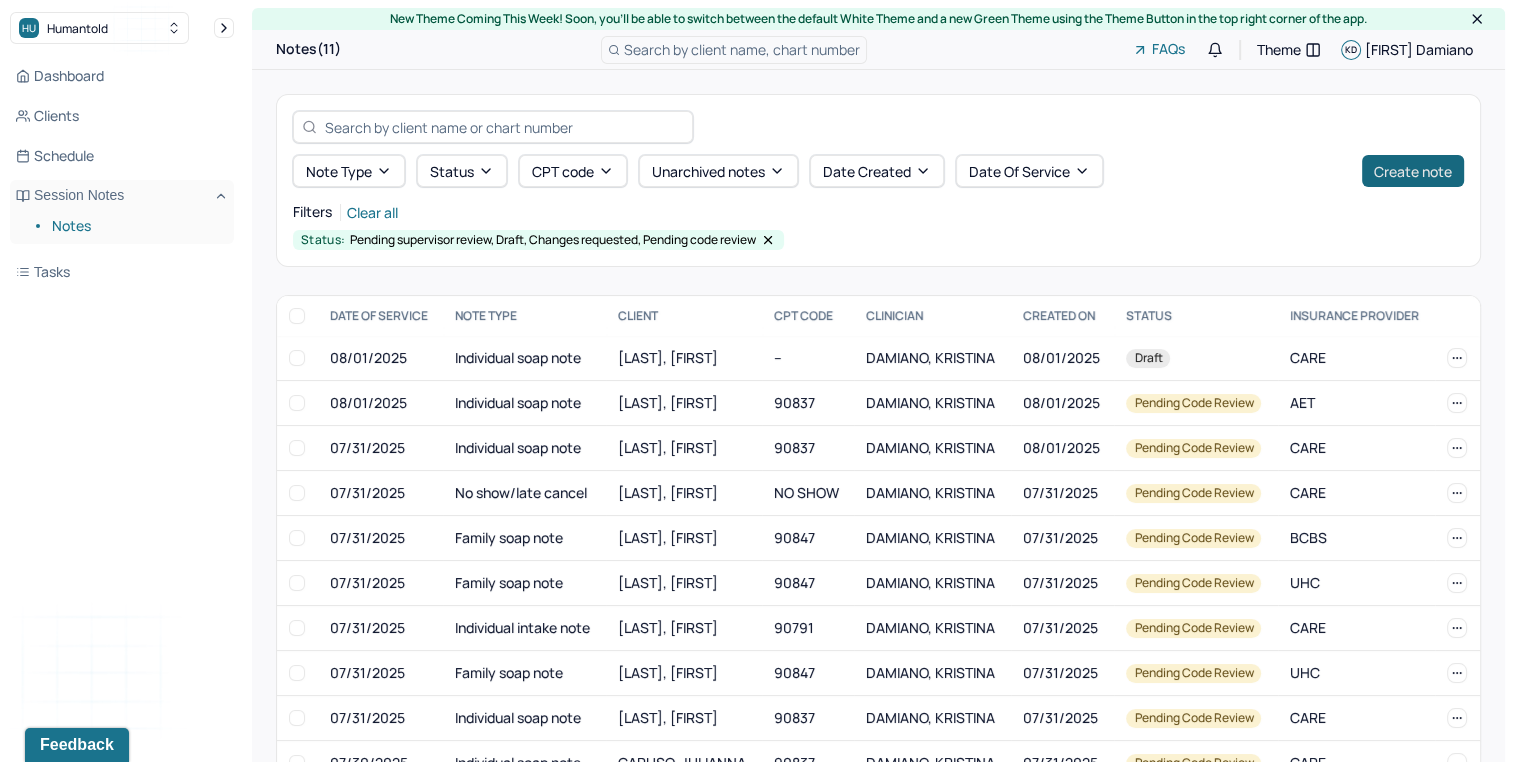 click on "Create note" at bounding box center [1413, 171] 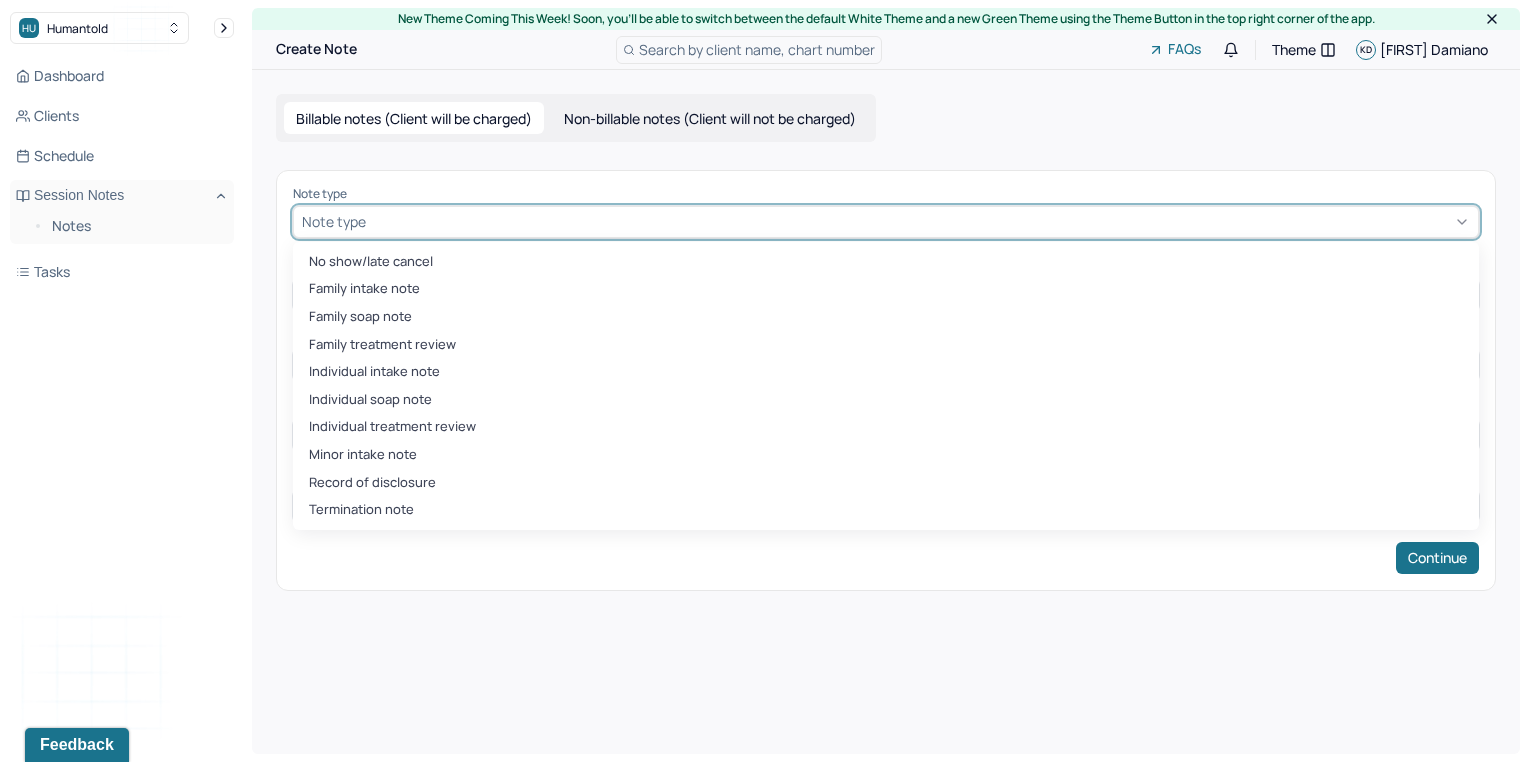 click at bounding box center [920, 221] 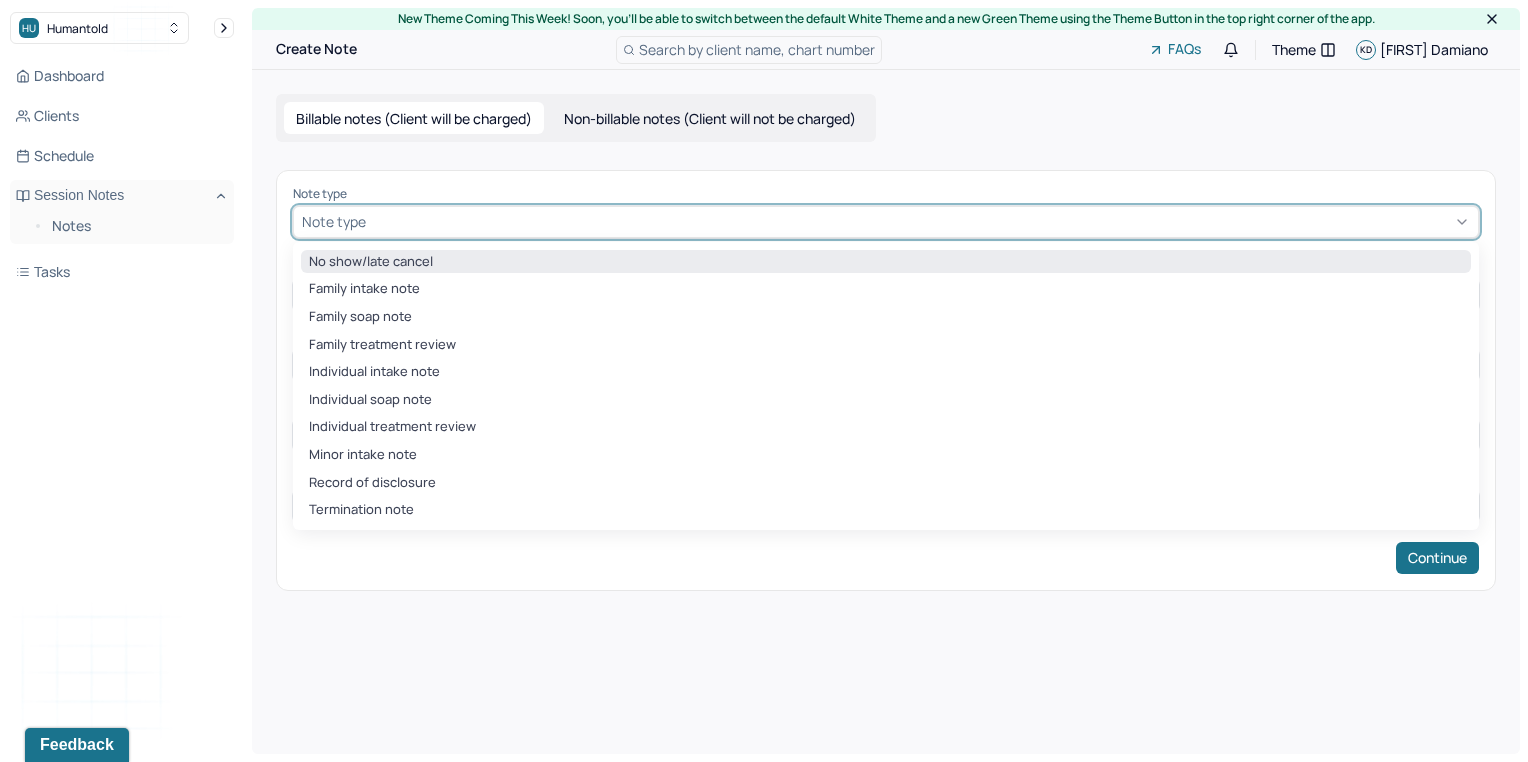click on "No show/late cancel" at bounding box center [886, 262] 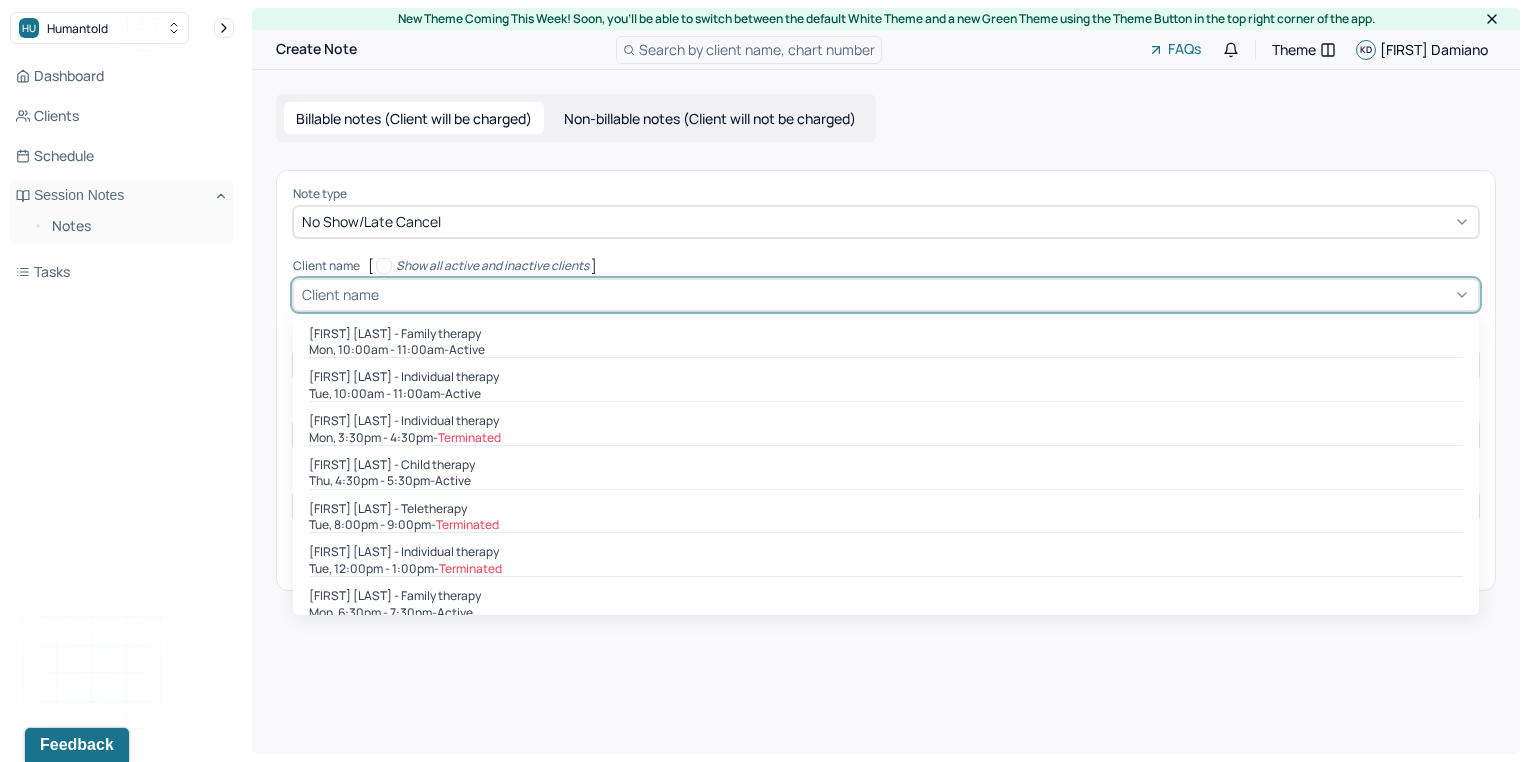 click at bounding box center [926, 294] 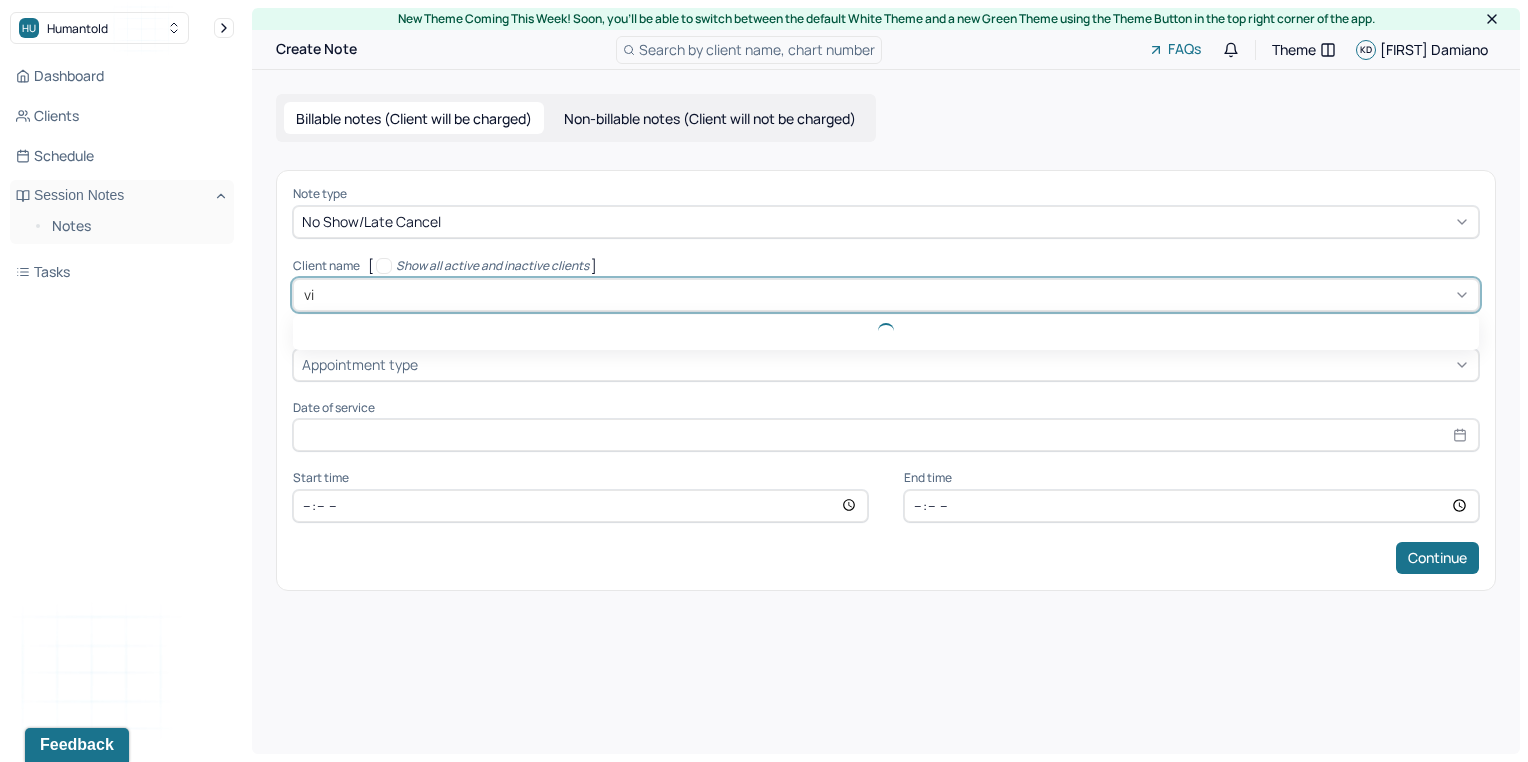 type on "vic" 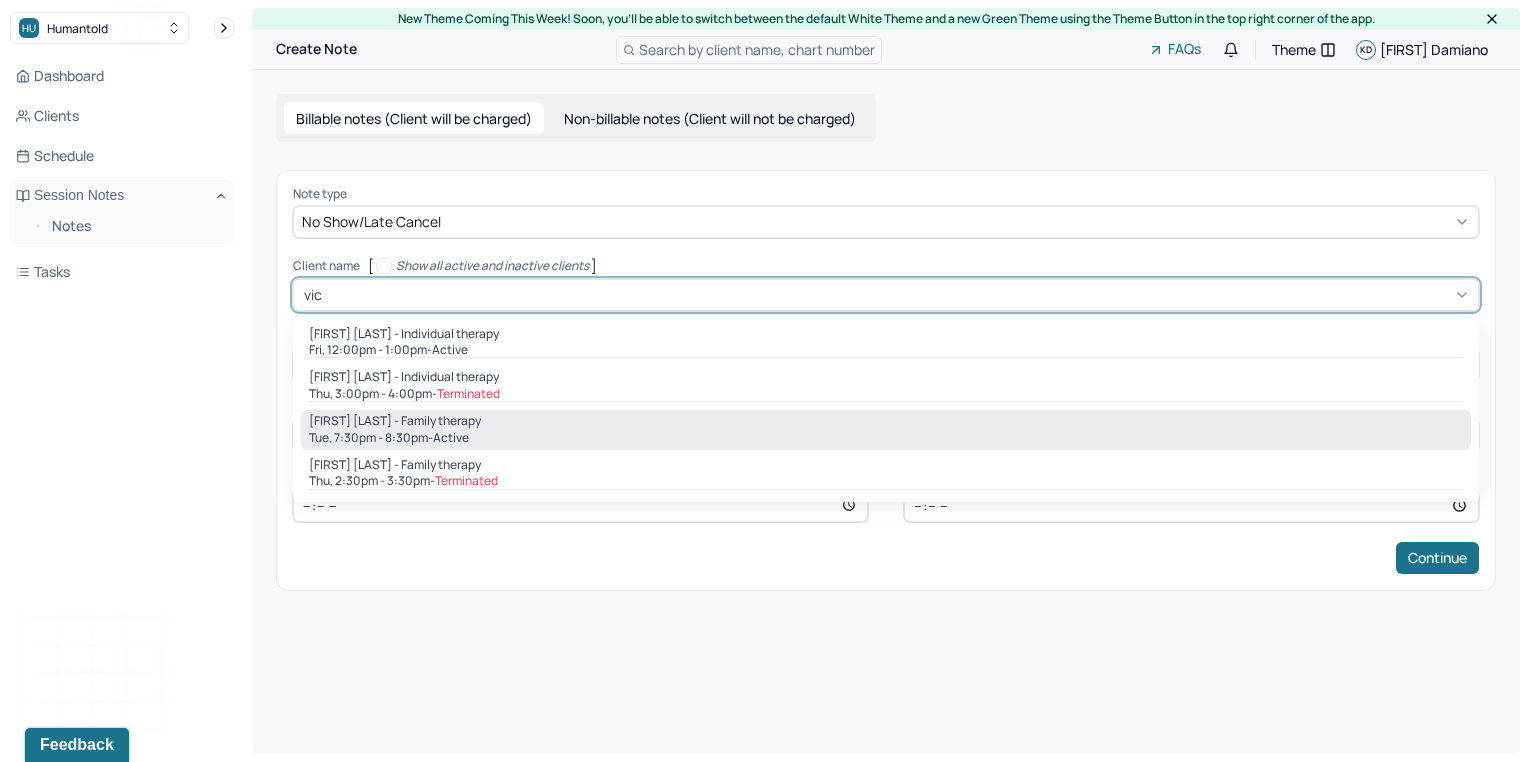 click on "active" at bounding box center [451, 438] 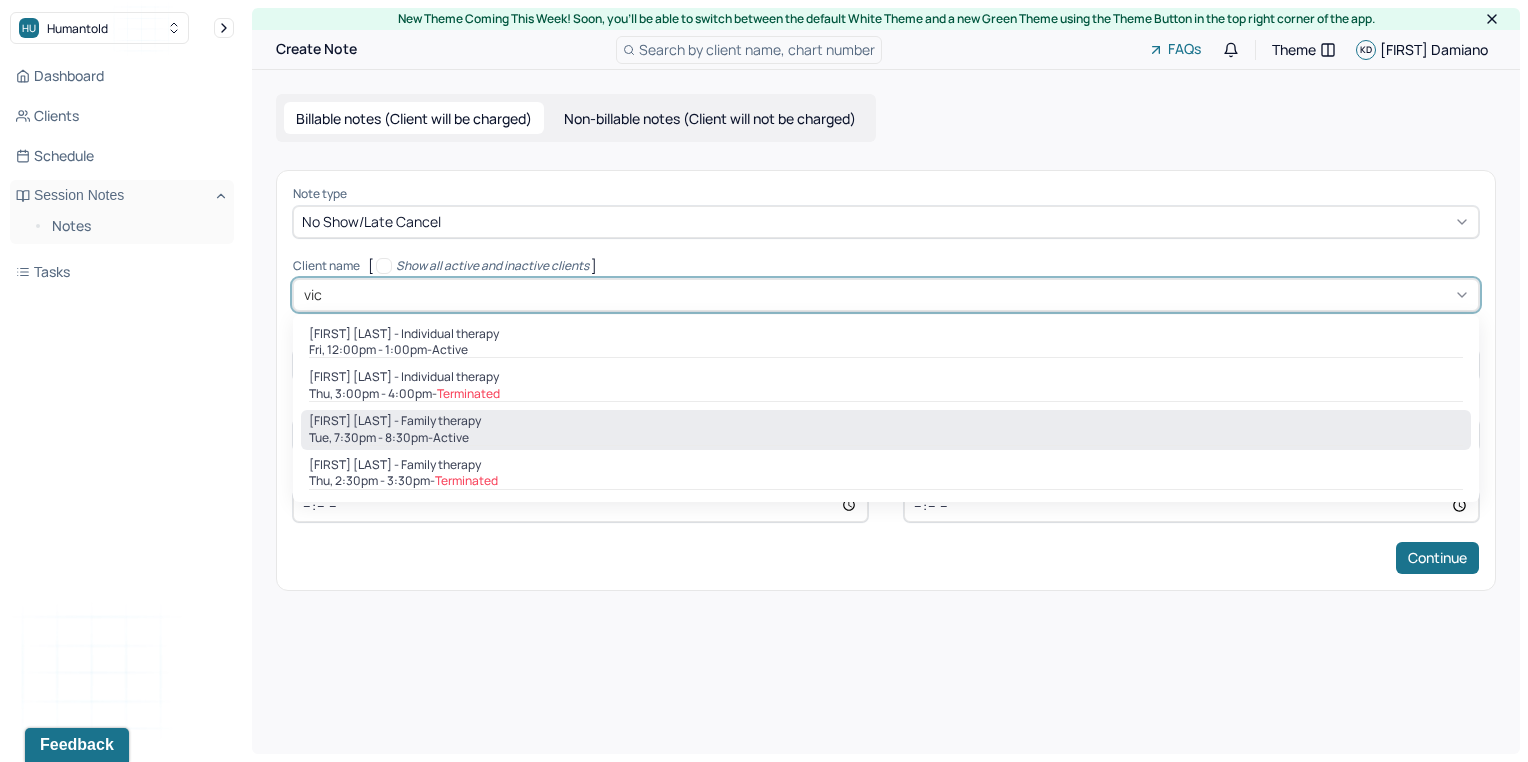 type 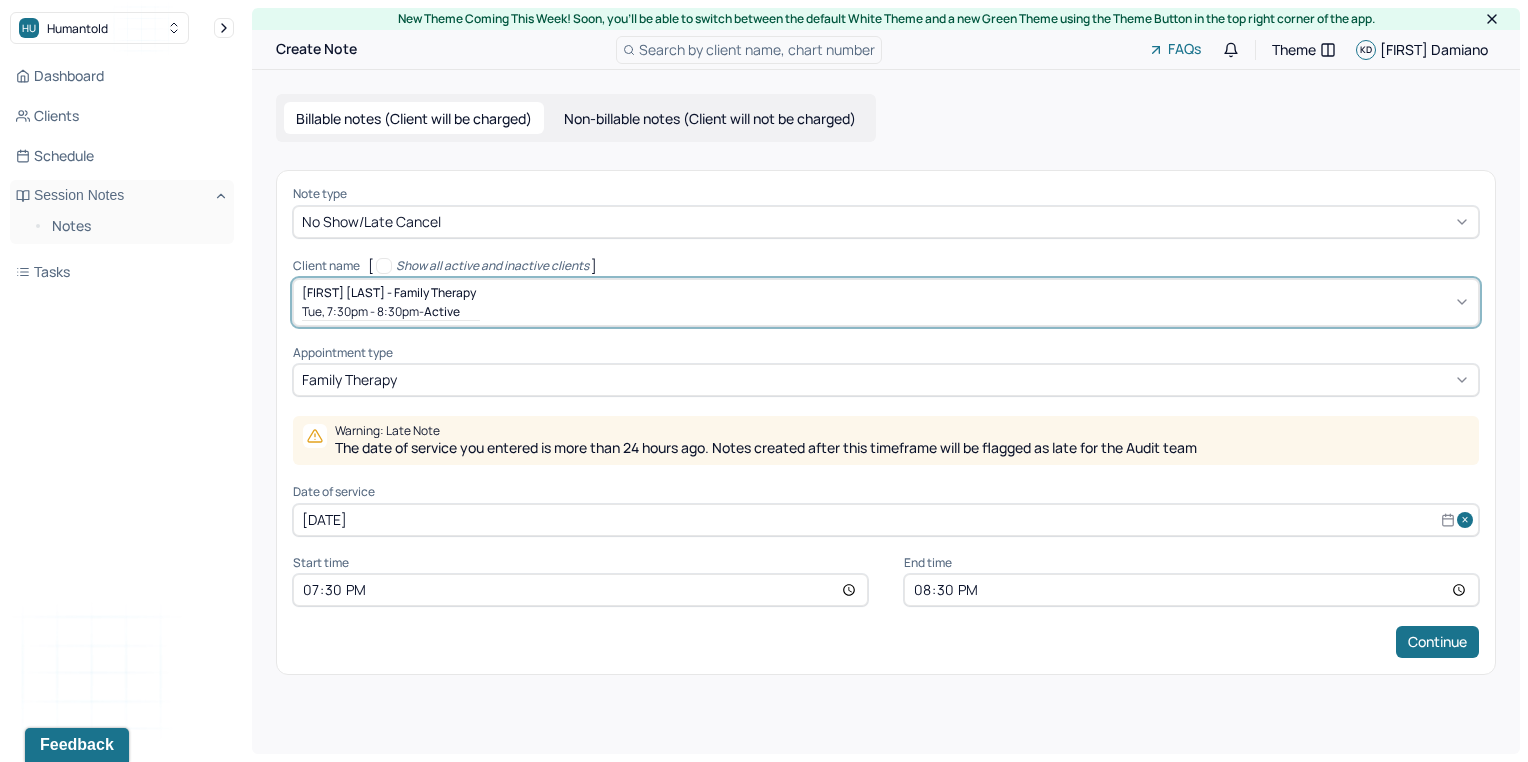 select on "6" 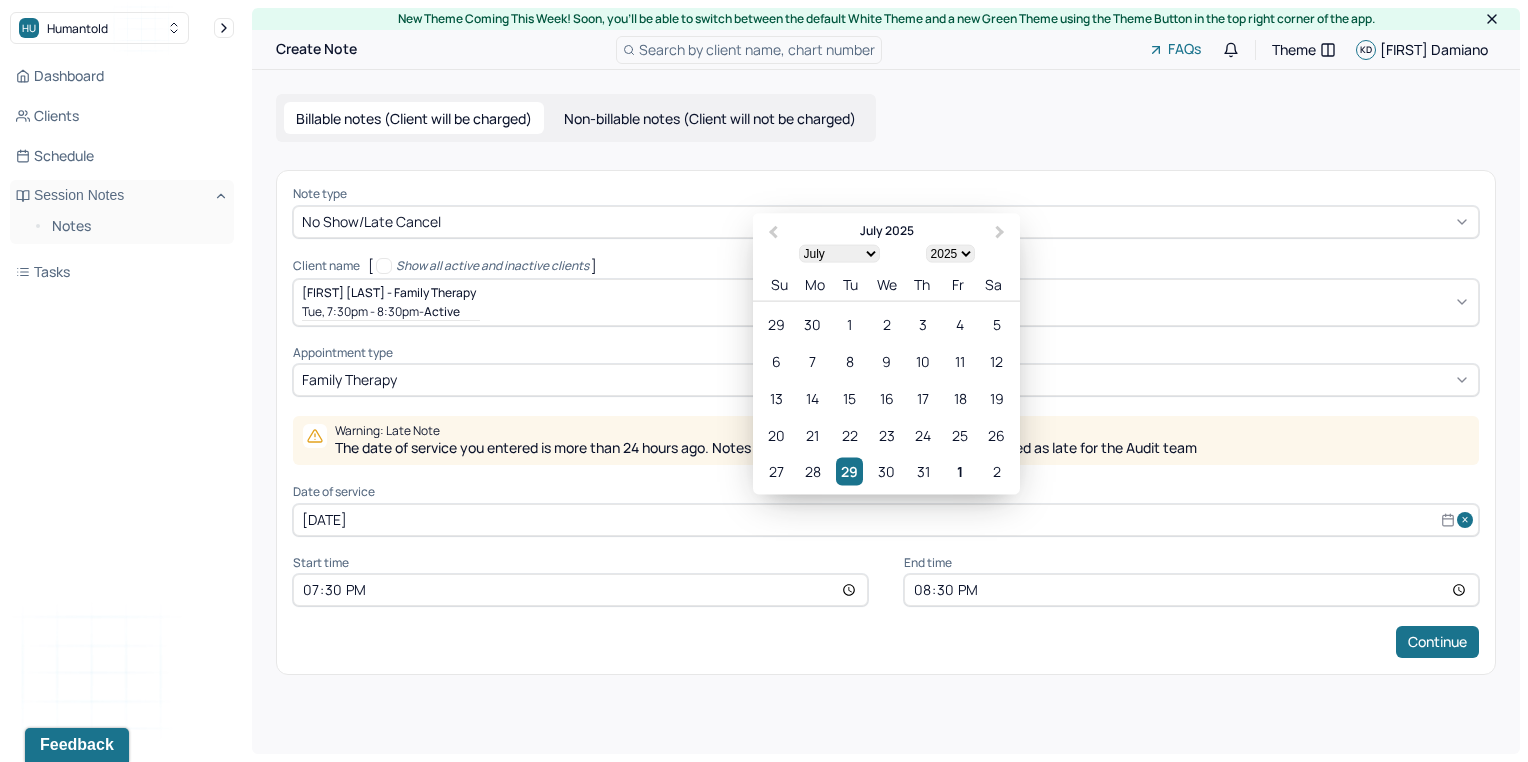 click on "Jul 29, 2025" at bounding box center (886, 520) 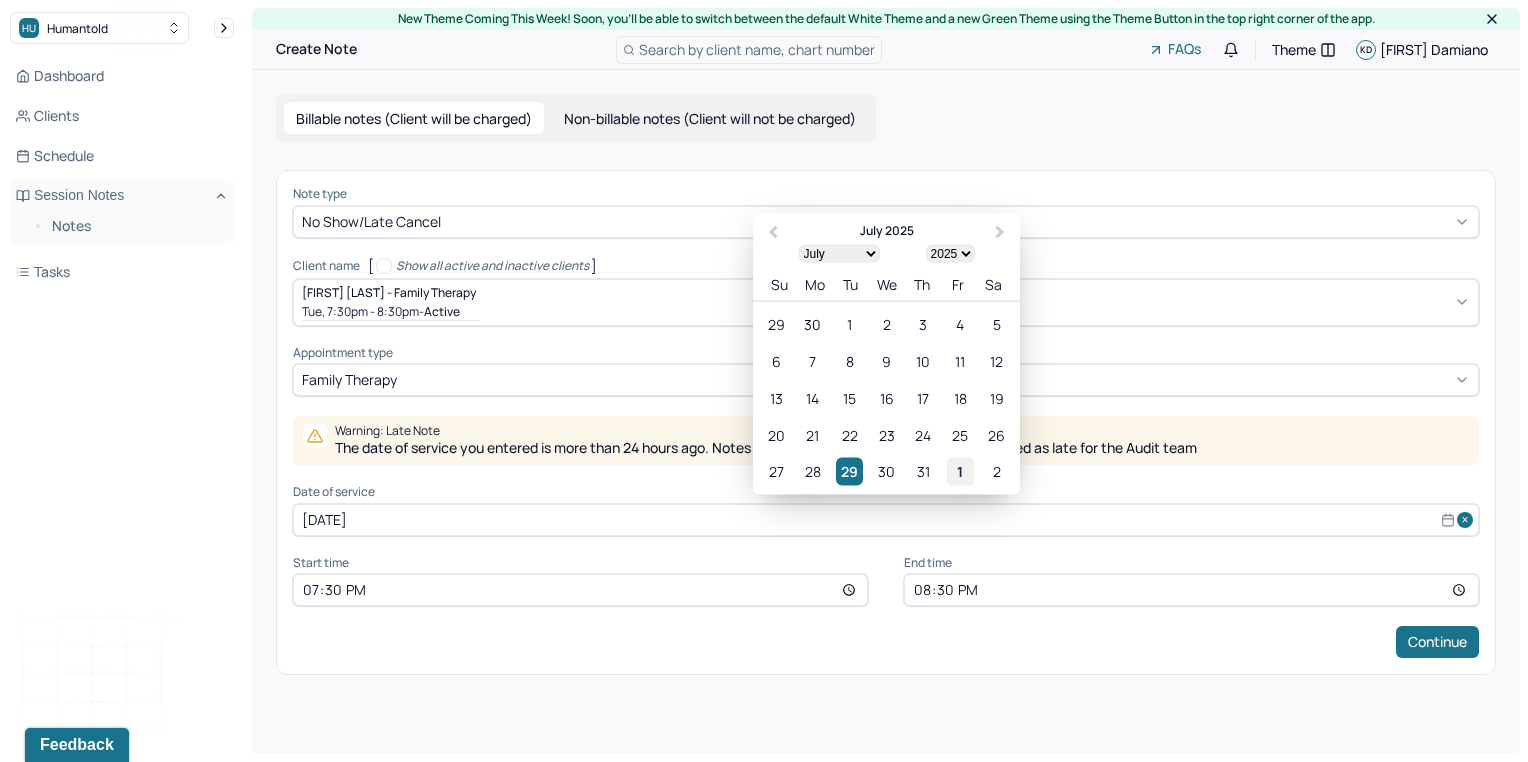 click on "1" at bounding box center (960, 471) 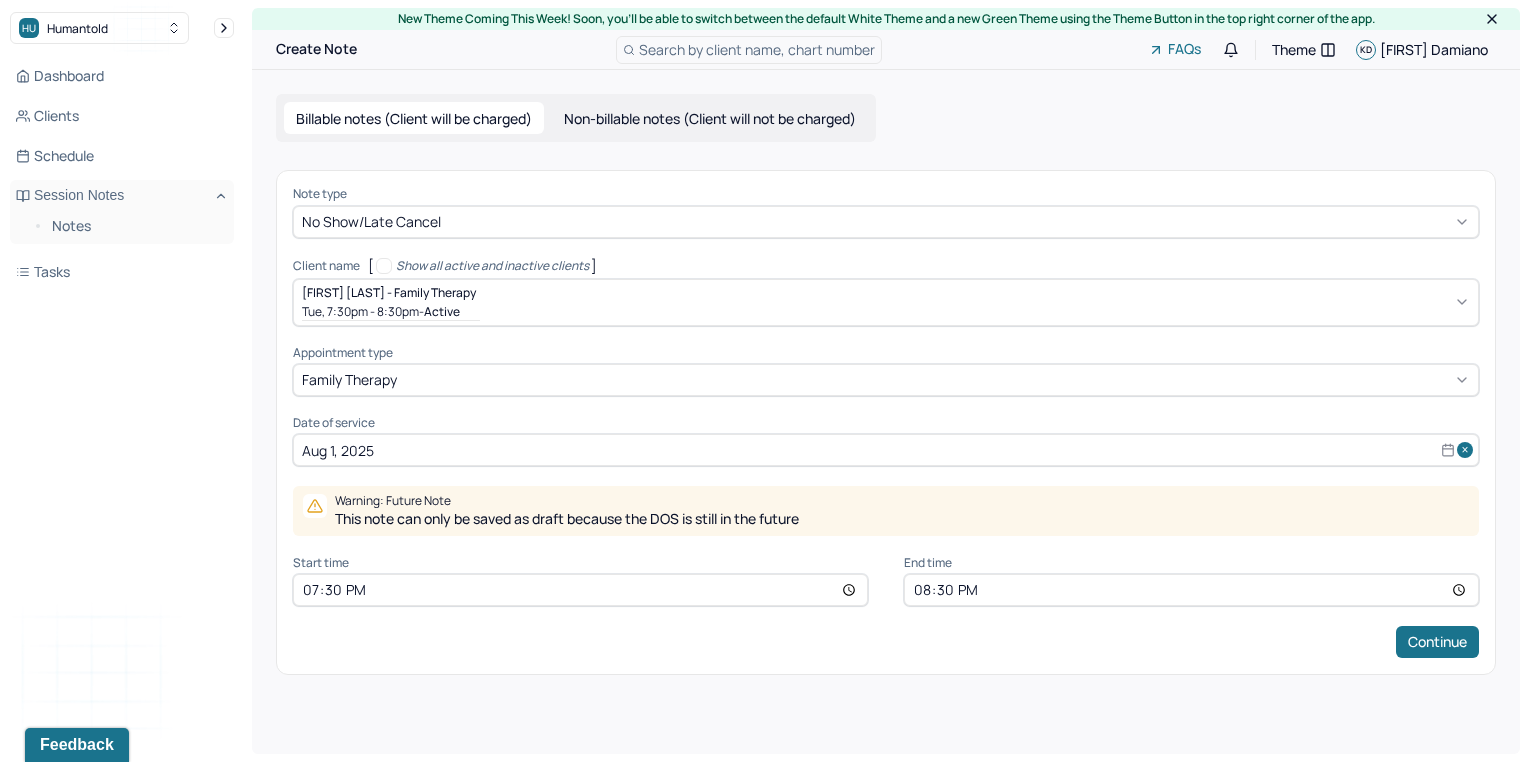 click on "19:30" at bounding box center (580, 590) 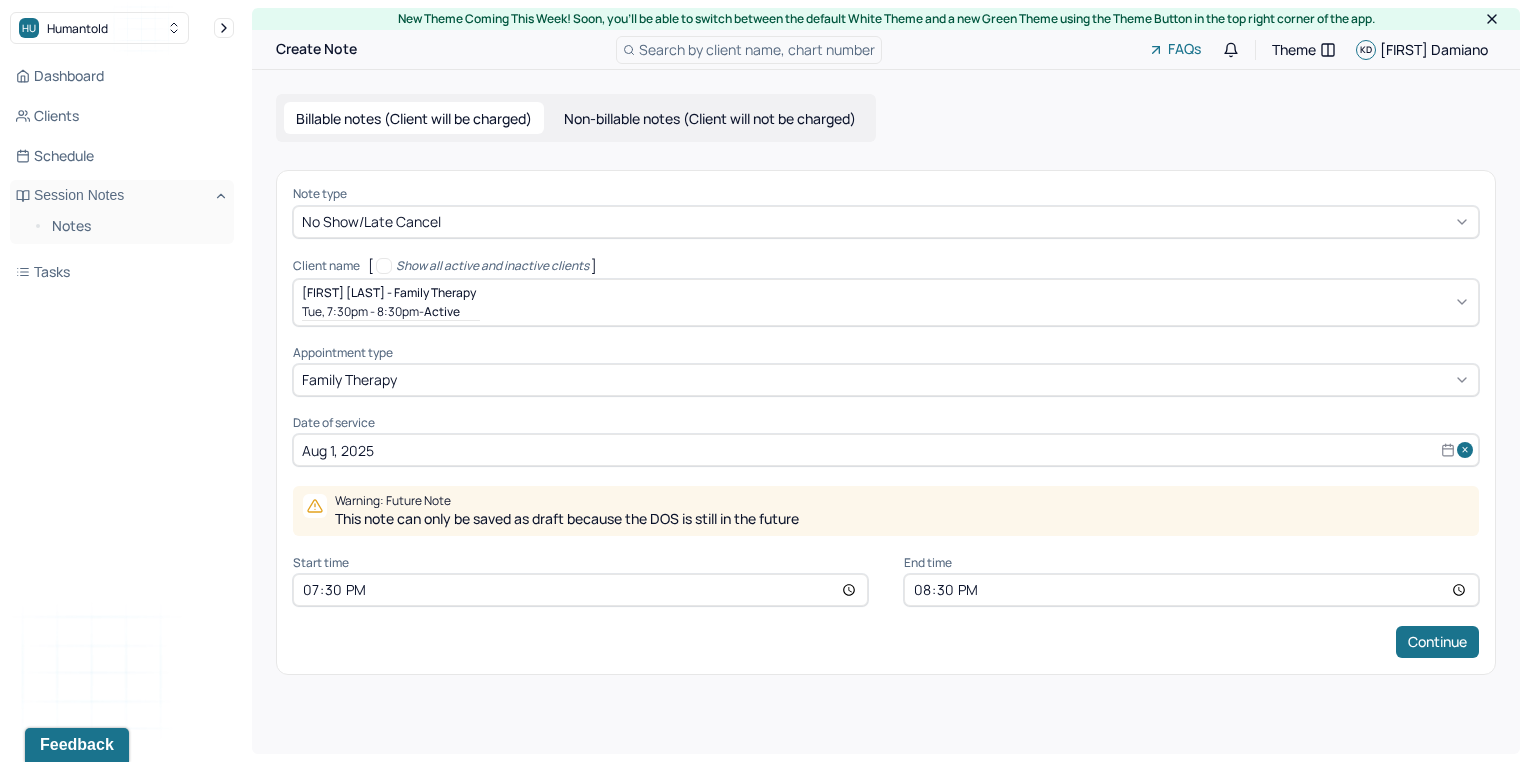 click on "19:30" at bounding box center [580, 590] 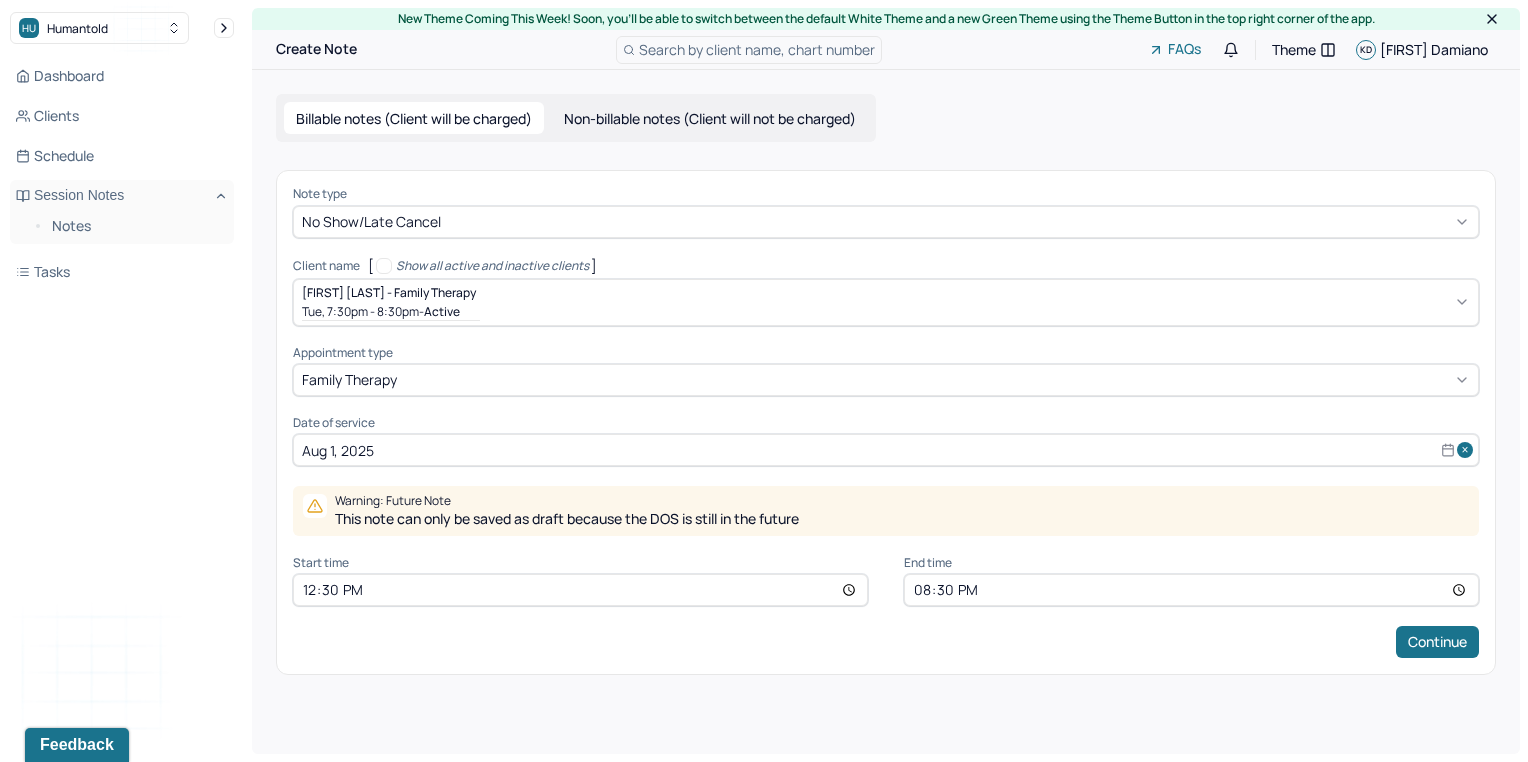 type on "12:00" 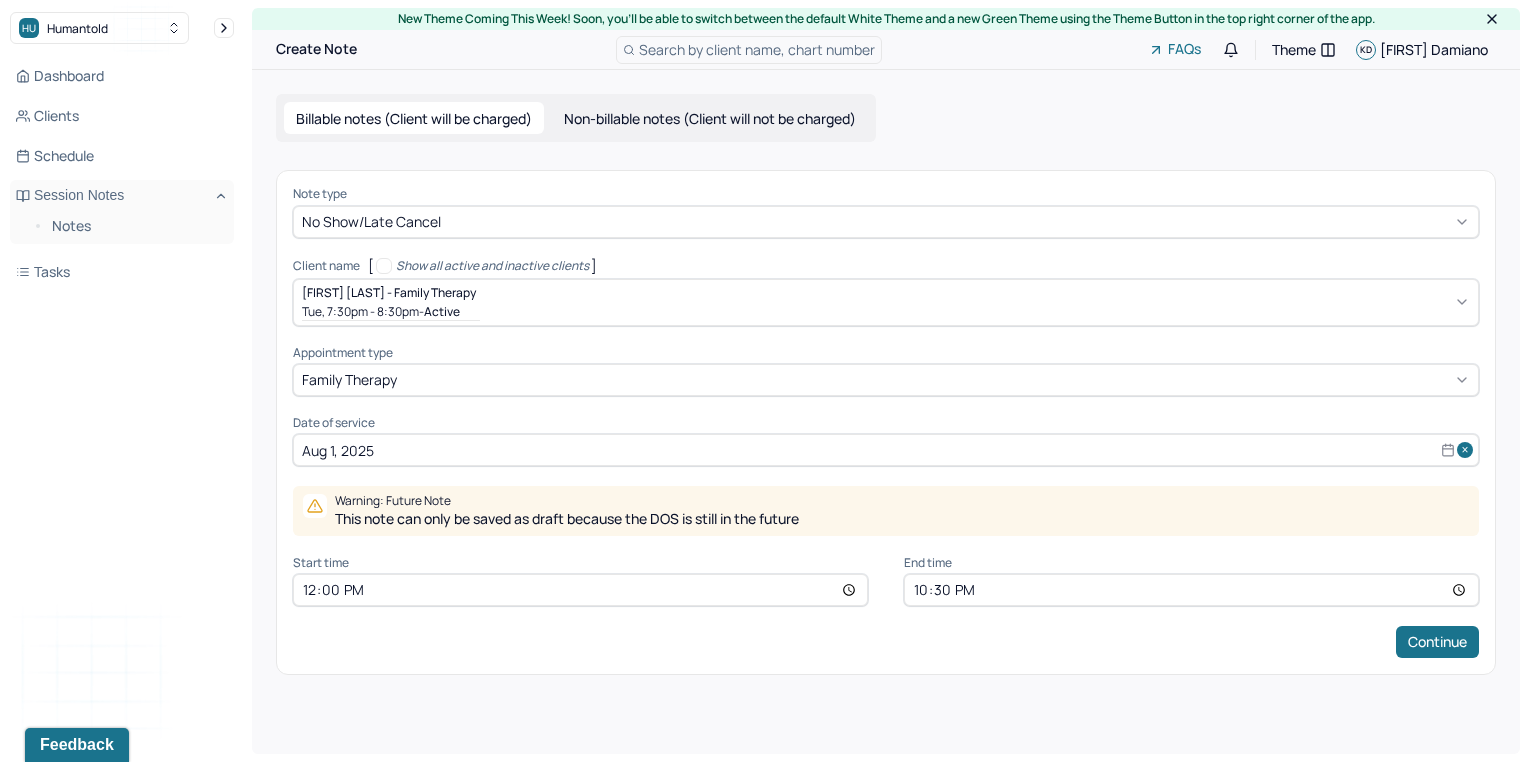 click on "22:30" at bounding box center (1191, 590) 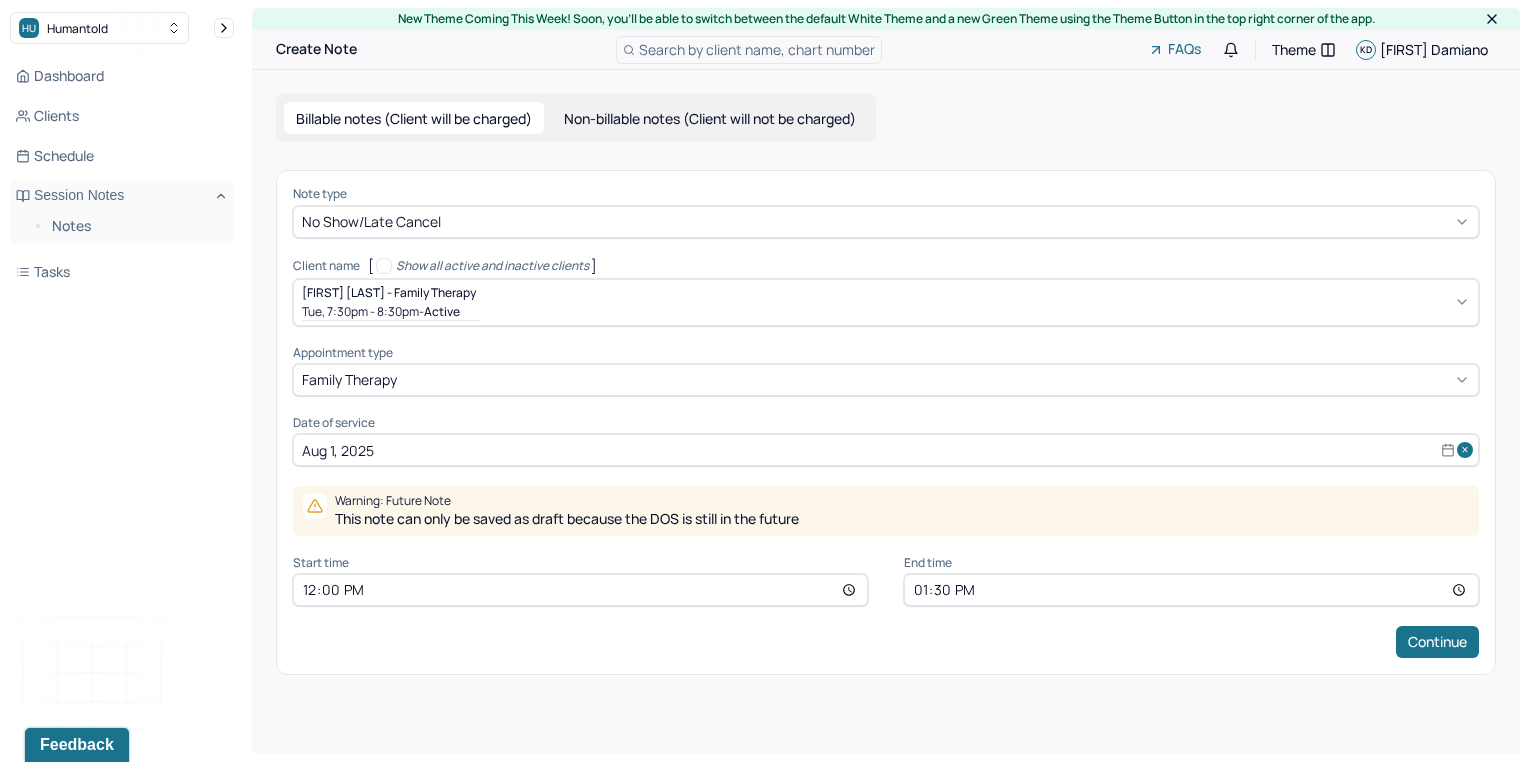 click on "13:30" at bounding box center [1191, 590] 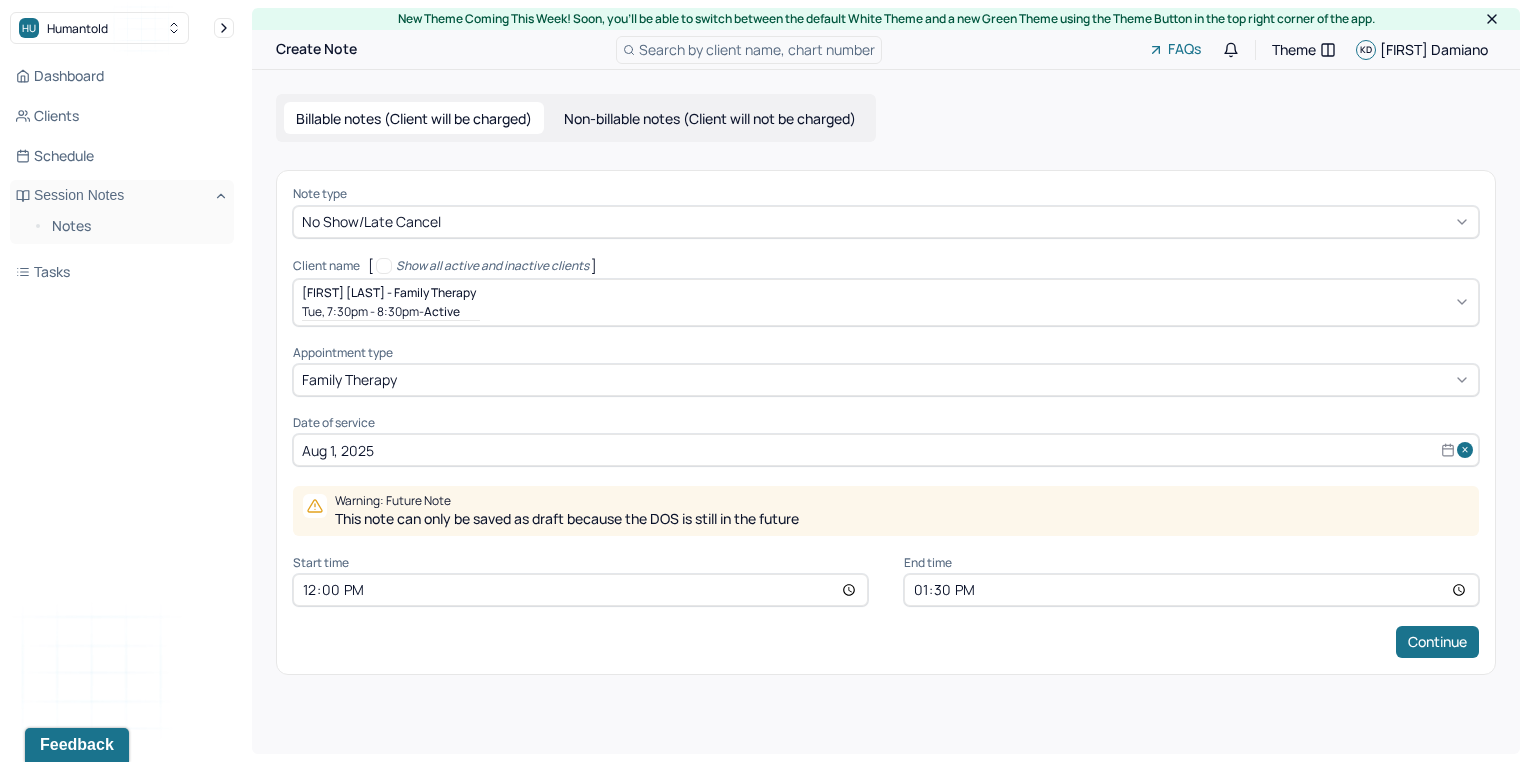 type on "13:00" 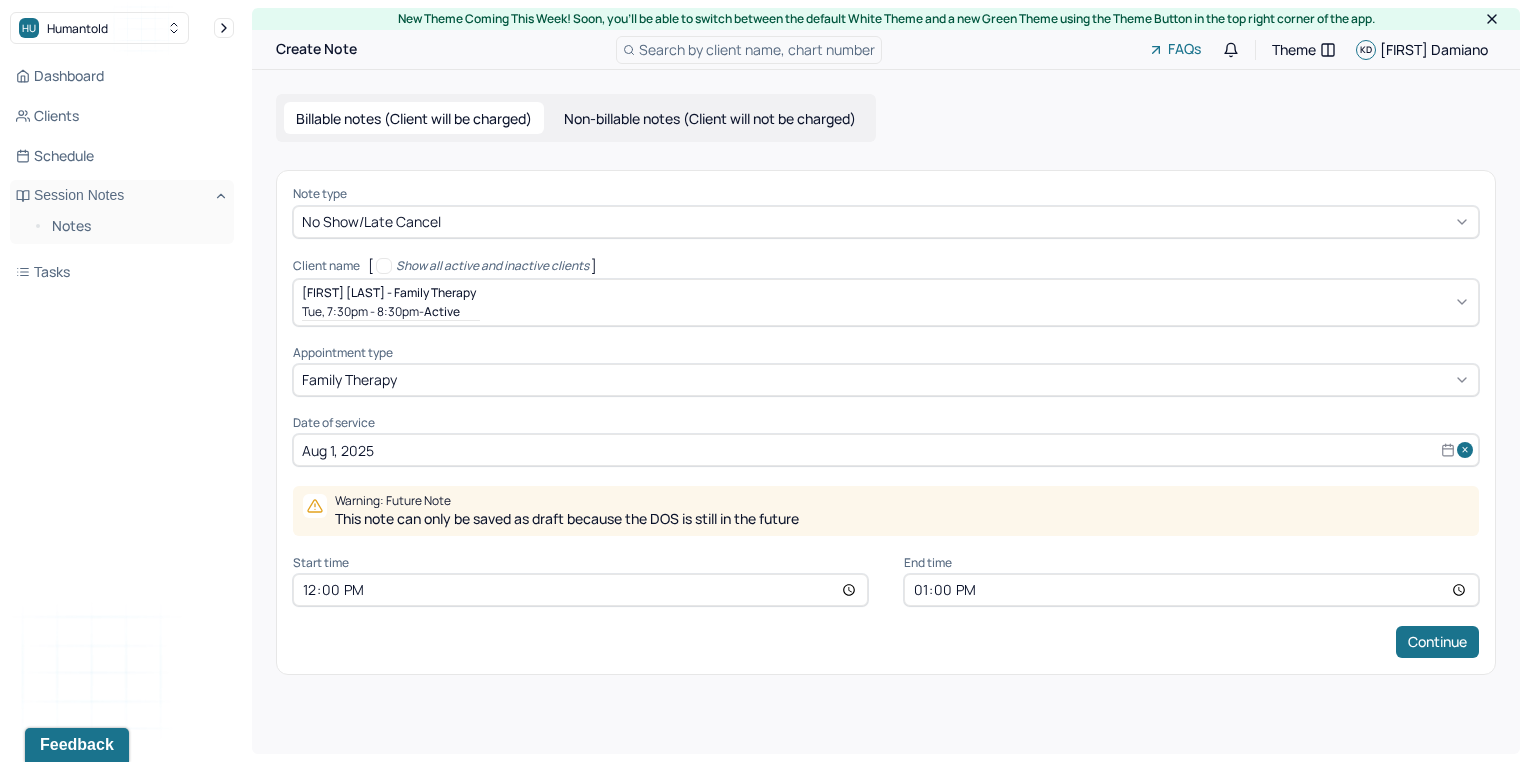 click on "Continue" at bounding box center [886, 642] 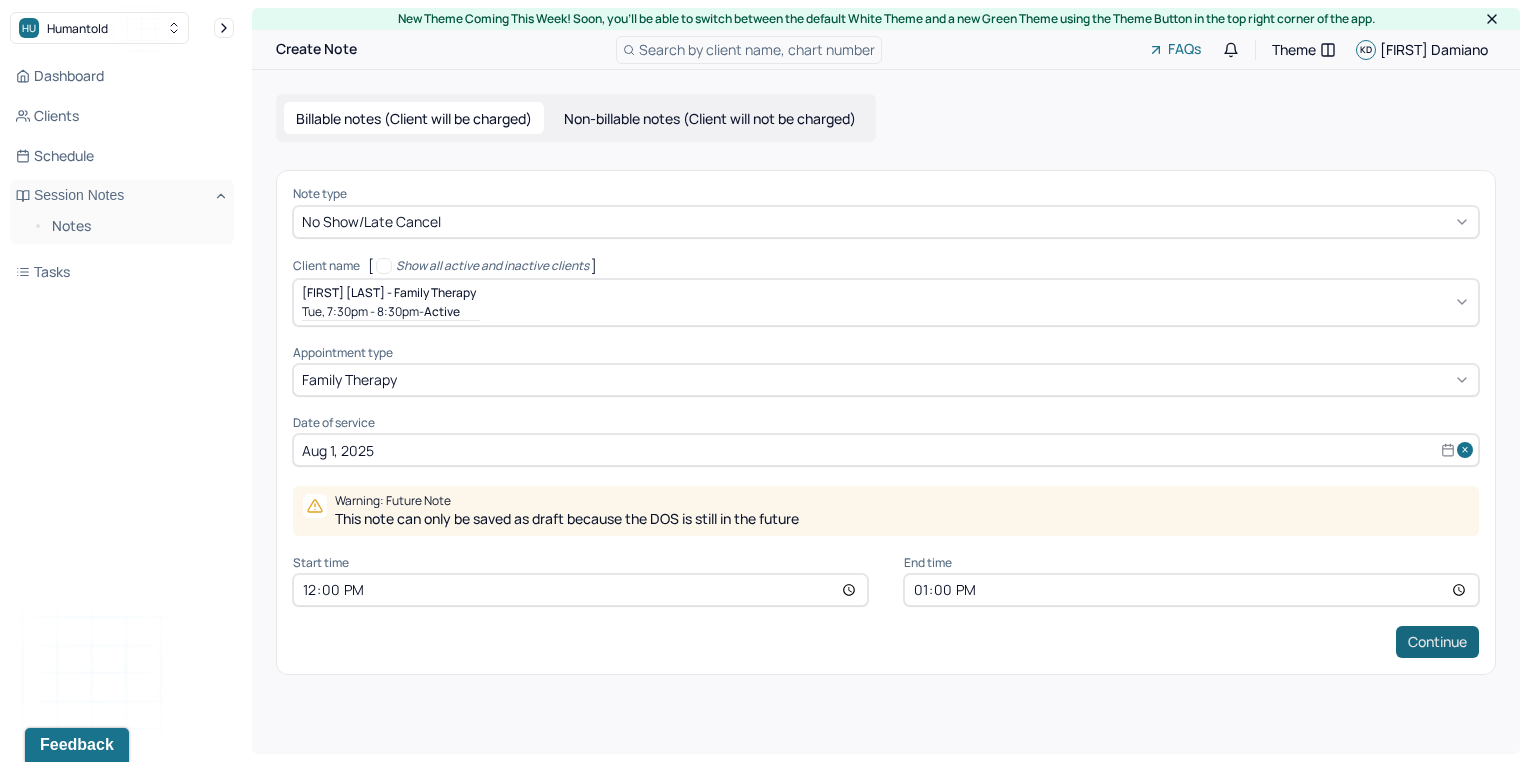 click on "Continue" at bounding box center [1437, 642] 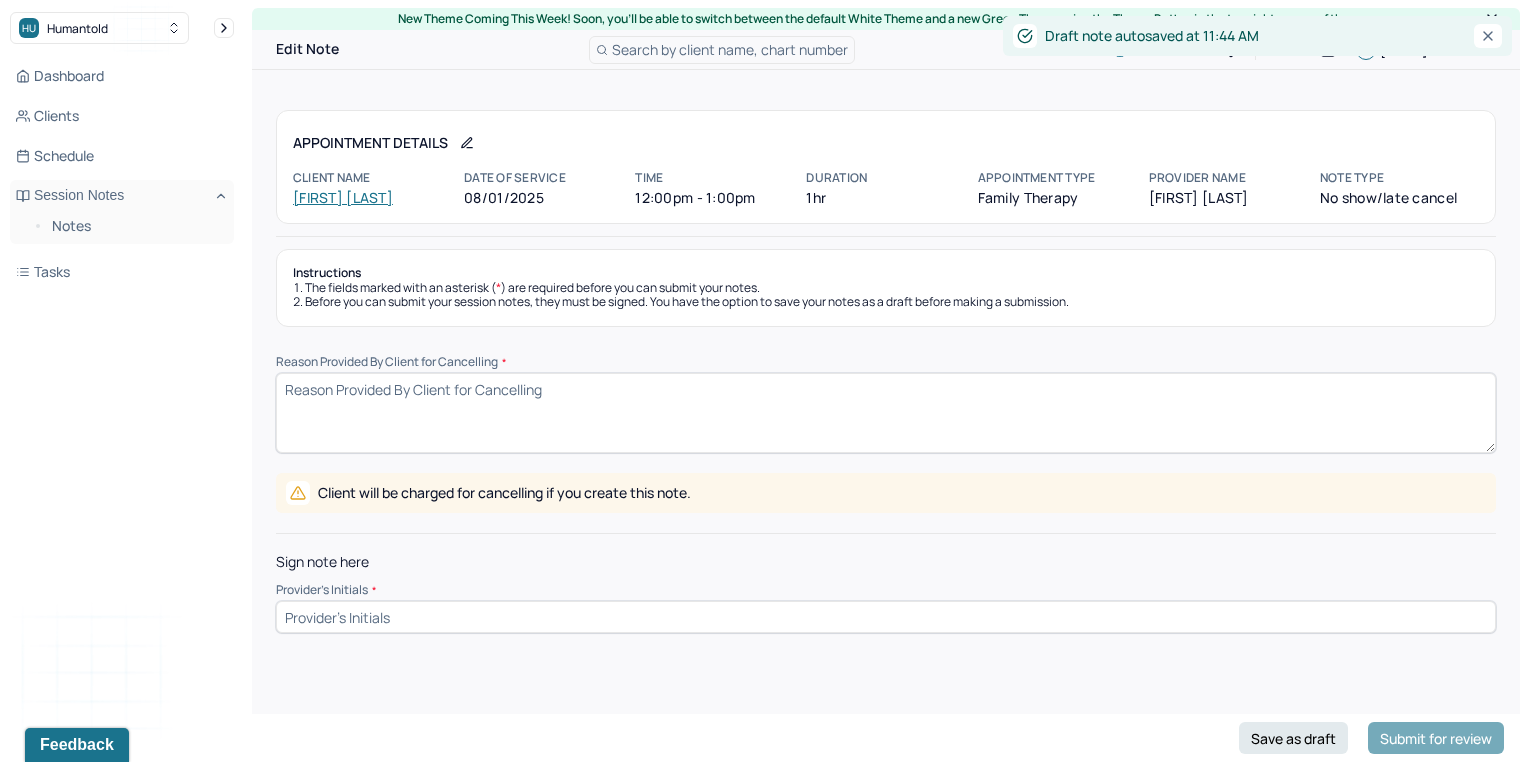 click on "Reason Provided By Client for Cancelling *" at bounding box center [886, 413] 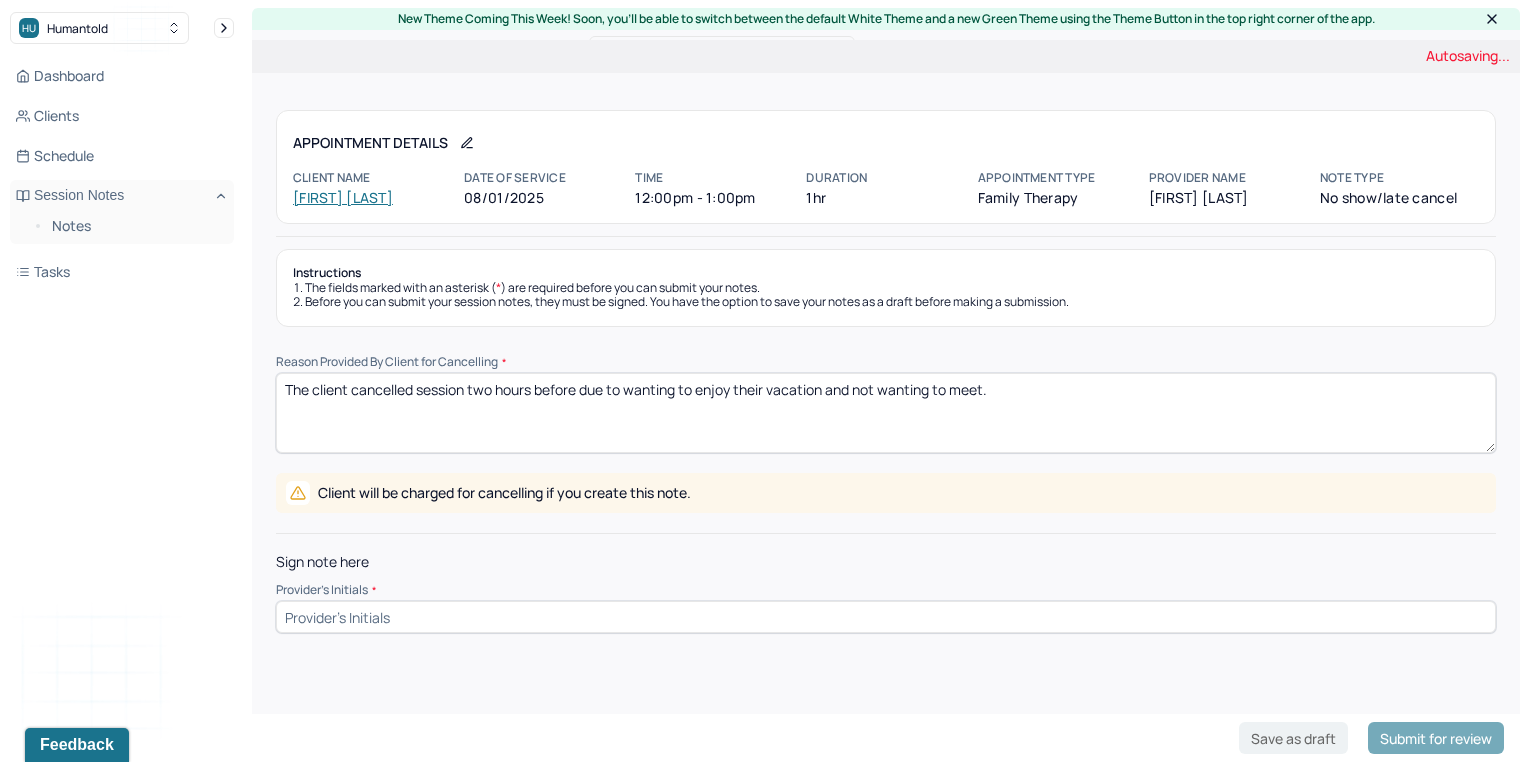 click on "Sign note here" at bounding box center [886, 562] 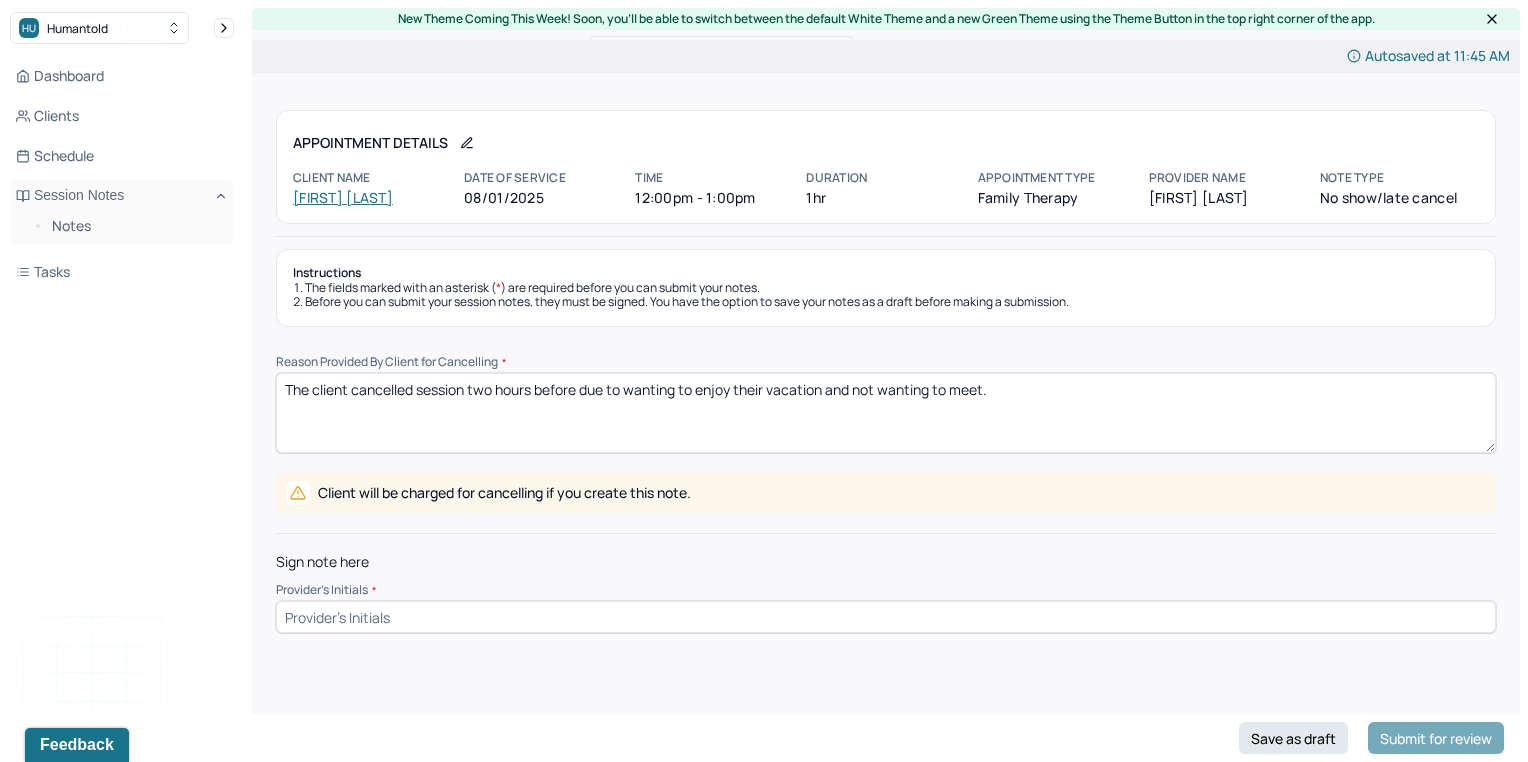click on "The client cancelled session two hours before due to wanting to enjoy their vacation and not wanting to meet." at bounding box center [886, 413] 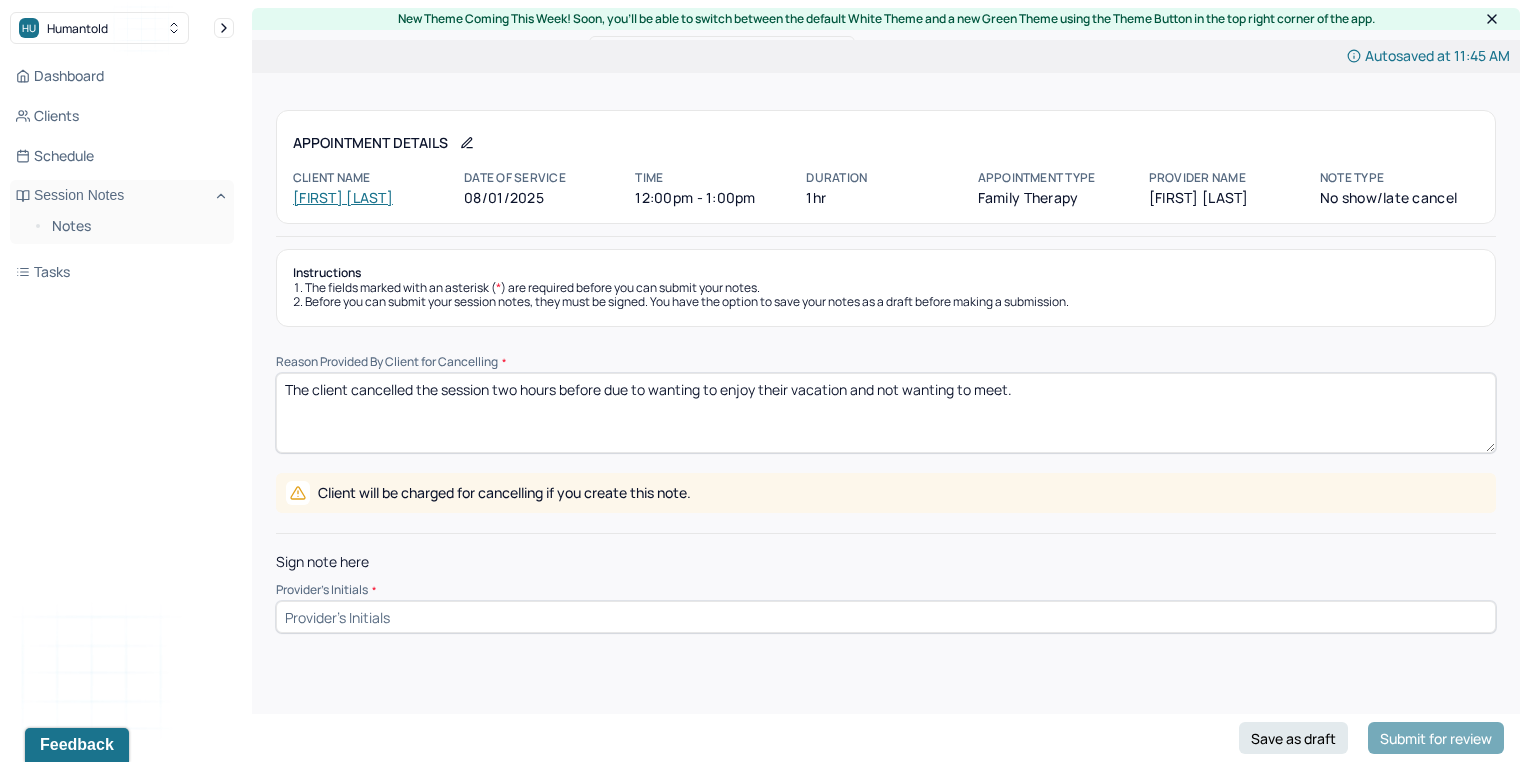 type on "The client cancelled the session two hours before due to wanting to enjoy their vacation and not wanting to meet." 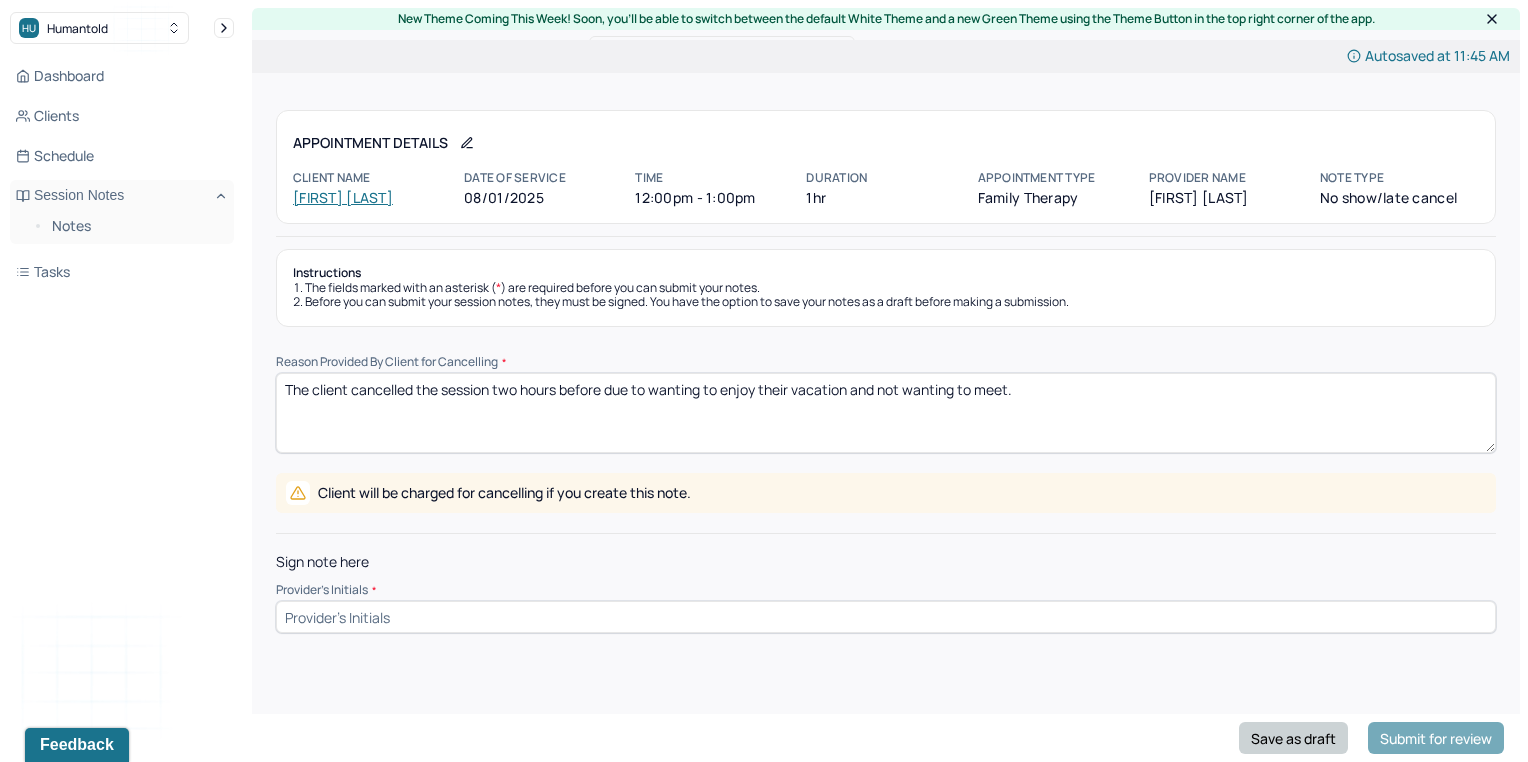 click on "Save as draft" at bounding box center (1293, 738) 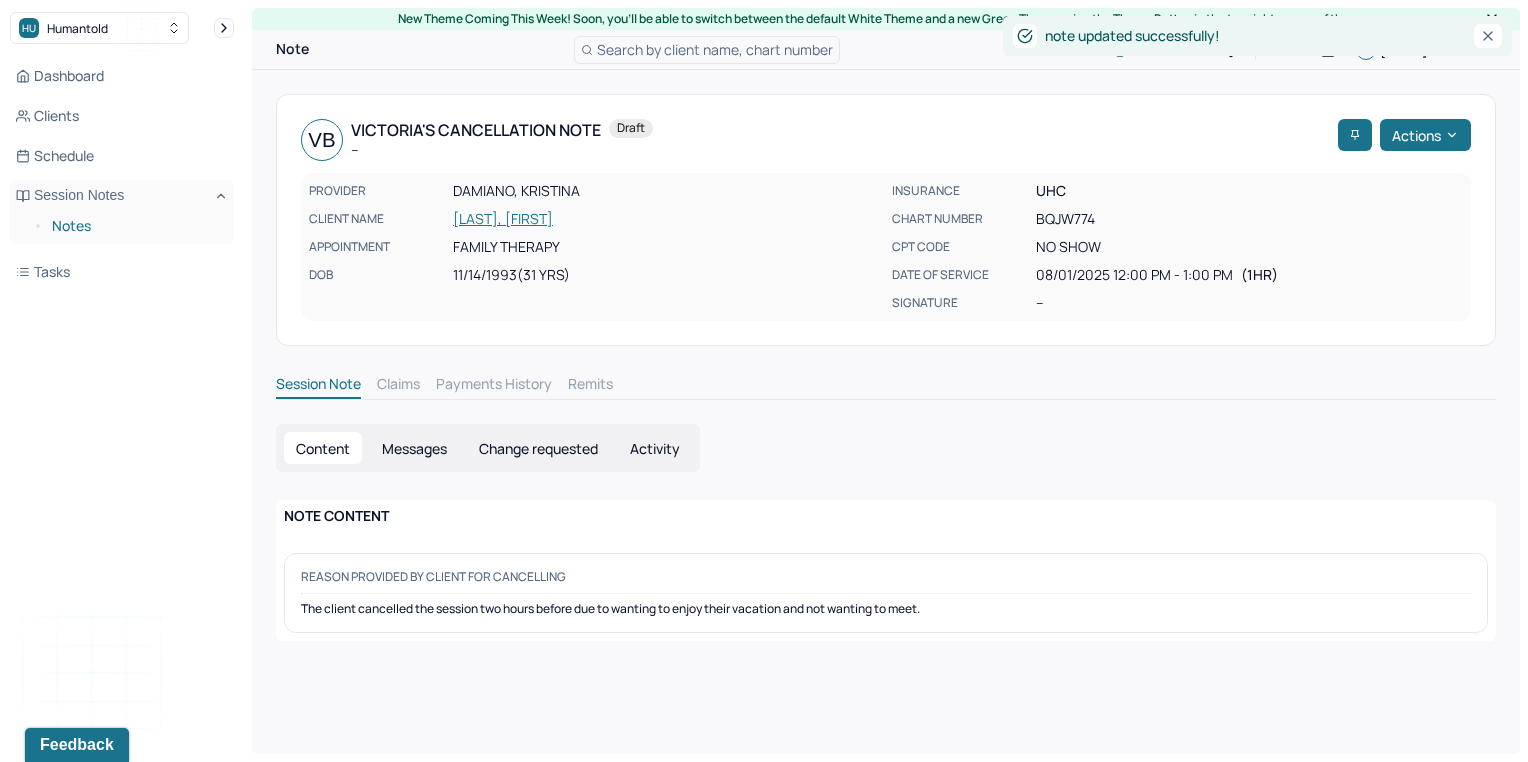 click on "Notes" at bounding box center [135, 226] 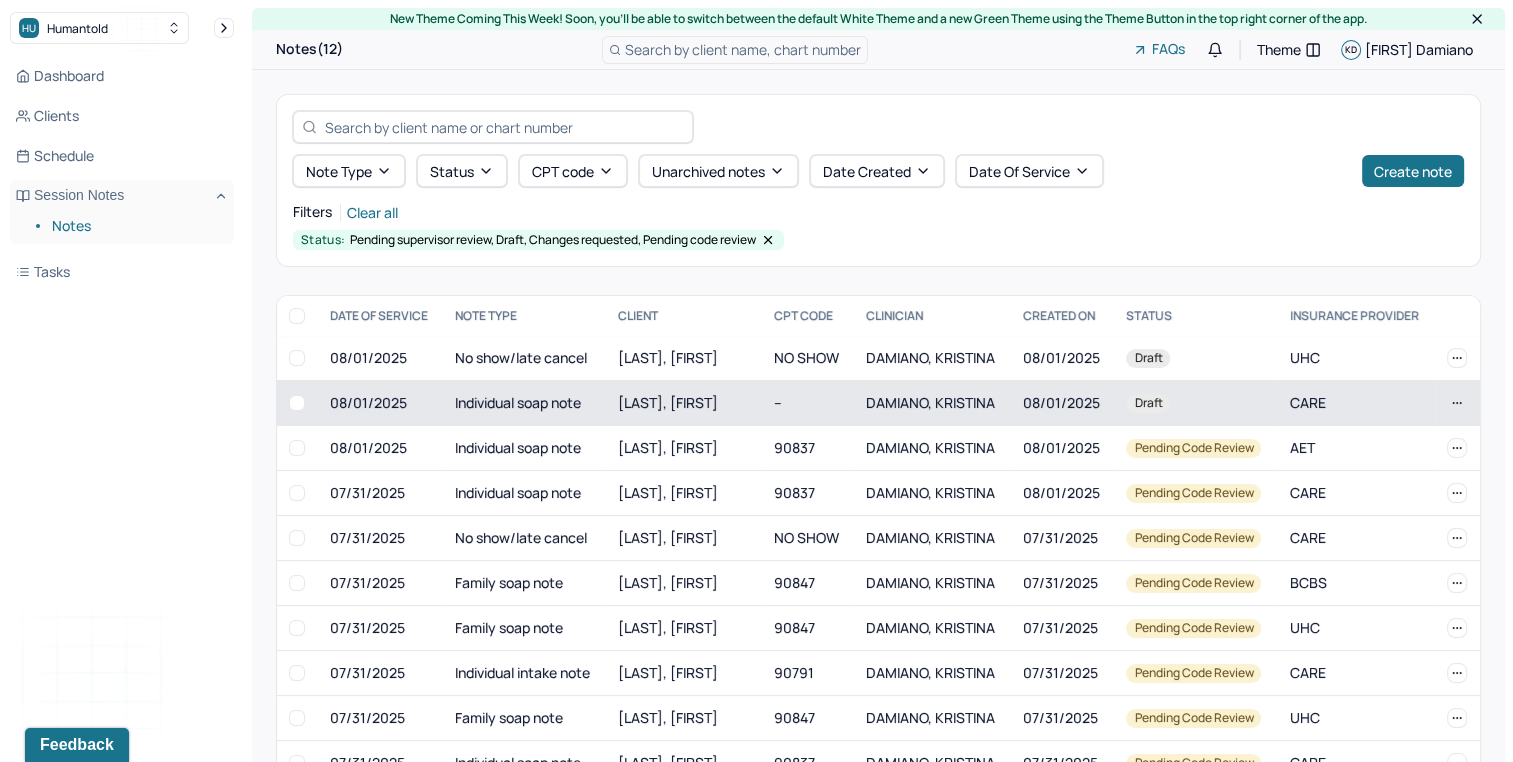 click on "JAREMA, JESSICA" at bounding box center [684, 403] 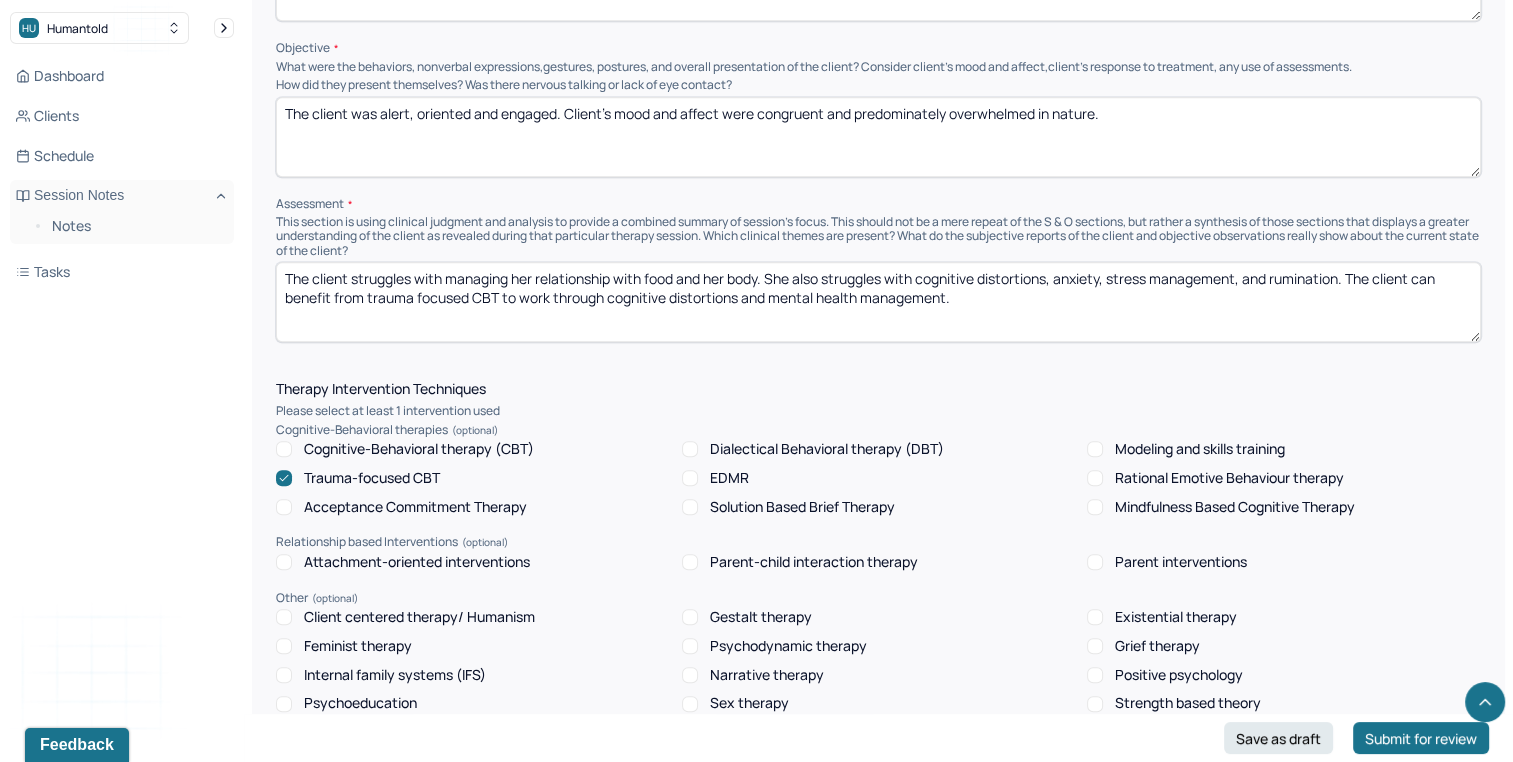 scroll, scrollTop: 1363, scrollLeft: 0, axis: vertical 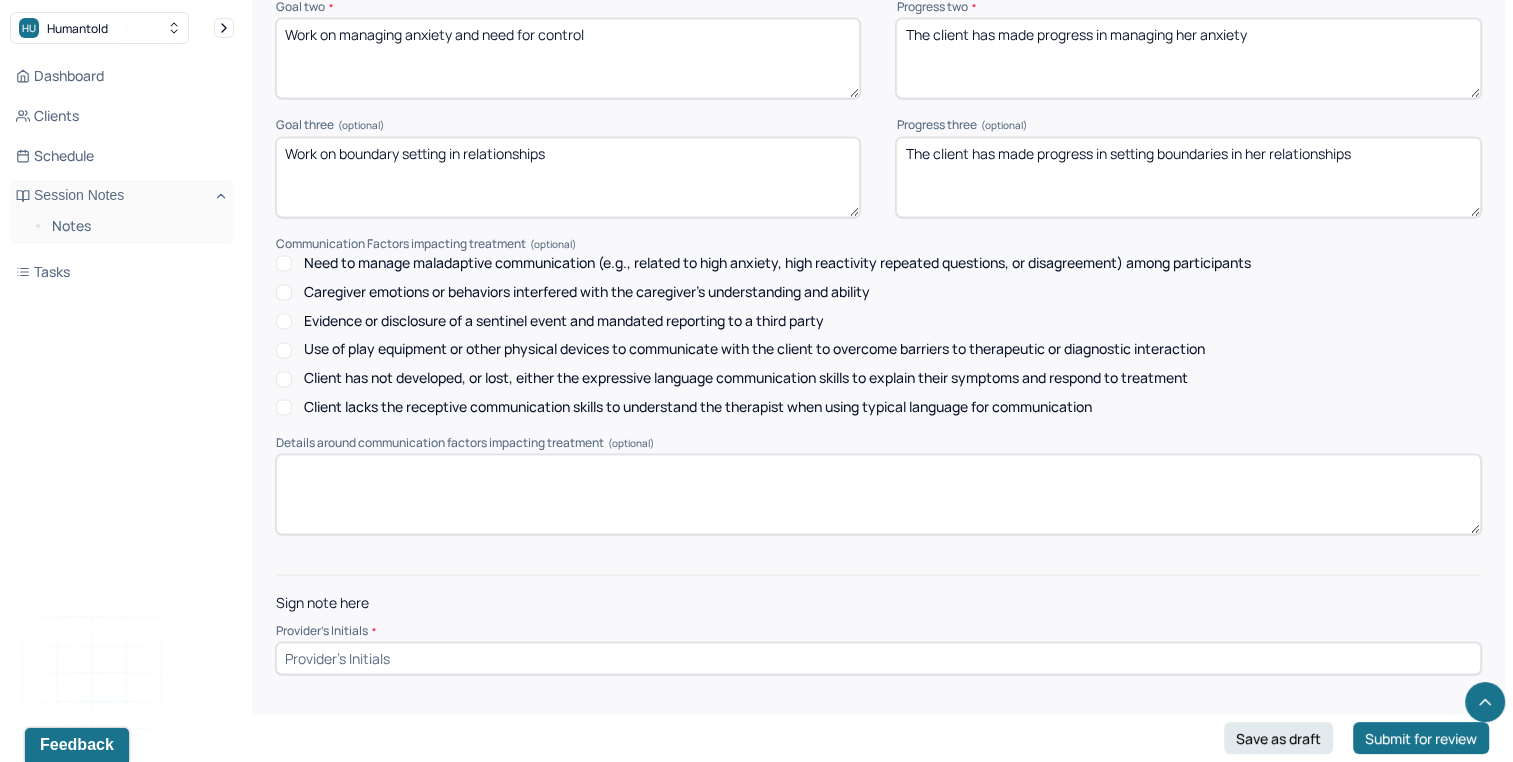 click at bounding box center (878, 658) 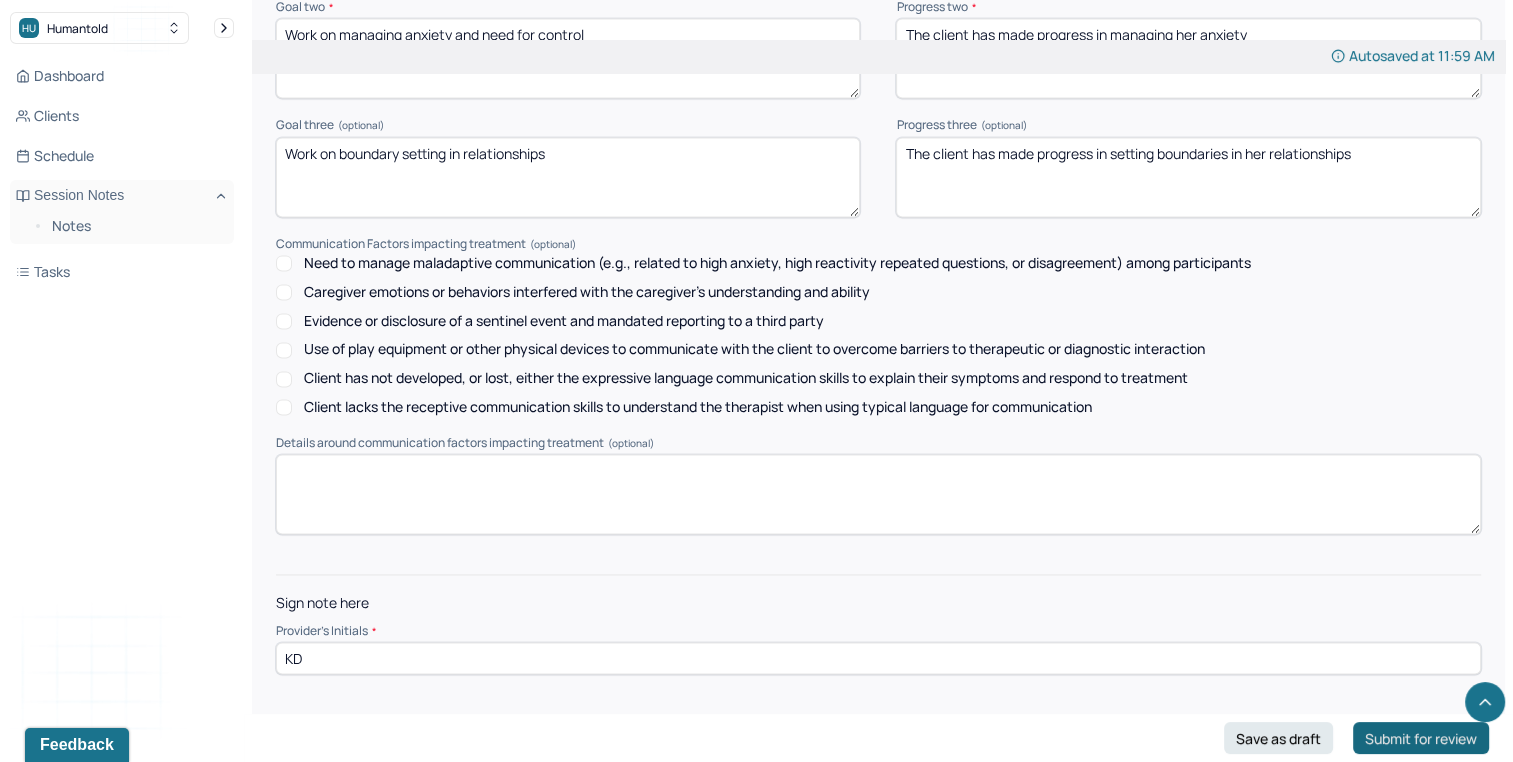 type on "KD" 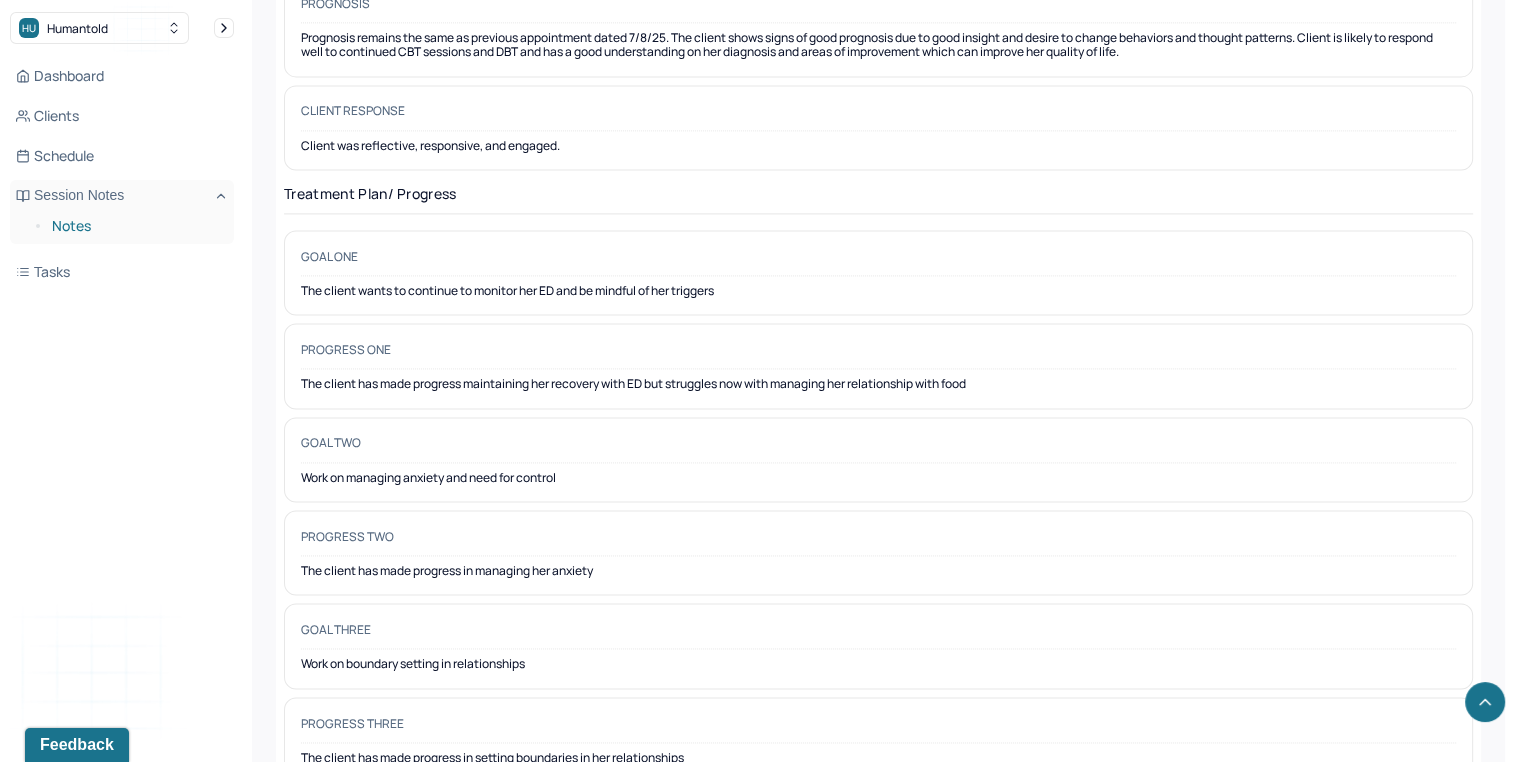 click on "Notes" at bounding box center [135, 226] 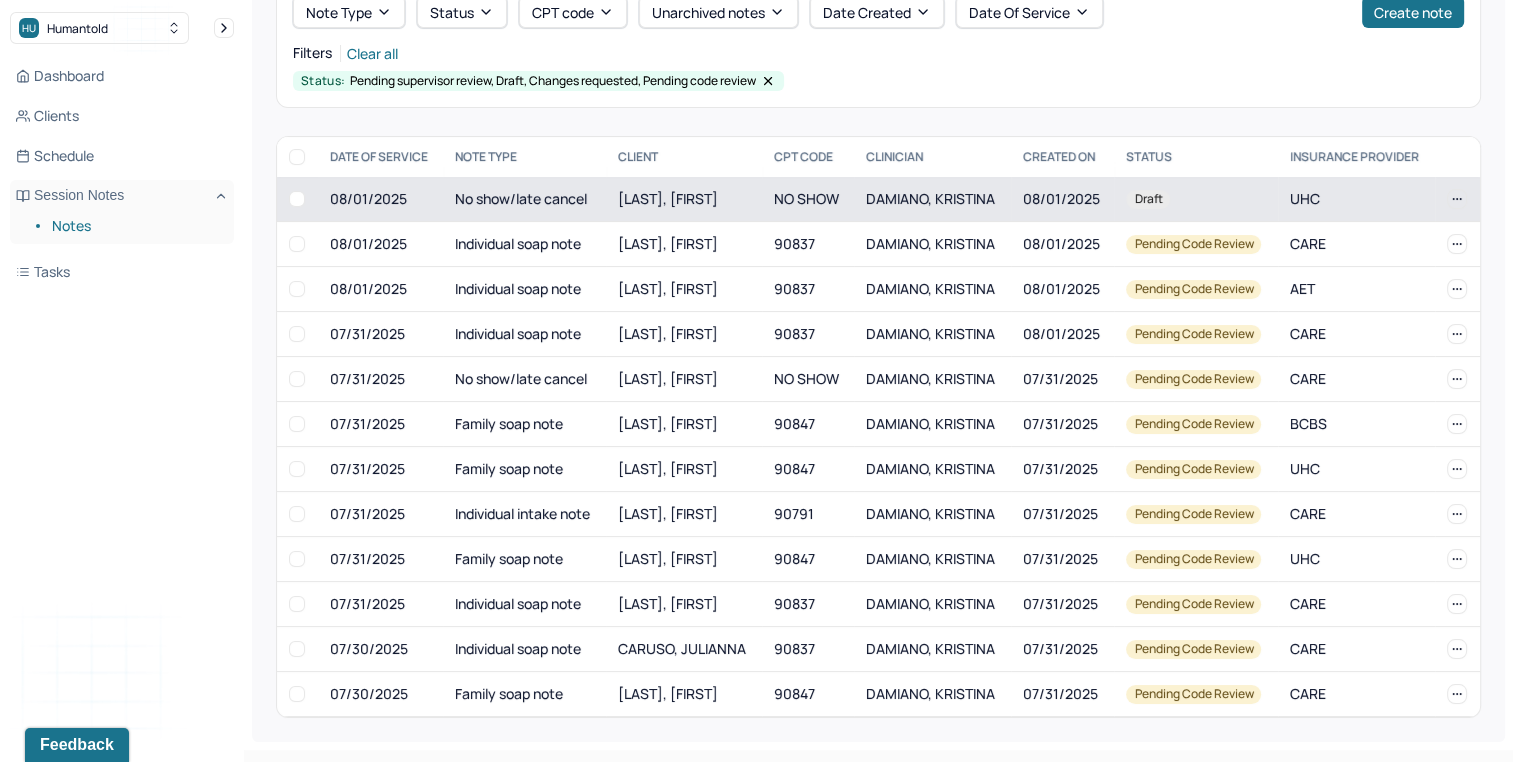 click on "No show/late cancel" at bounding box center (524, 199) 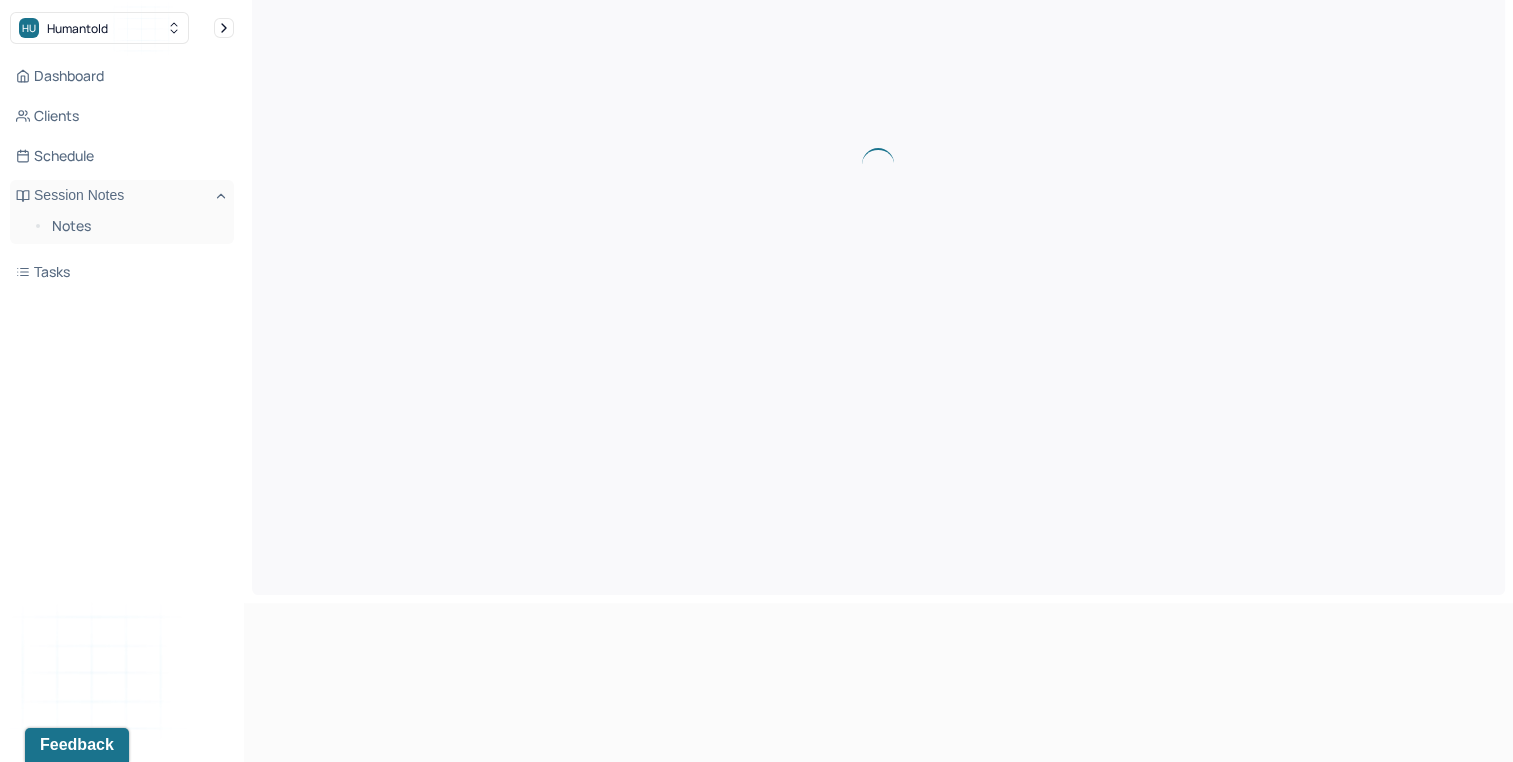 scroll, scrollTop: 0, scrollLeft: 0, axis: both 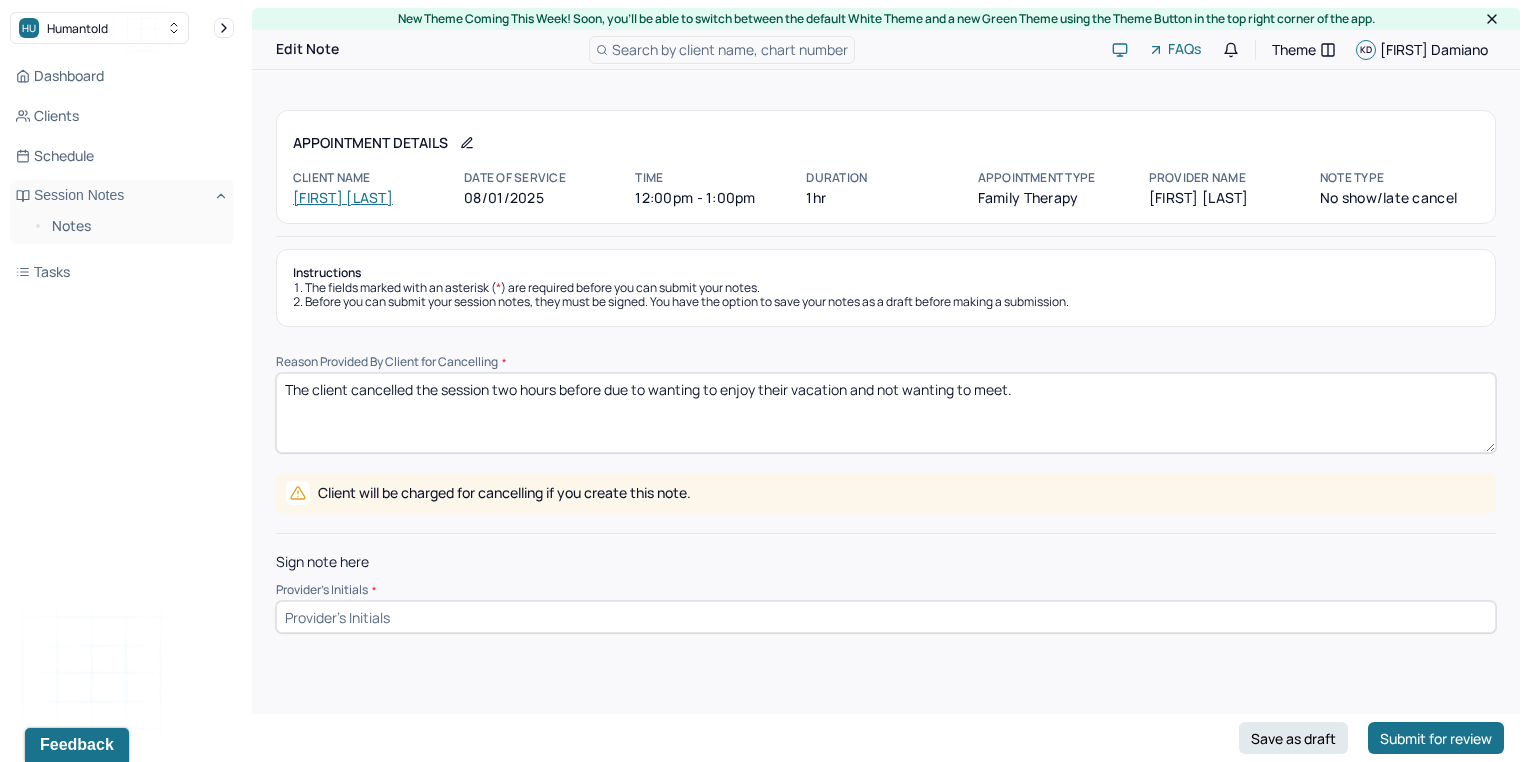 click on "Appointment Details Client name Victoria Beauvais Date of service 08/01/2025 Time 12:00pm - 1:00pm Duration 1hr Appointment type family therapy Provider name Kristina Damiano Note type No show/late cancel Instructions The fields marked with an asterisk ( * ) are required before you can submit your notes. Before you can submit your session notes, they must be signed. You have the option to save your notes as a draft before making a submission. Reason Provided By Client for Cancelling * The client cancelled the session two hours before due to wanting to enjoy their vacation and not wanting to meet. Client will be charged for cancelling if you create this note. Sign note here Provider's Initials * Save as draft Submit for review" at bounding box center (886, 393) 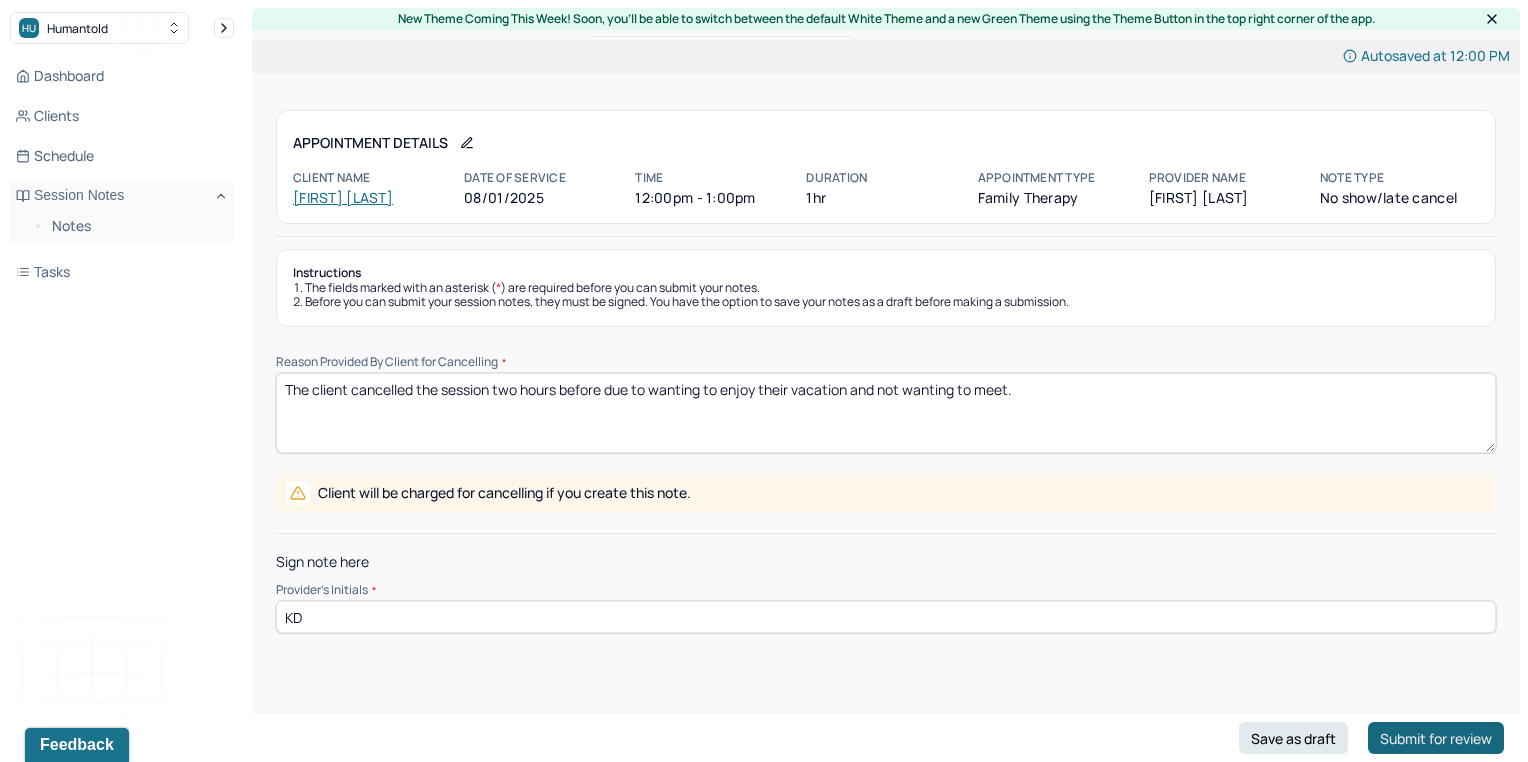 type on "KD" 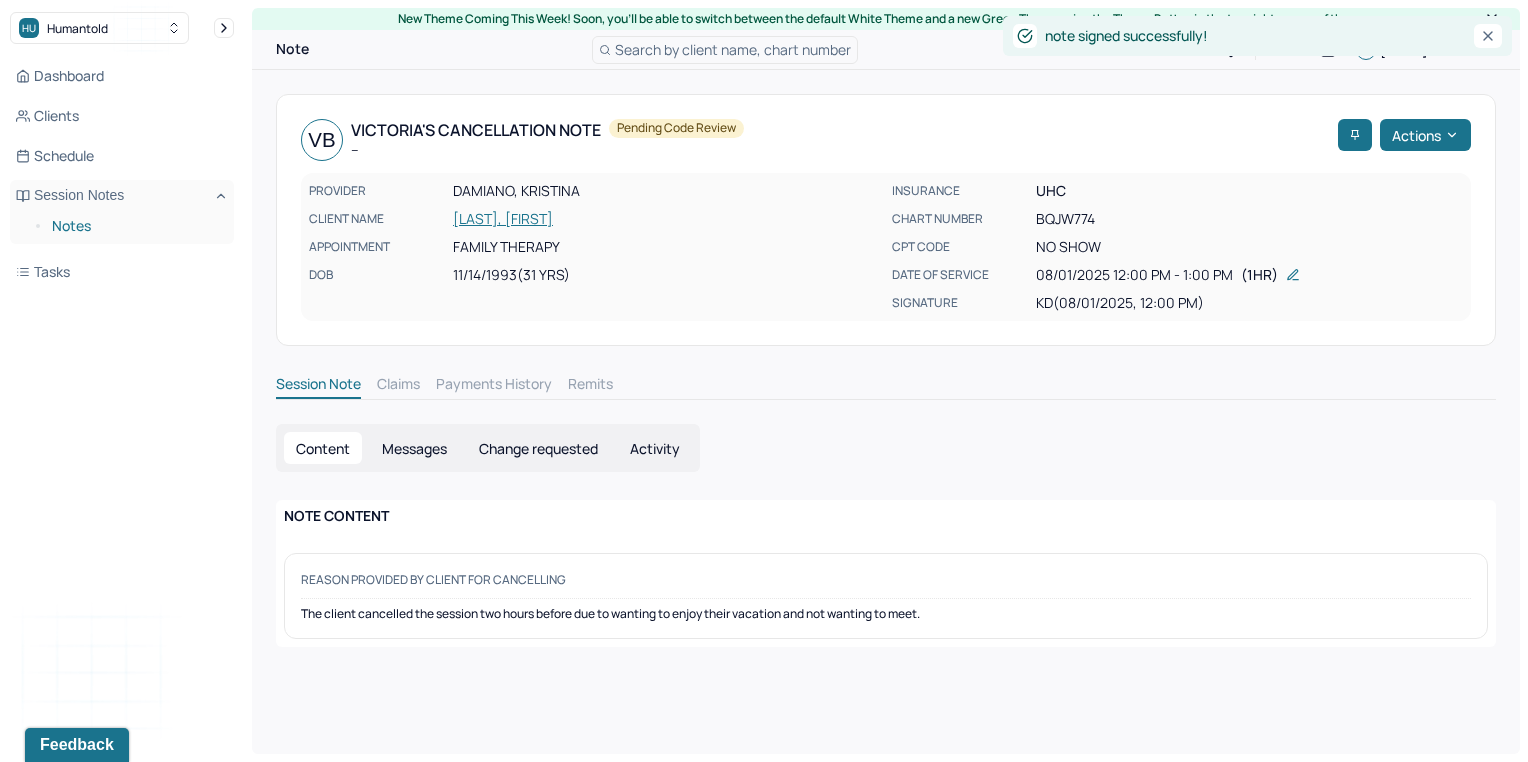click on "Notes" at bounding box center (135, 226) 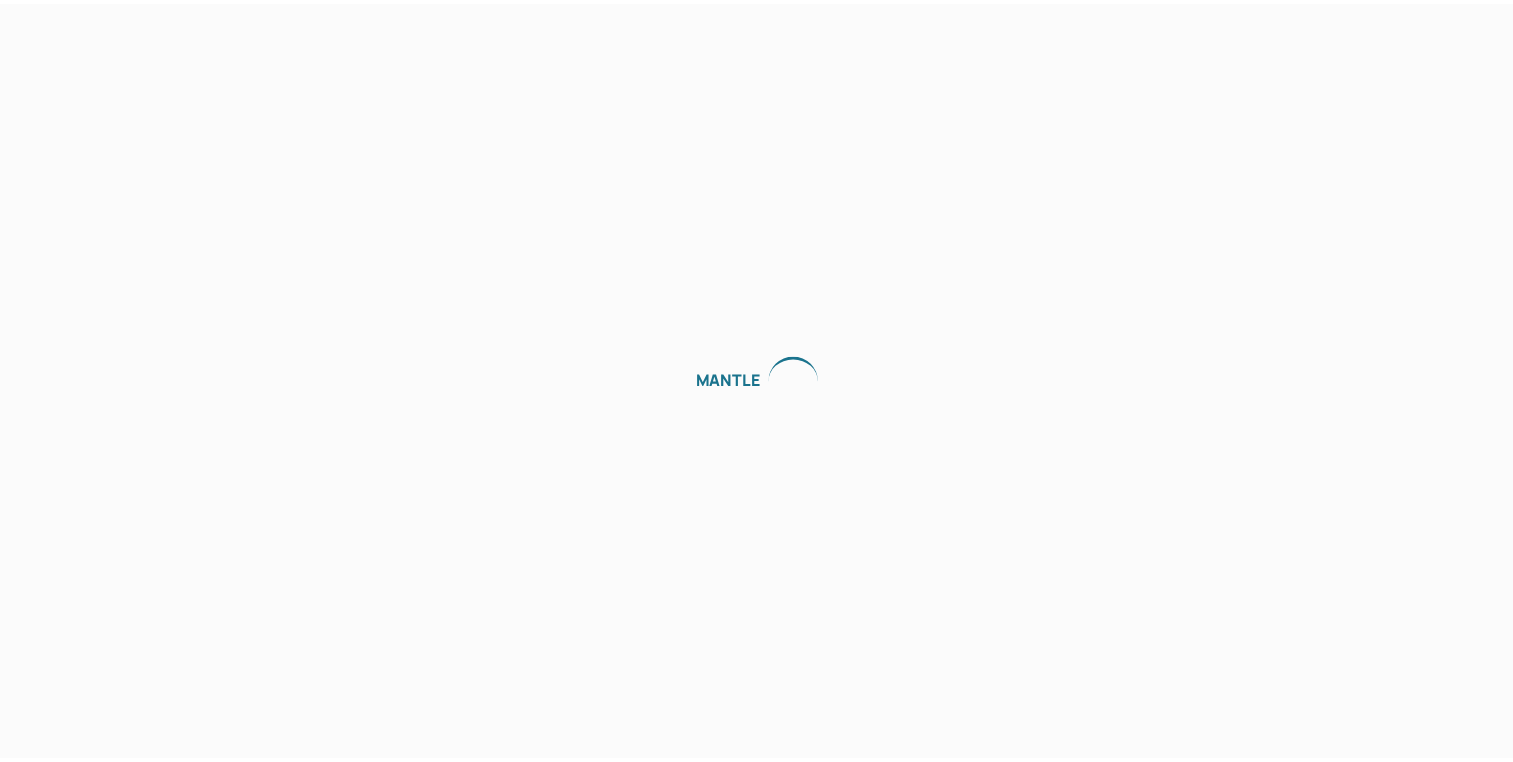 scroll, scrollTop: 0, scrollLeft: 0, axis: both 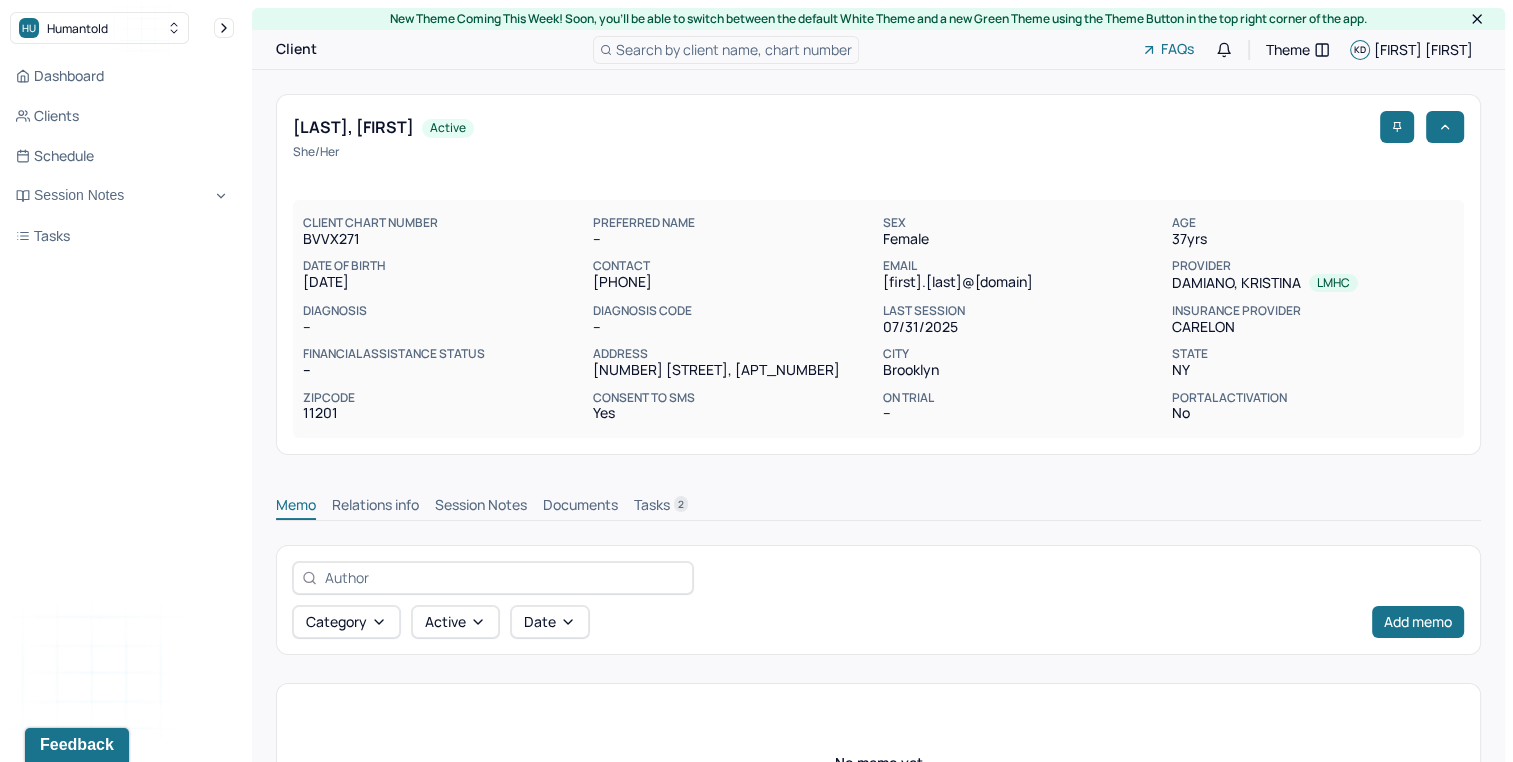 click on "Session Notes" at bounding box center [481, 507] 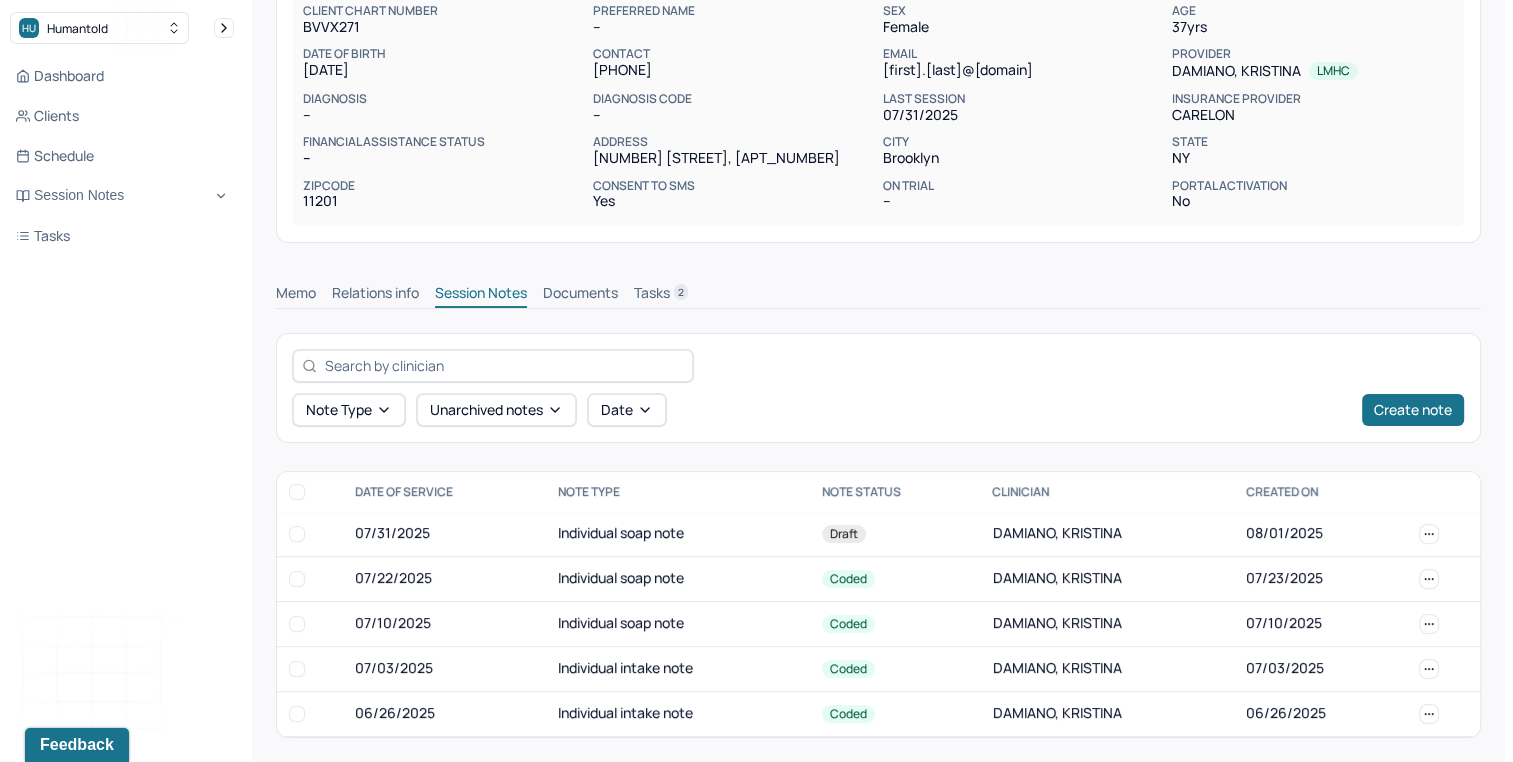 scroll, scrollTop: 217, scrollLeft: 0, axis: vertical 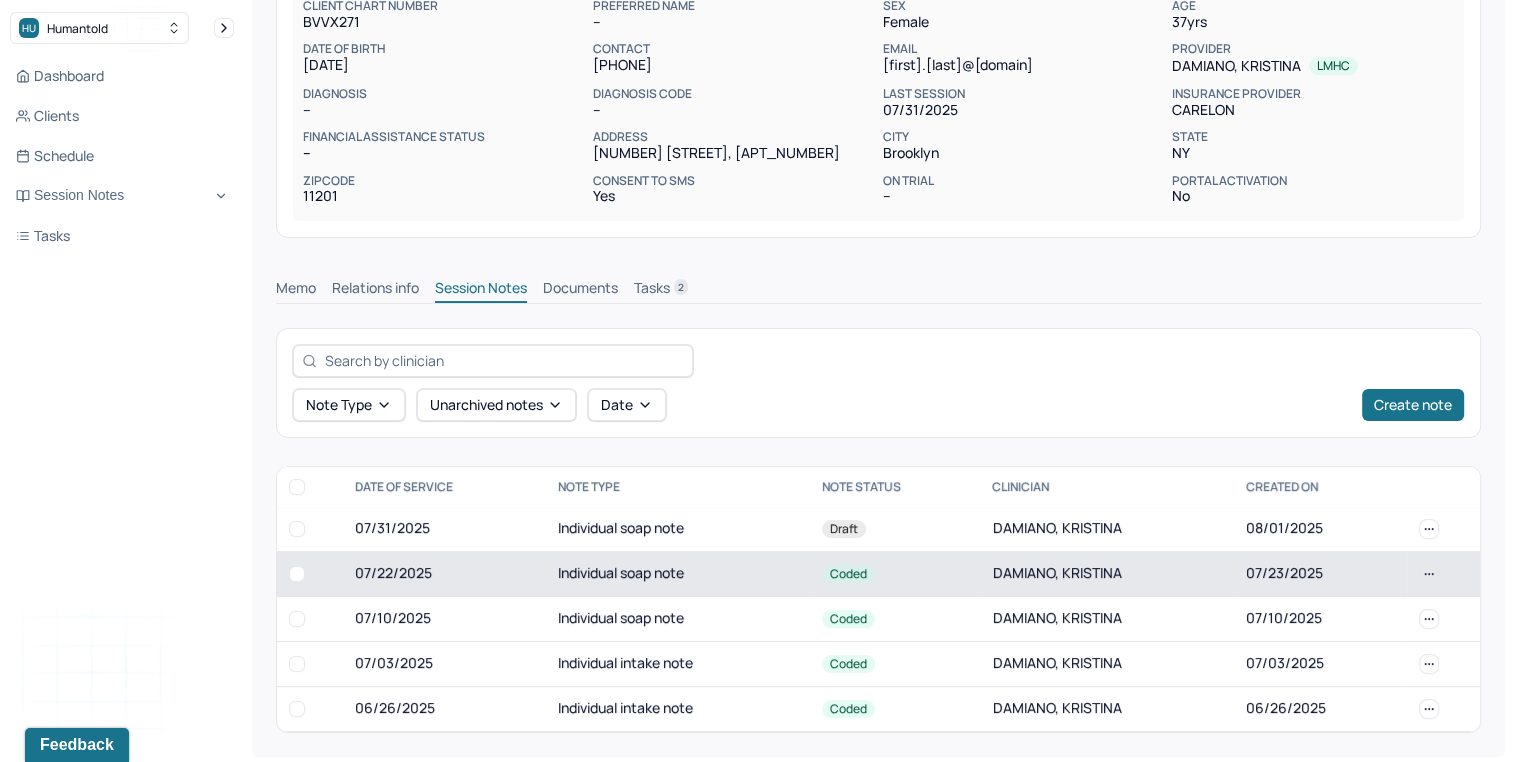 click on "Individual soap note" at bounding box center (678, 573) 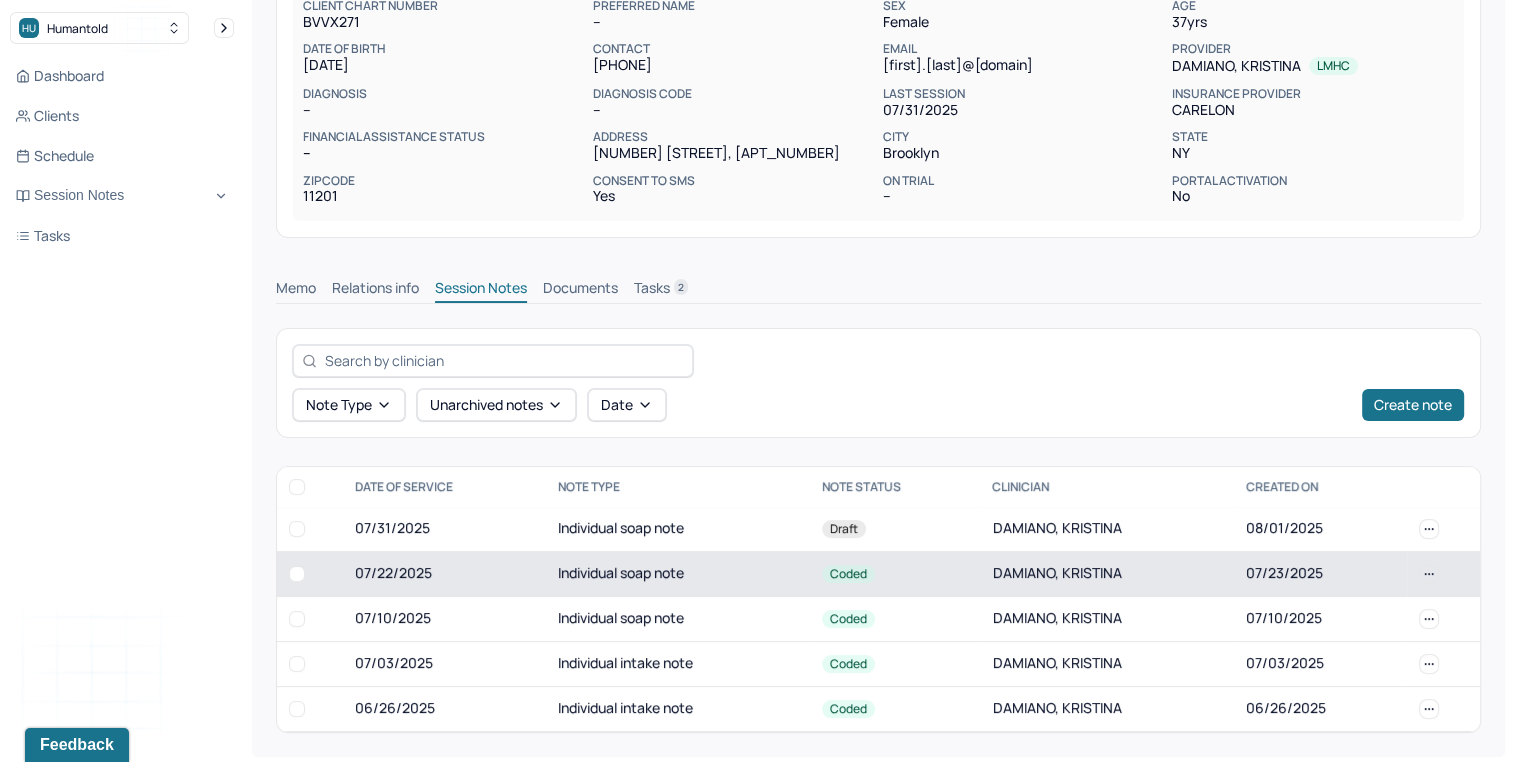 scroll, scrollTop: 0, scrollLeft: 0, axis: both 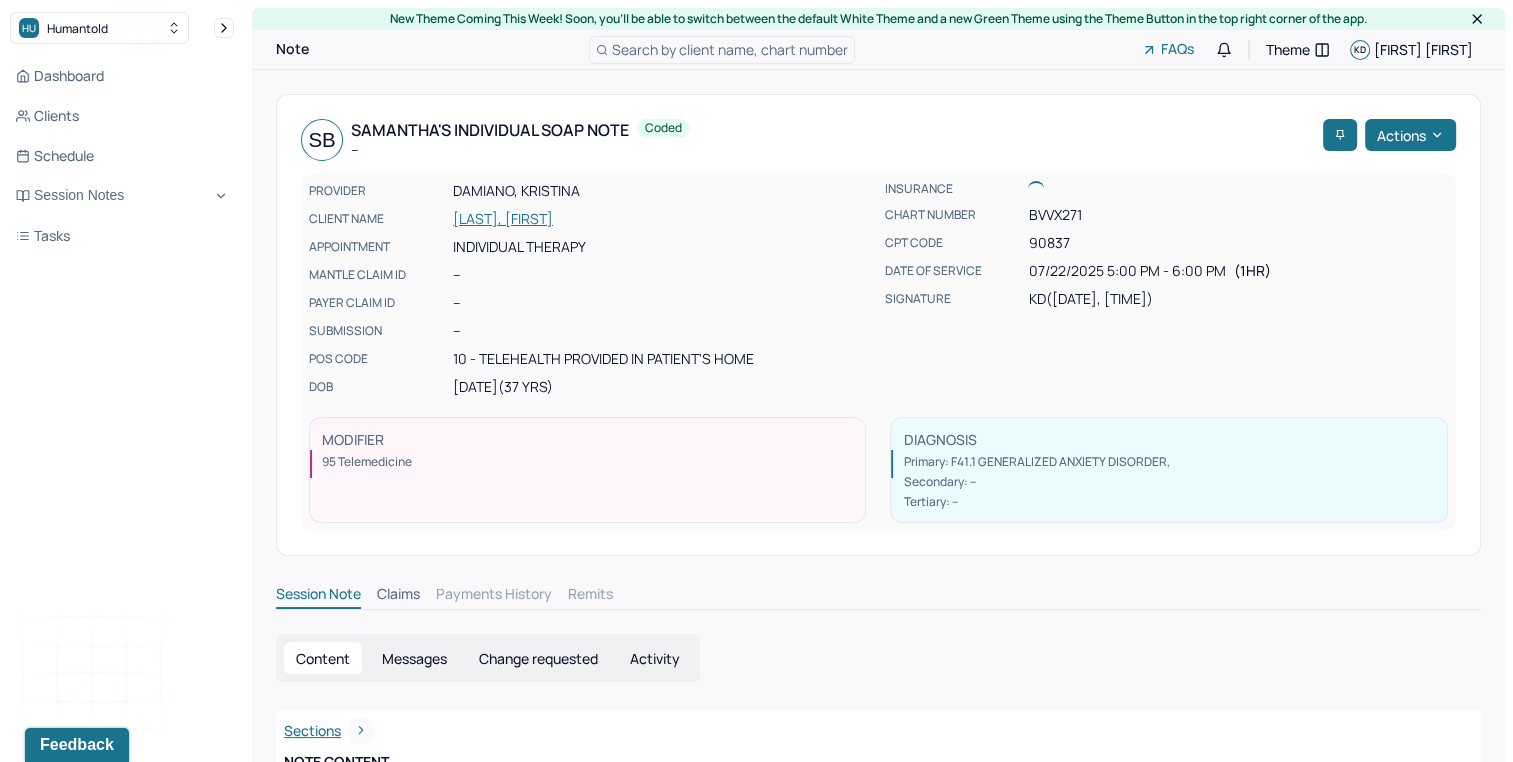 click on "Search by client name, chart number" at bounding box center [730, 49] 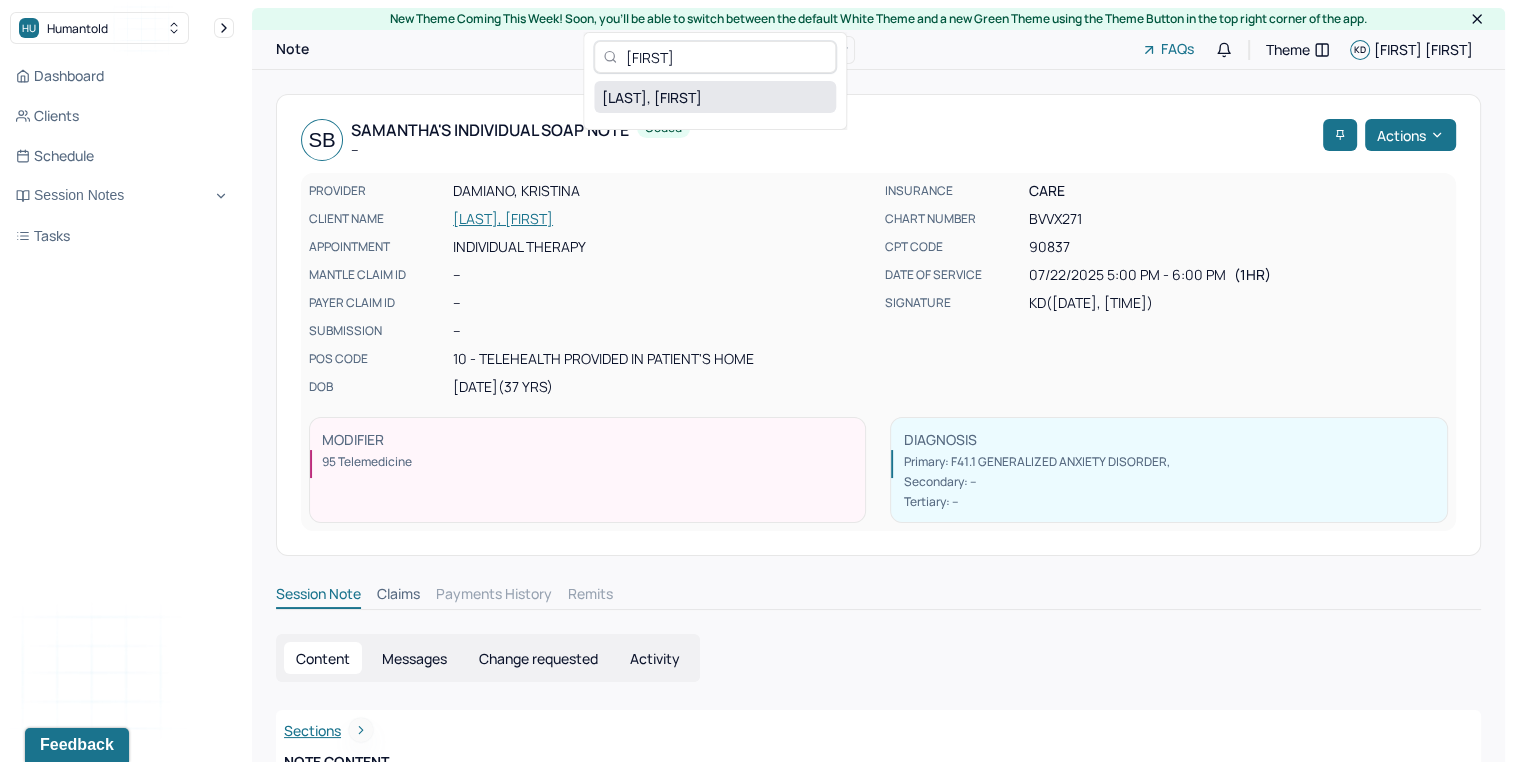 type on "[FIRST]" 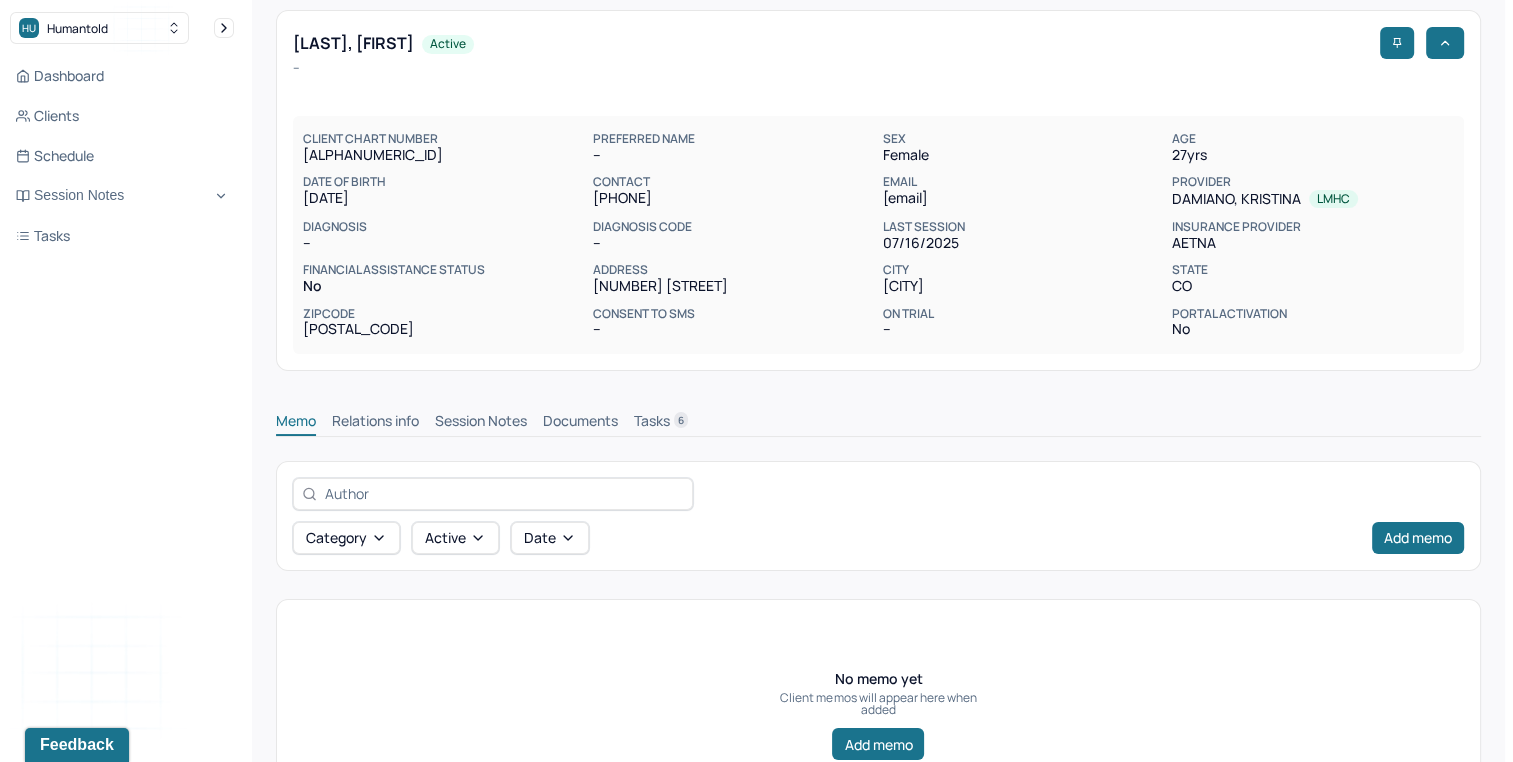scroll, scrollTop: 25, scrollLeft: 0, axis: vertical 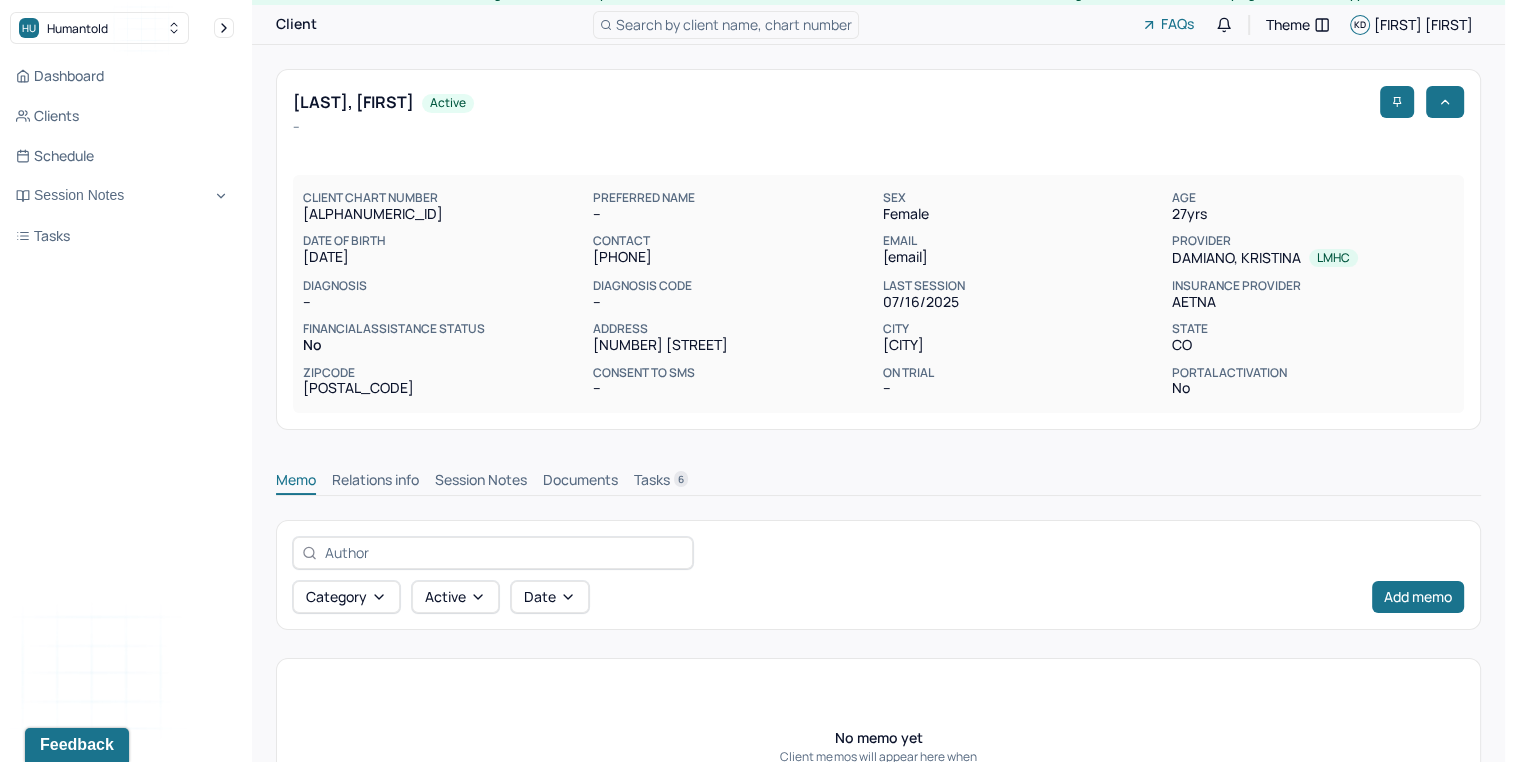 click on "Session Notes" at bounding box center [481, 482] 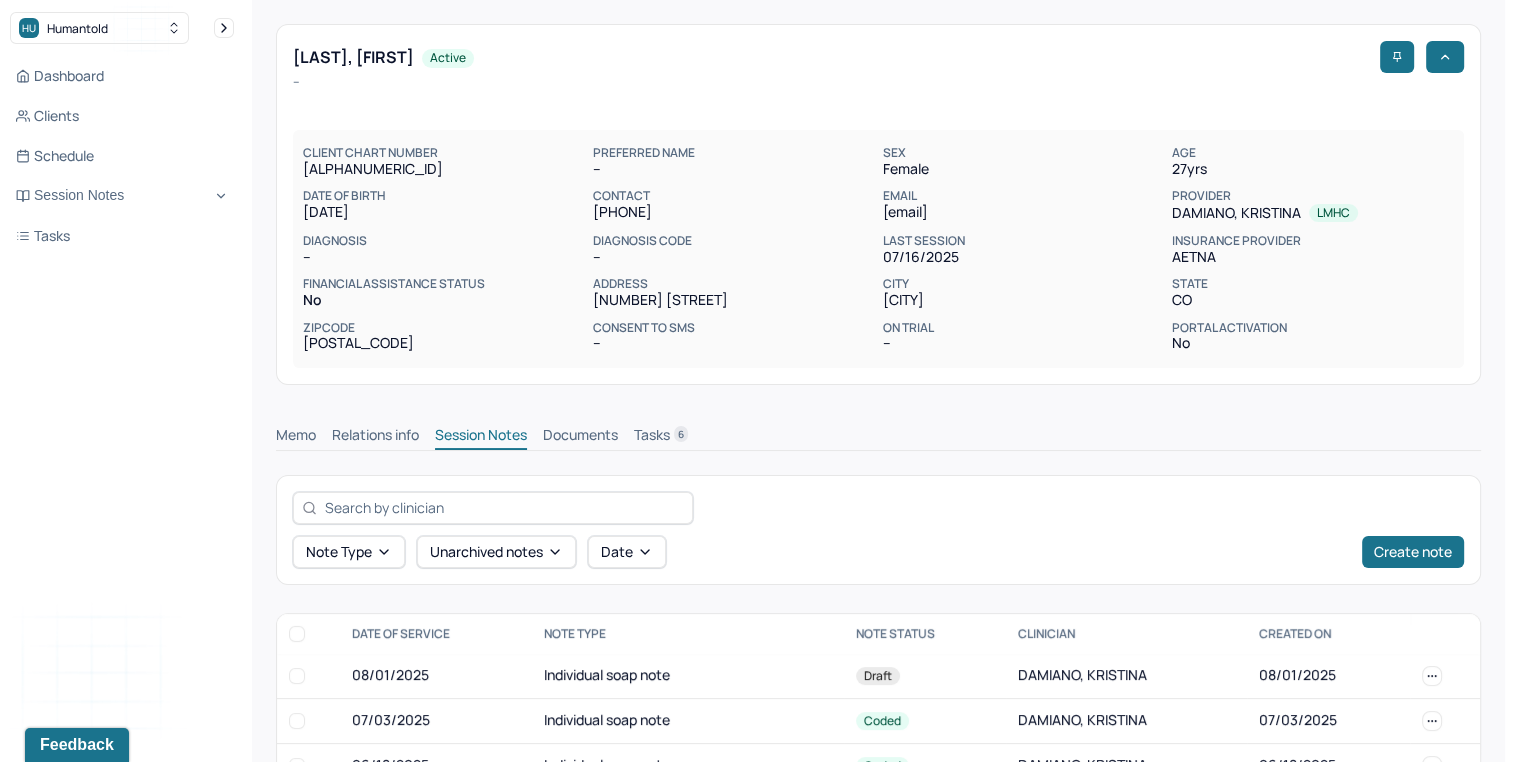 scroll, scrollTop: 87, scrollLeft: 0, axis: vertical 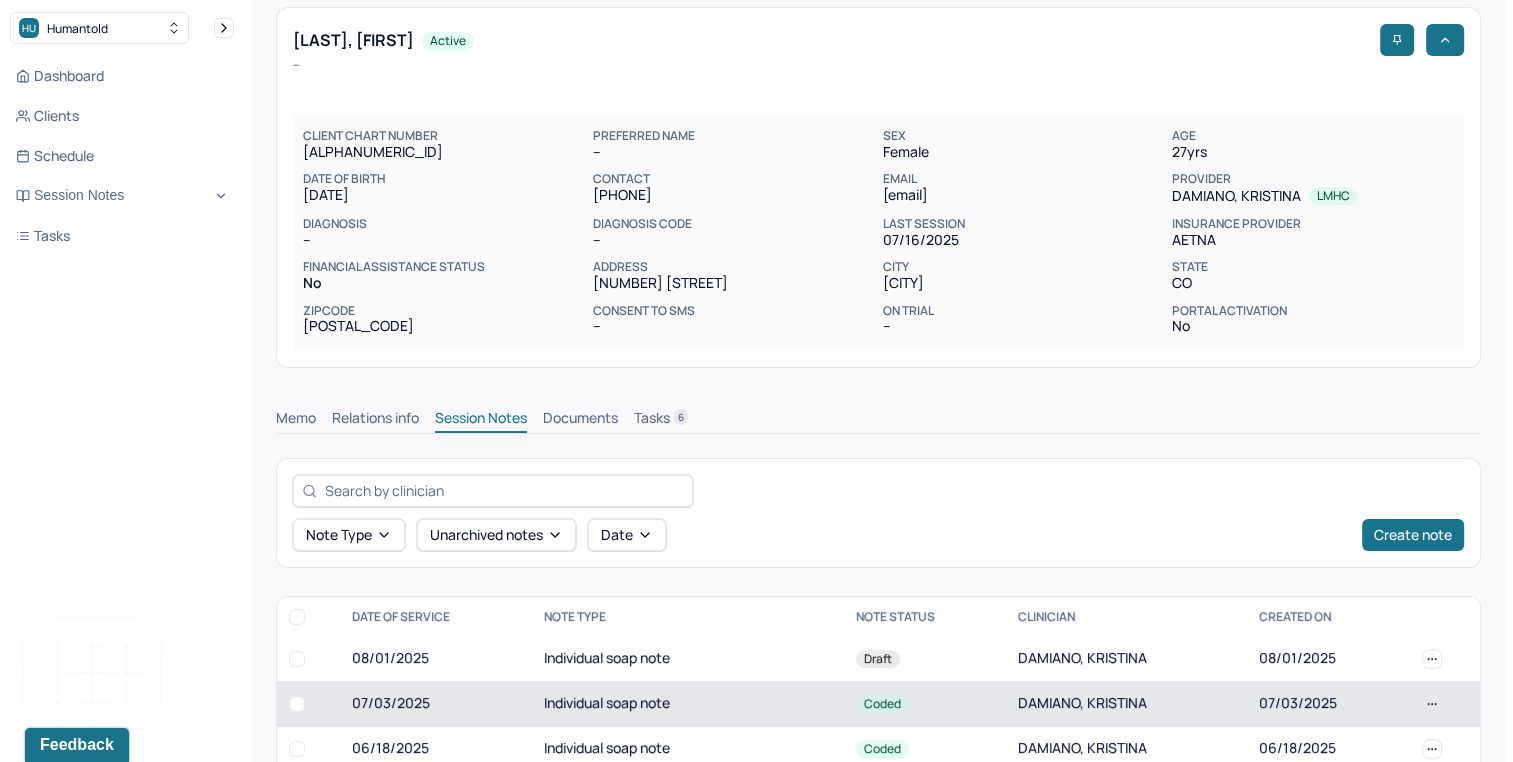 click on "Individual soap note" at bounding box center [688, 703] 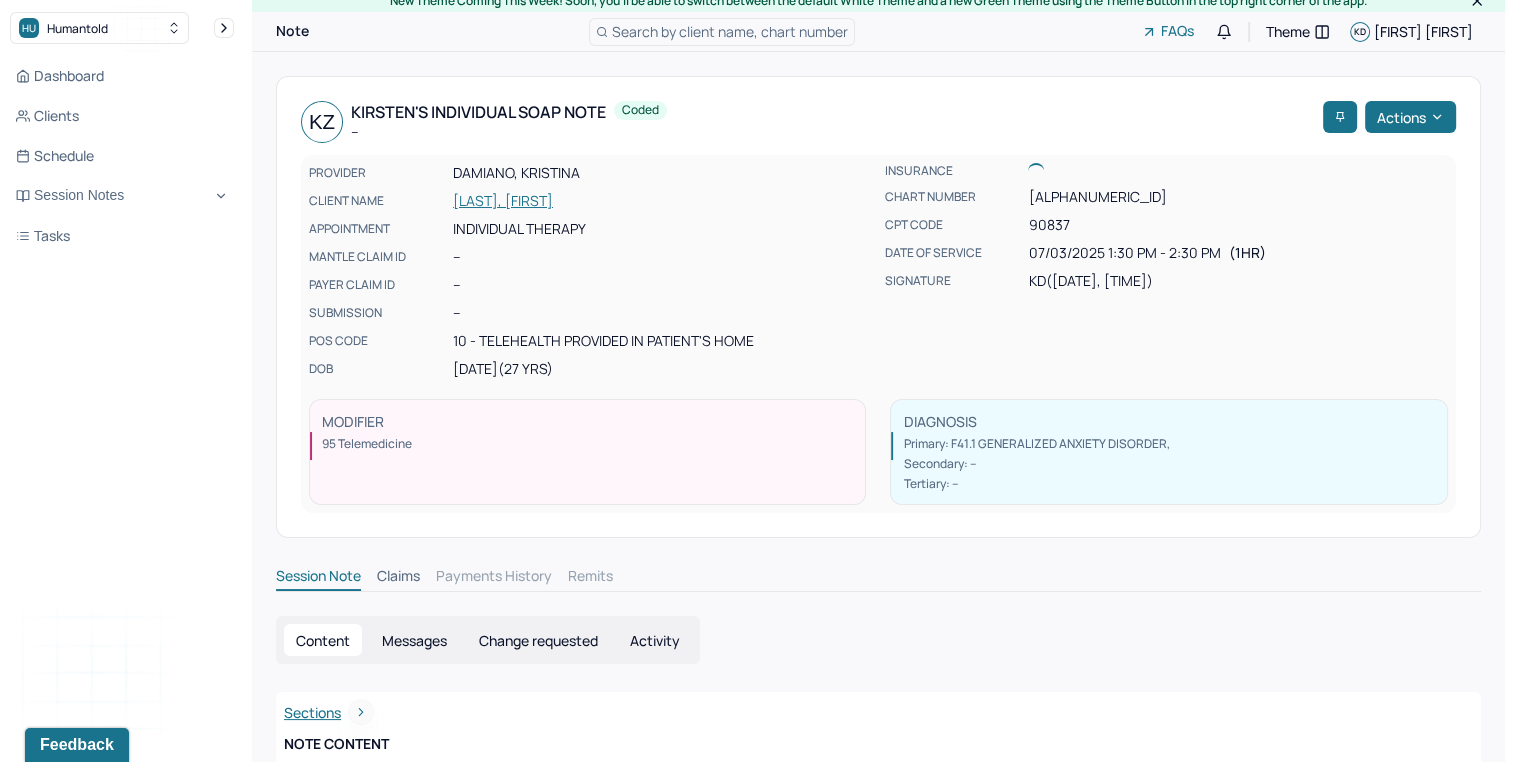 scroll, scrollTop: 87, scrollLeft: 0, axis: vertical 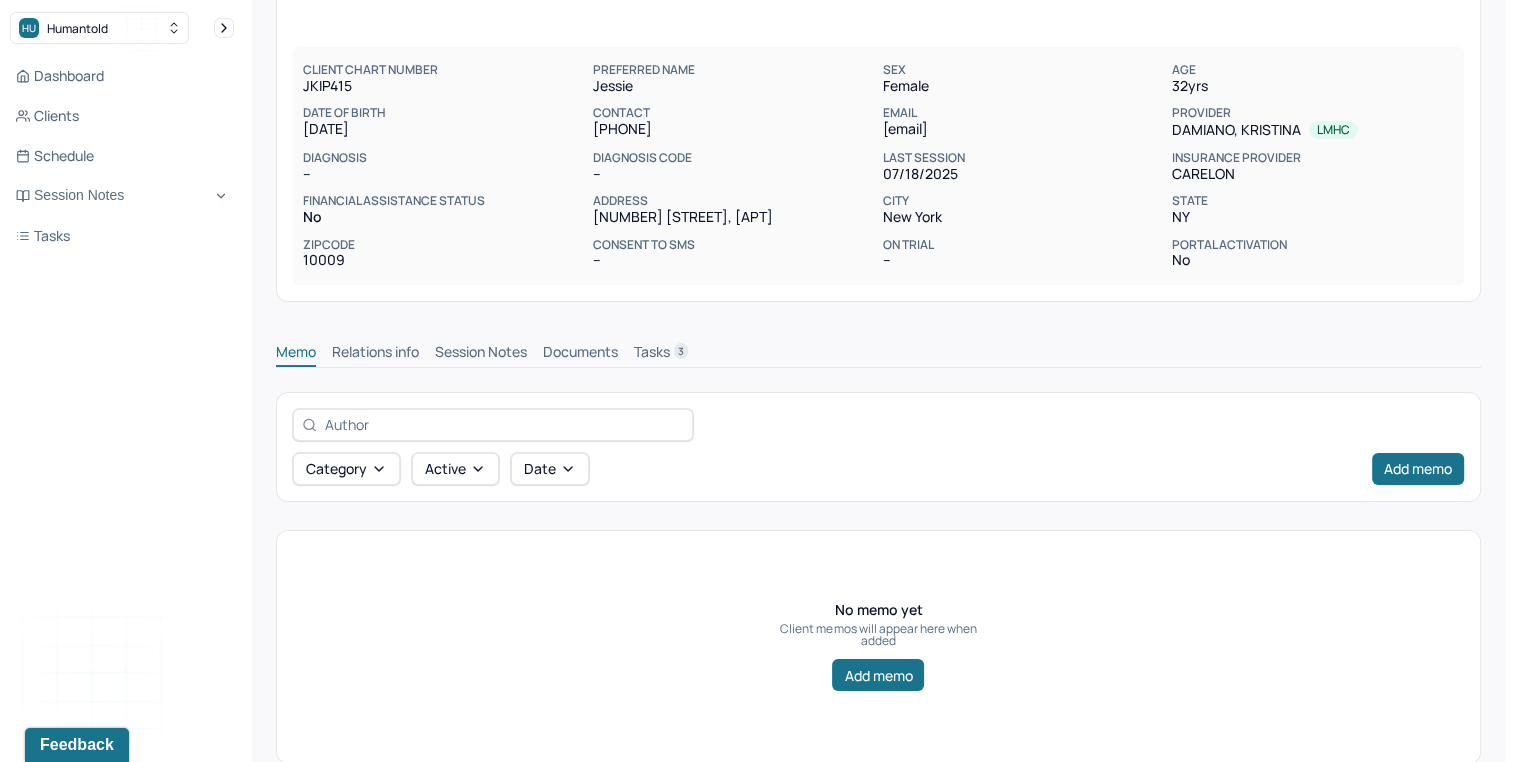 click on "Session Notes" at bounding box center (481, 354) 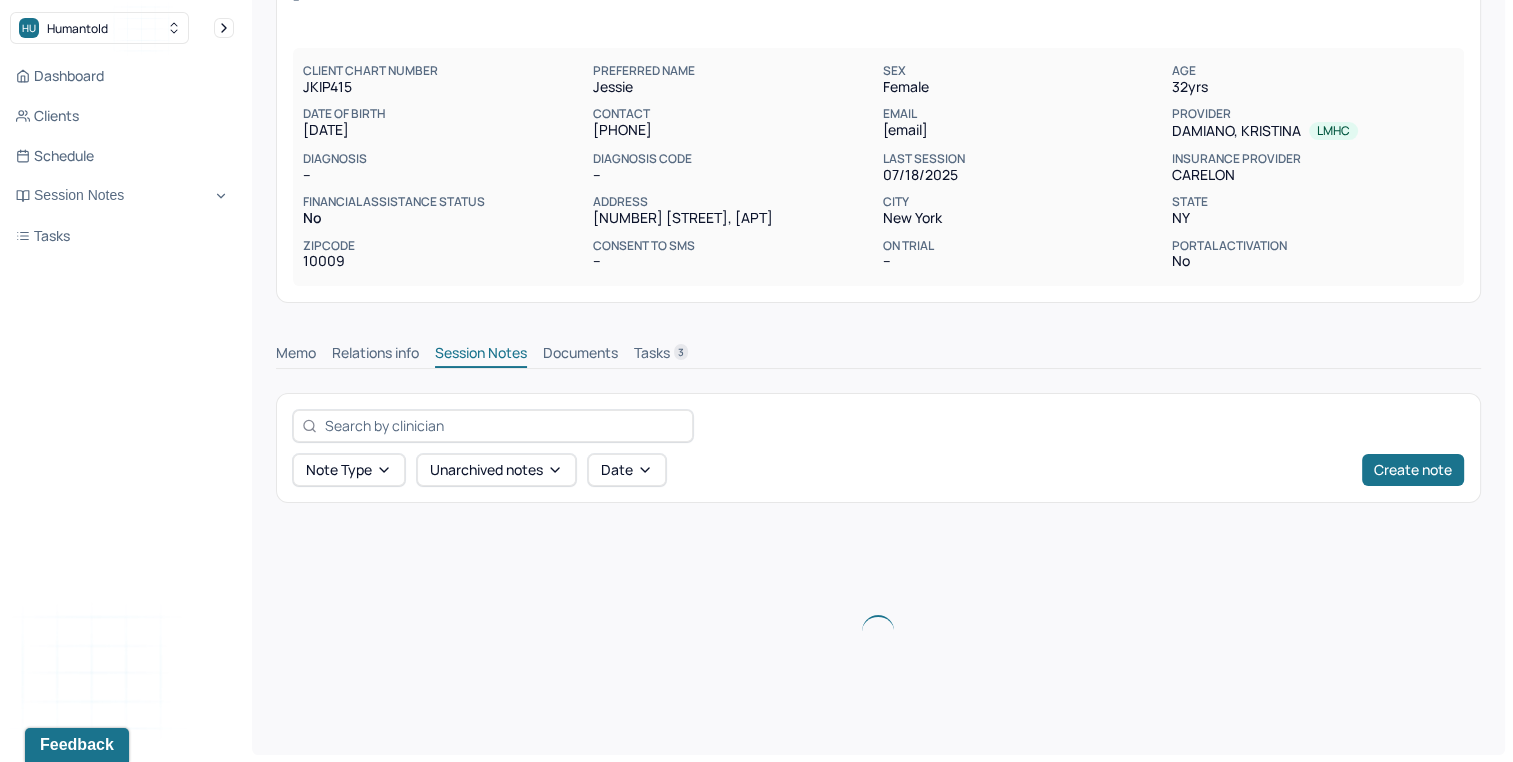 scroll, scrollTop: 153, scrollLeft: 0, axis: vertical 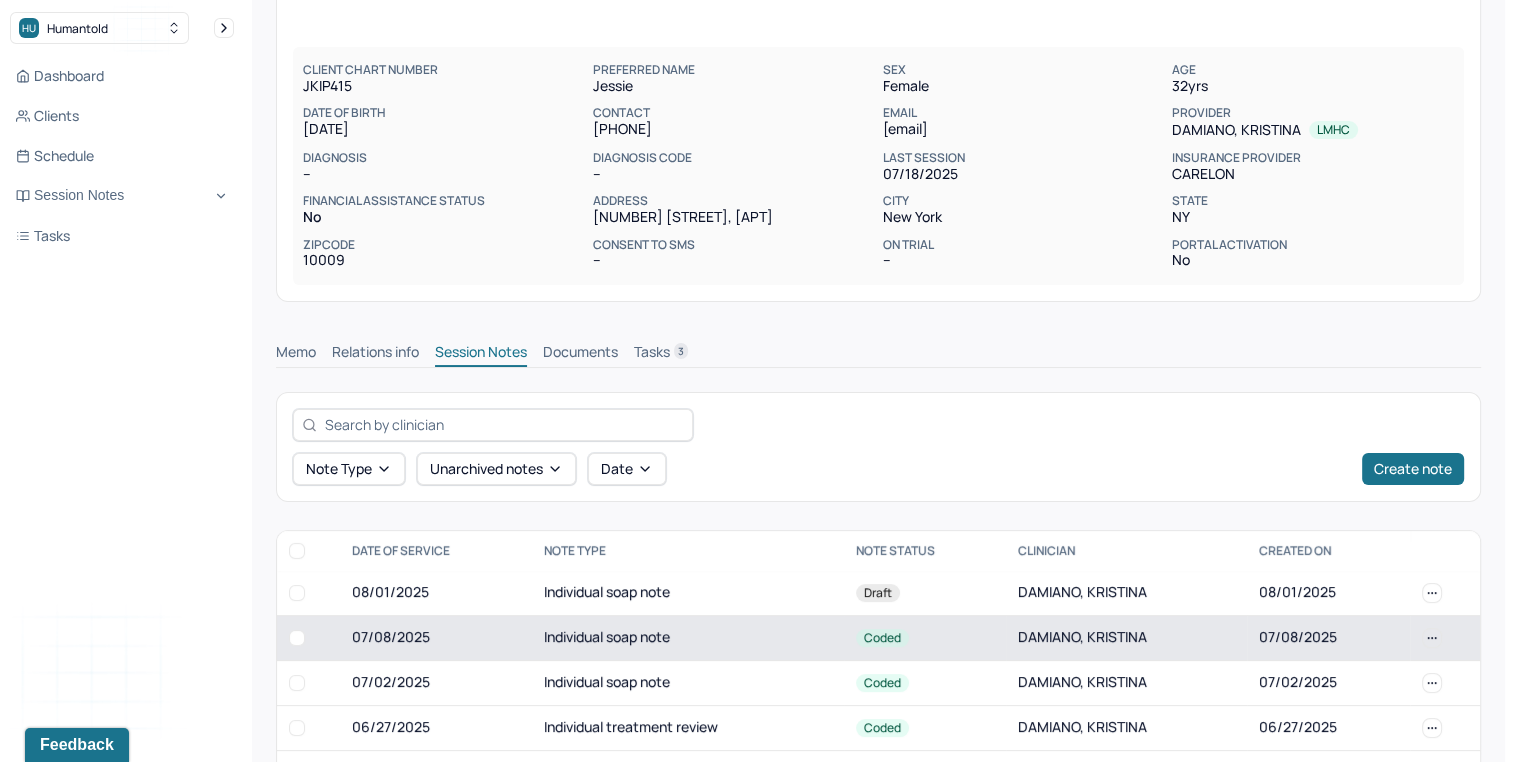 click on "Individual soap note" at bounding box center [688, 637] 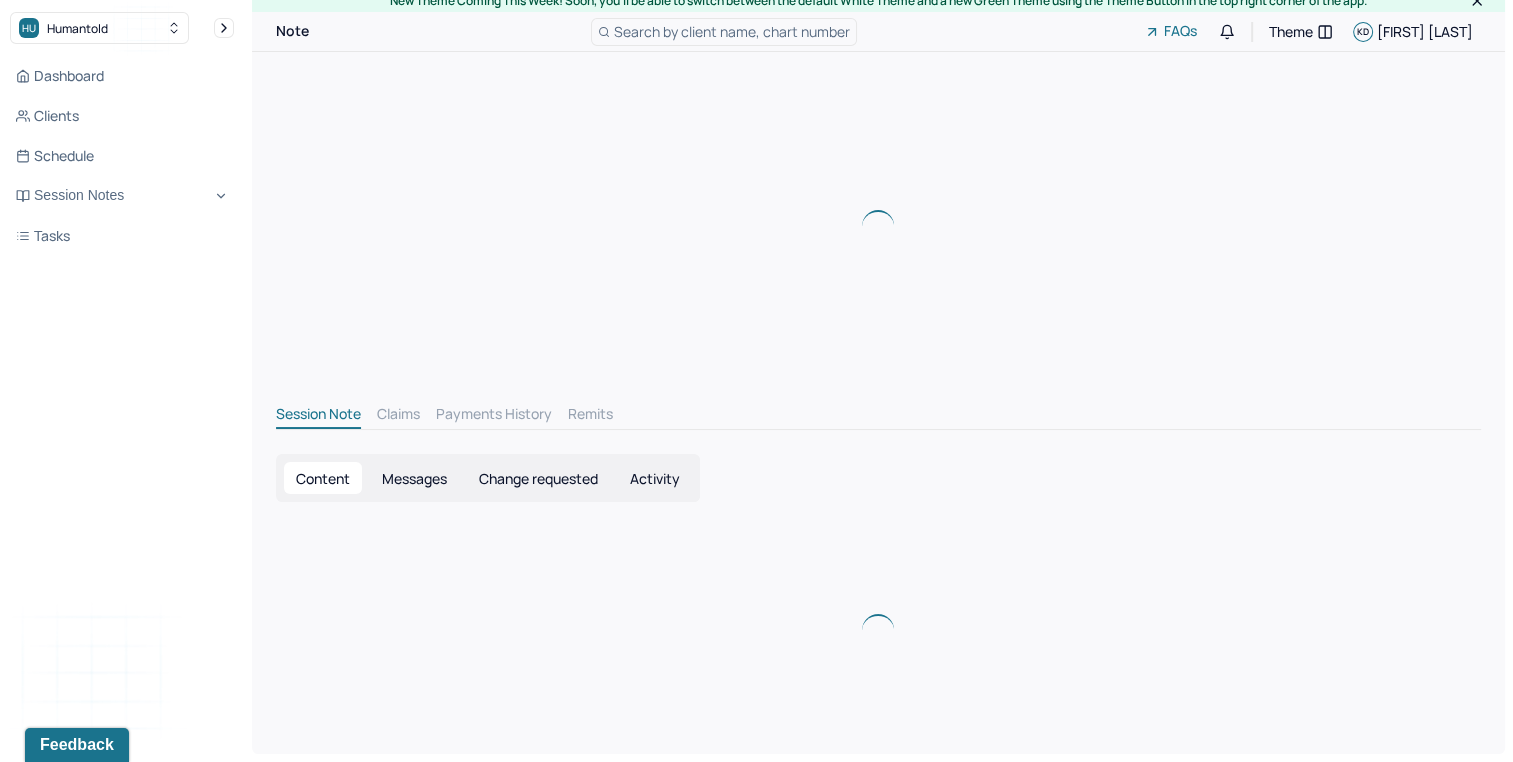 scroll, scrollTop: 0, scrollLeft: 0, axis: both 